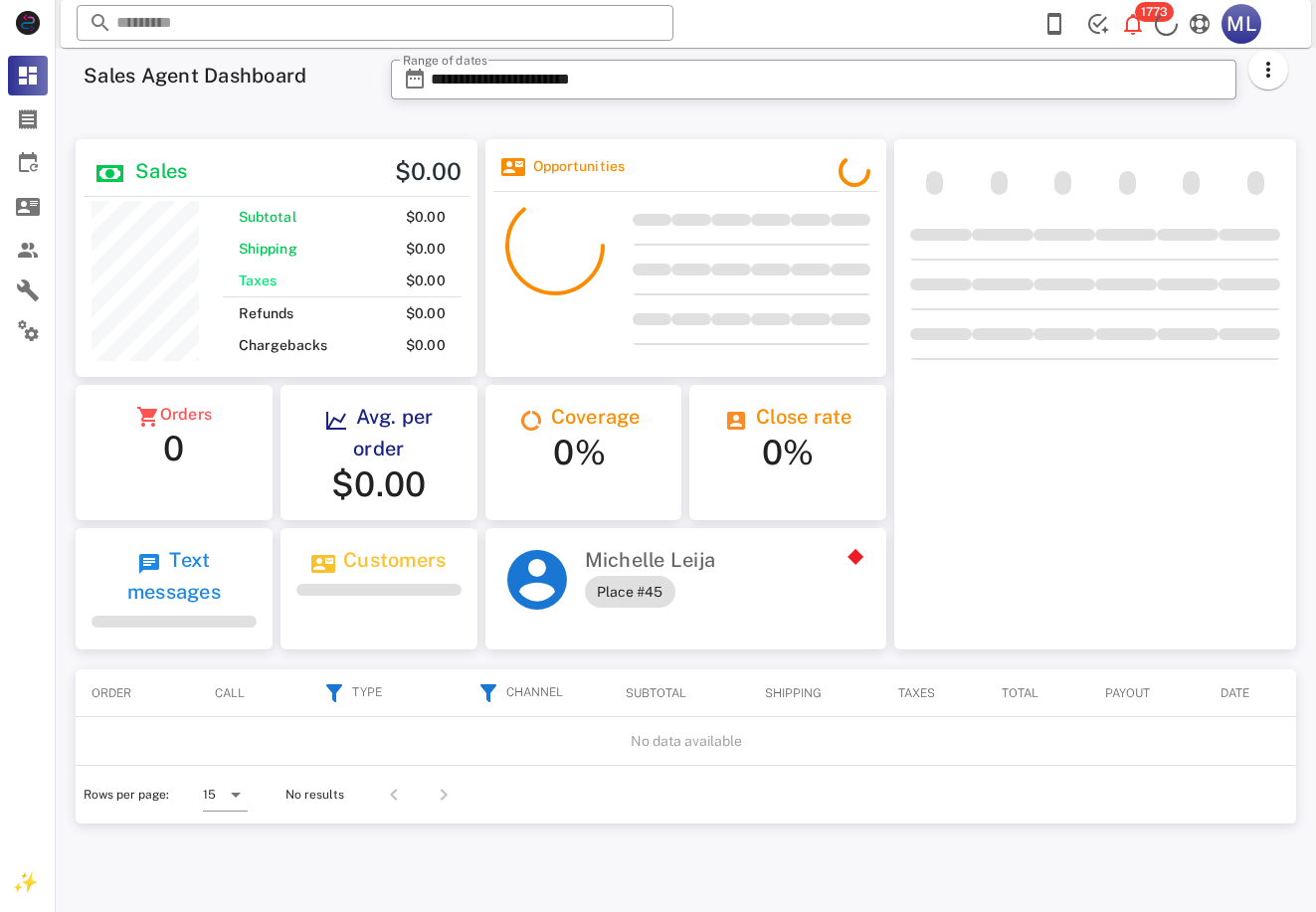 scroll, scrollTop: 0, scrollLeft: 0, axis: both 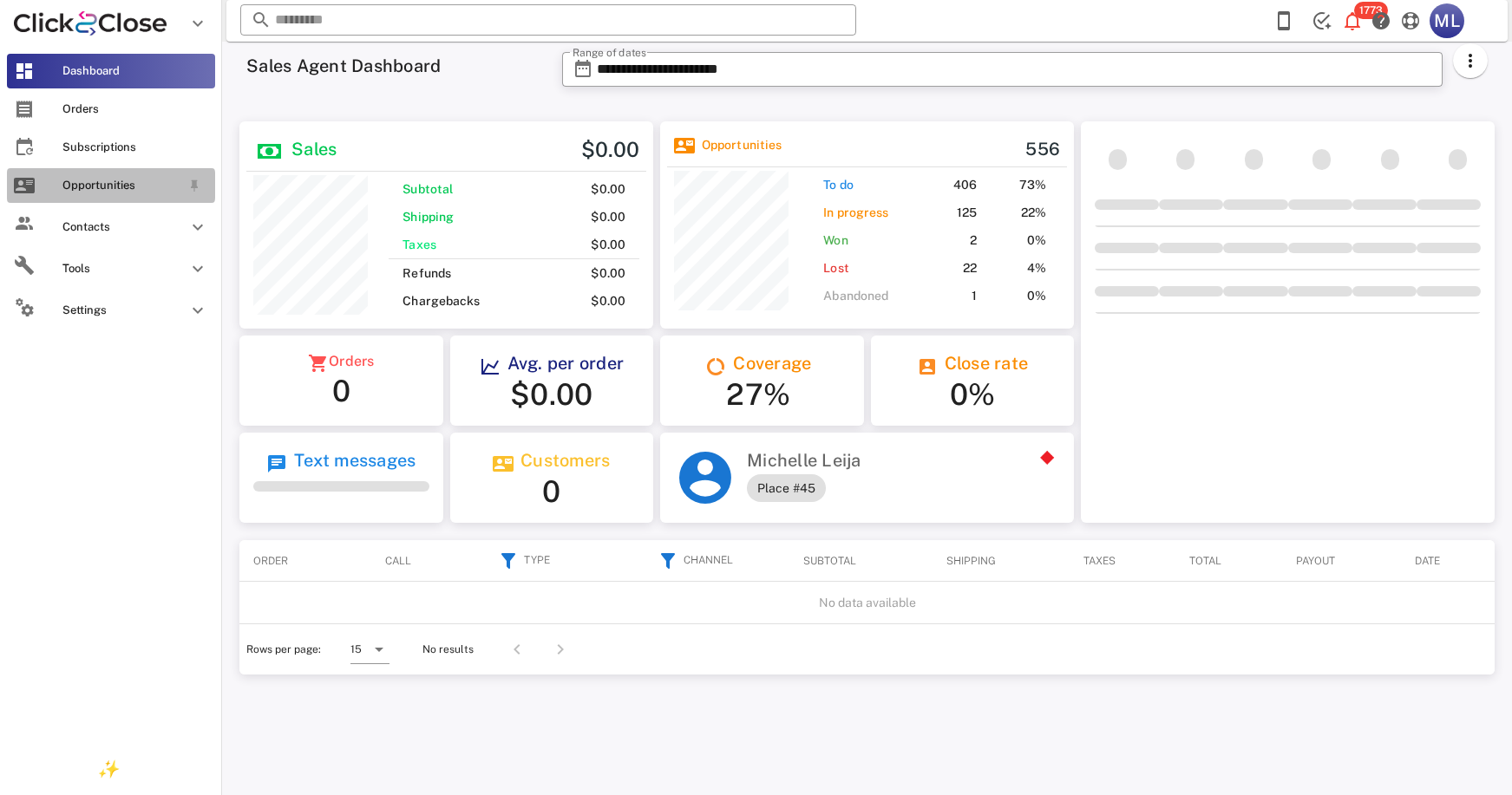click on "Opportunities" at bounding box center (121, 186) 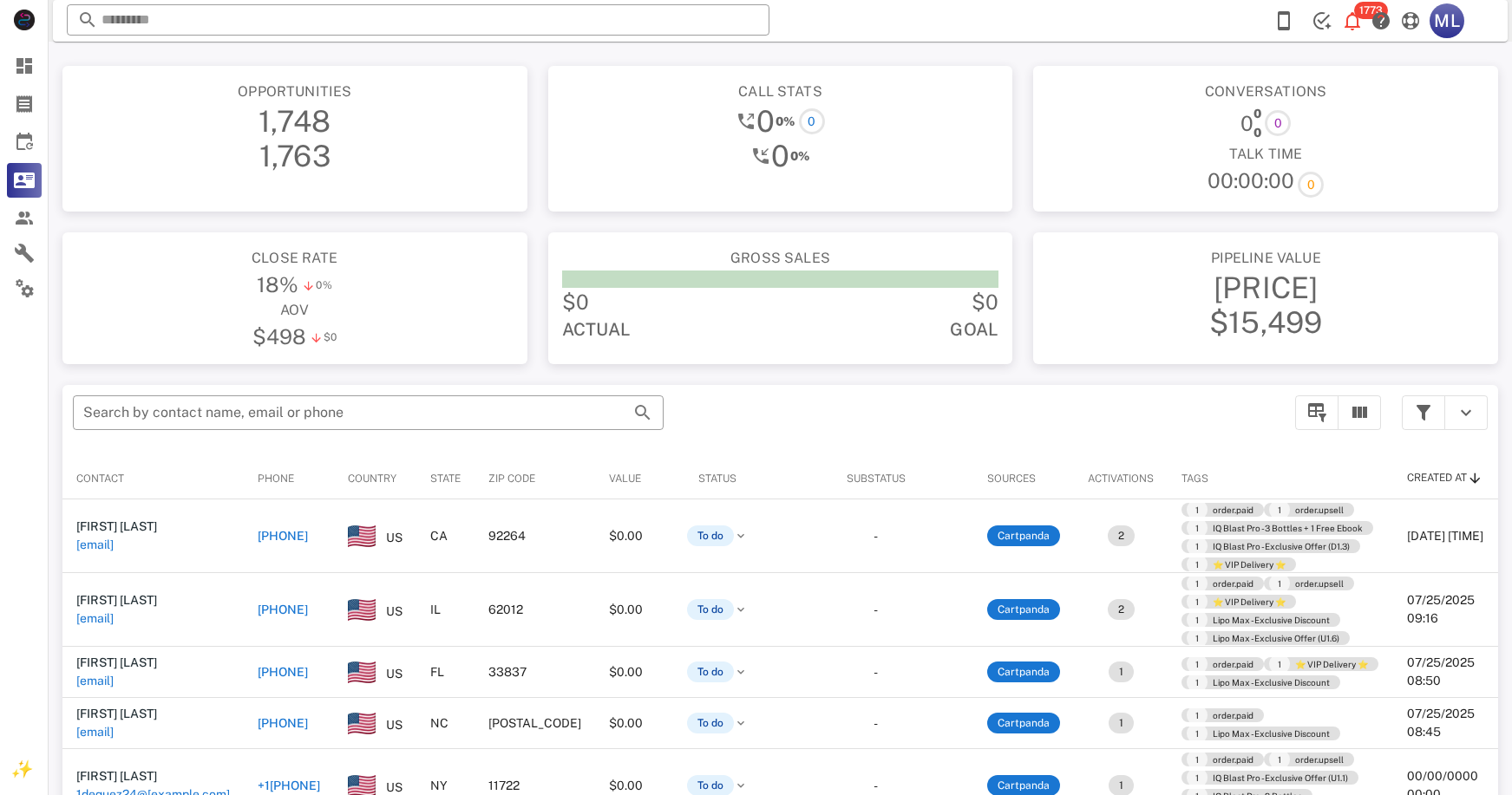 drag, startPoint x: 1426, startPoint y: 411, endPoint x: 1136, endPoint y: 371, distance: 292.74562 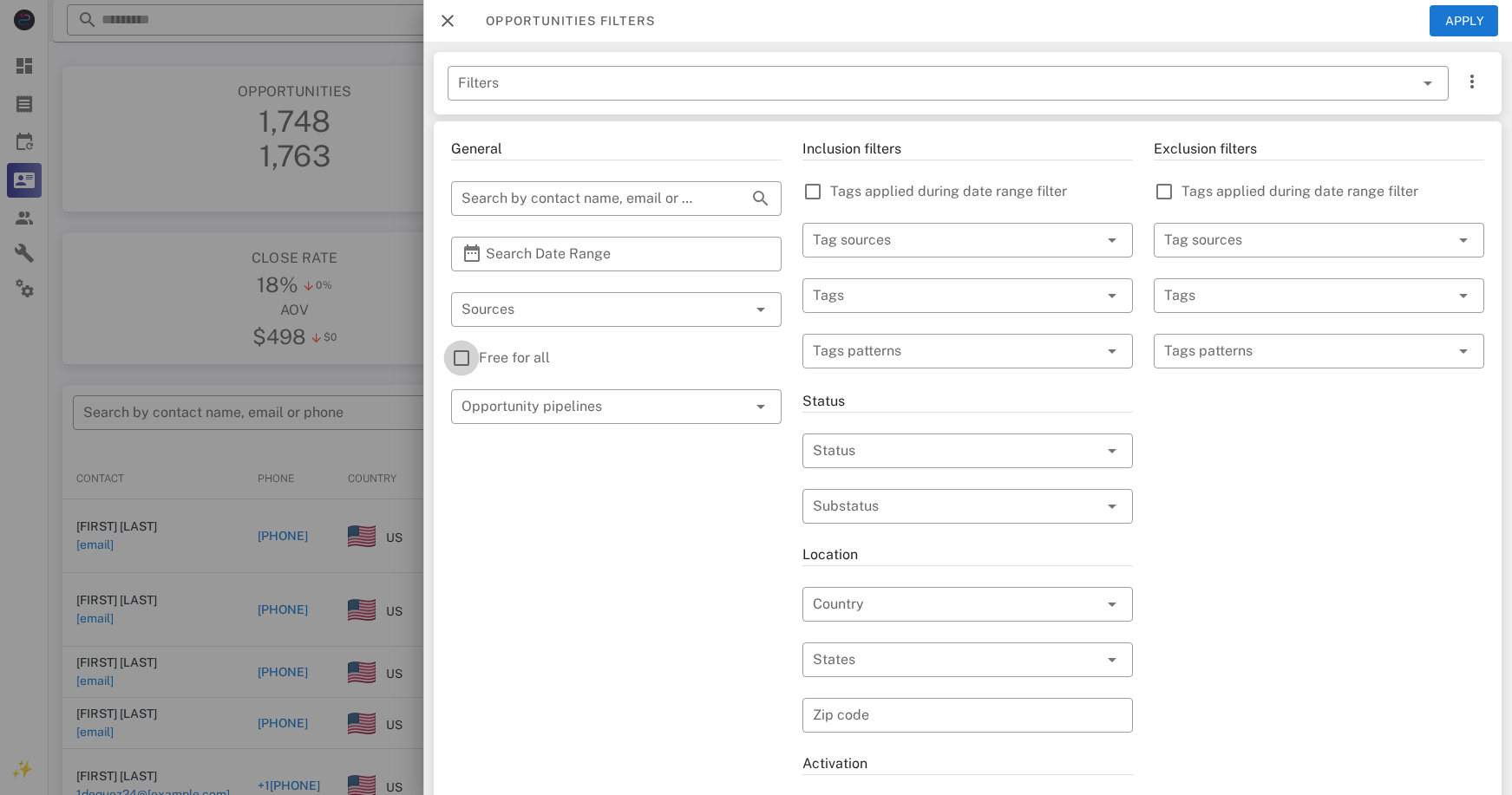 drag, startPoint x: 459, startPoint y: 363, endPoint x: 468, endPoint y: 371, distance: 12.041595 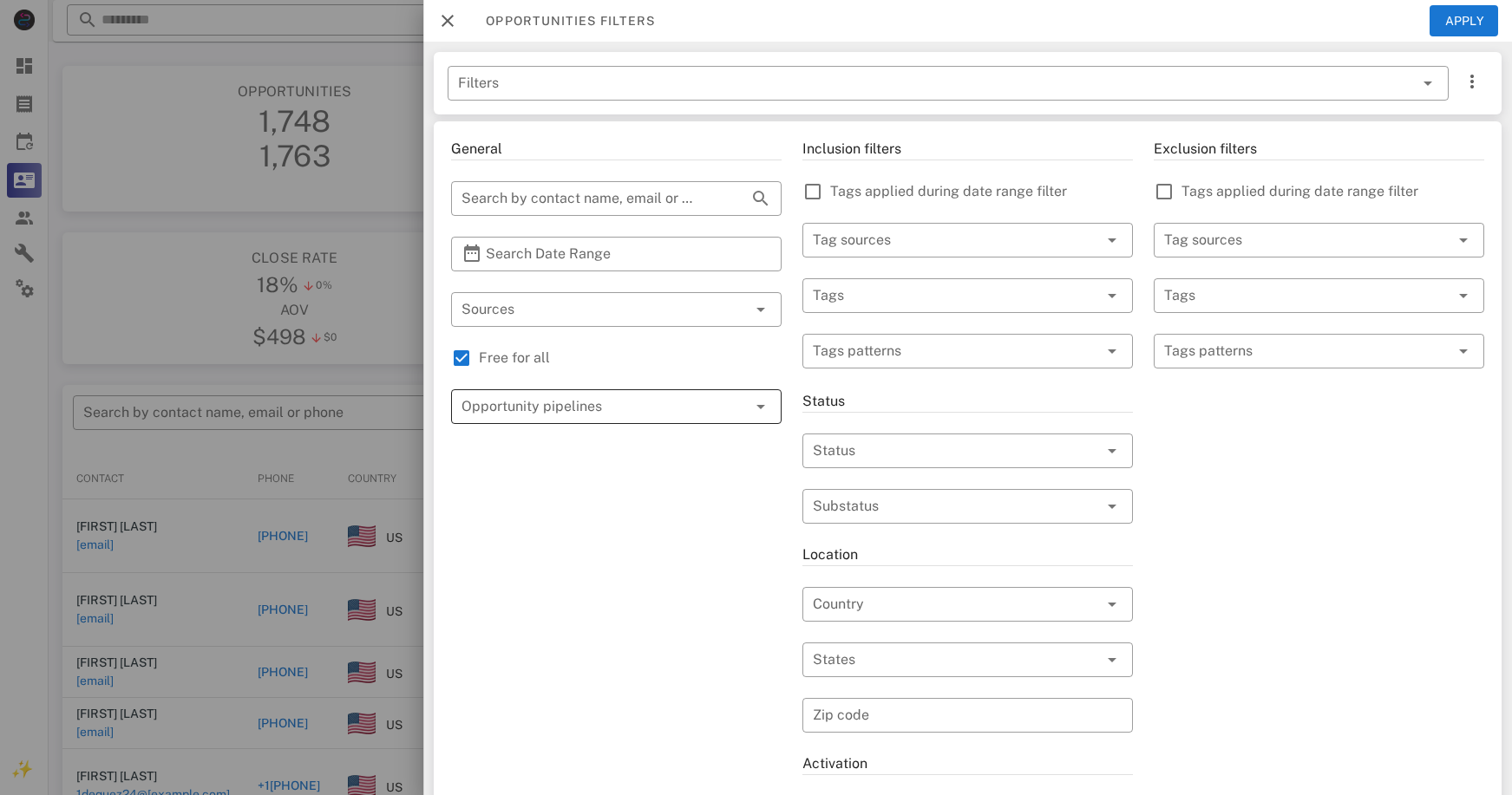 click at bounding box center [592, 407] 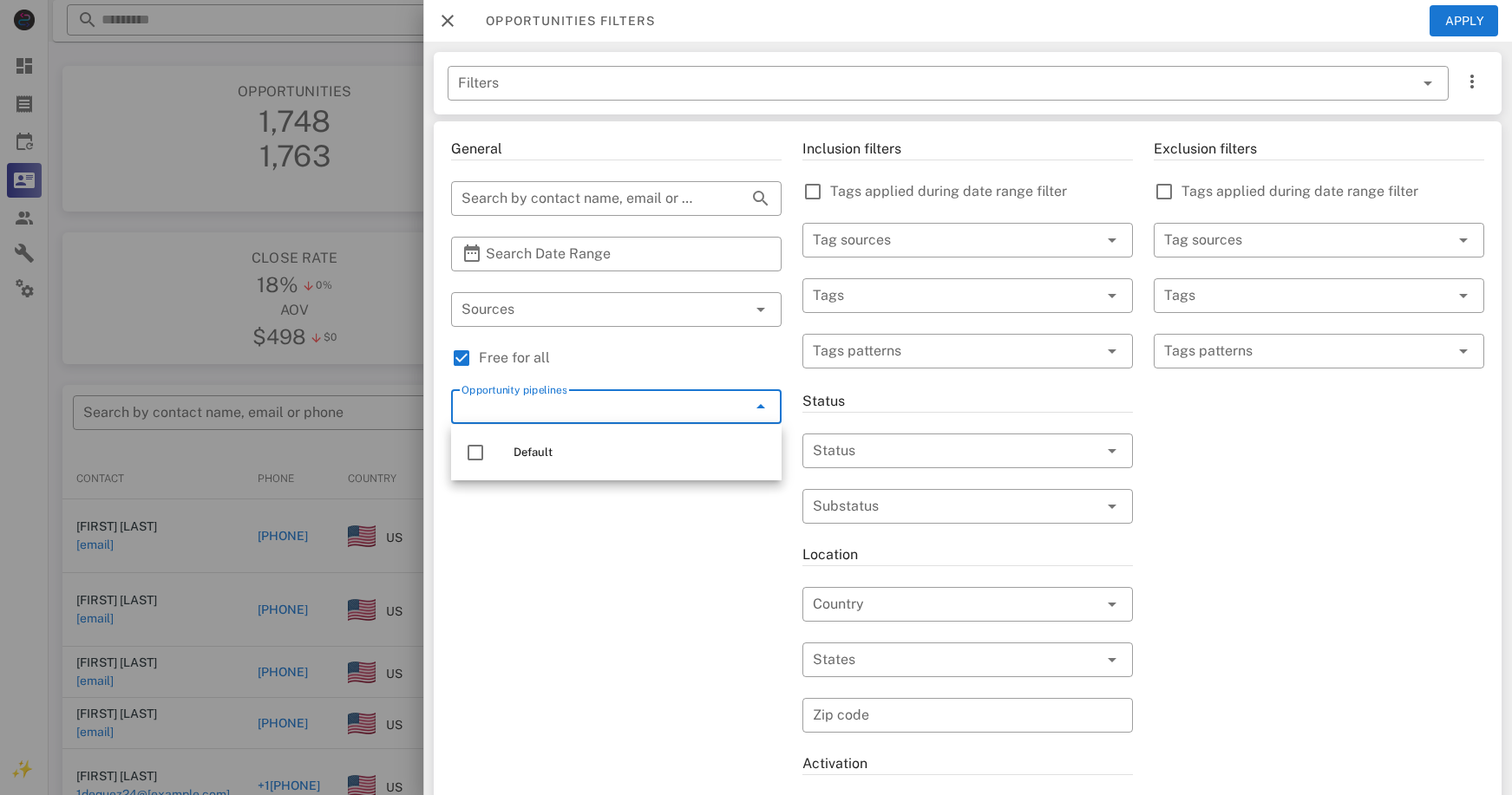 click on "General ​ Search by contact name, email or phone ​ Search Date Range ​ Sources Free for all ​ Opportunity pipelines" at bounding box center [616, 615] 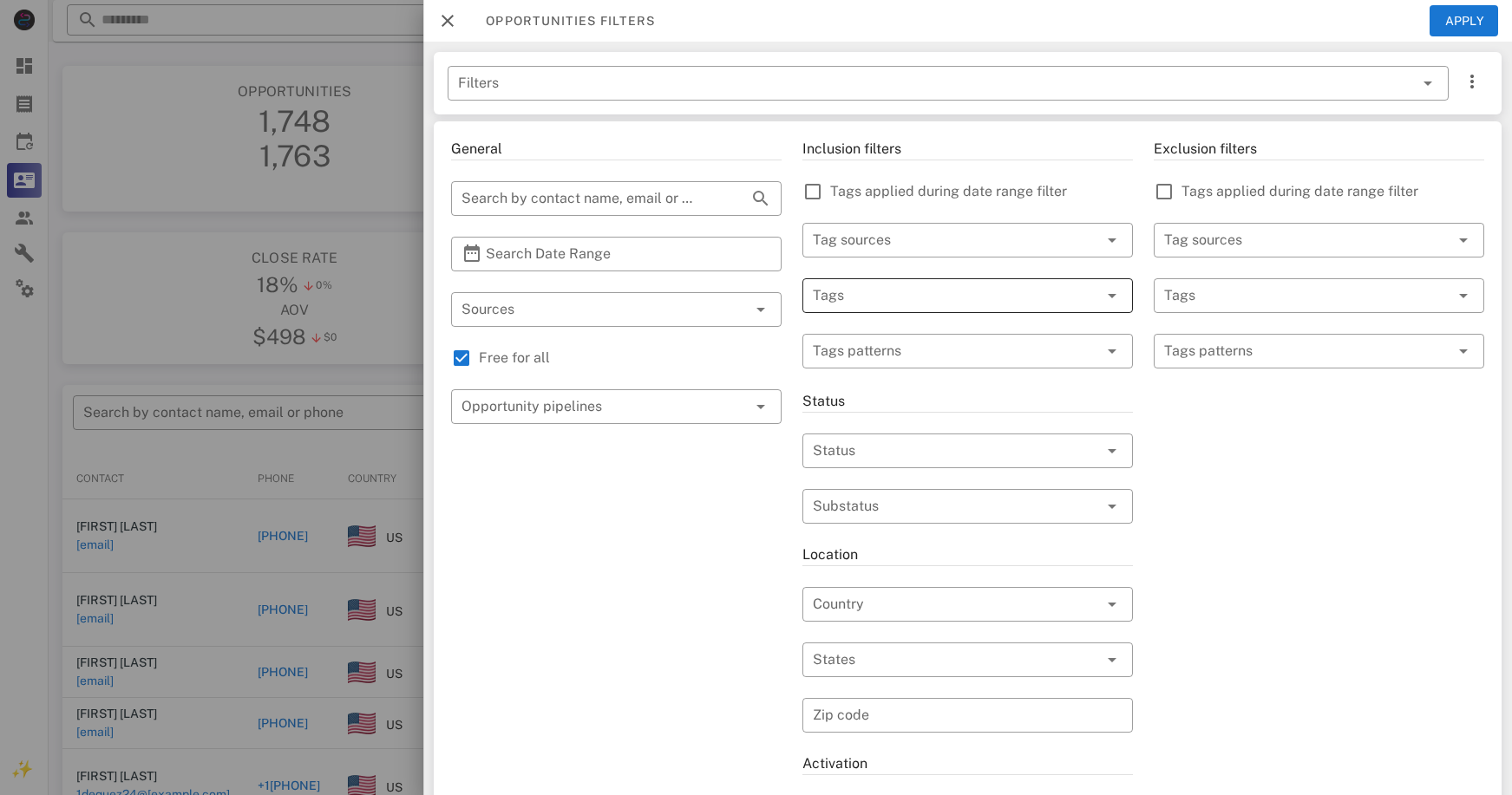 click at bounding box center [943, 296] 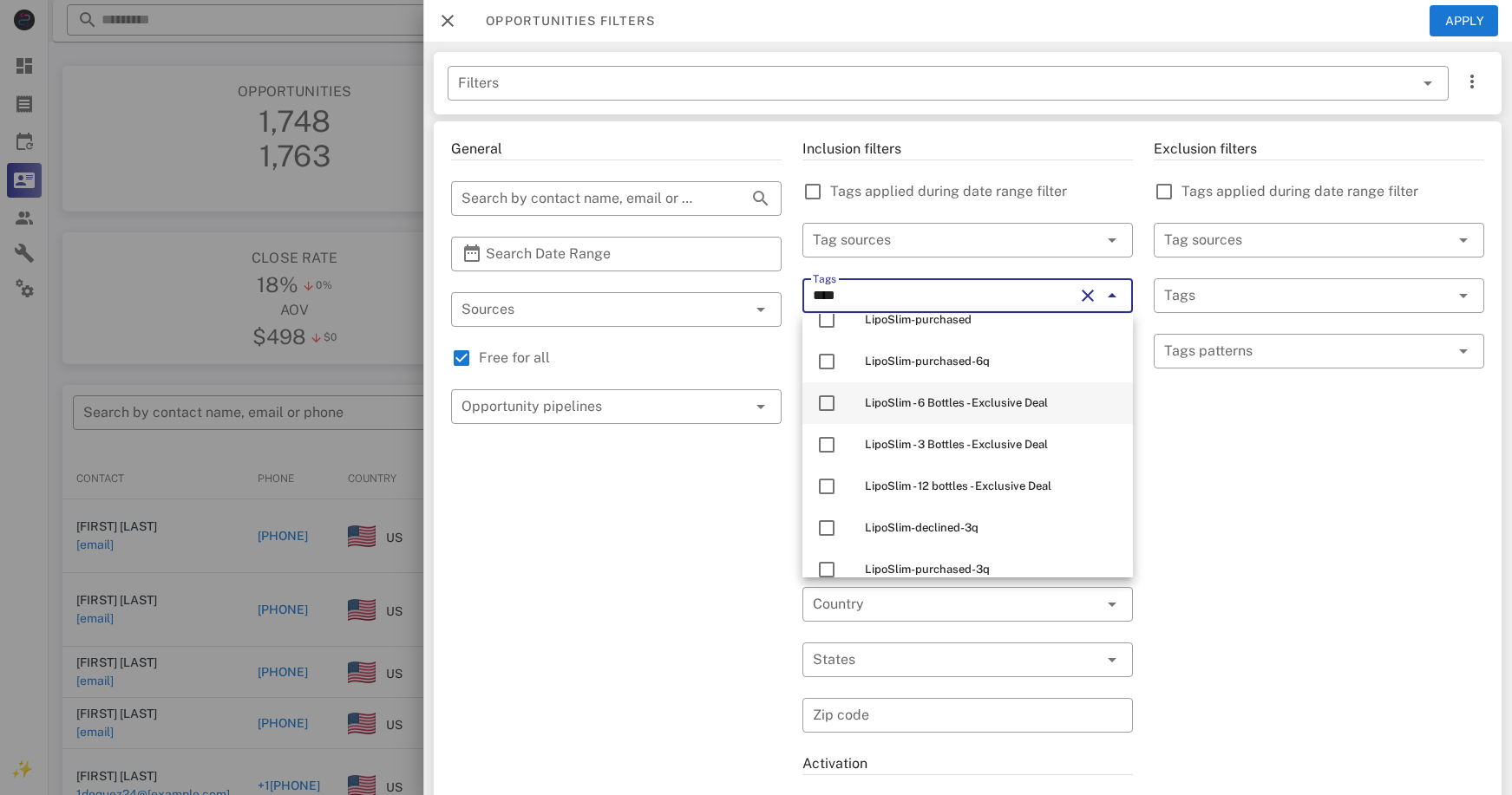 scroll, scrollTop: 207, scrollLeft: 0, axis: vertical 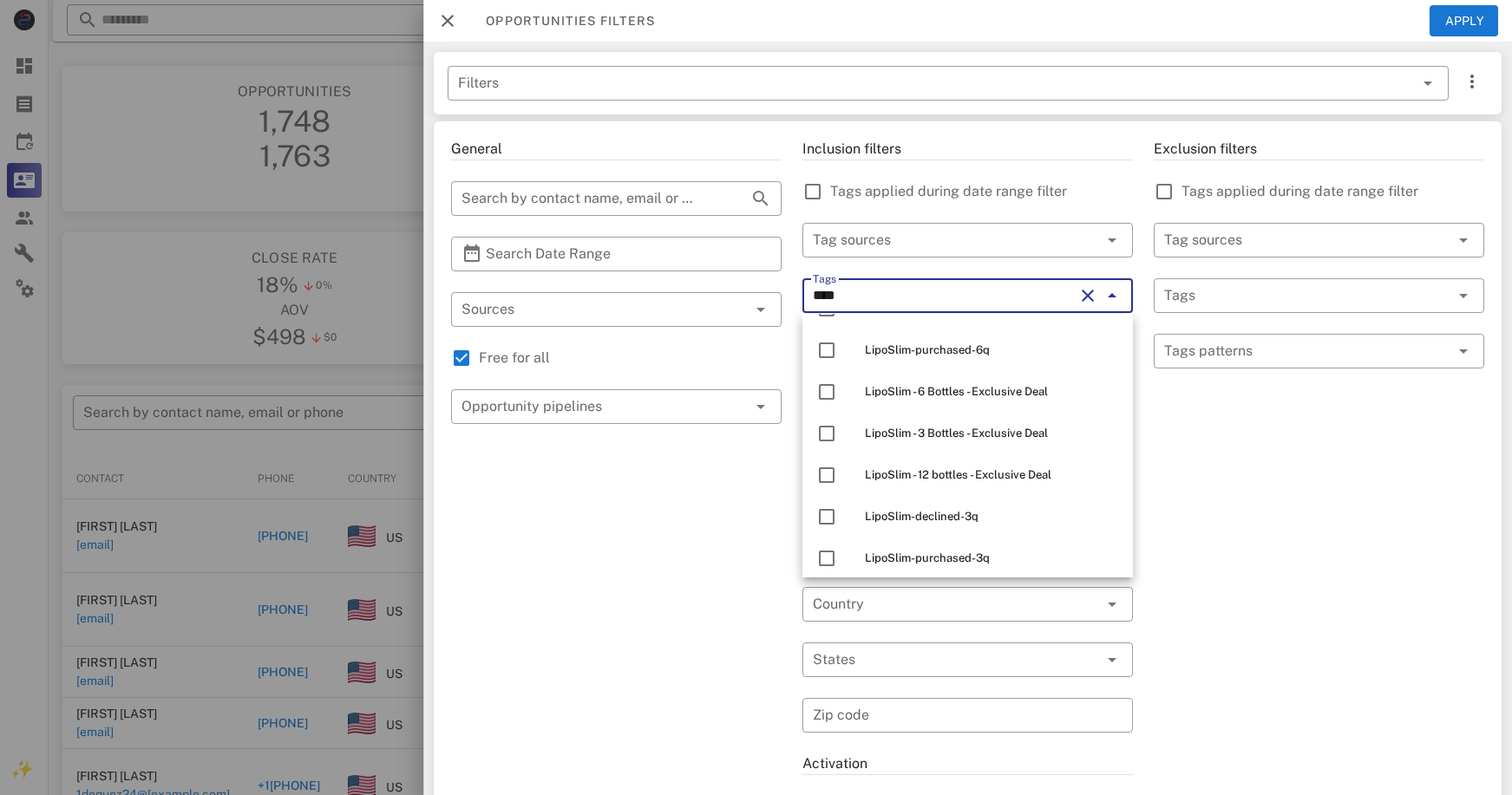 type on "****" 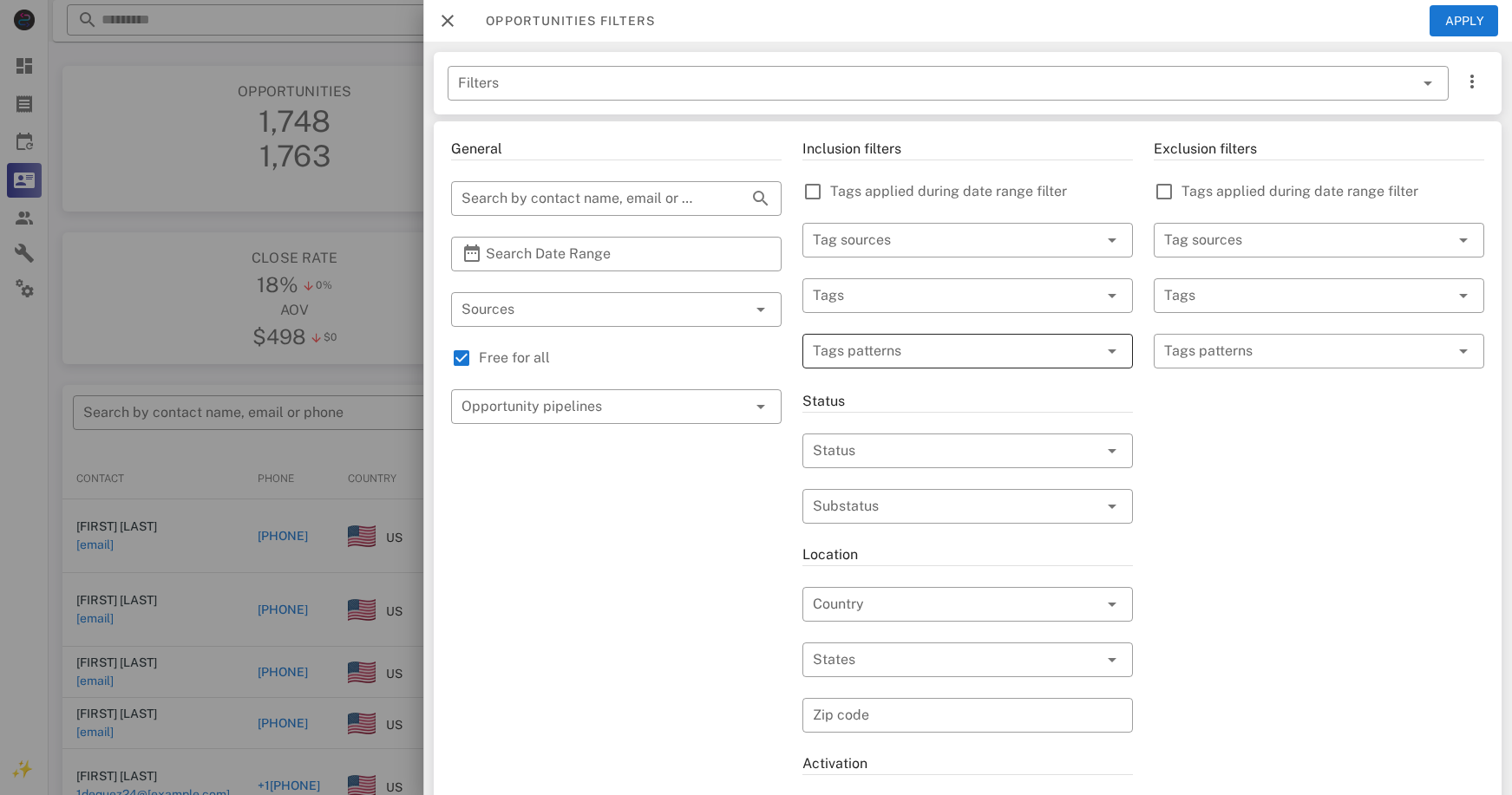 click at bounding box center (955, 351) 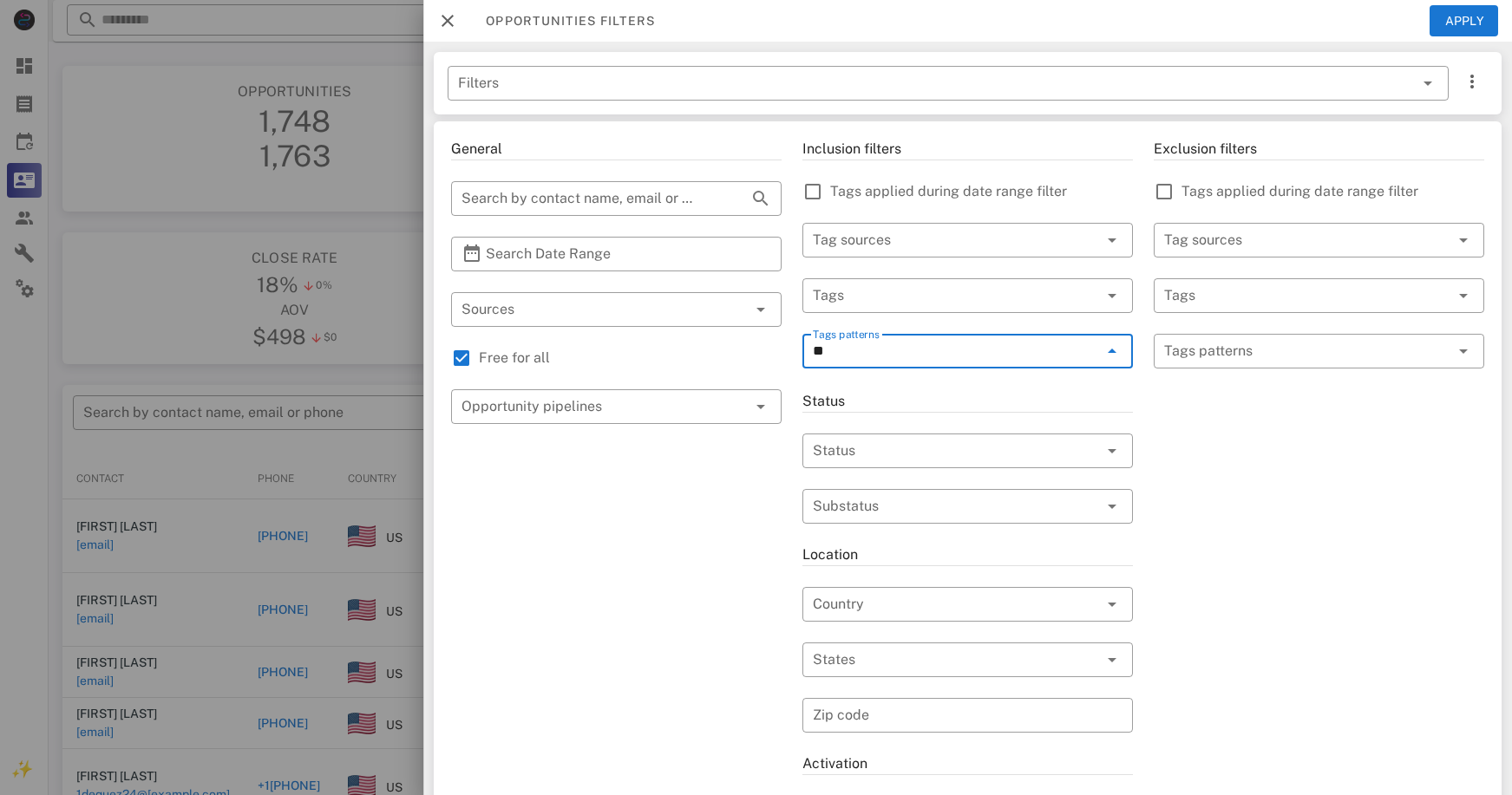 type on "*" 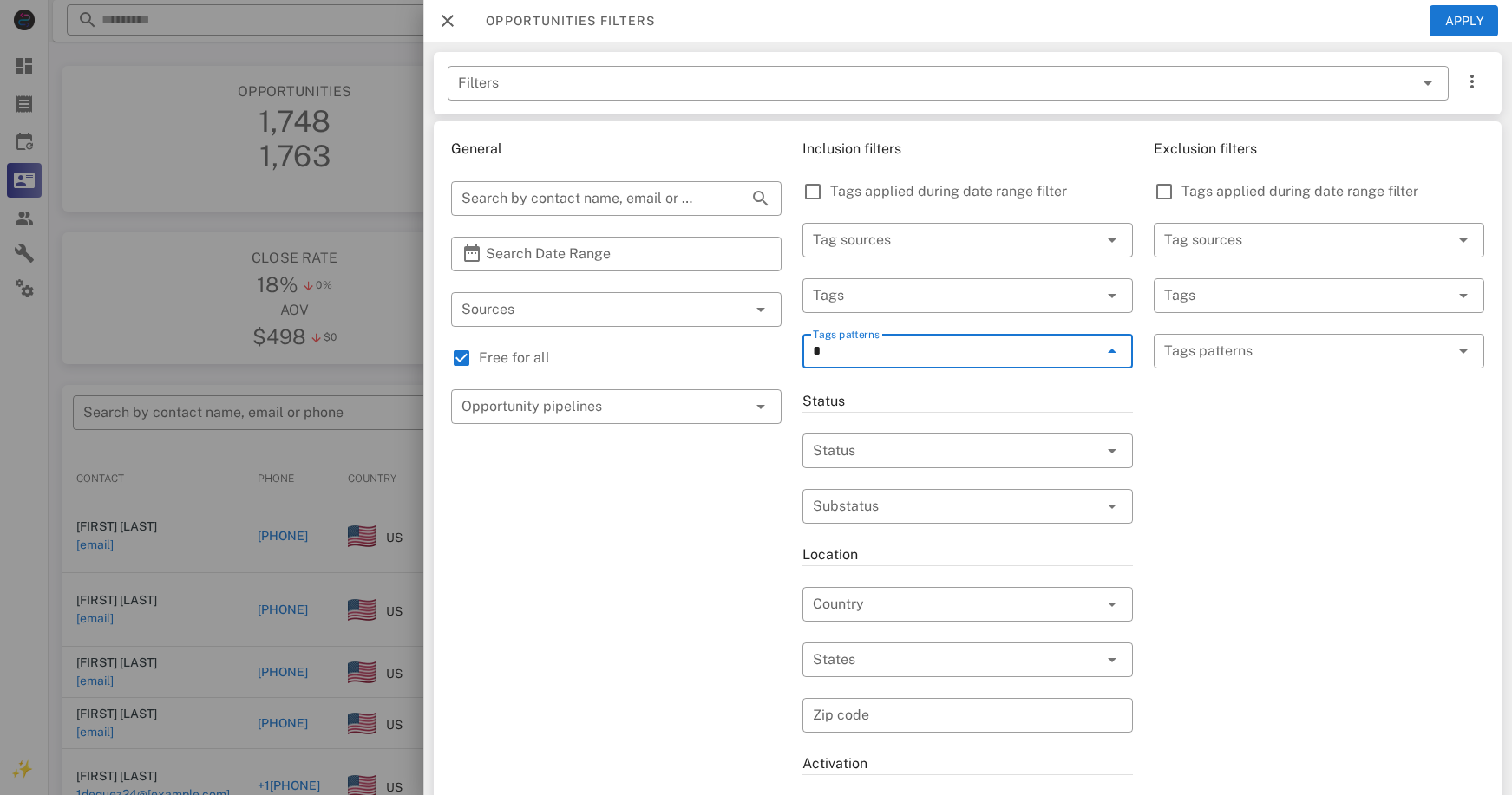 type 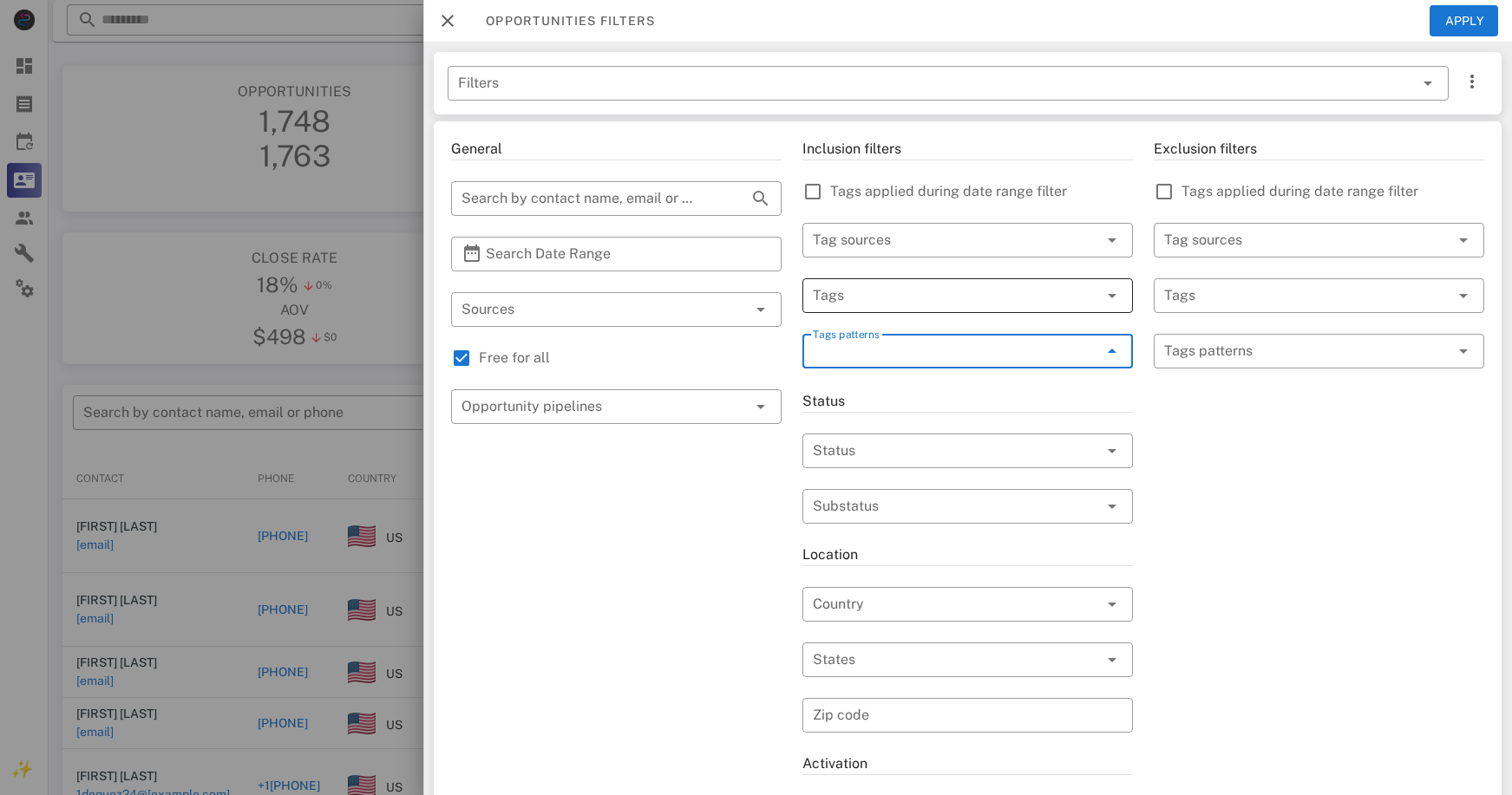 click at bounding box center [943, 296] 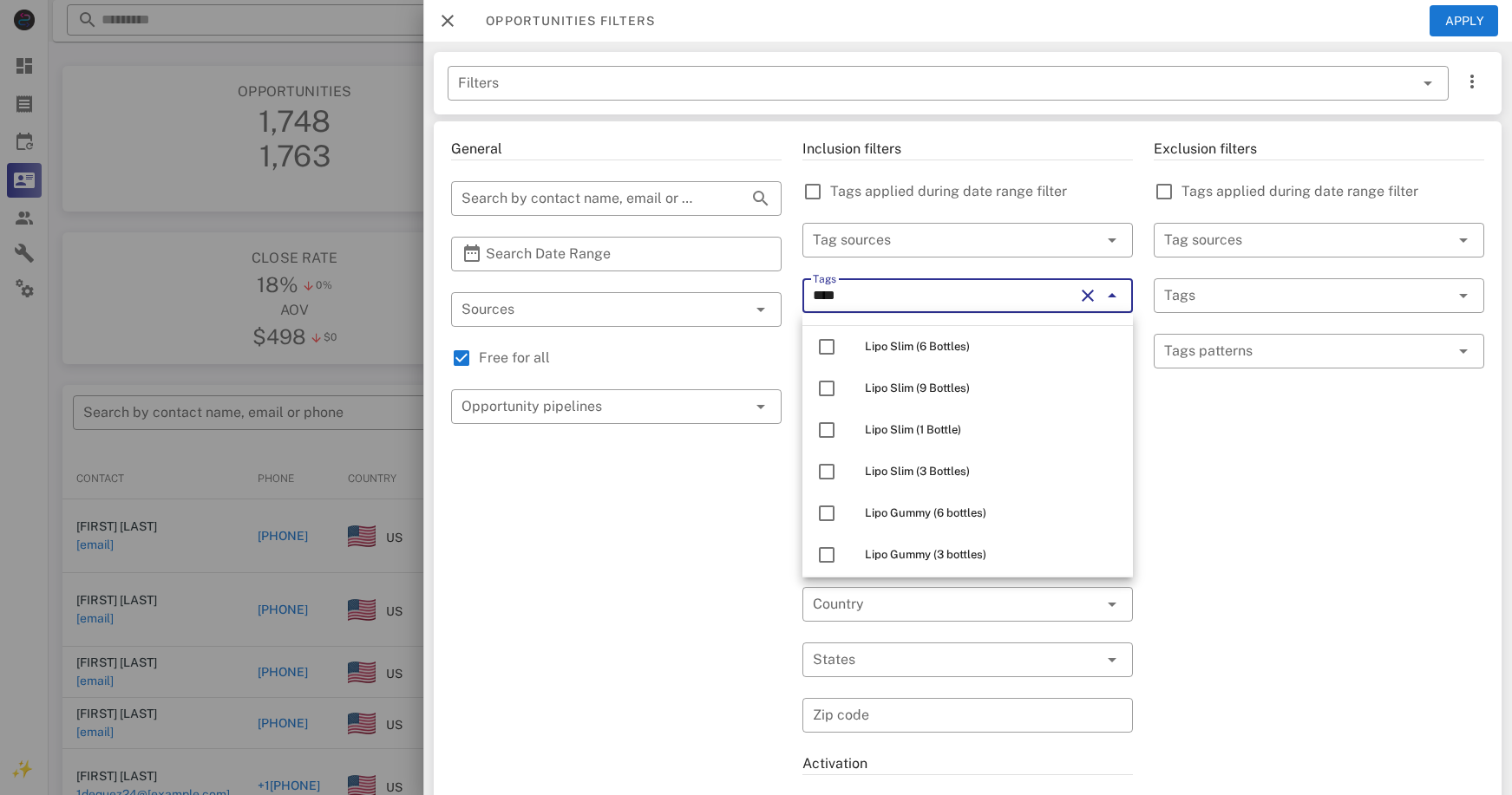 scroll, scrollTop: 0, scrollLeft: 0, axis: both 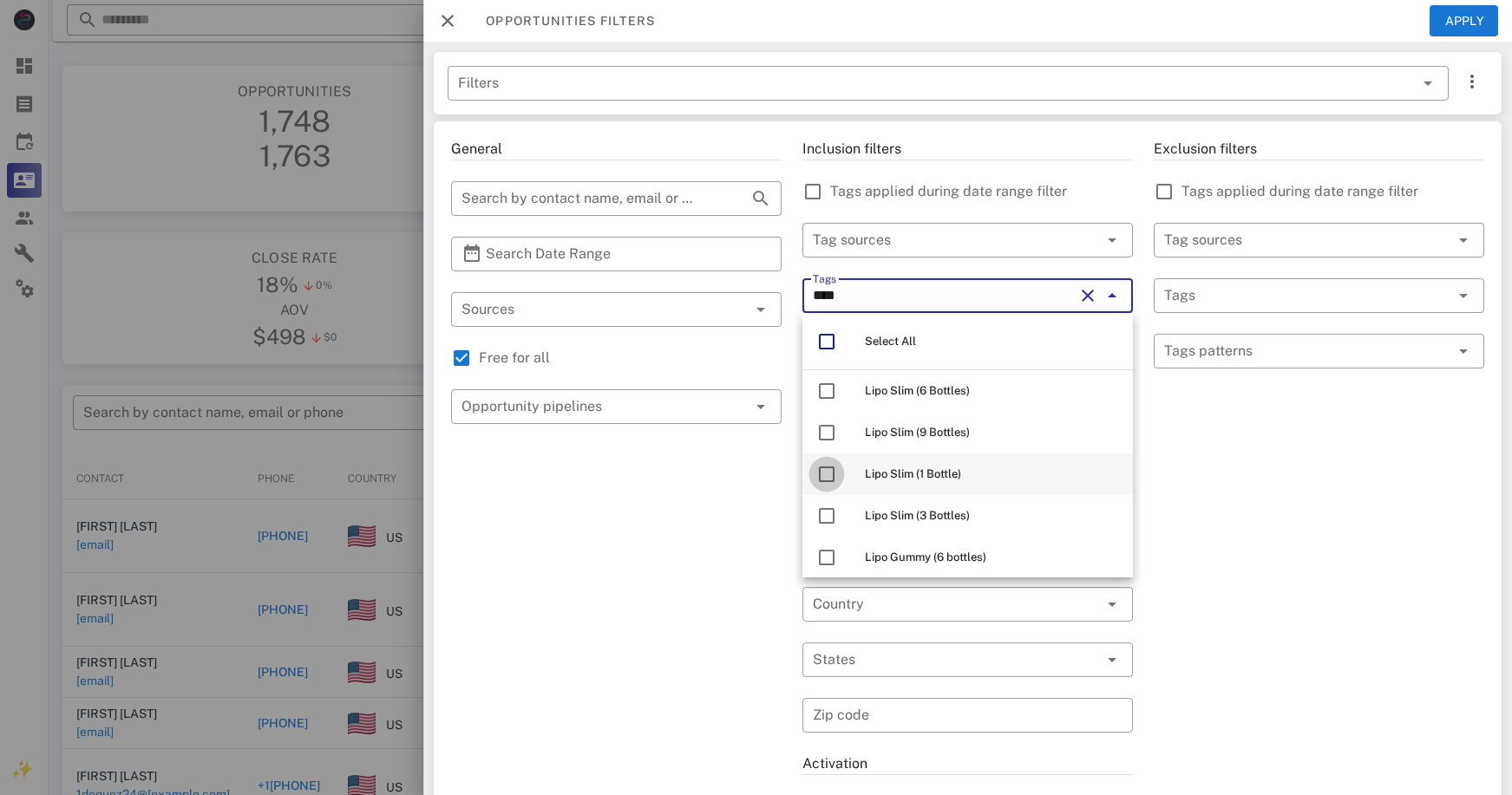 click at bounding box center [827, 474] 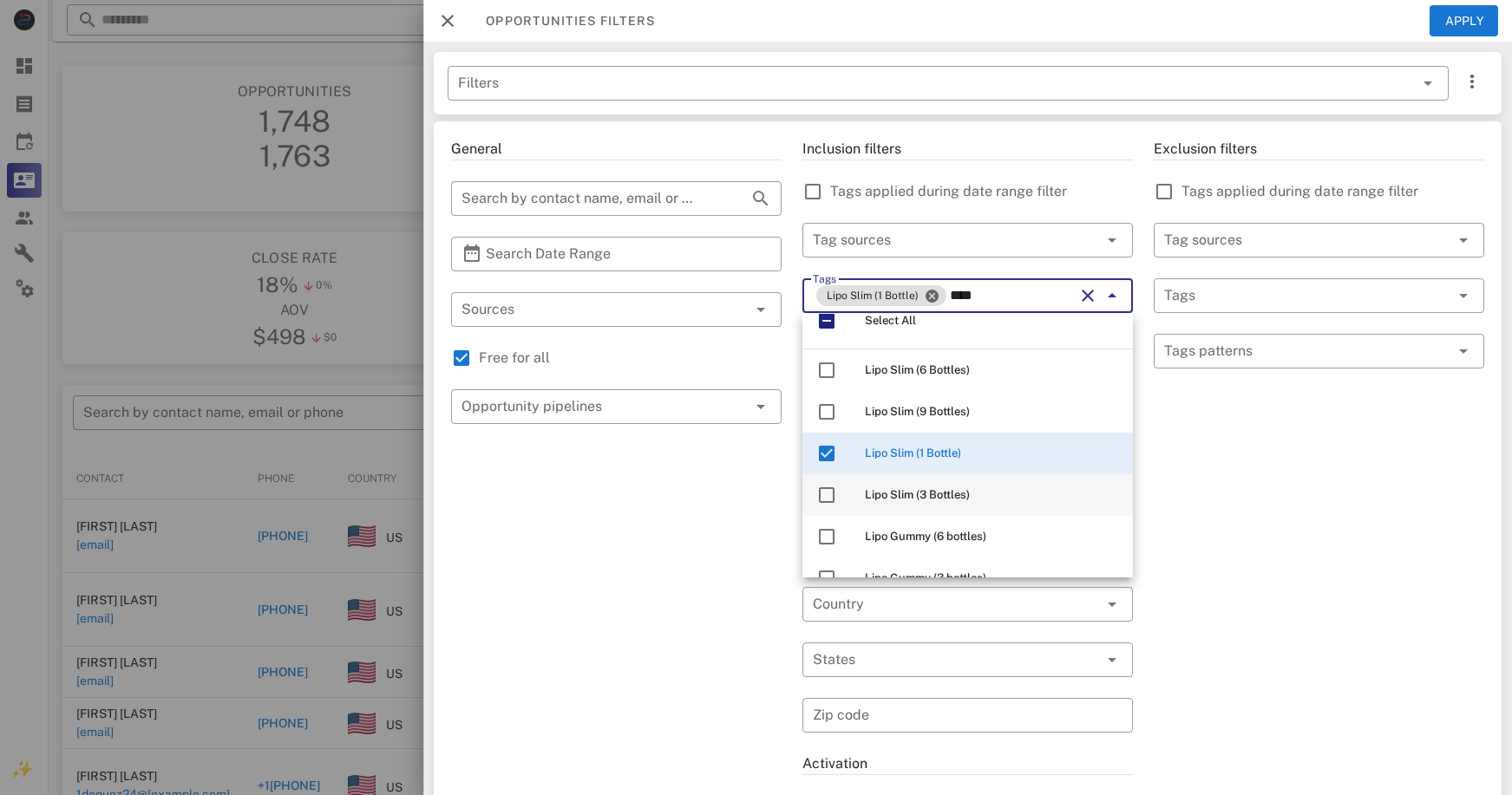 scroll, scrollTop: 22, scrollLeft: 0, axis: vertical 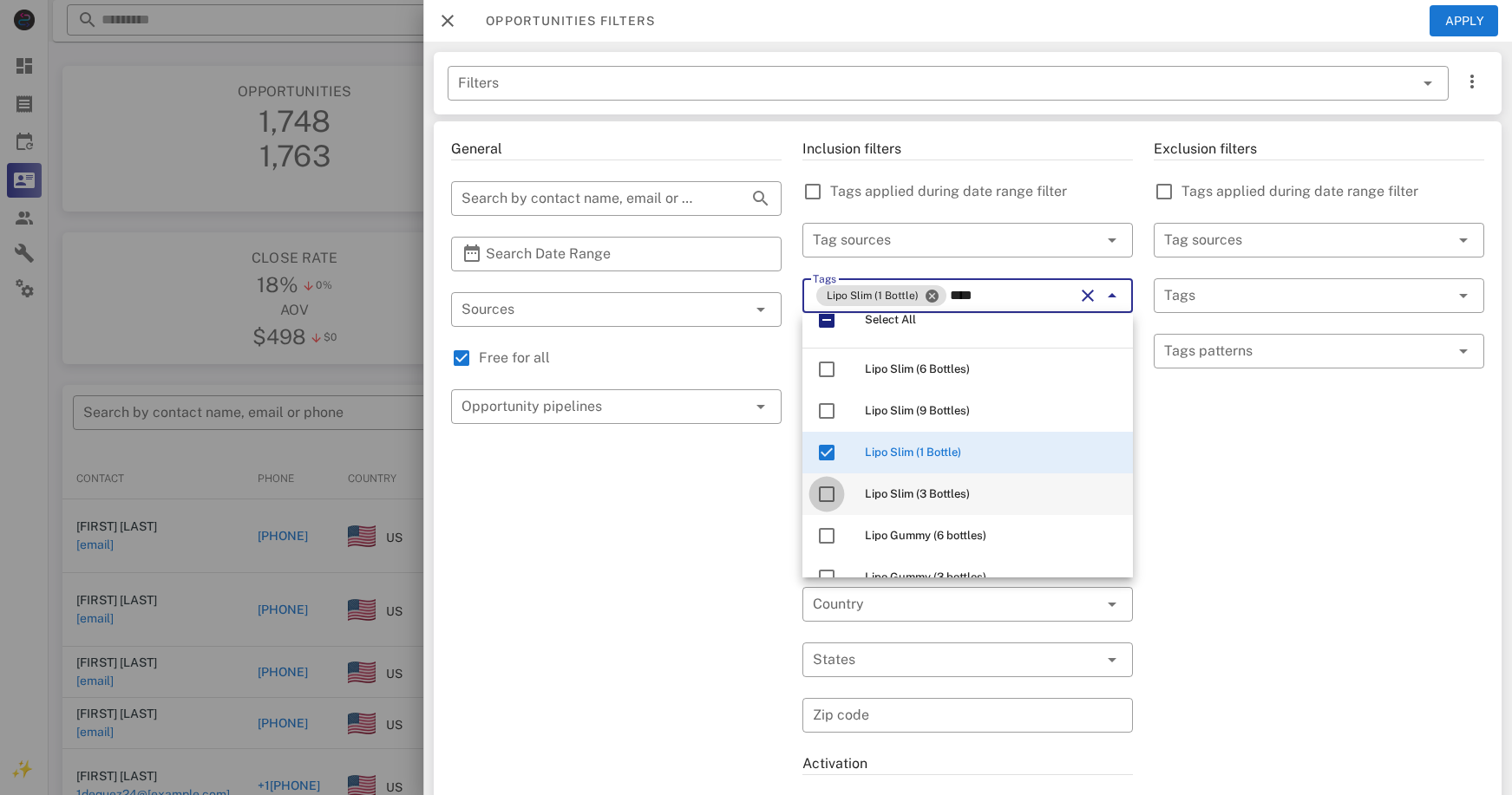 click at bounding box center (827, 494) 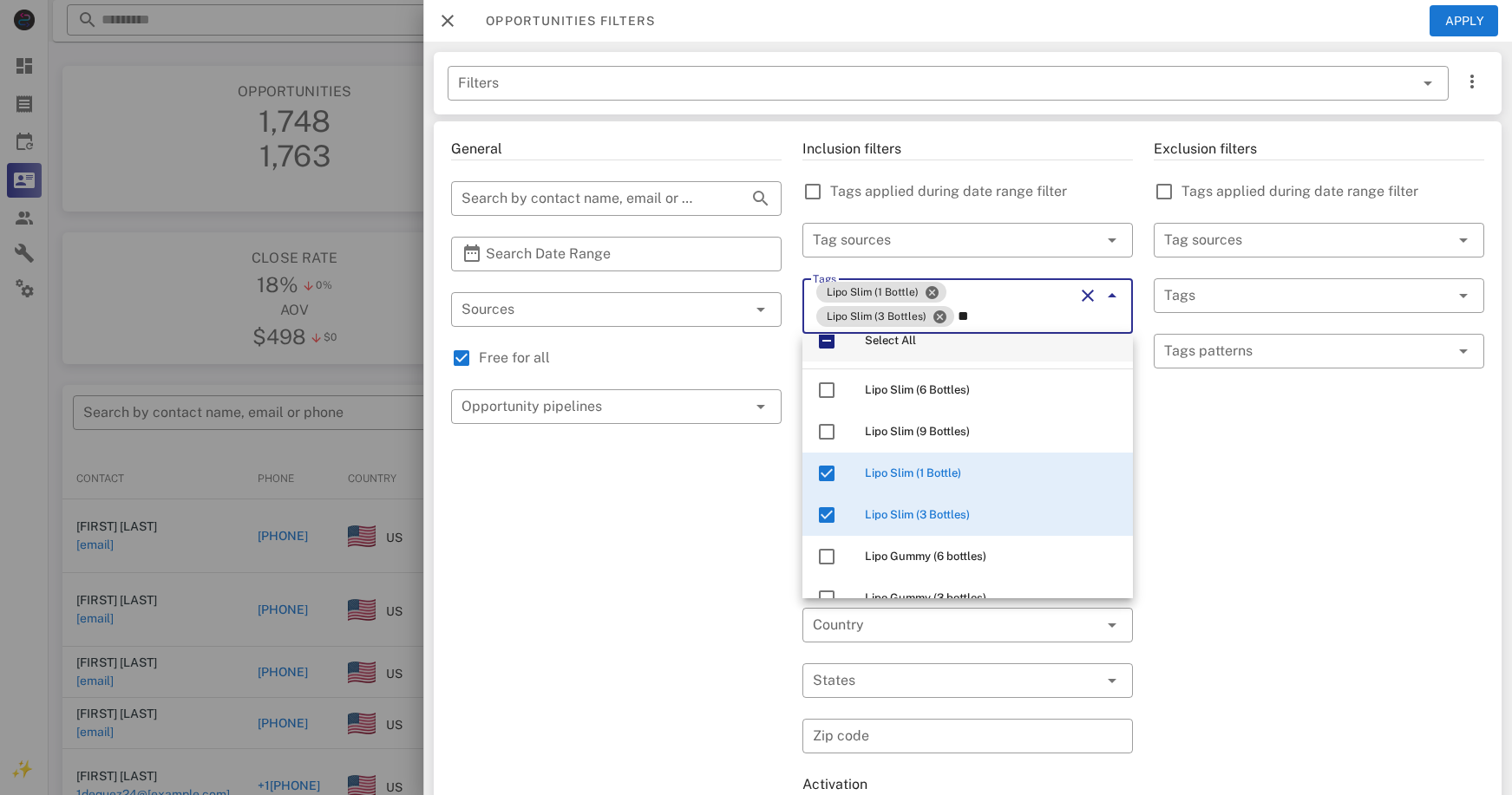 type on "*" 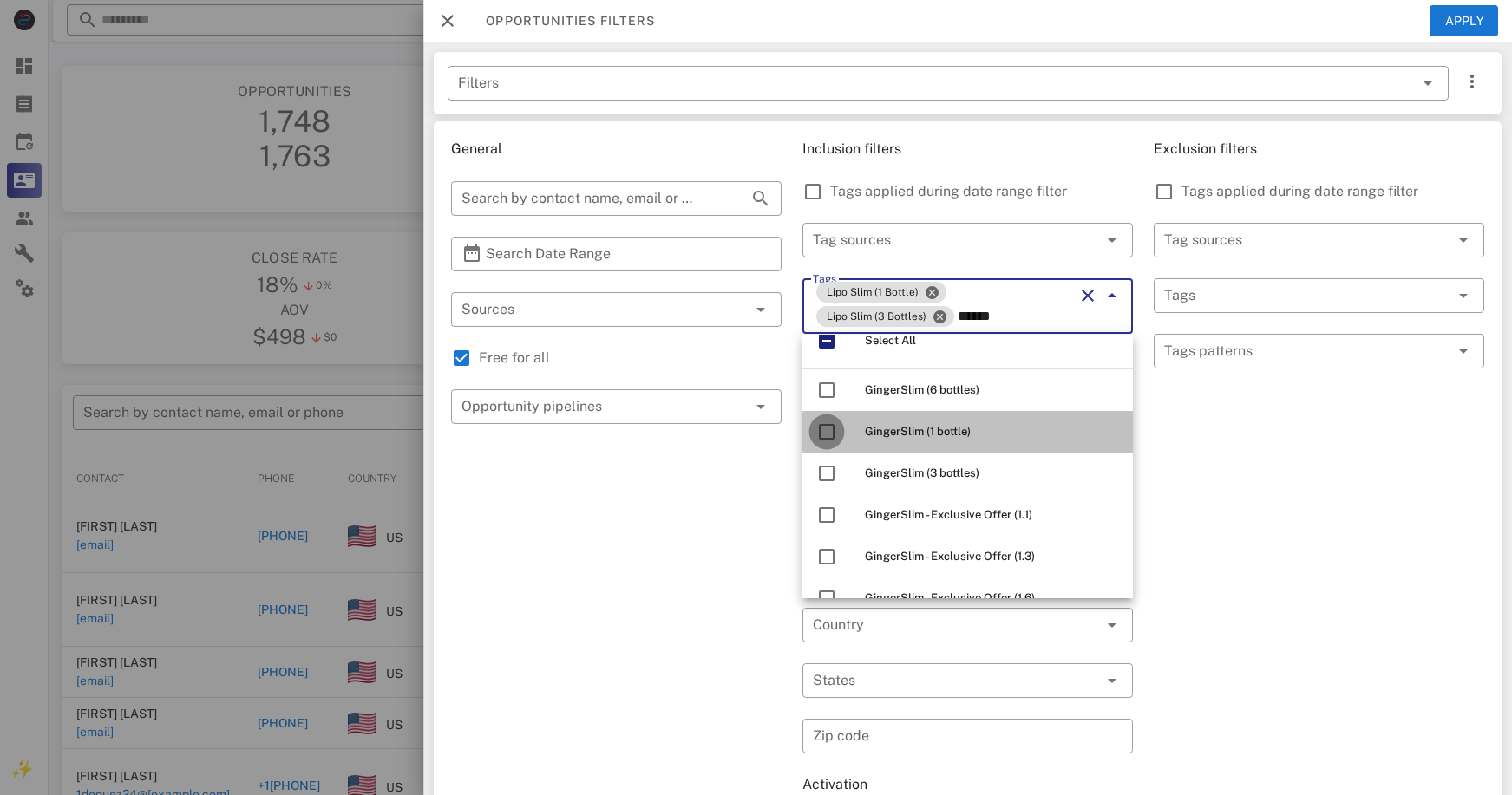 click at bounding box center [827, 432] 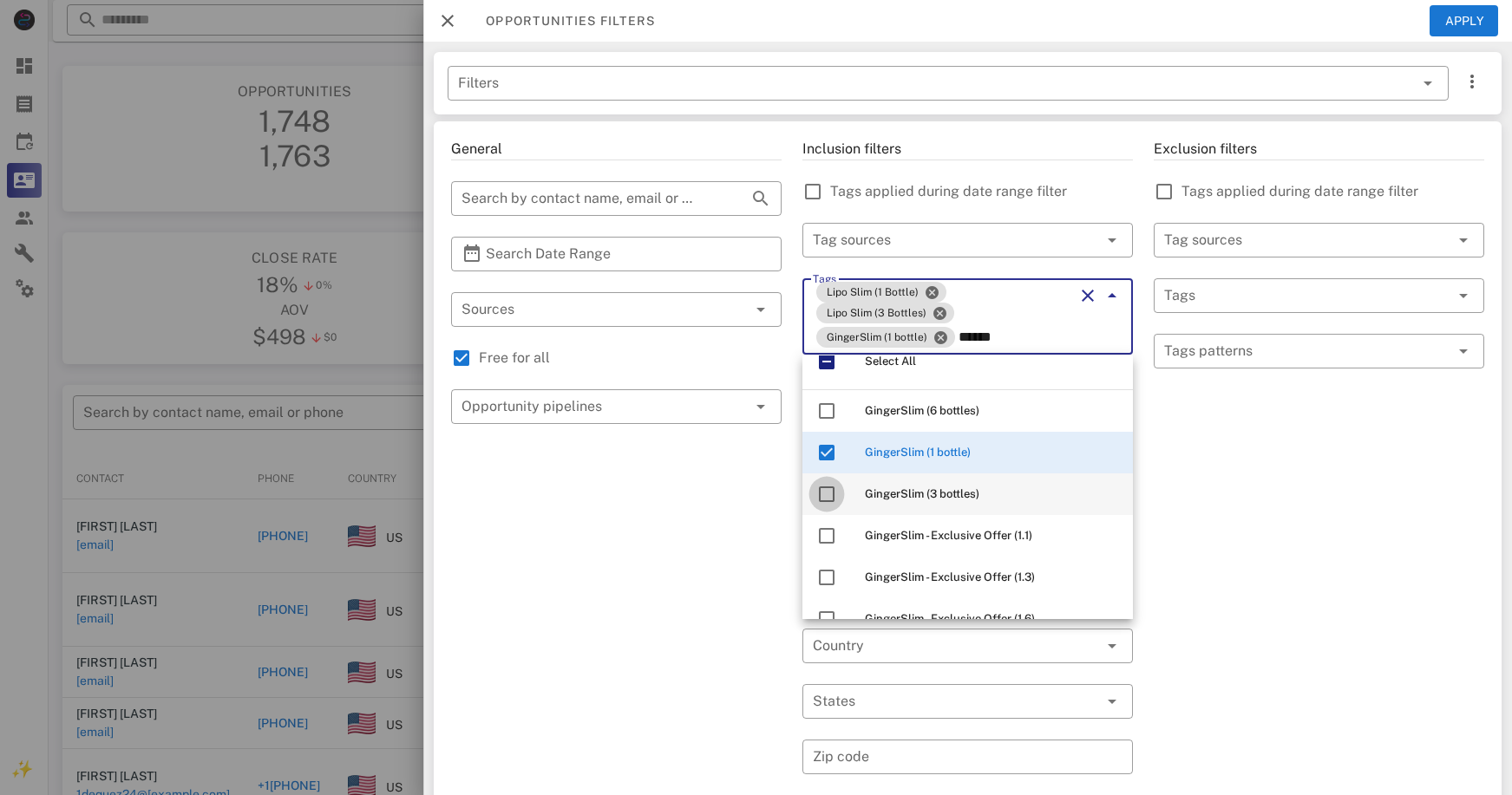 click at bounding box center (827, 494) 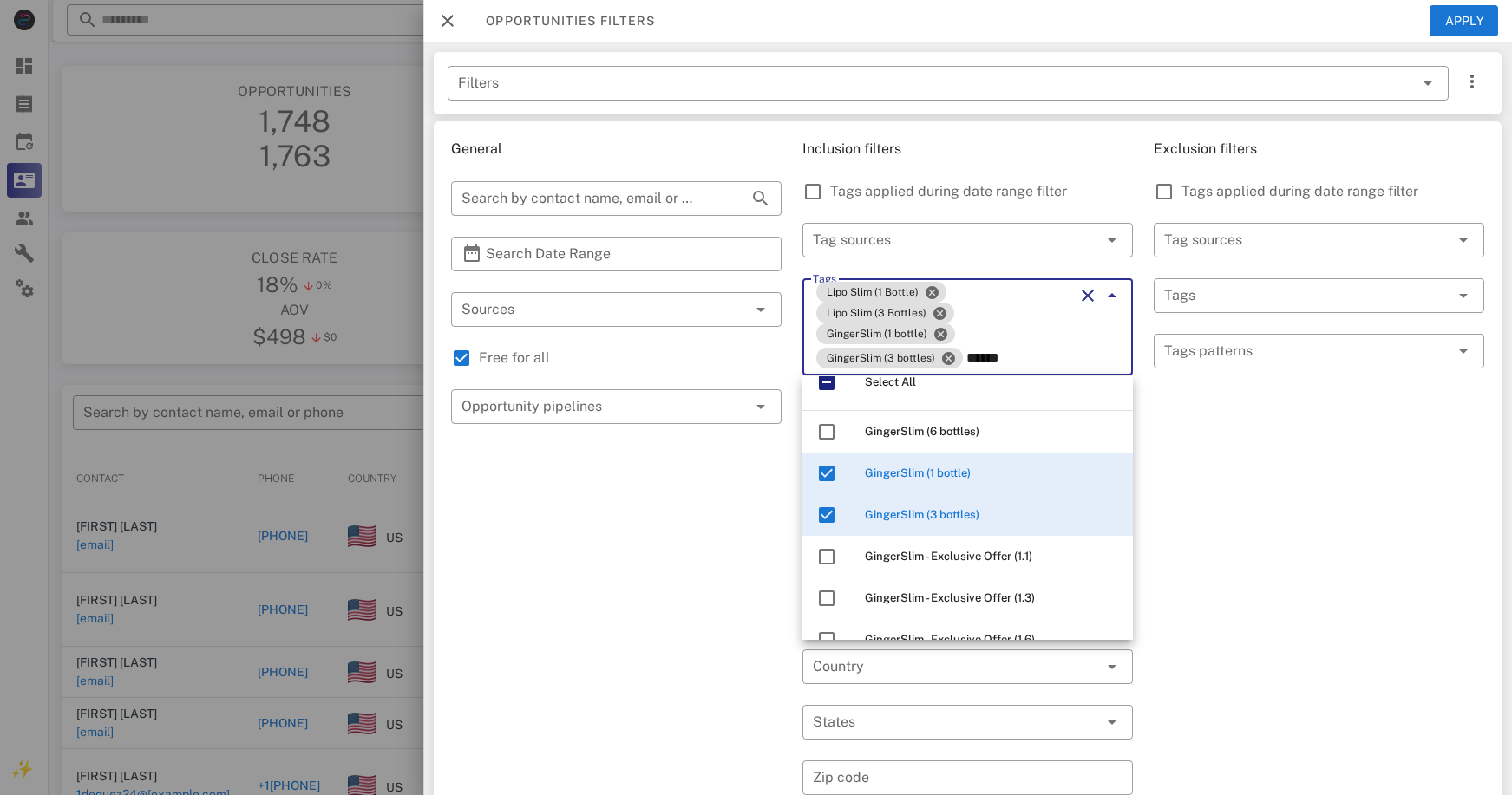 click on "******" at bounding box center [1020, 358] 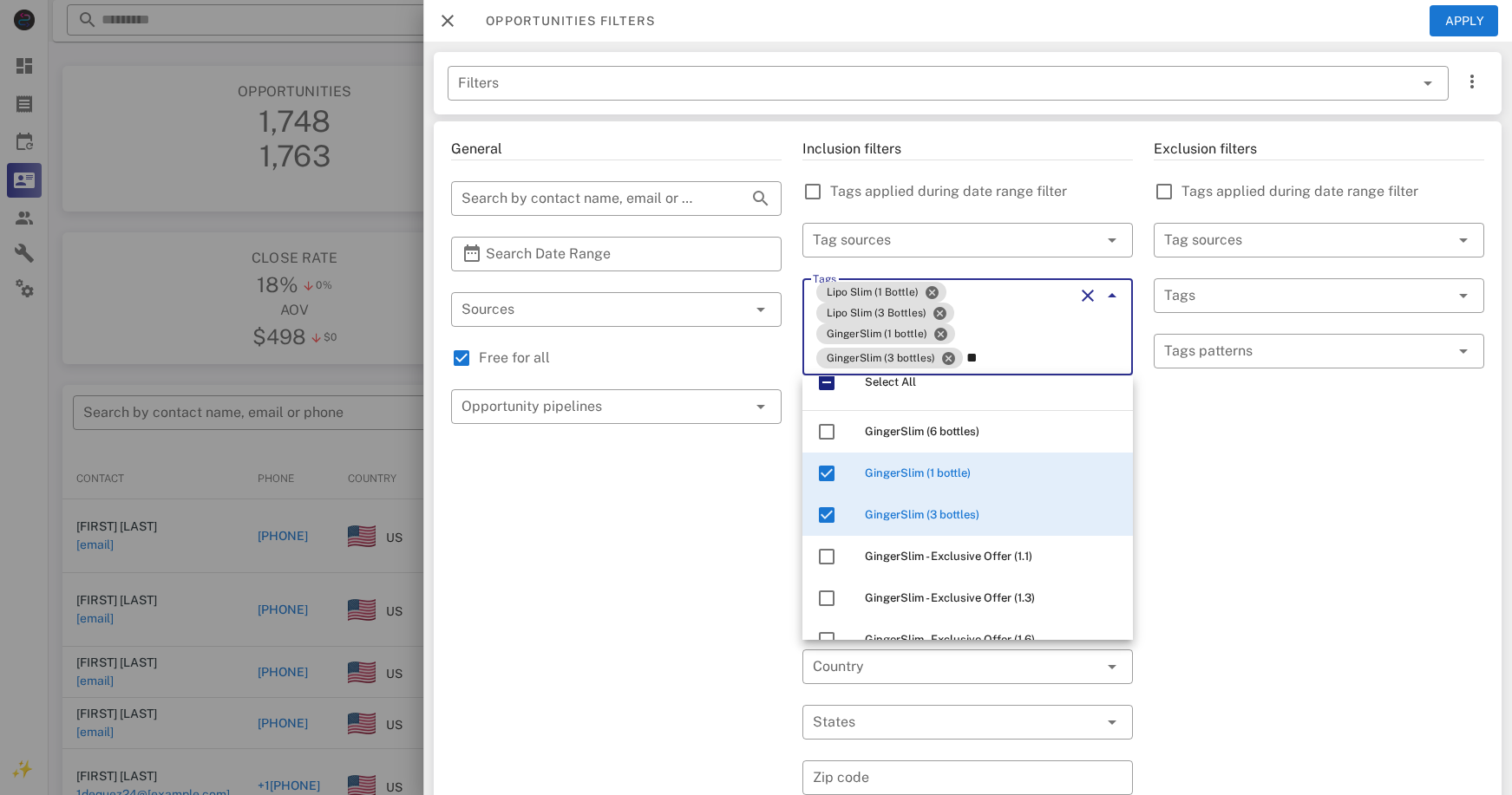 type on "*" 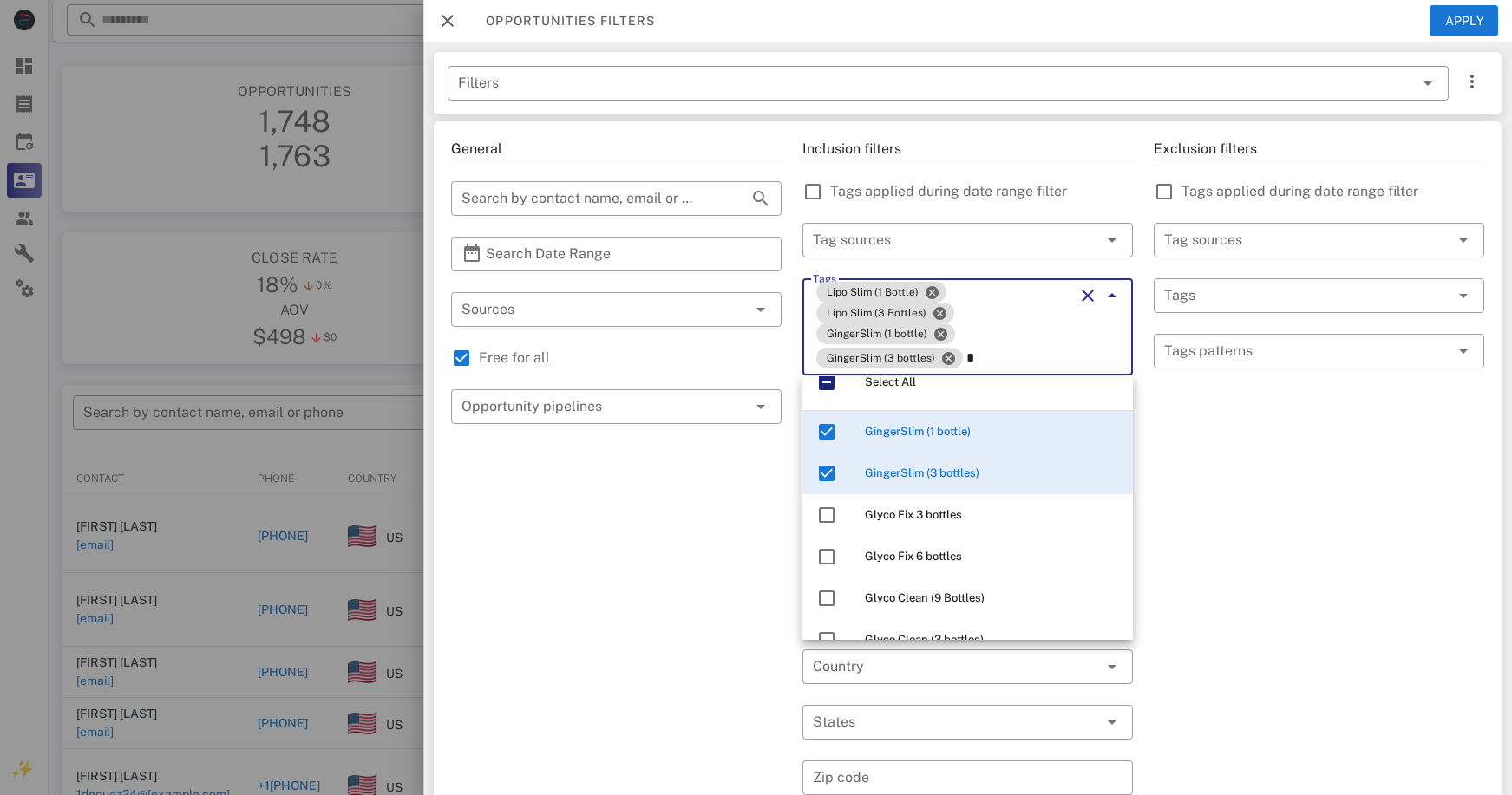 type 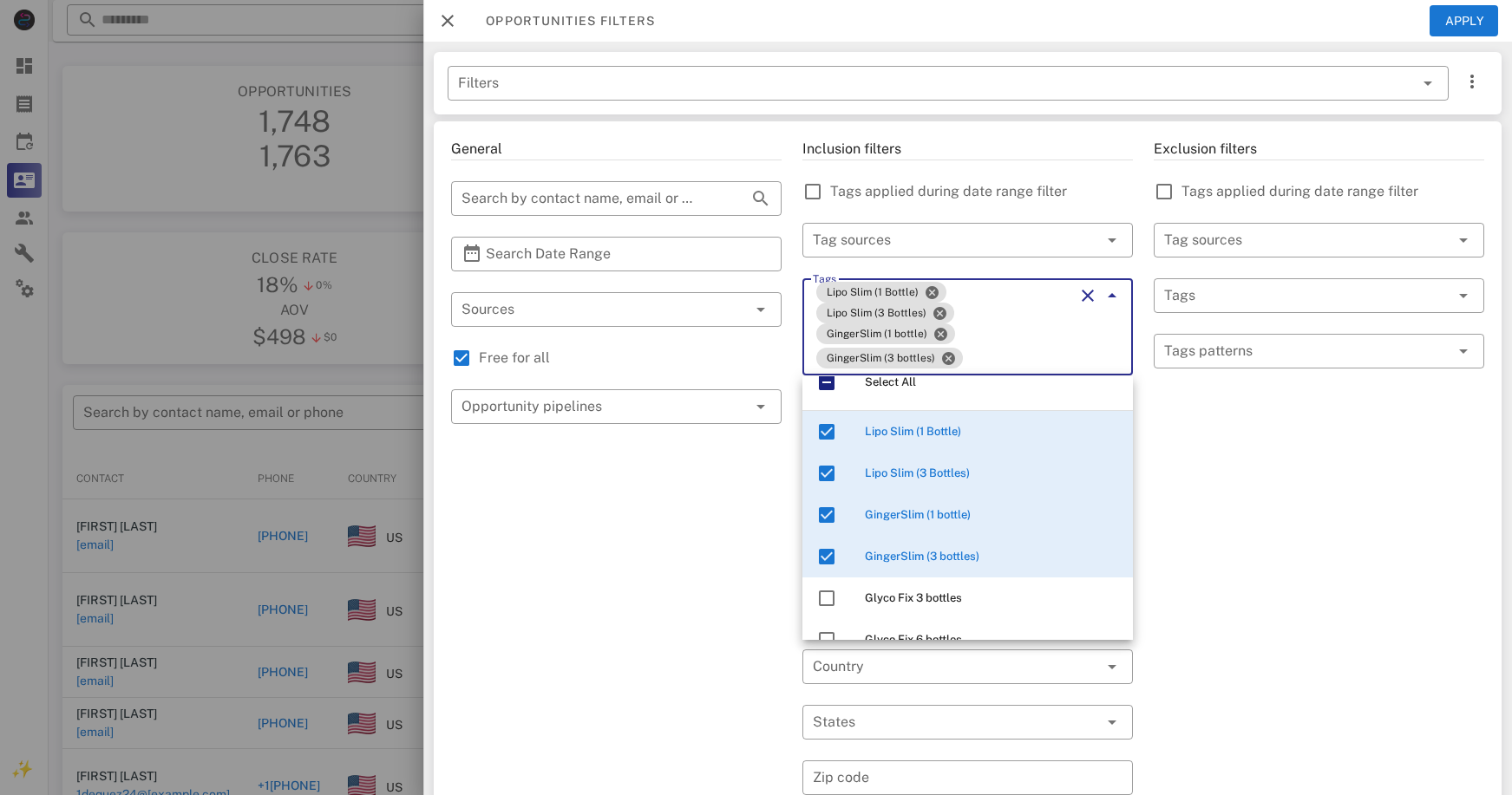 click on "Exclusion filters Tags applied during date range filter ​ Tag sources ​ Tags ​ Tags patterns" at bounding box center [1319, 646] 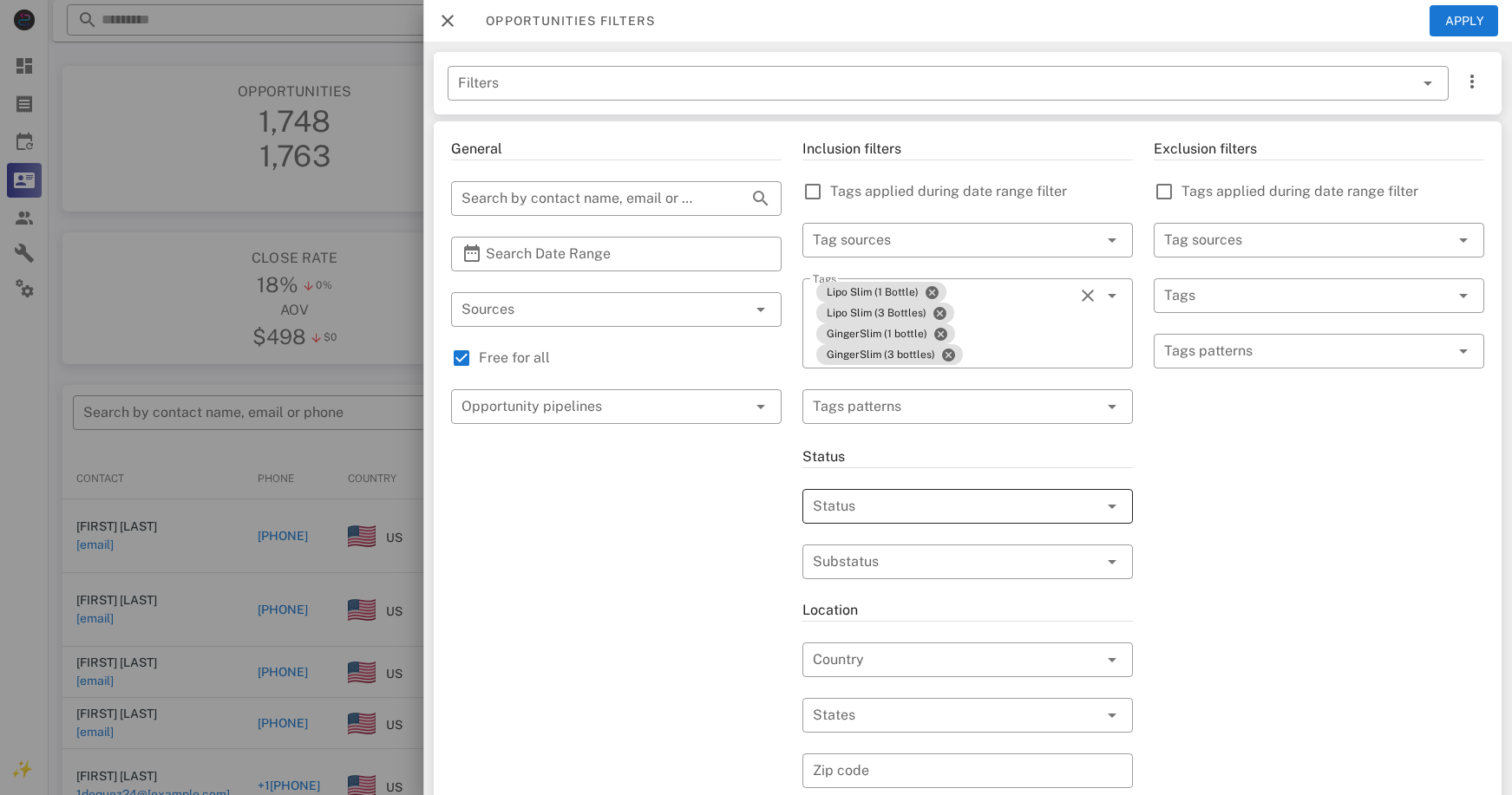 click at bounding box center [943, 506] 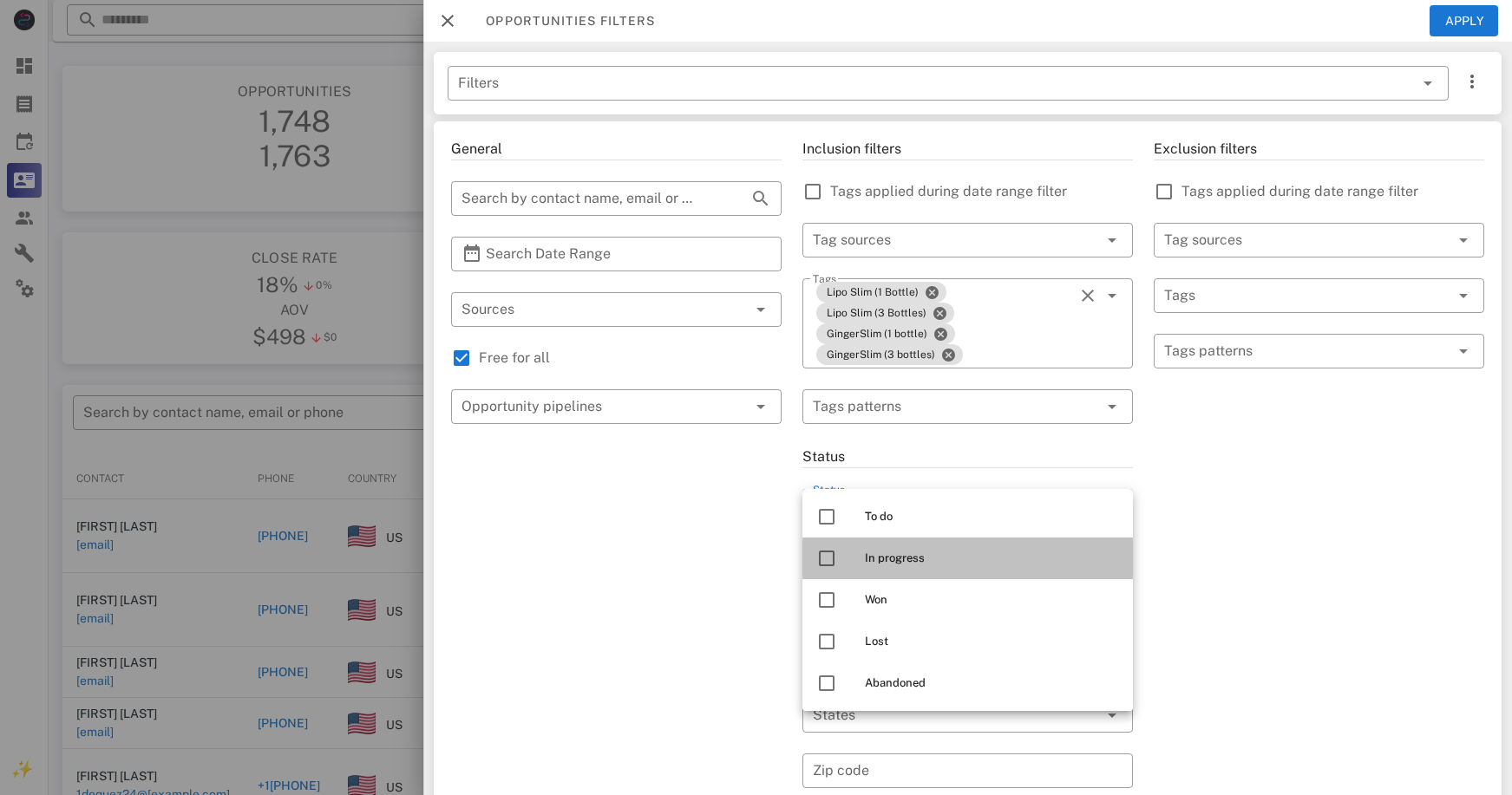 click at bounding box center (827, 558) 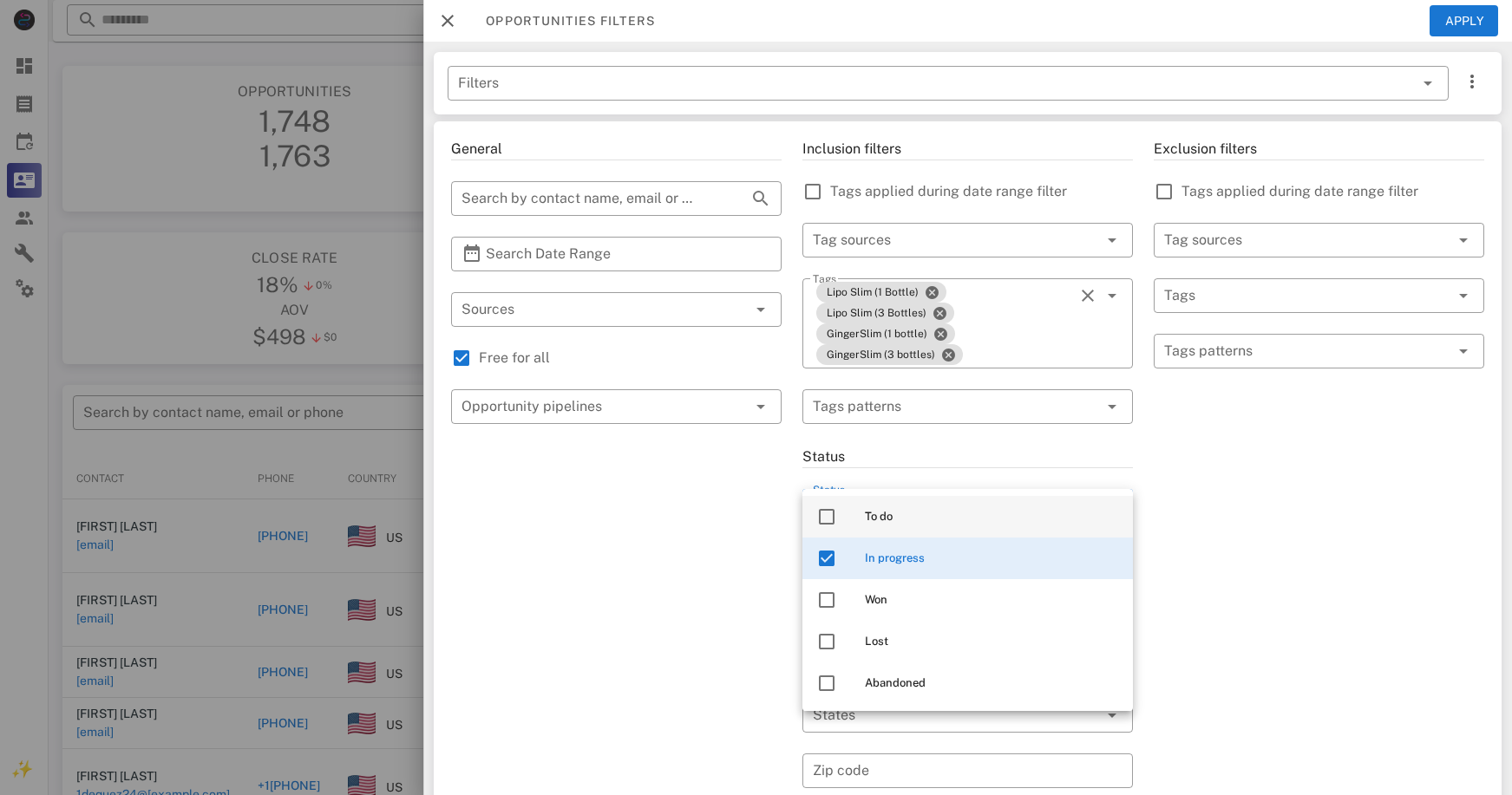 click at bounding box center [827, 517] 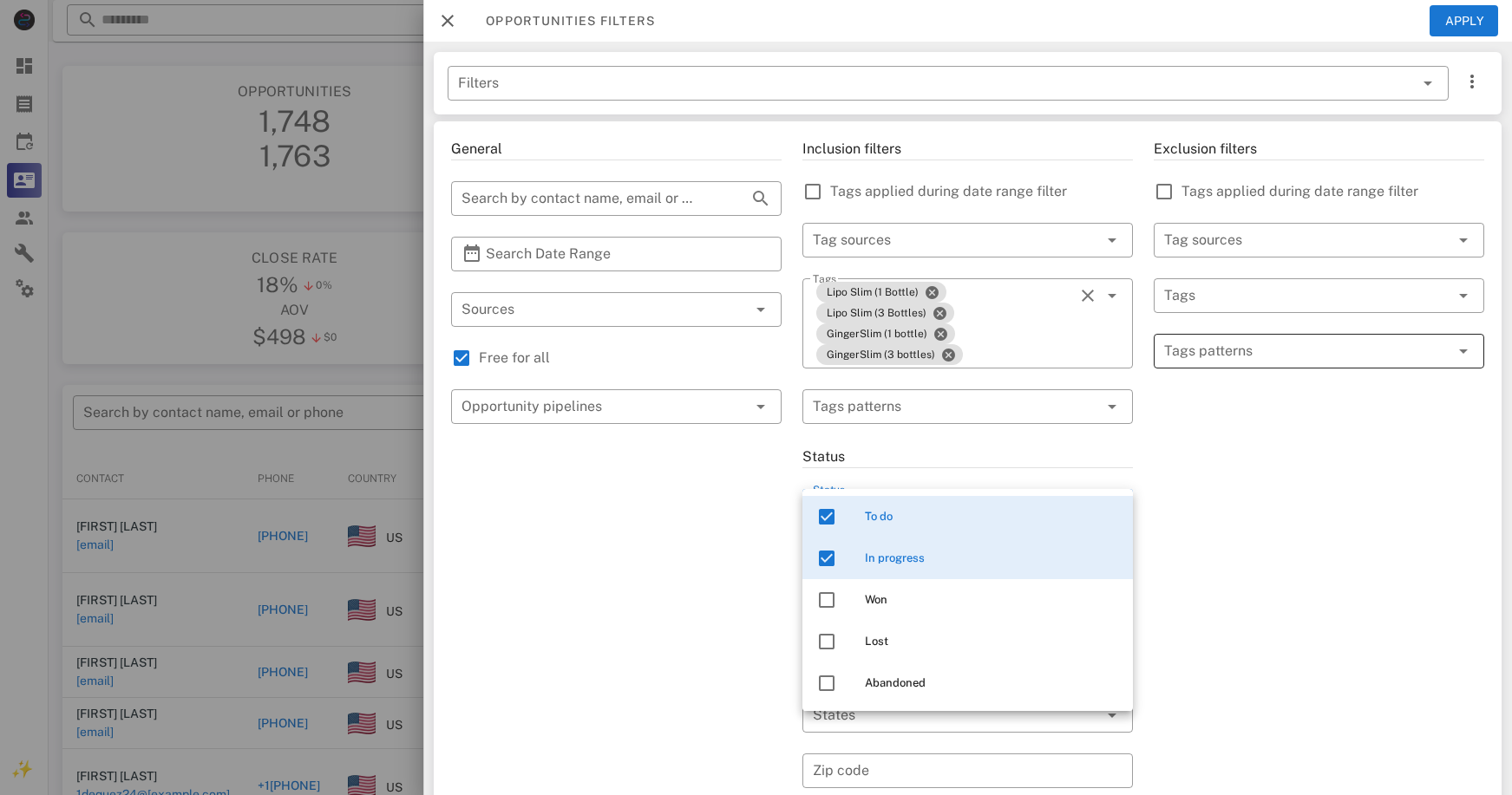 click at bounding box center [1306, 351] 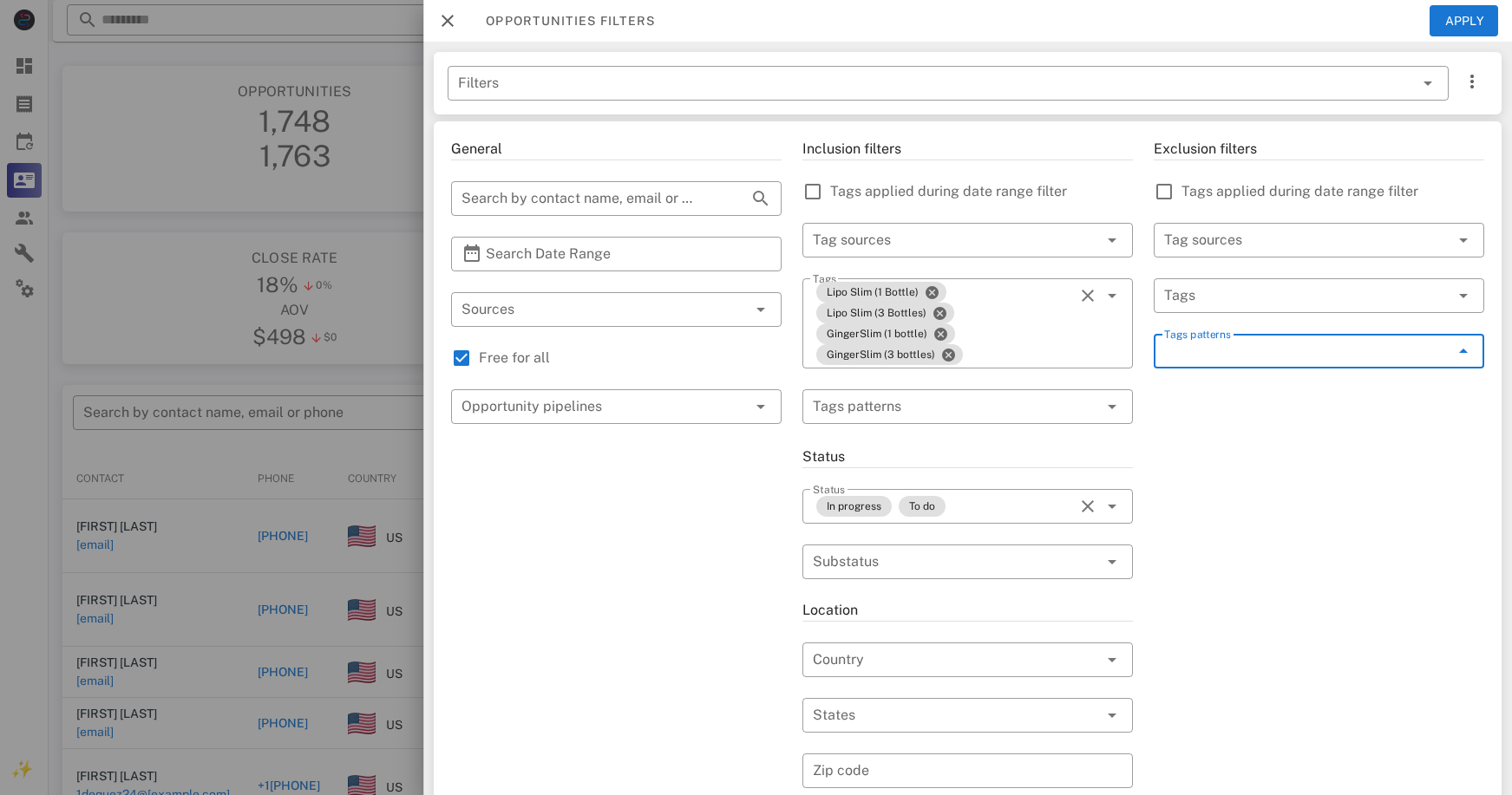 click on "Tags patterns" at bounding box center (1306, 351) 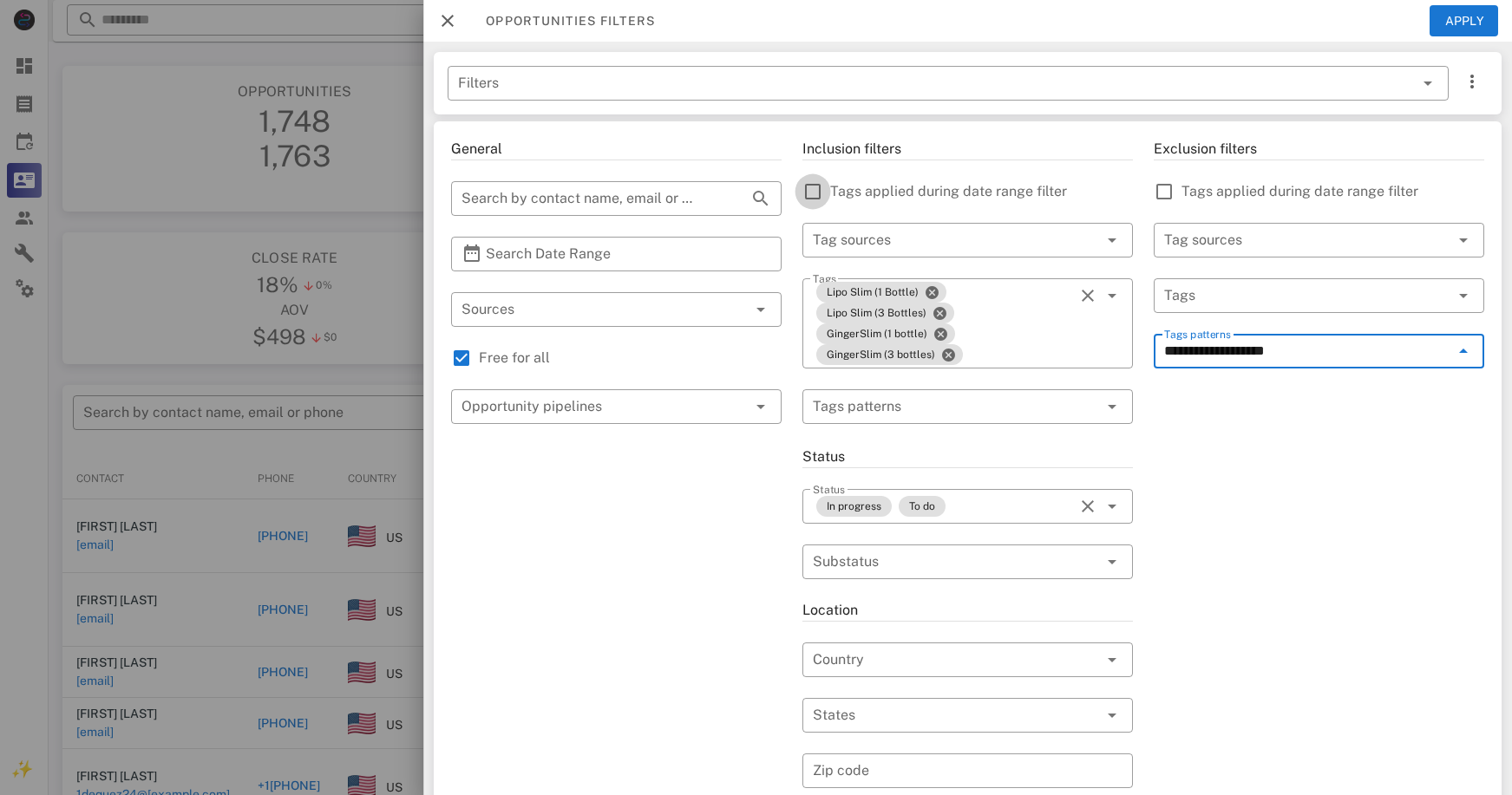 type on "**********" 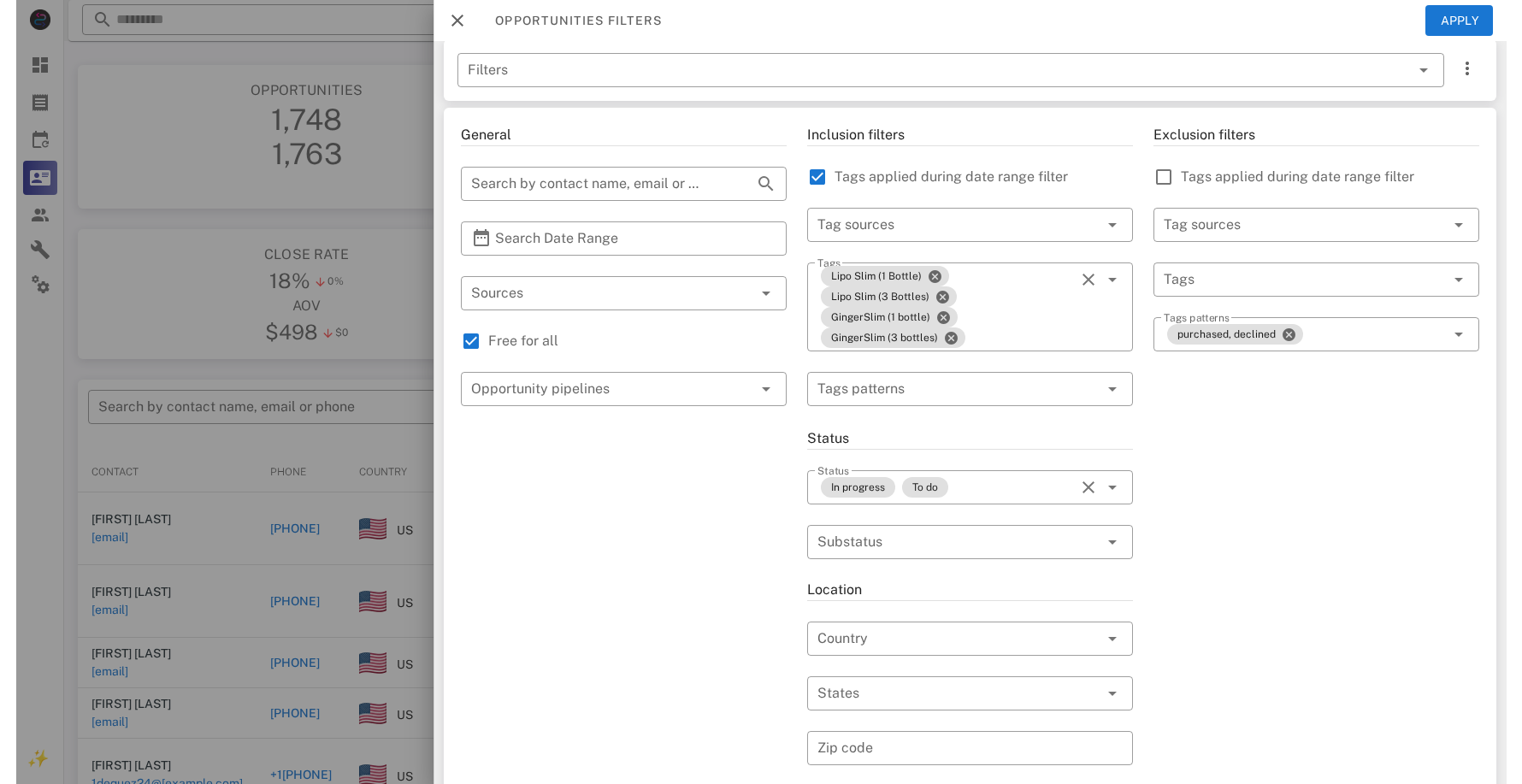 scroll, scrollTop: 0, scrollLeft: 0, axis: both 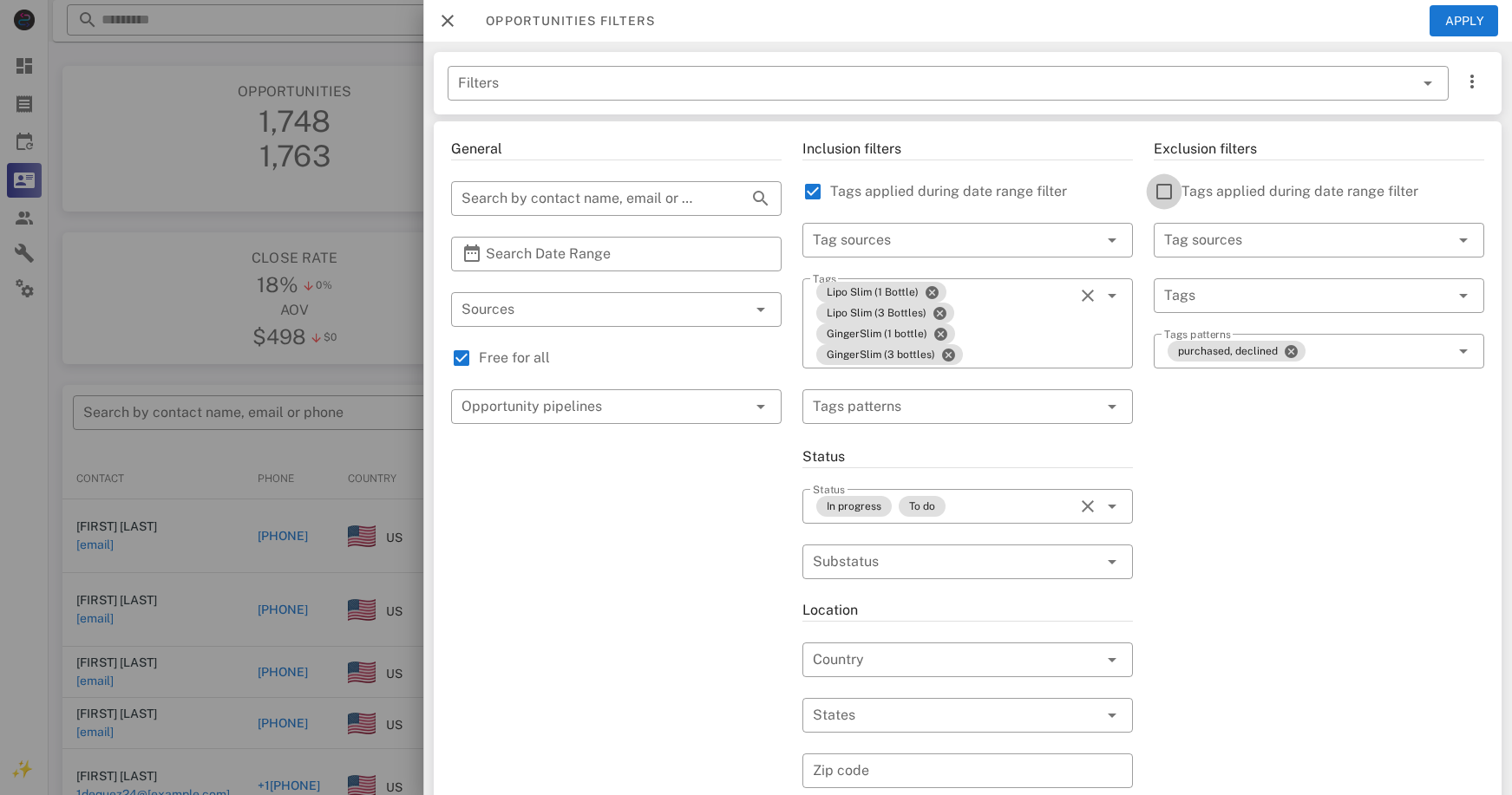 click at bounding box center (1164, 192) 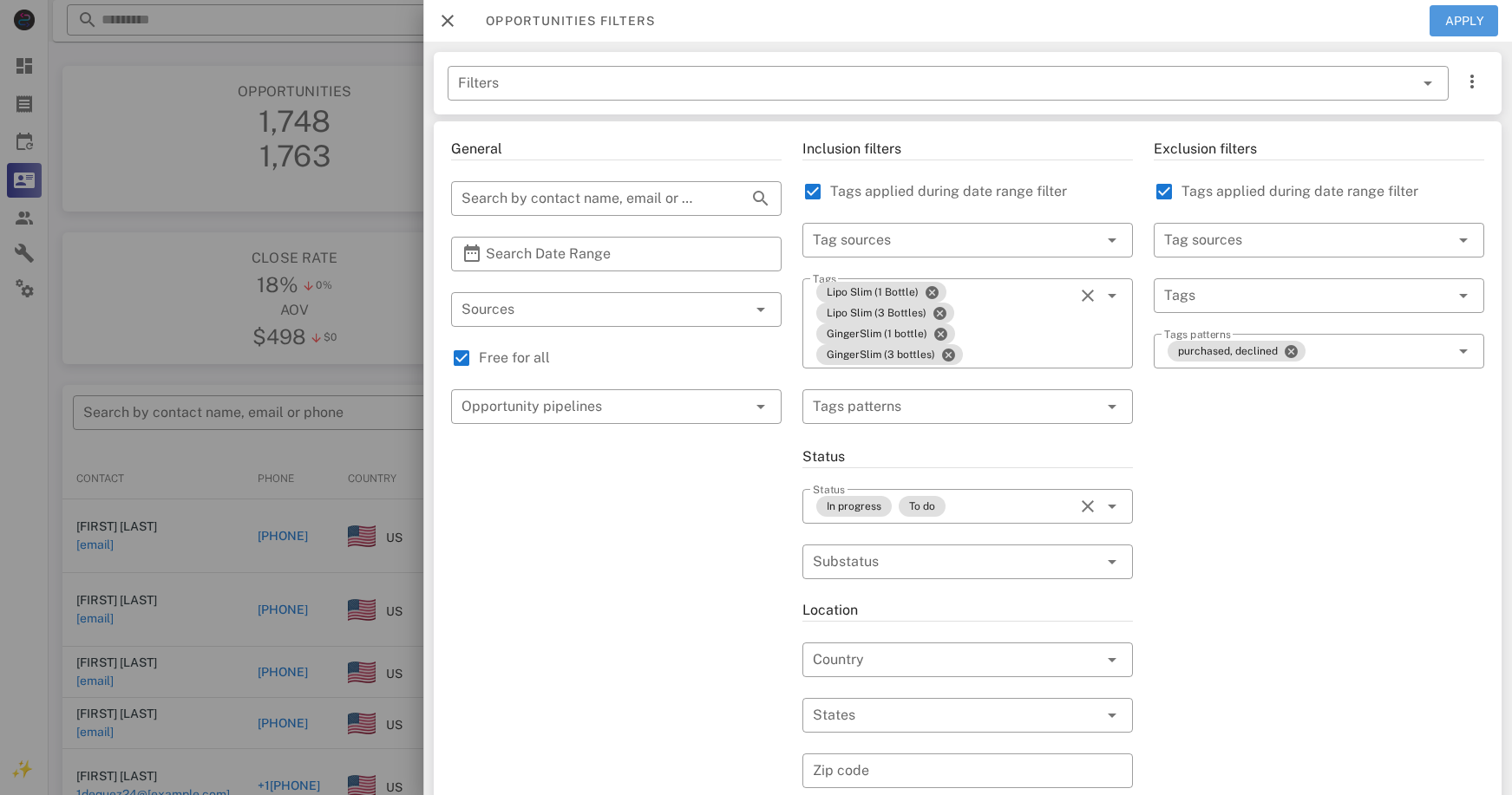 click on "Apply" at bounding box center (1464, 21) 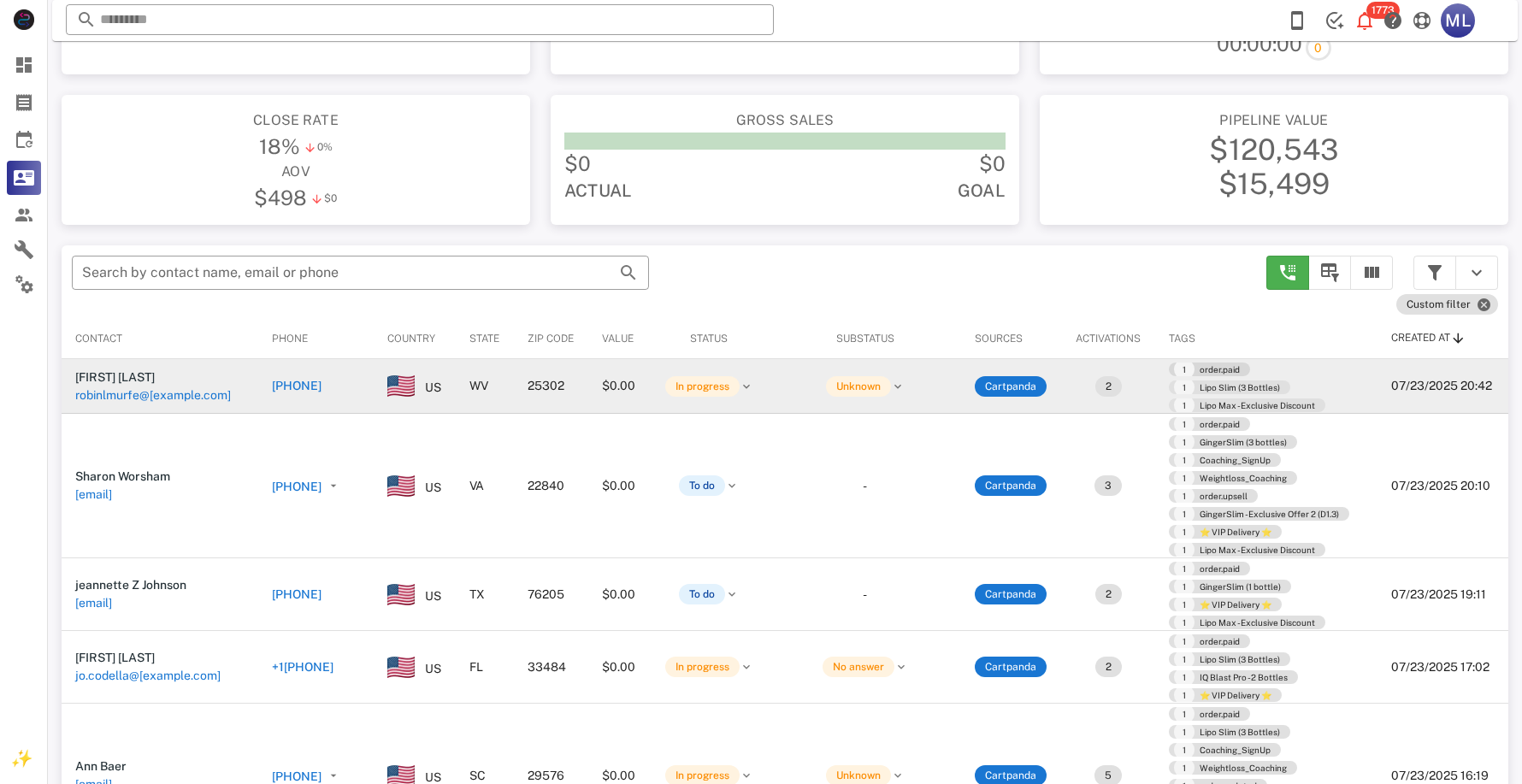 scroll, scrollTop: 135, scrollLeft: 0, axis: vertical 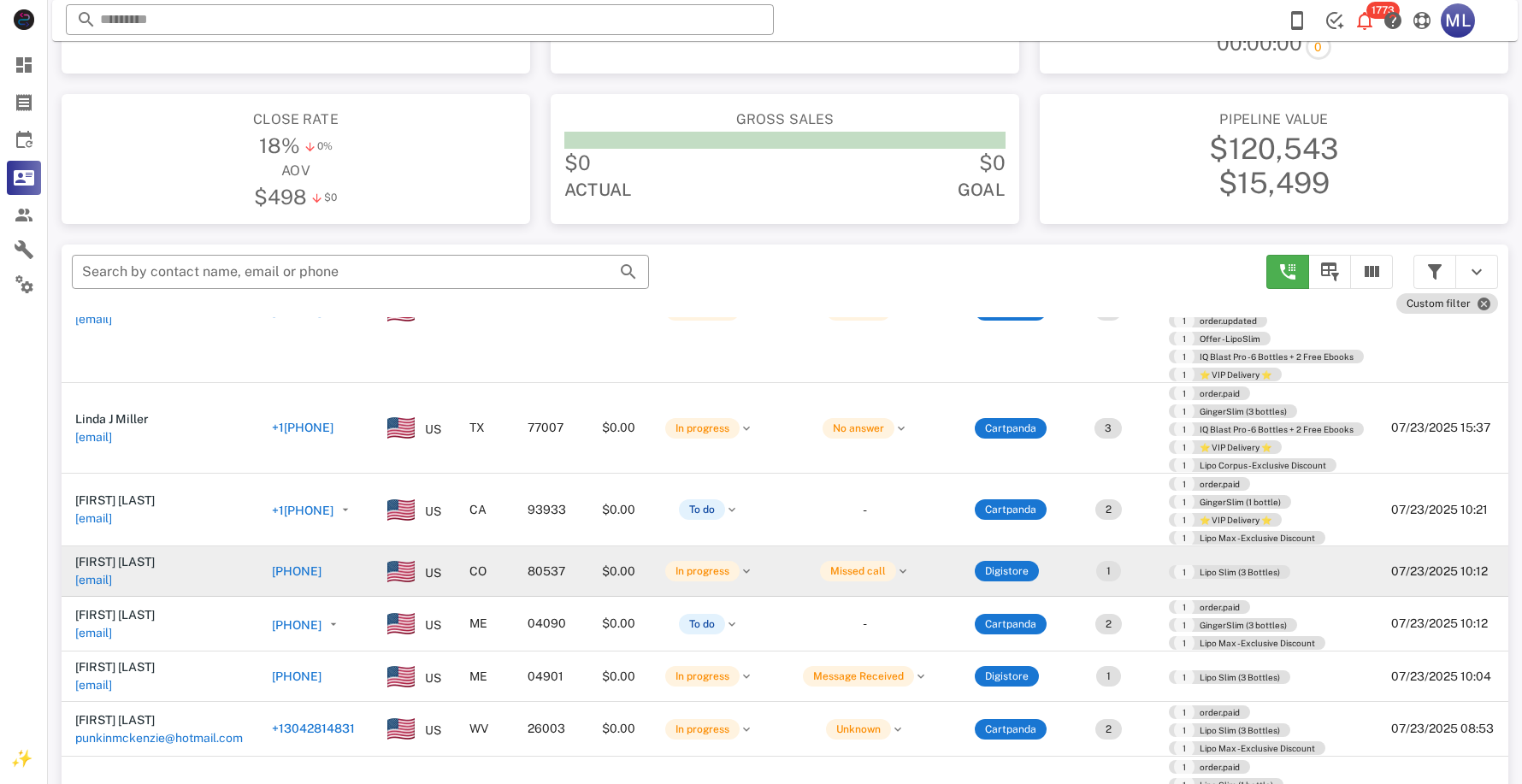 click on "+1[PHONE]" at bounding box center [265, 571] 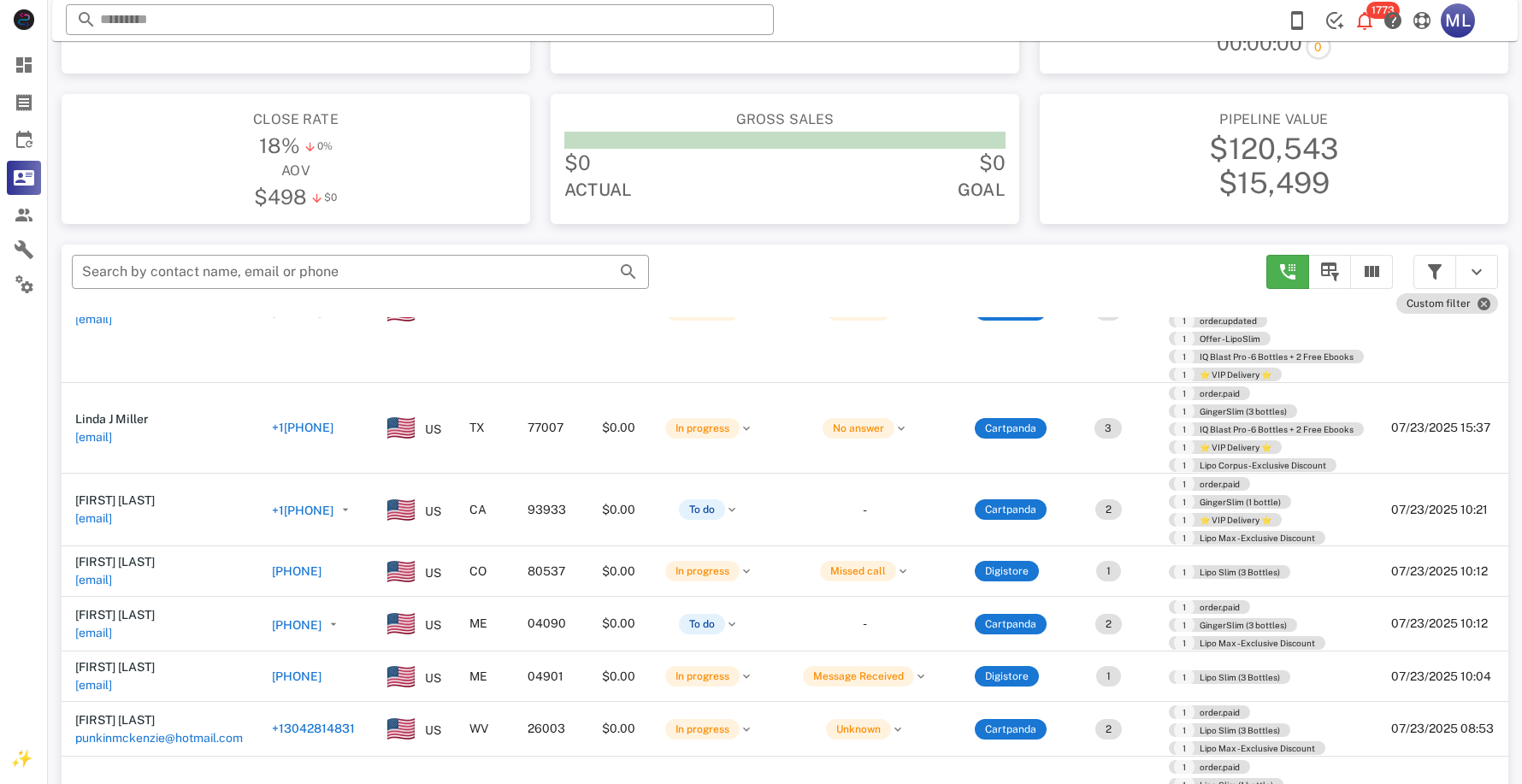 type on "**********" 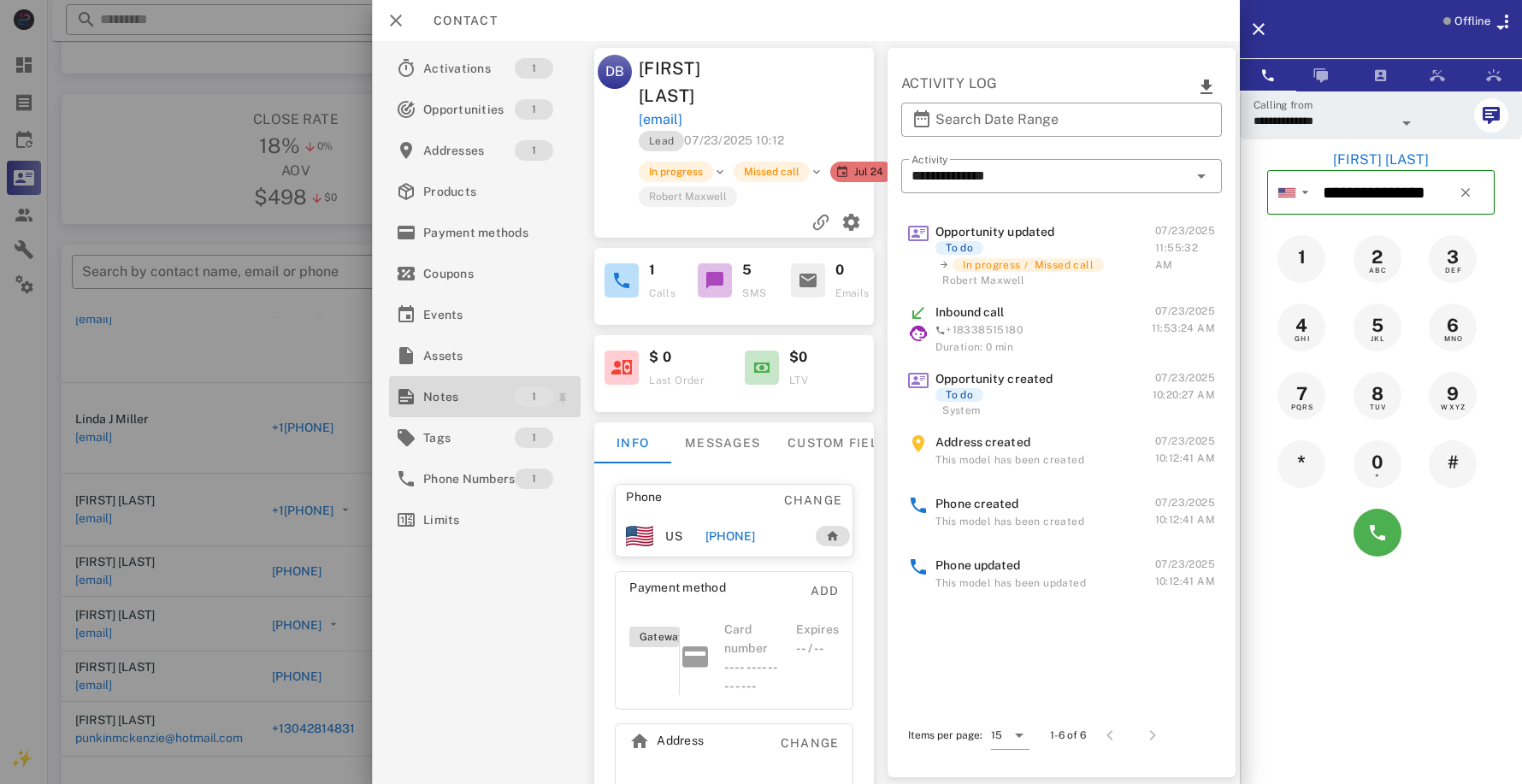 click on "Notes" at bounding box center [469, 397] 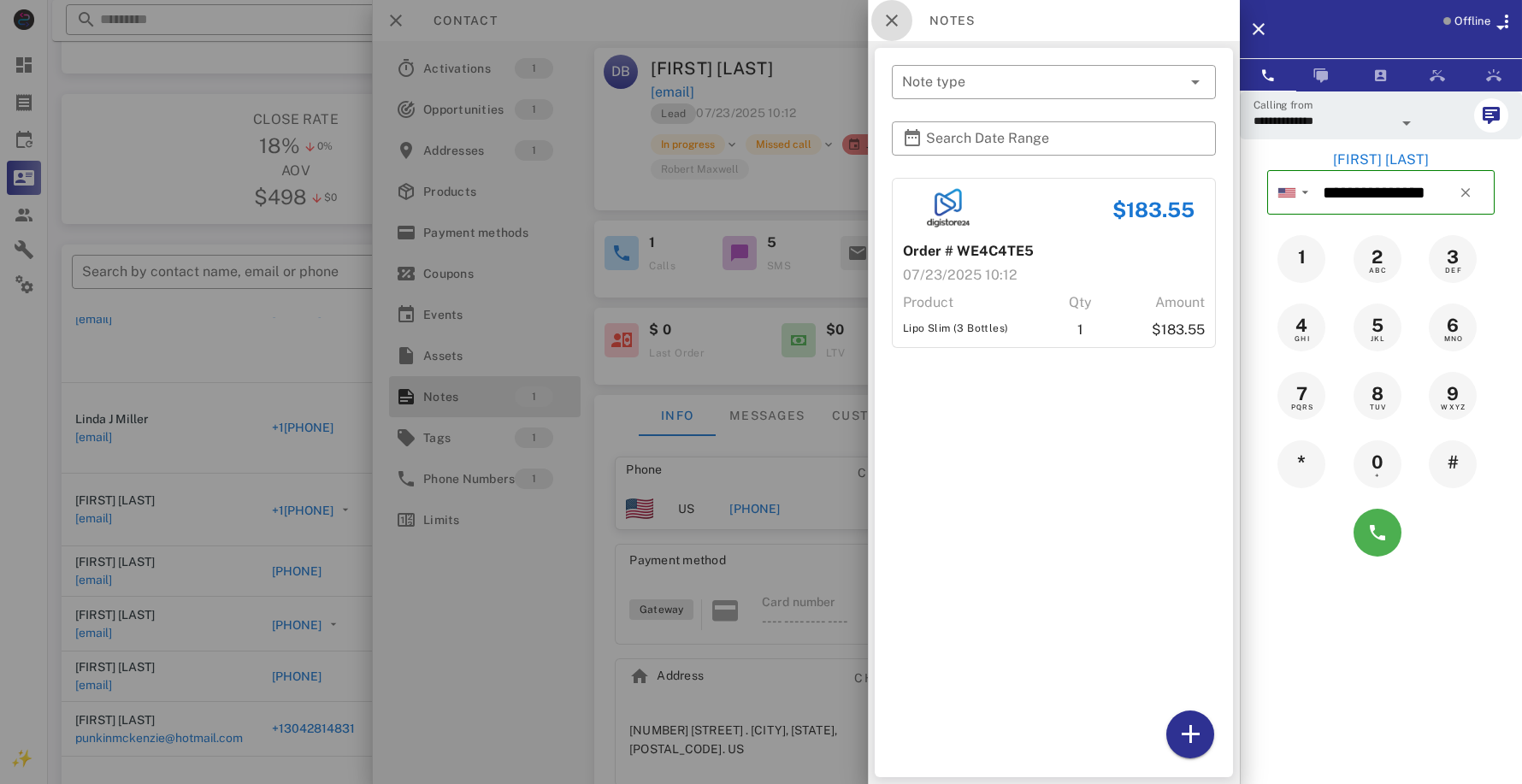 click at bounding box center [892, 21] 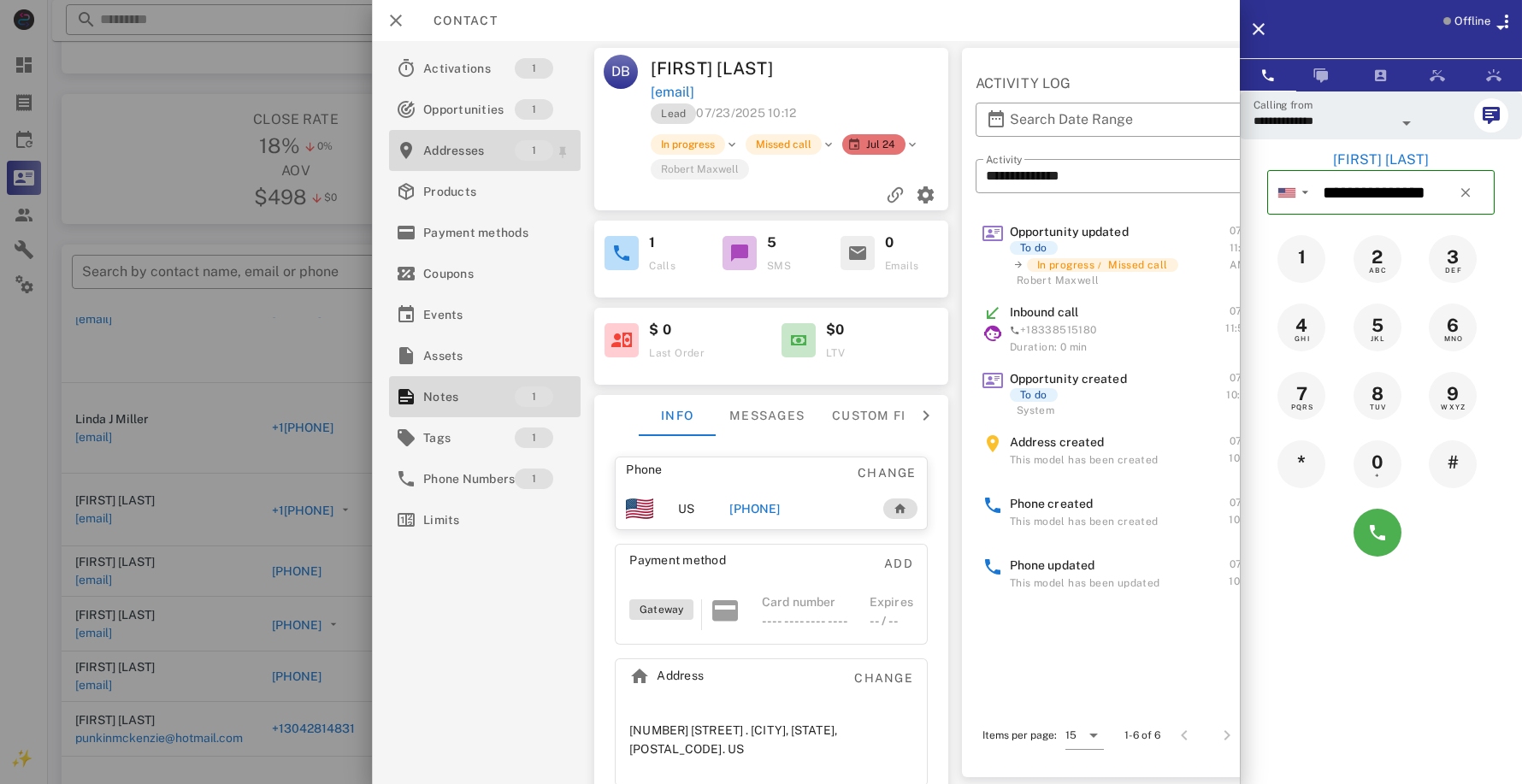 click on "Addresses" at bounding box center [469, 150] 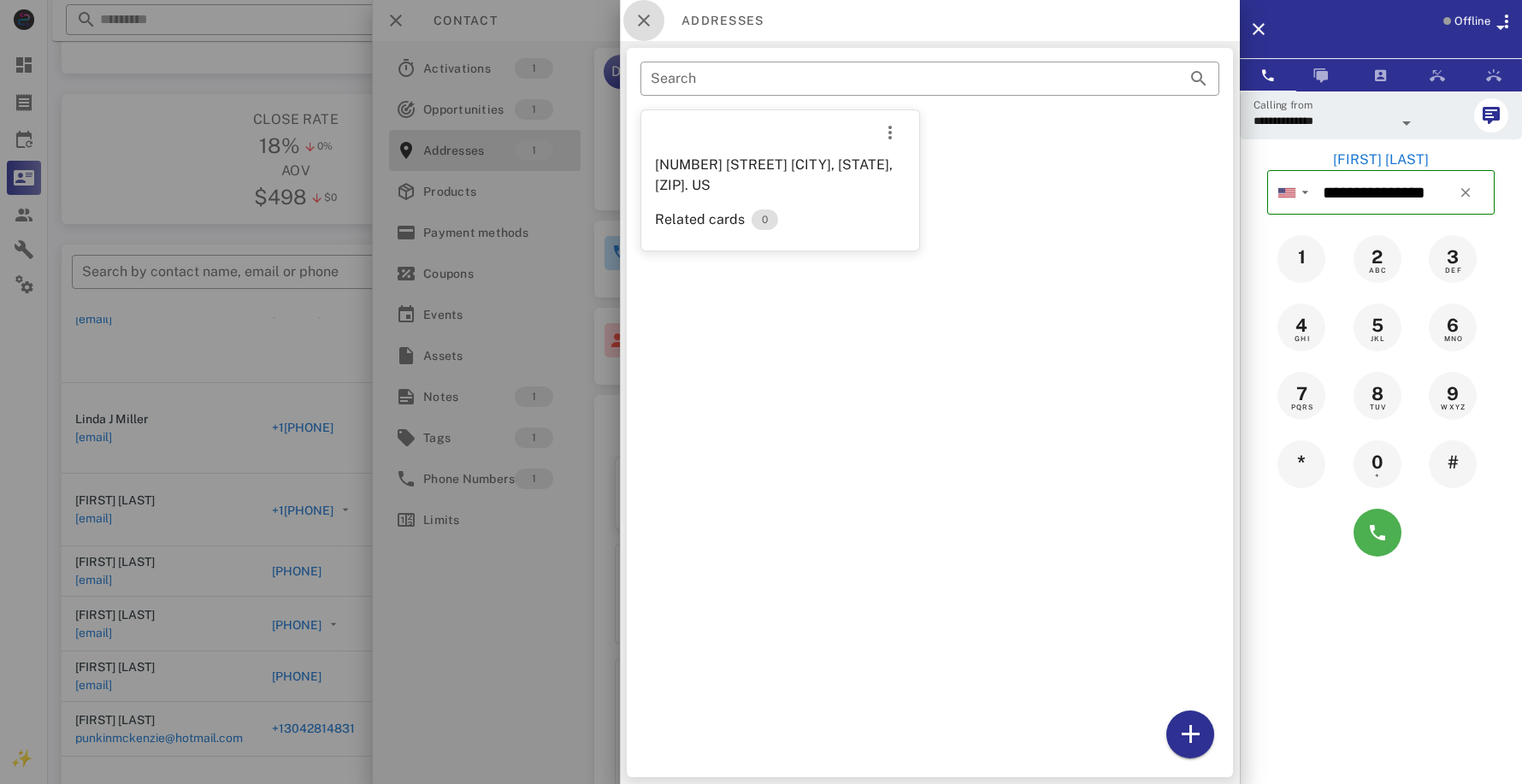 click at bounding box center [644, 21] 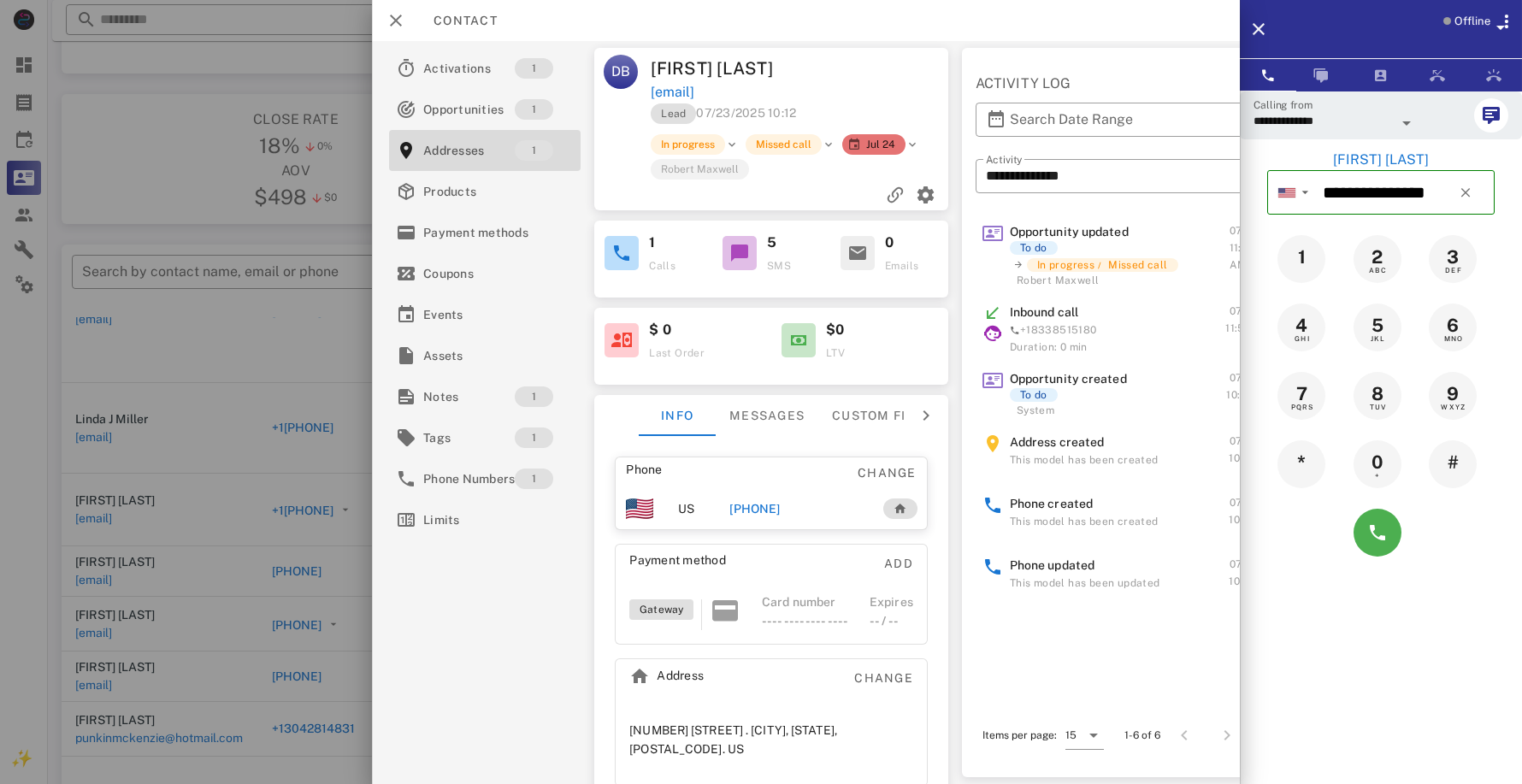 click at bounding box center [1407, 123] 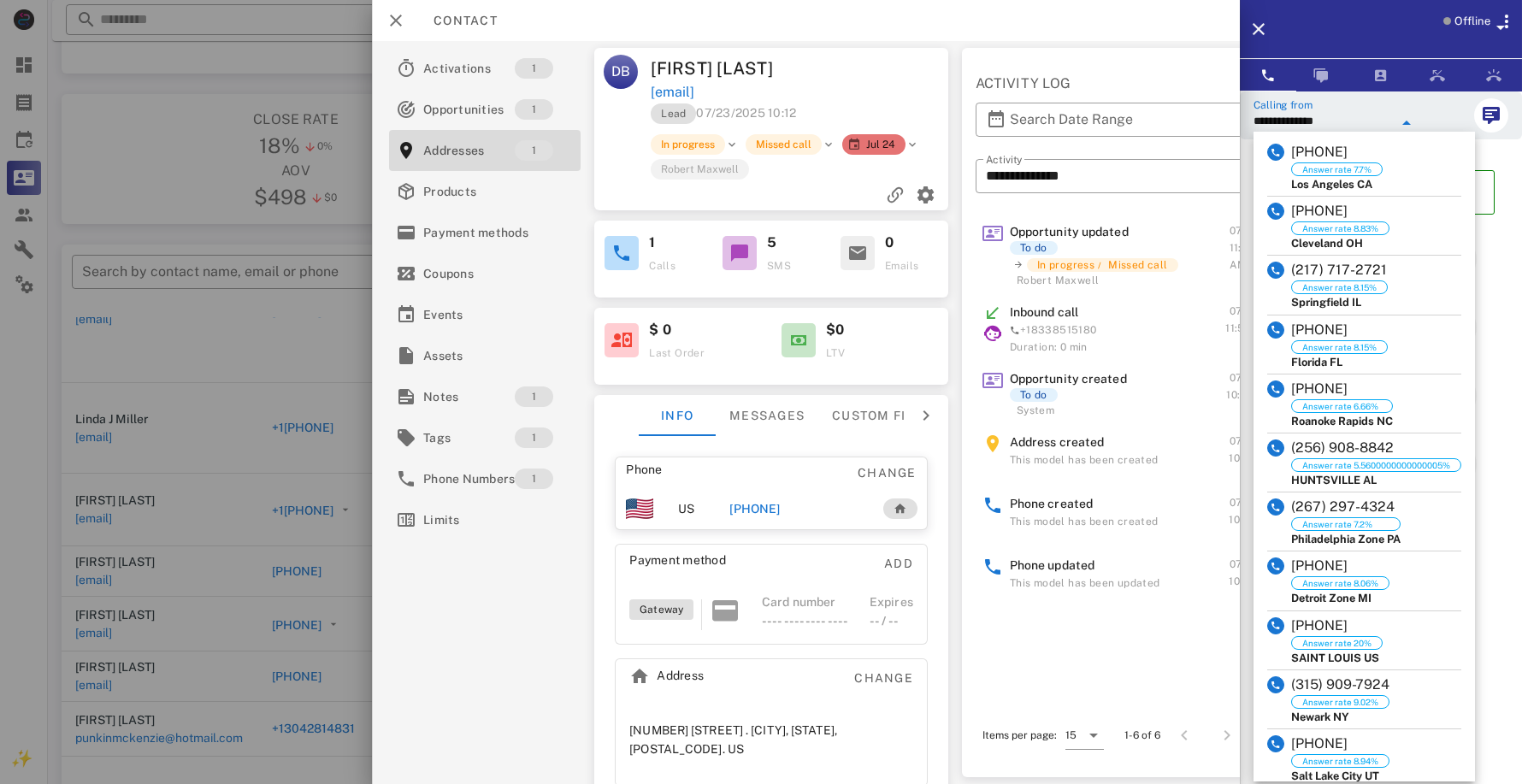 click on "Activations  1  Opportunities  1  Addresses  1  Products Payment methodsCoupons Events Assets Notes  1  Tags  1  Phone Numbers  1  Limits" at bounding box center [485, 412] 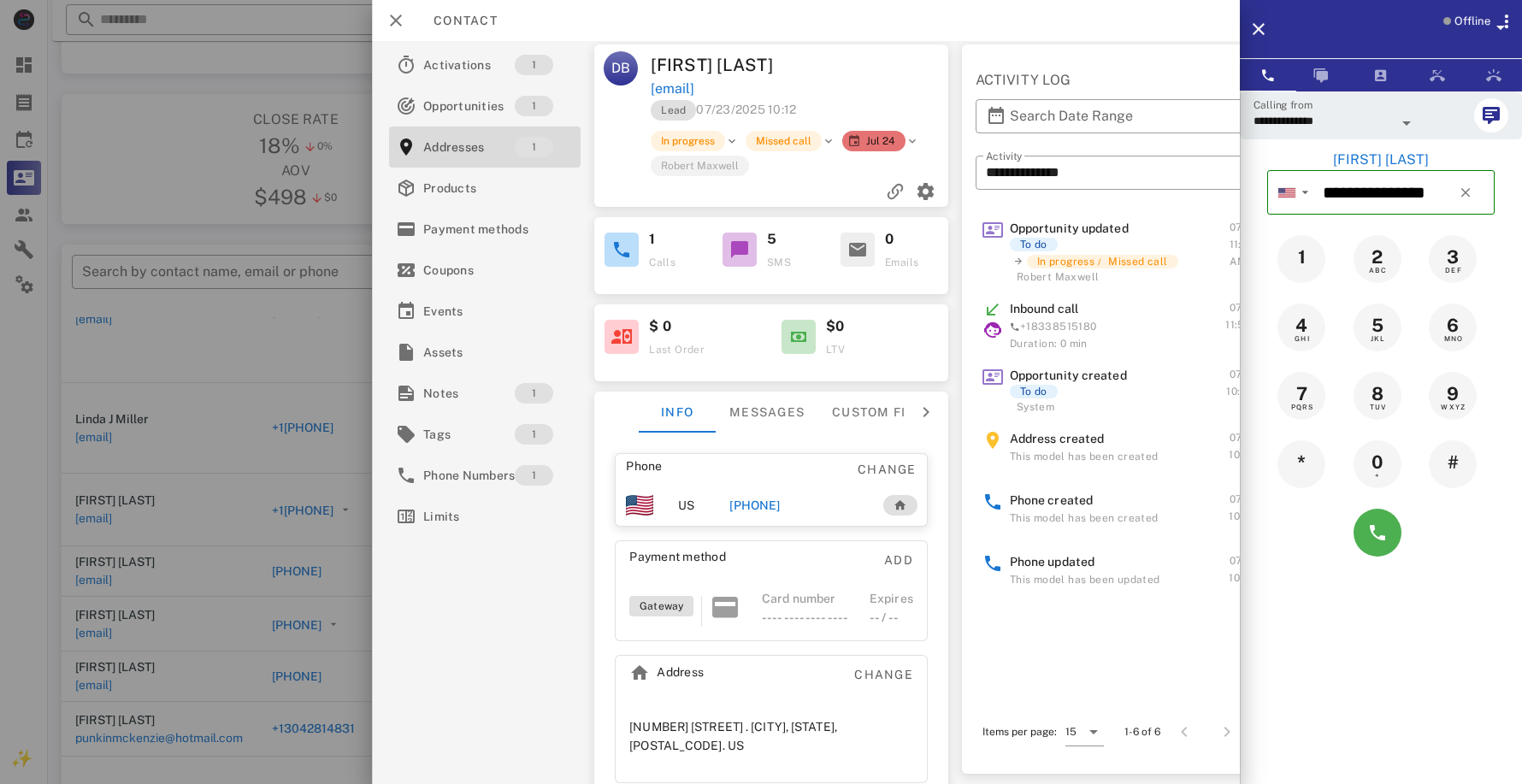 scroll, scrollTop: 4, scrollLeft: 0, axis: vertical 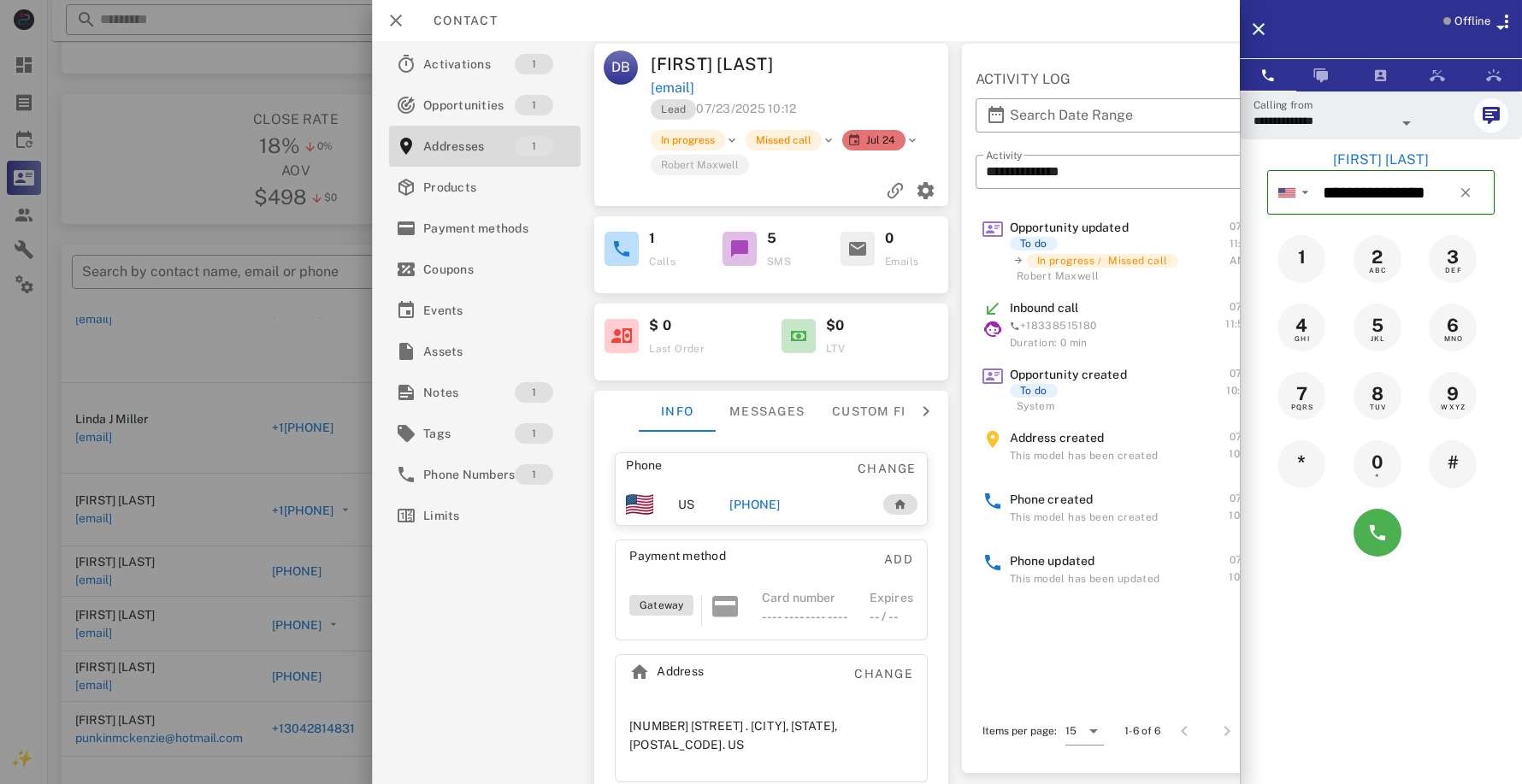 click on "Activations  1  Opportunities  1  Addresses  1  Products Payment methodsCoupons Events Assets Notes  1  Tags  1  Phone Numbers  1  Limits" at bounding box center (485, 408) 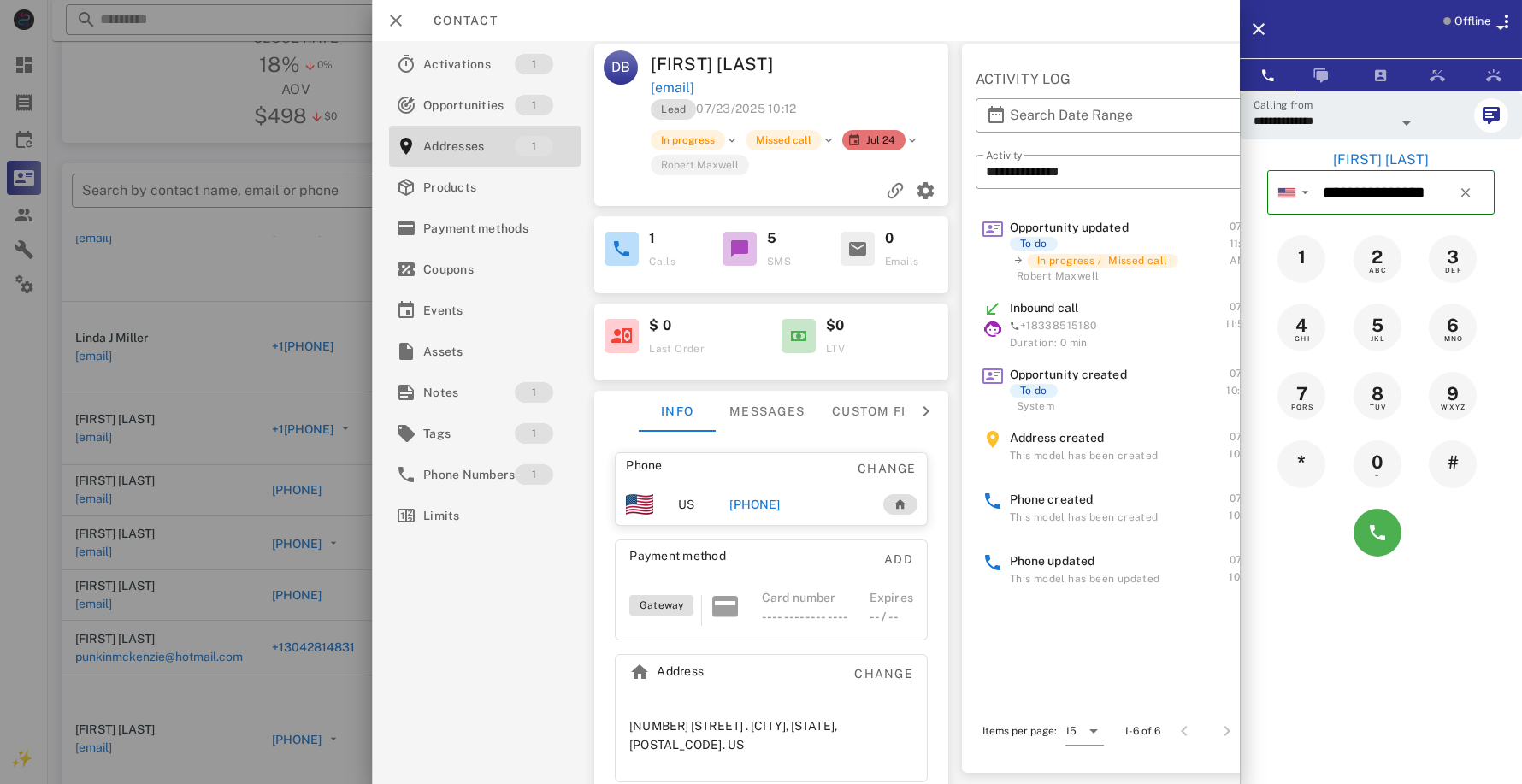 scroll, scrollTop: 225, scrollLeft: 0, axis: vertical 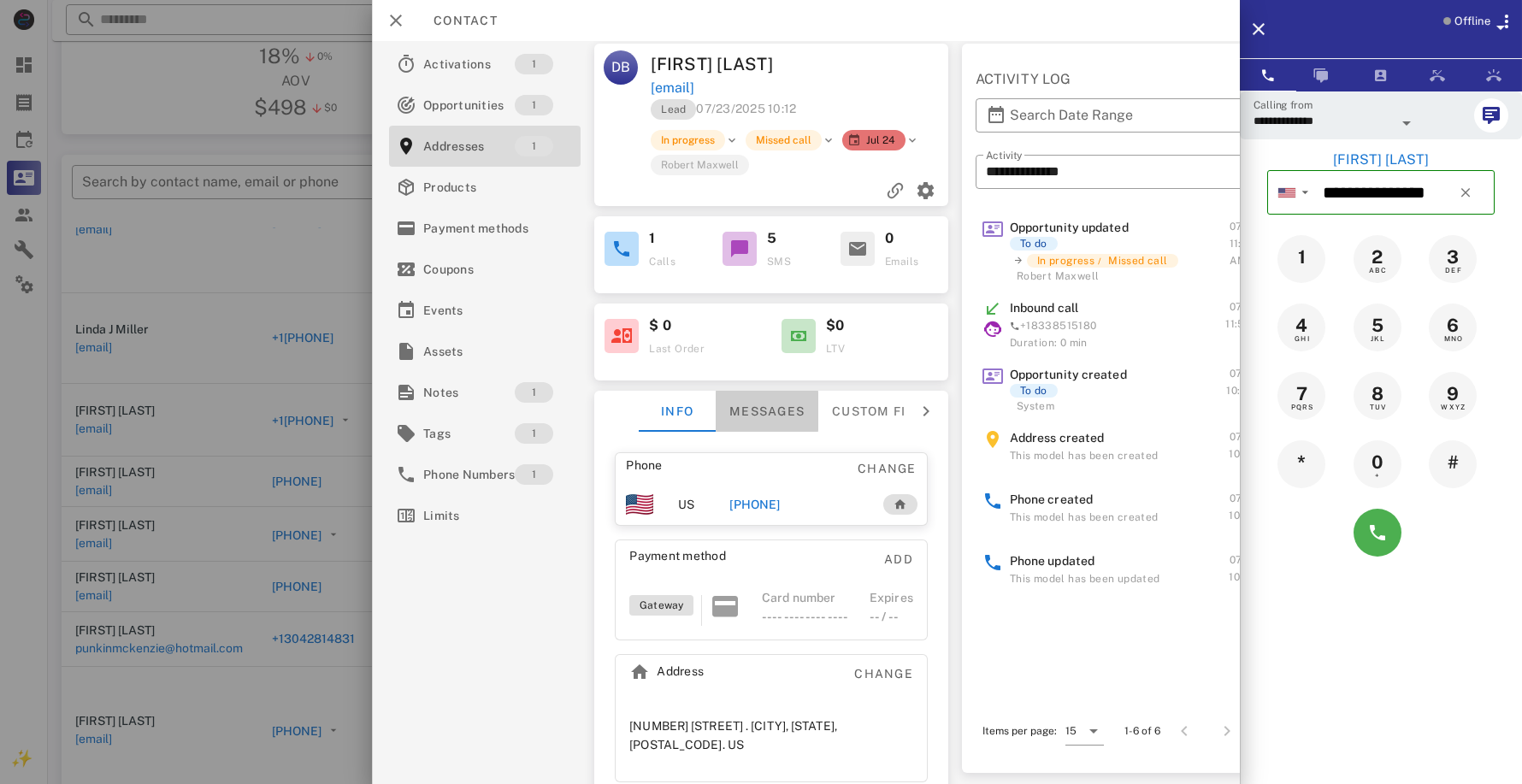 click on "Messages" at bounding box center [767, 411] 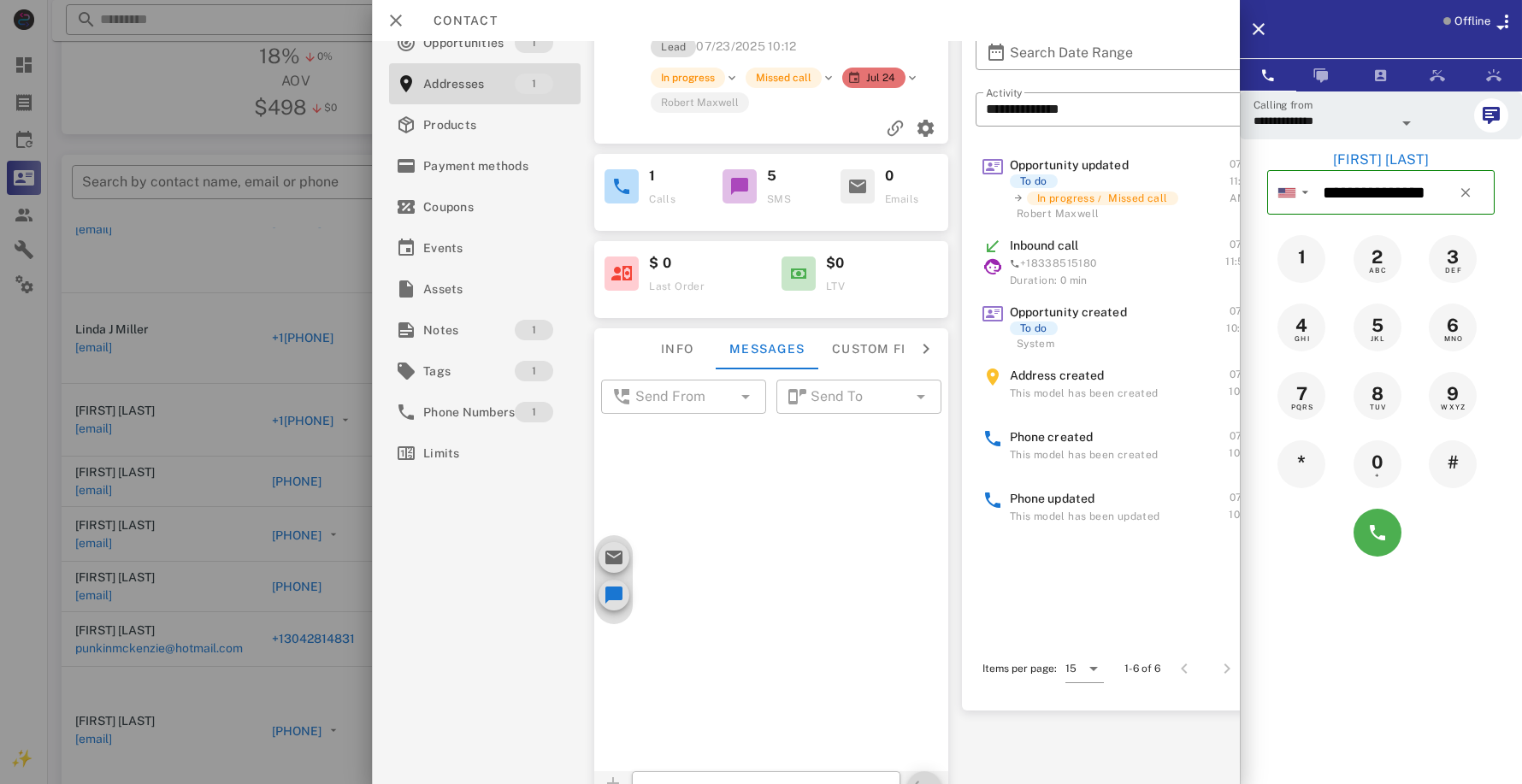 scroll, scrollTop: 78, scrollLeft: 0, axis: vertical 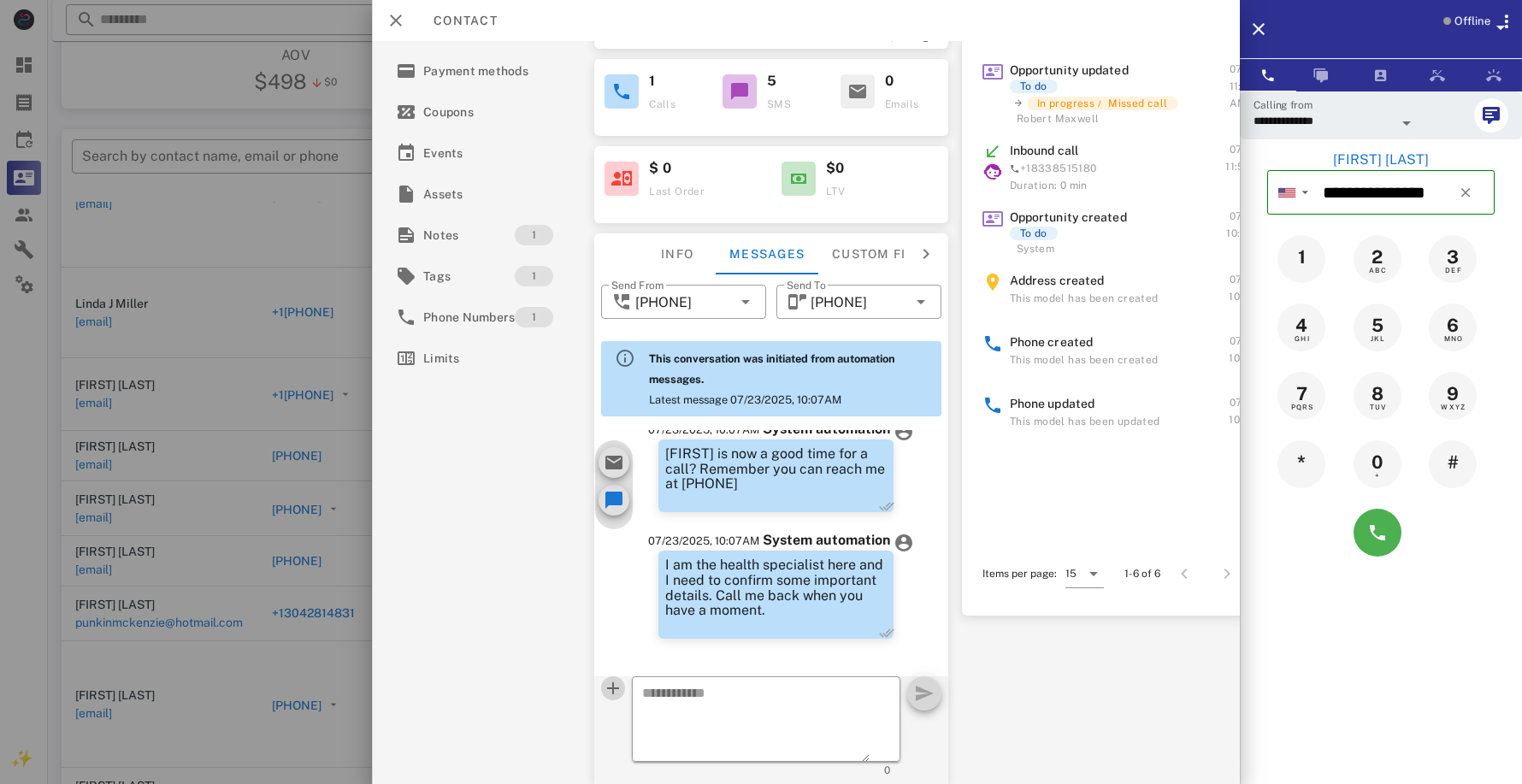 click at bounding box center [613, 688] 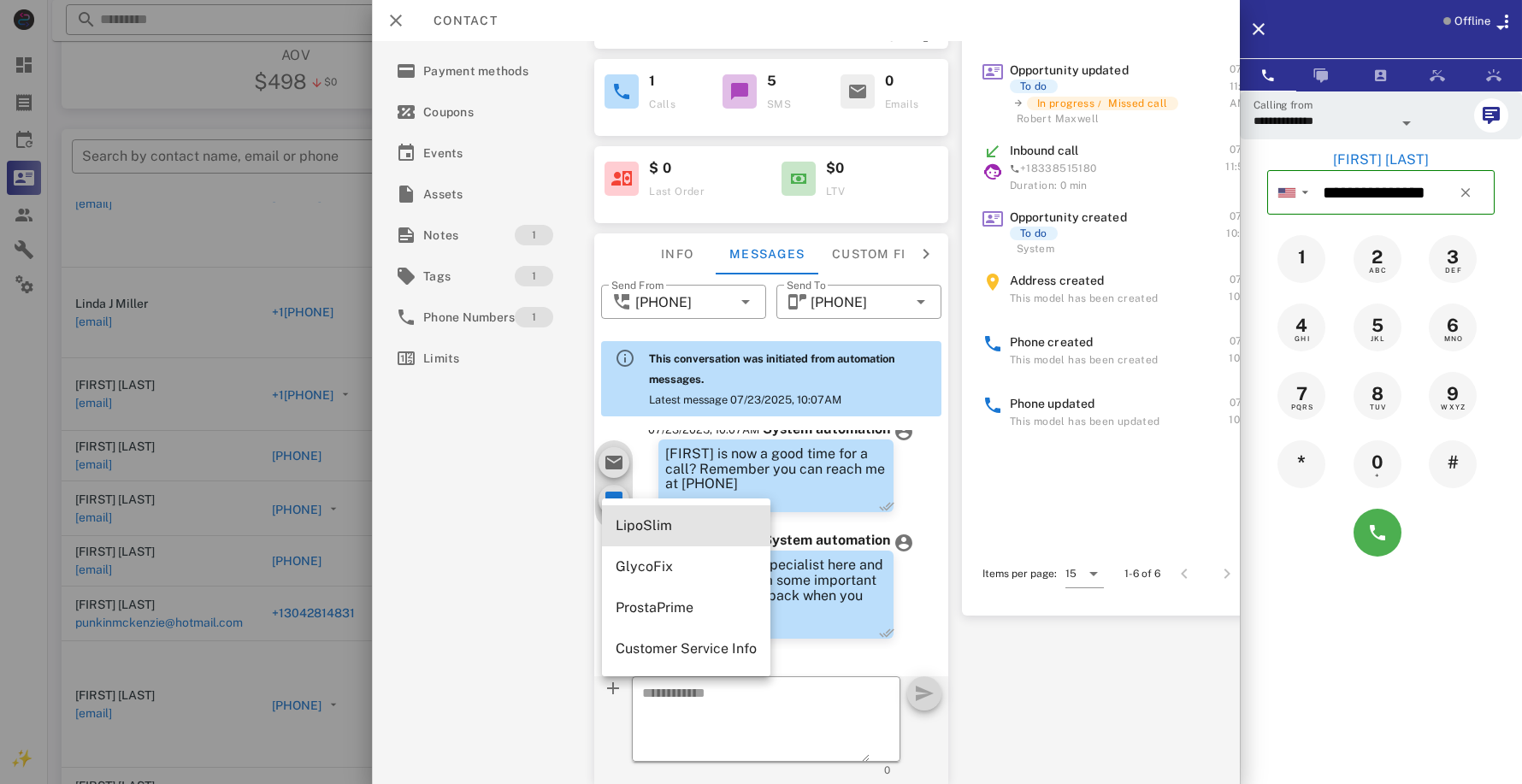 click on "LipoSlim" at bounding box center (686, 526) 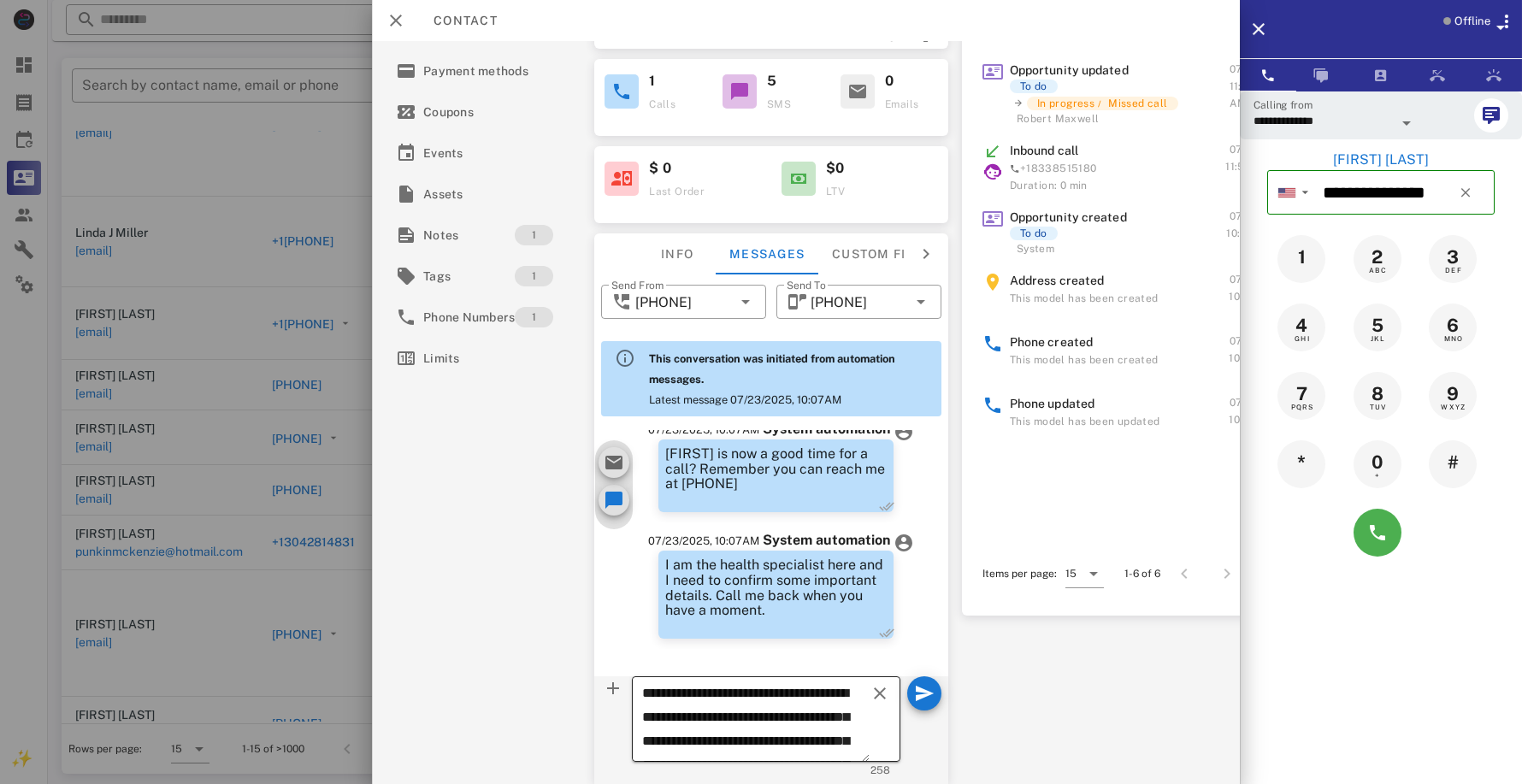 scroll, scrollTop: 324, scrollLeft: 0, axis: vertical 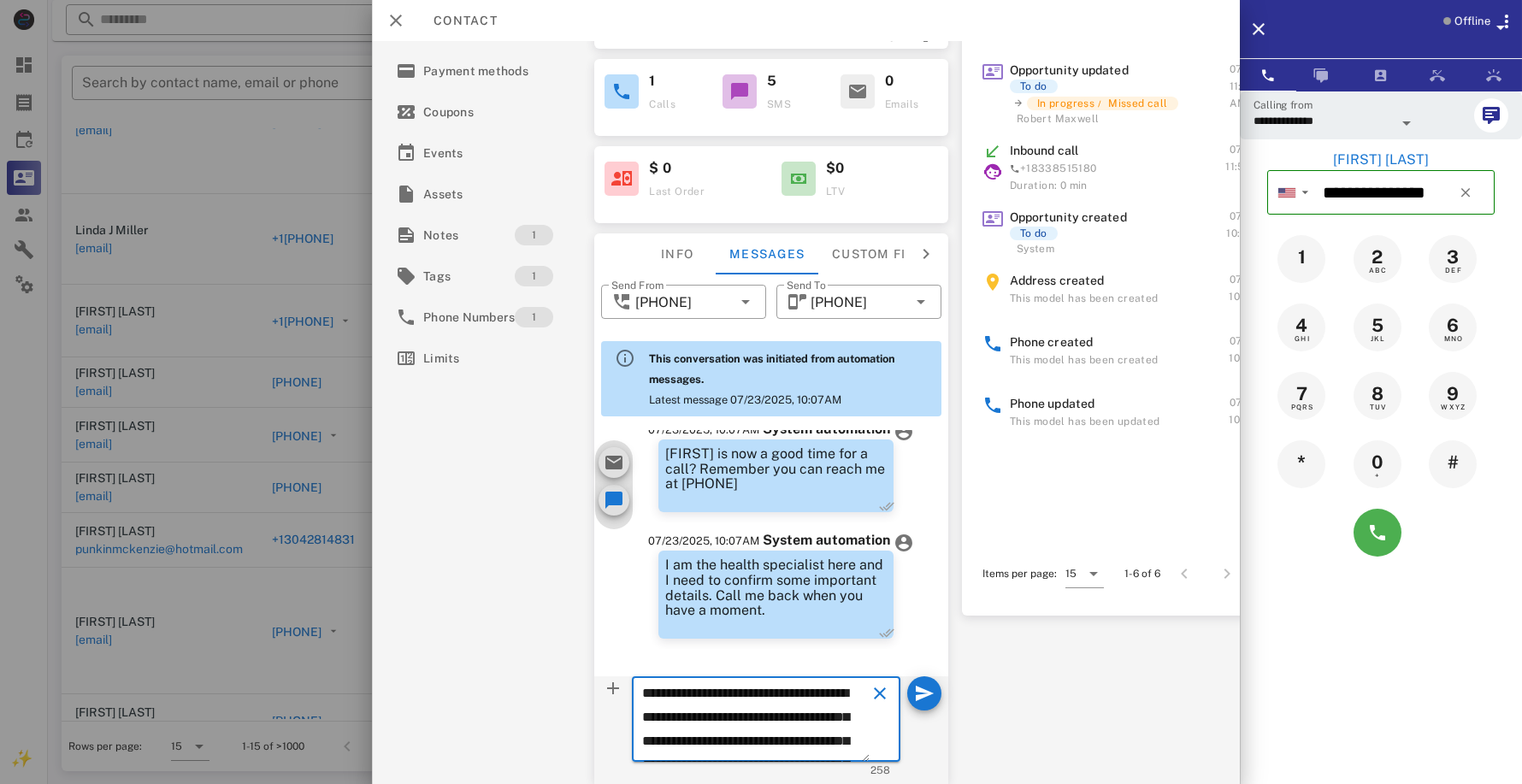 click on "**********" at bounding box center (756, 722) 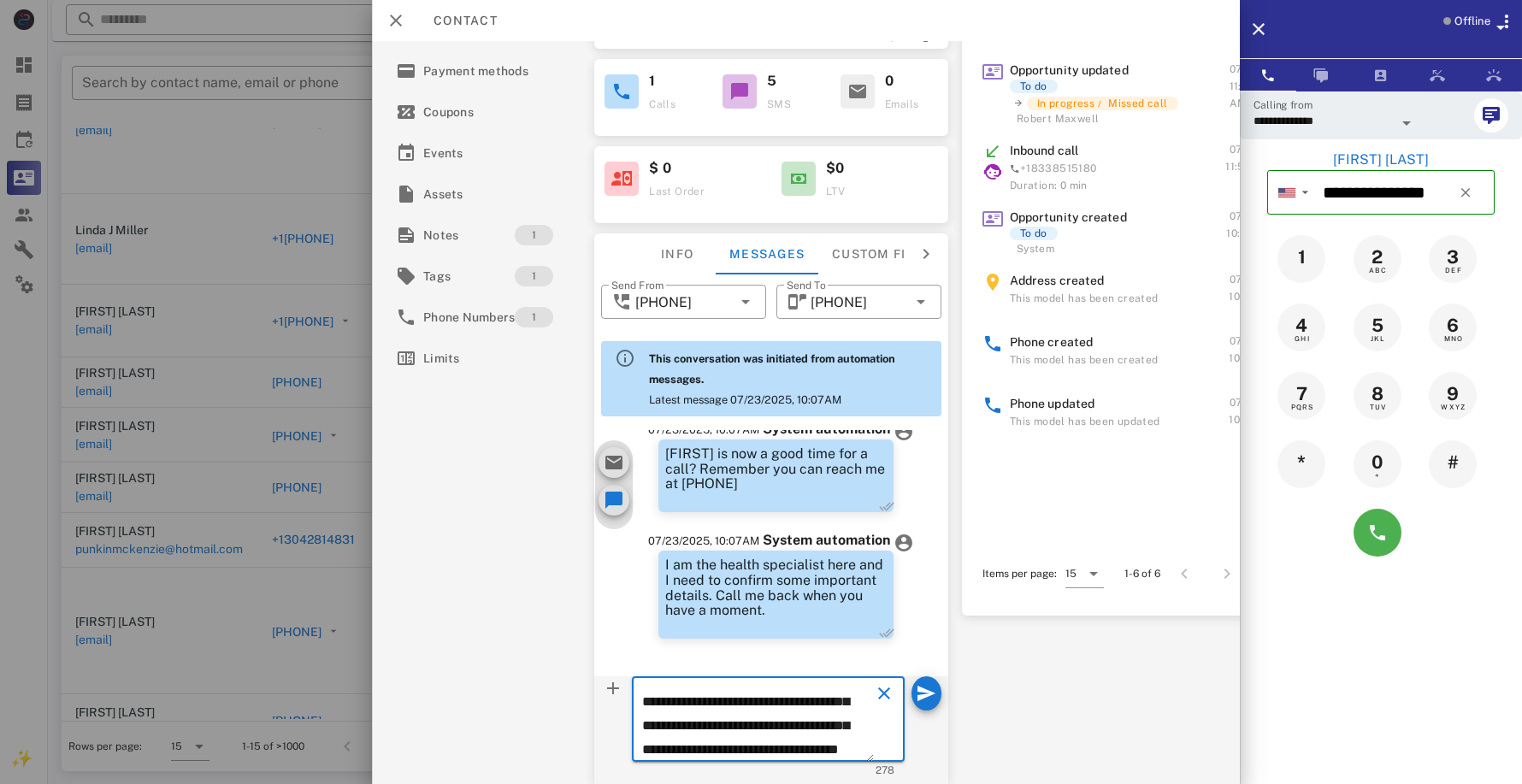 scroll, scrollTop: 135, scrollLeft: 0, axis: vertical 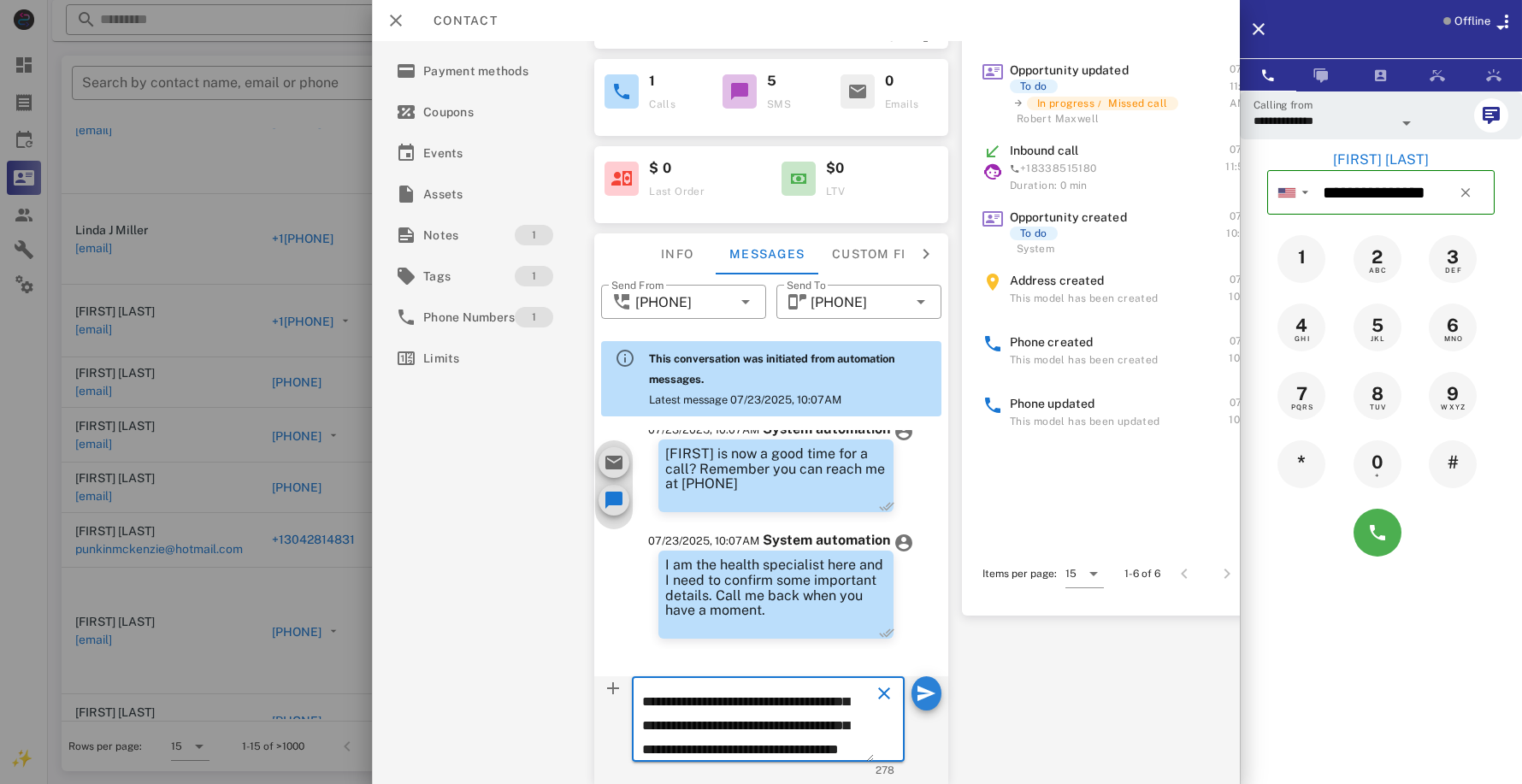 type on "**********" 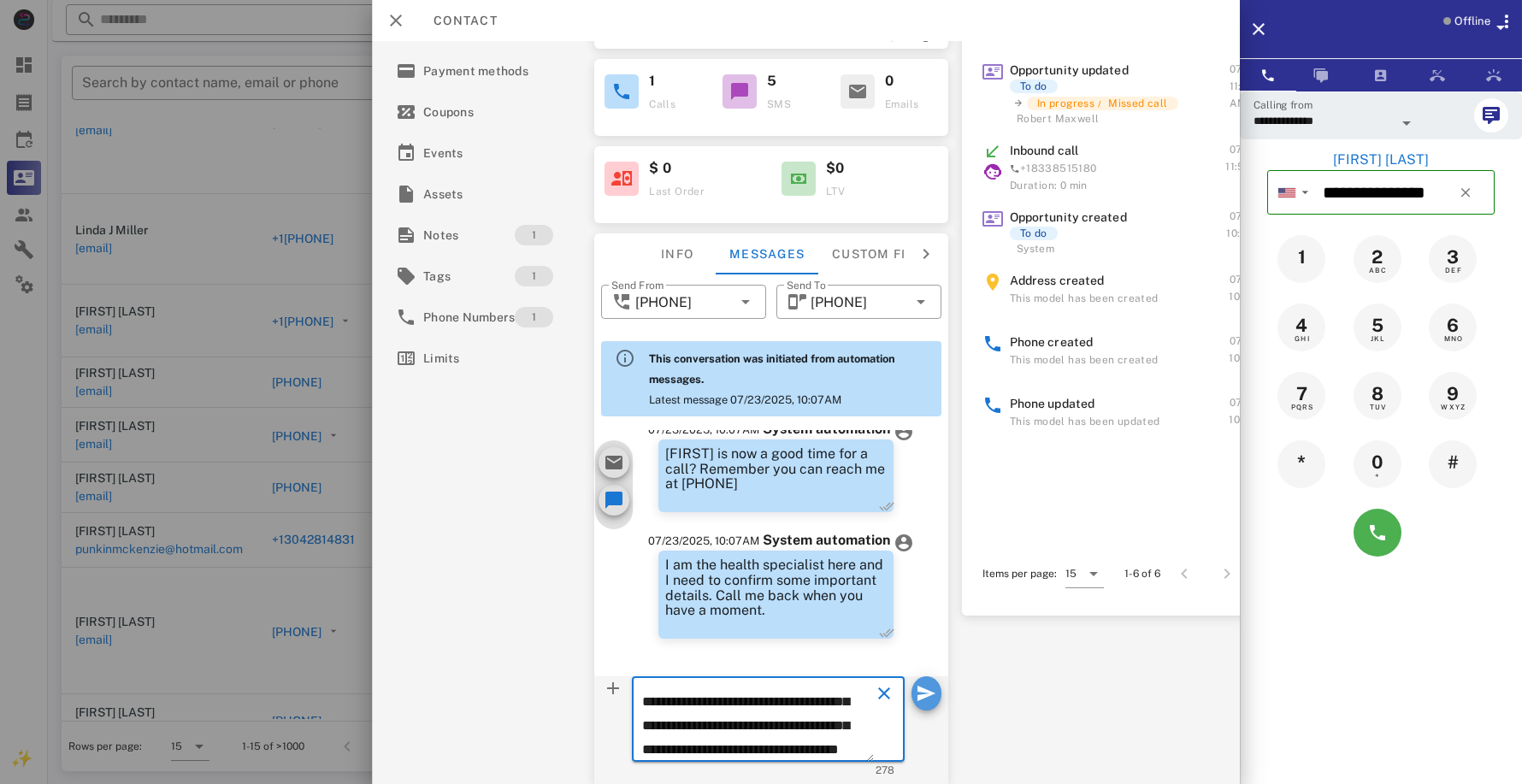 click at bounding box center (926, 693) 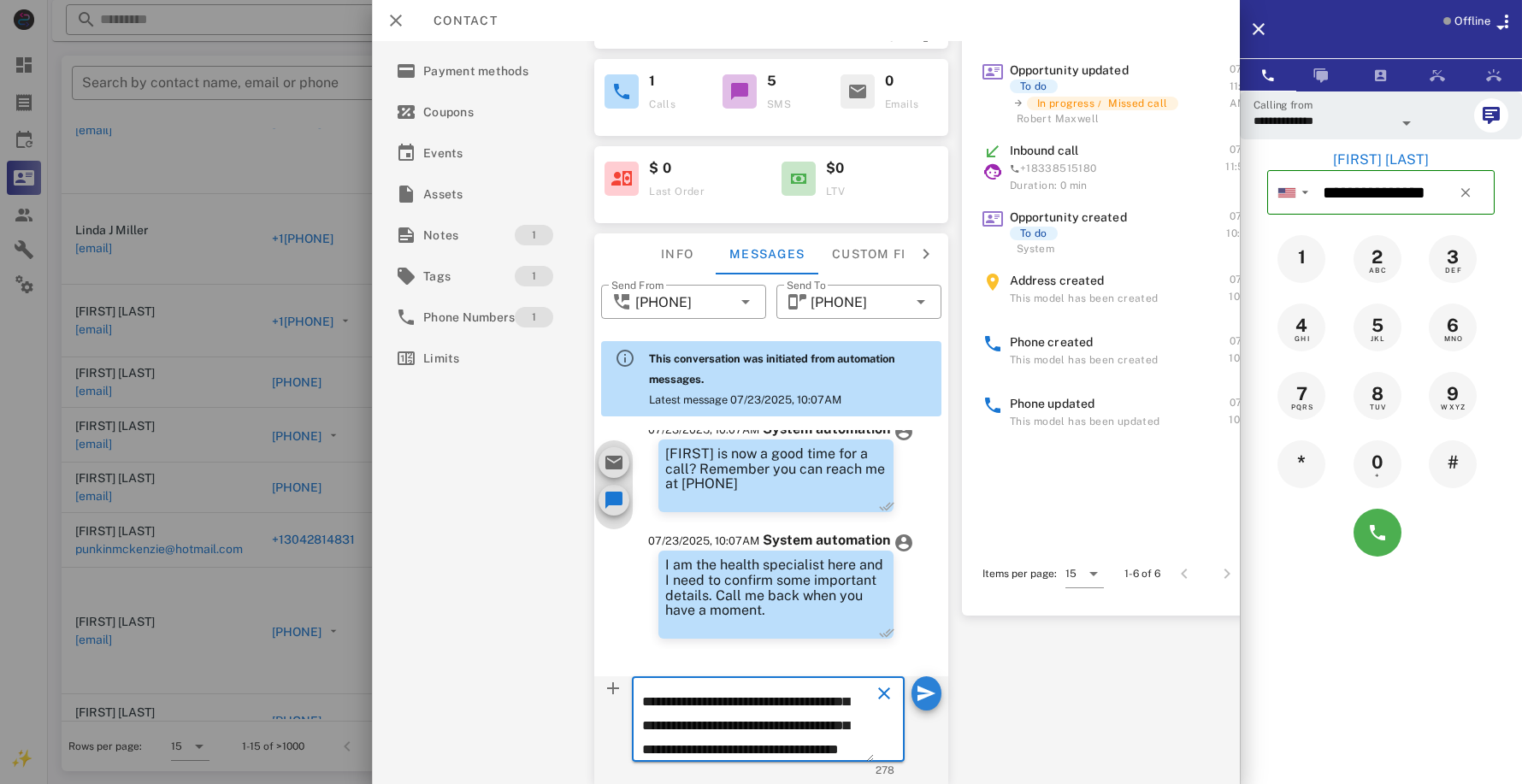 type 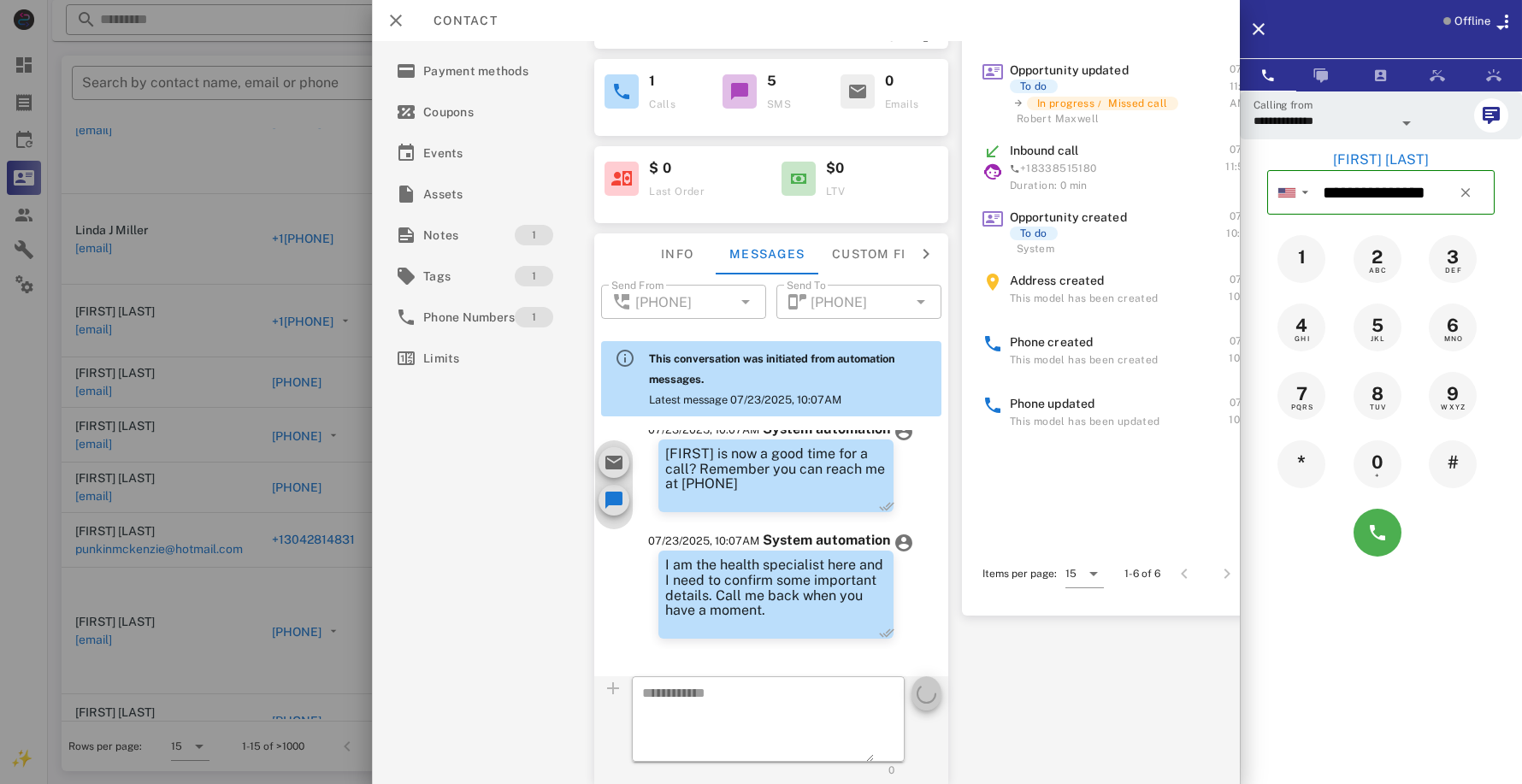 scroll, scrollTop: 0, scrollLeft: 0, axis: both 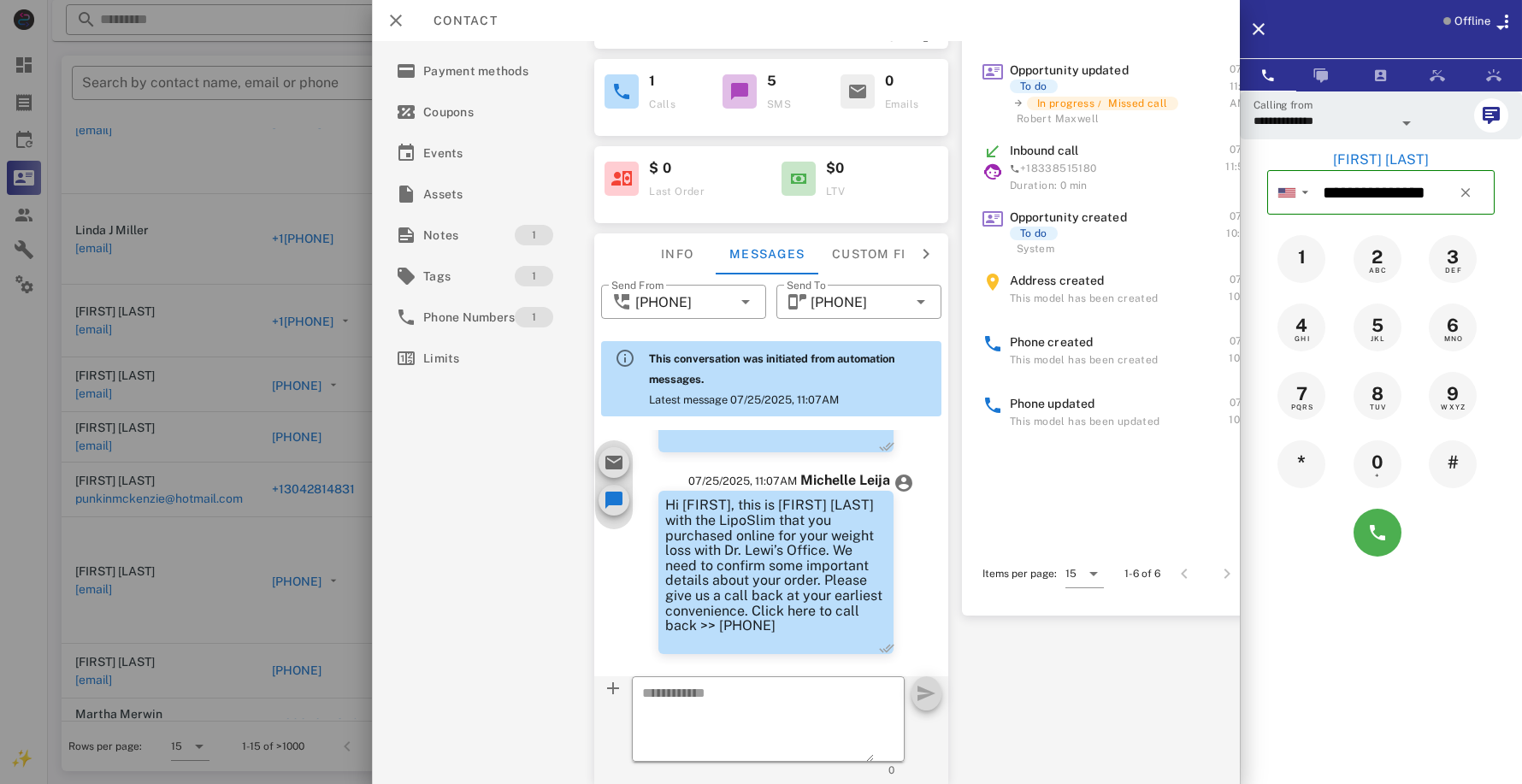 click at bounding box center [1407, 123] 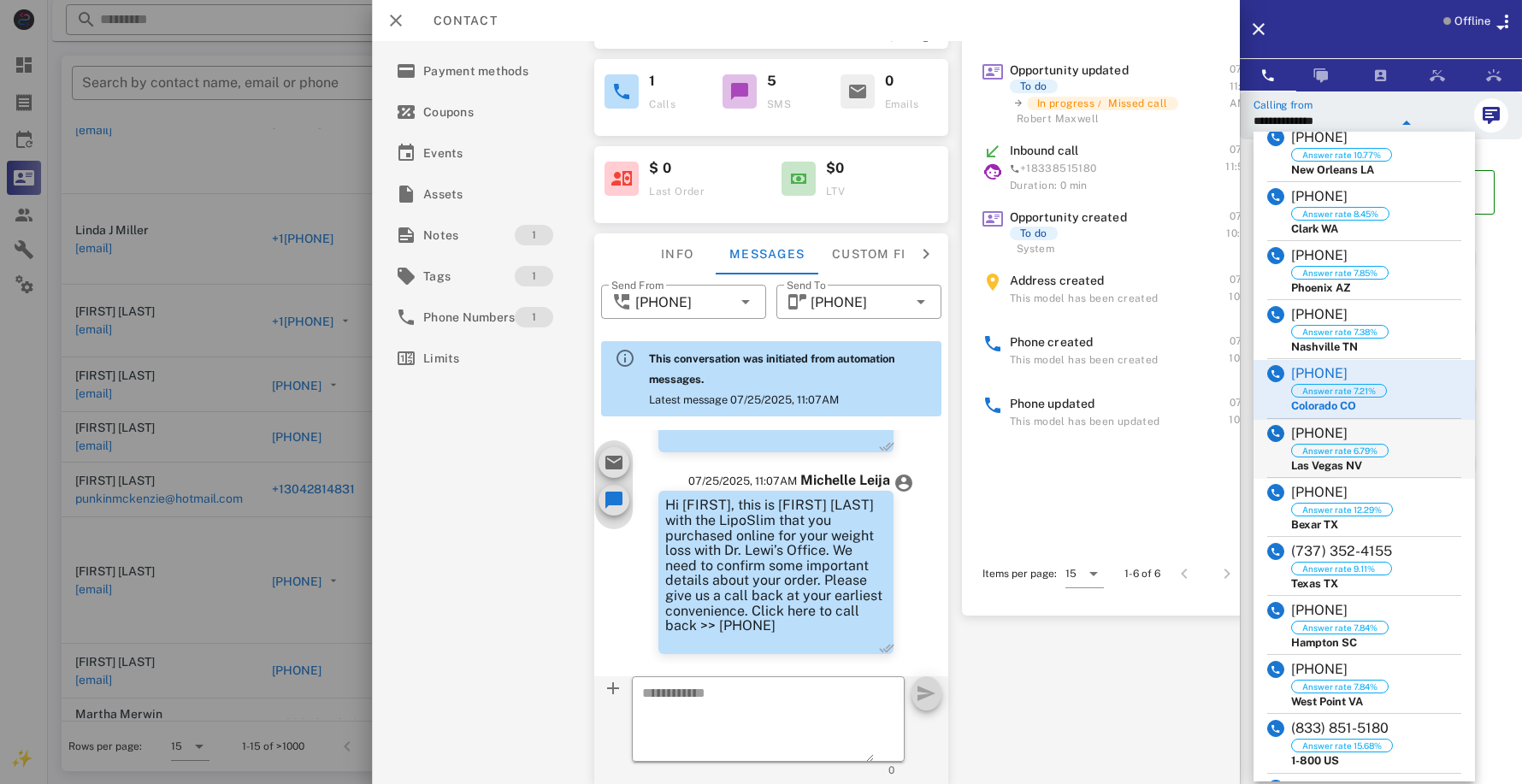 scroll, scrollTop: 1117, scrollLeft: 0, axis: vertical 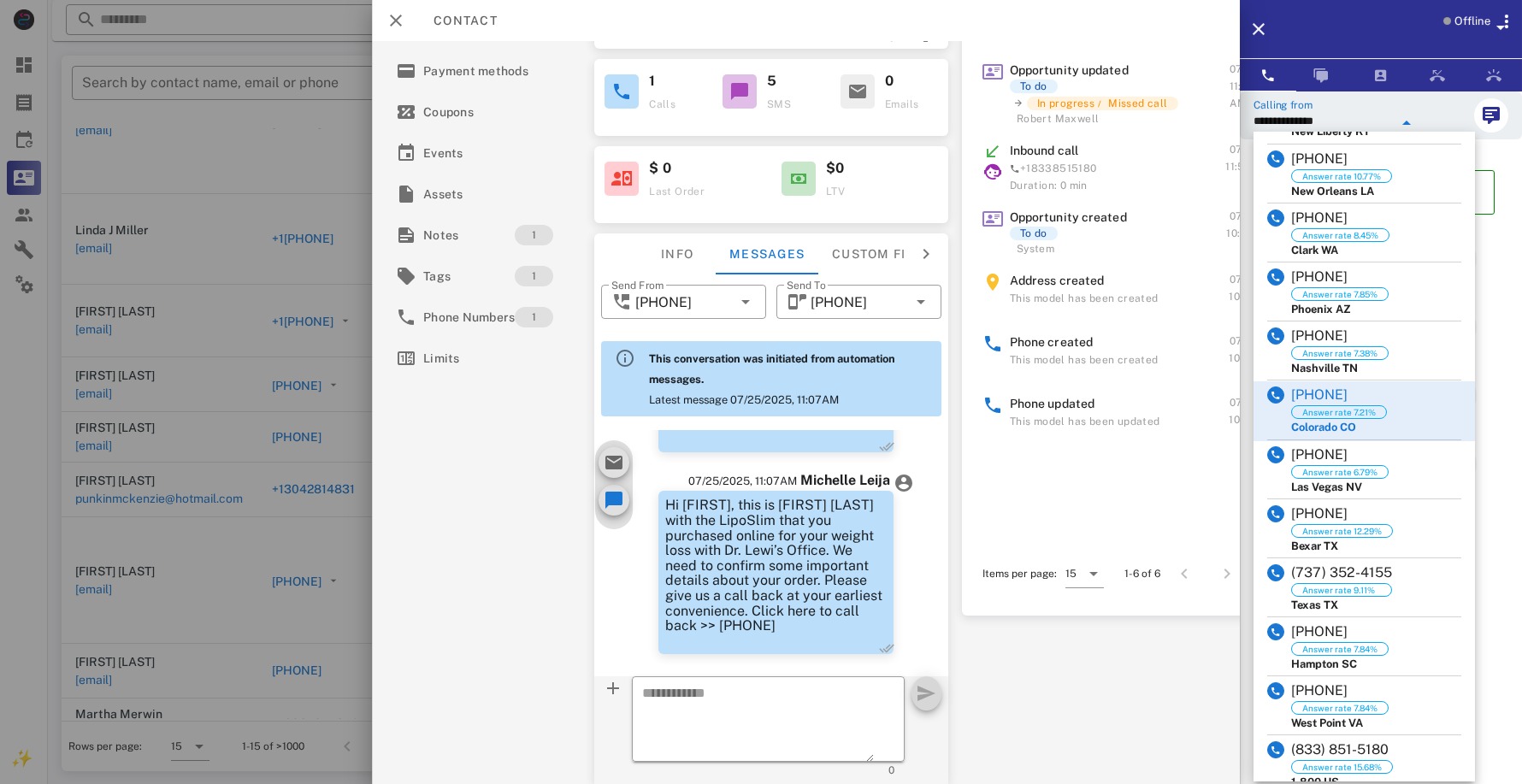 click on "Answer rate 7.21%" at bounding box center (1339, 412) 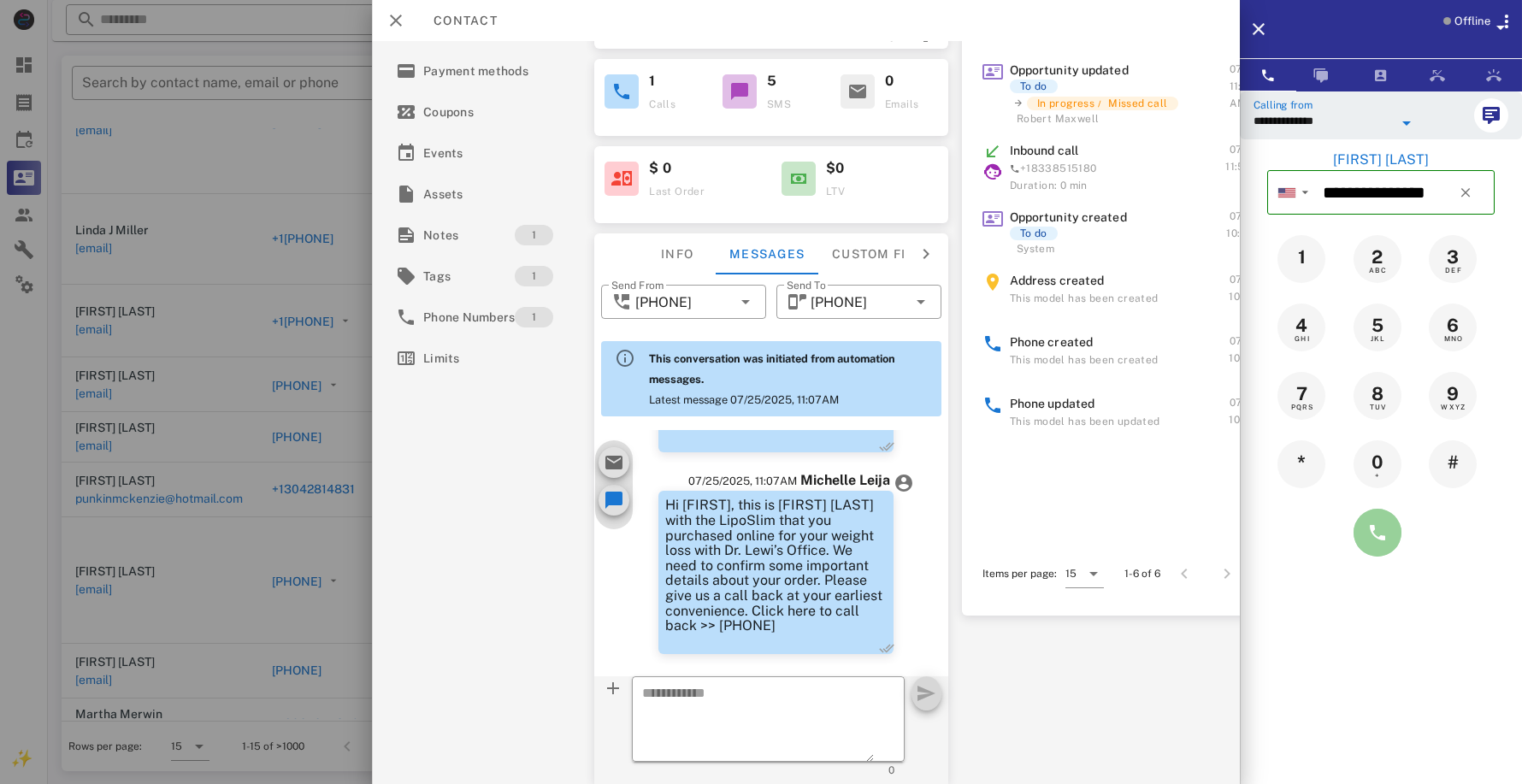 click at bounding box center [1377, 533] 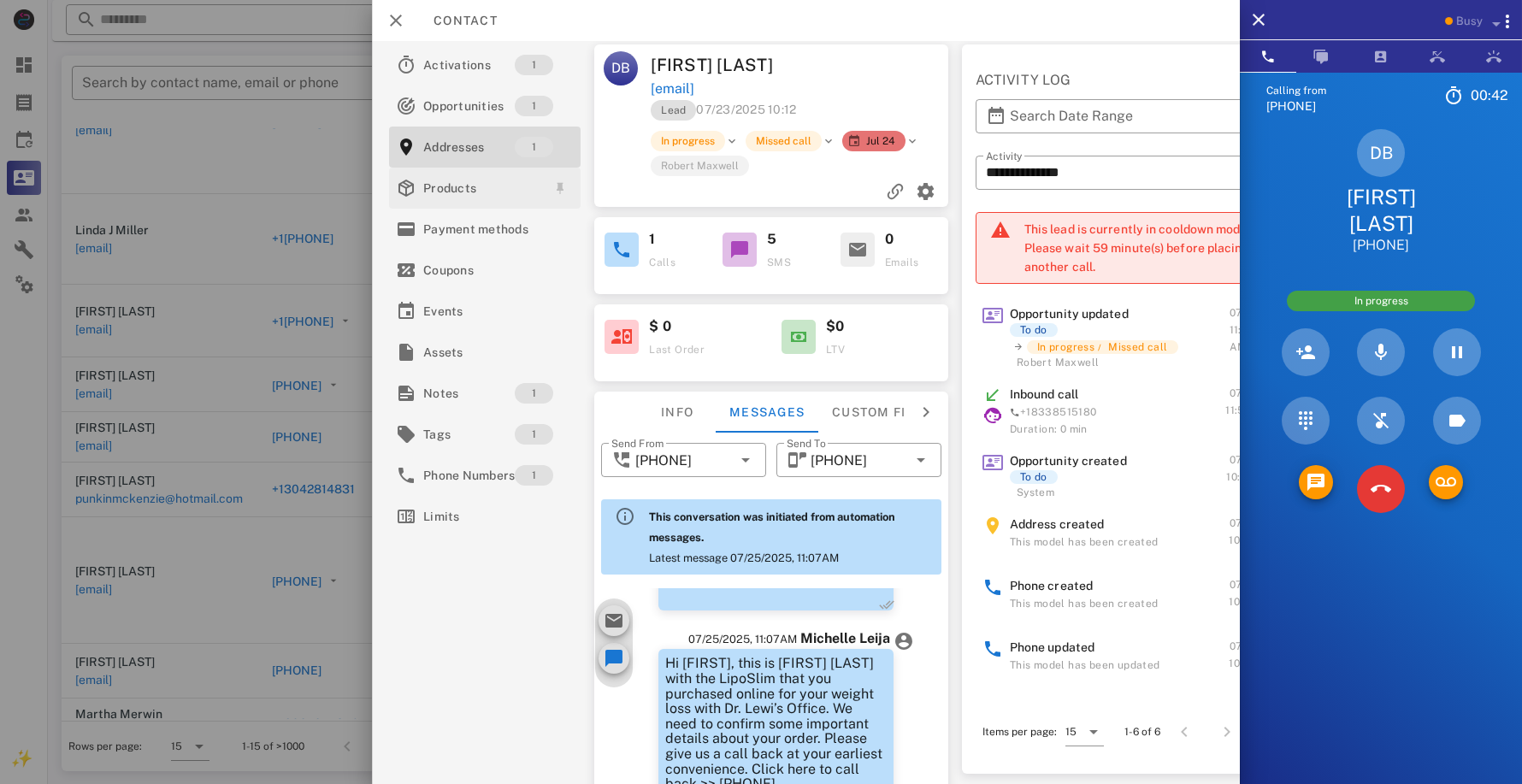 scroll, scrollTop: 0, scrollLeft: 0, axis: both 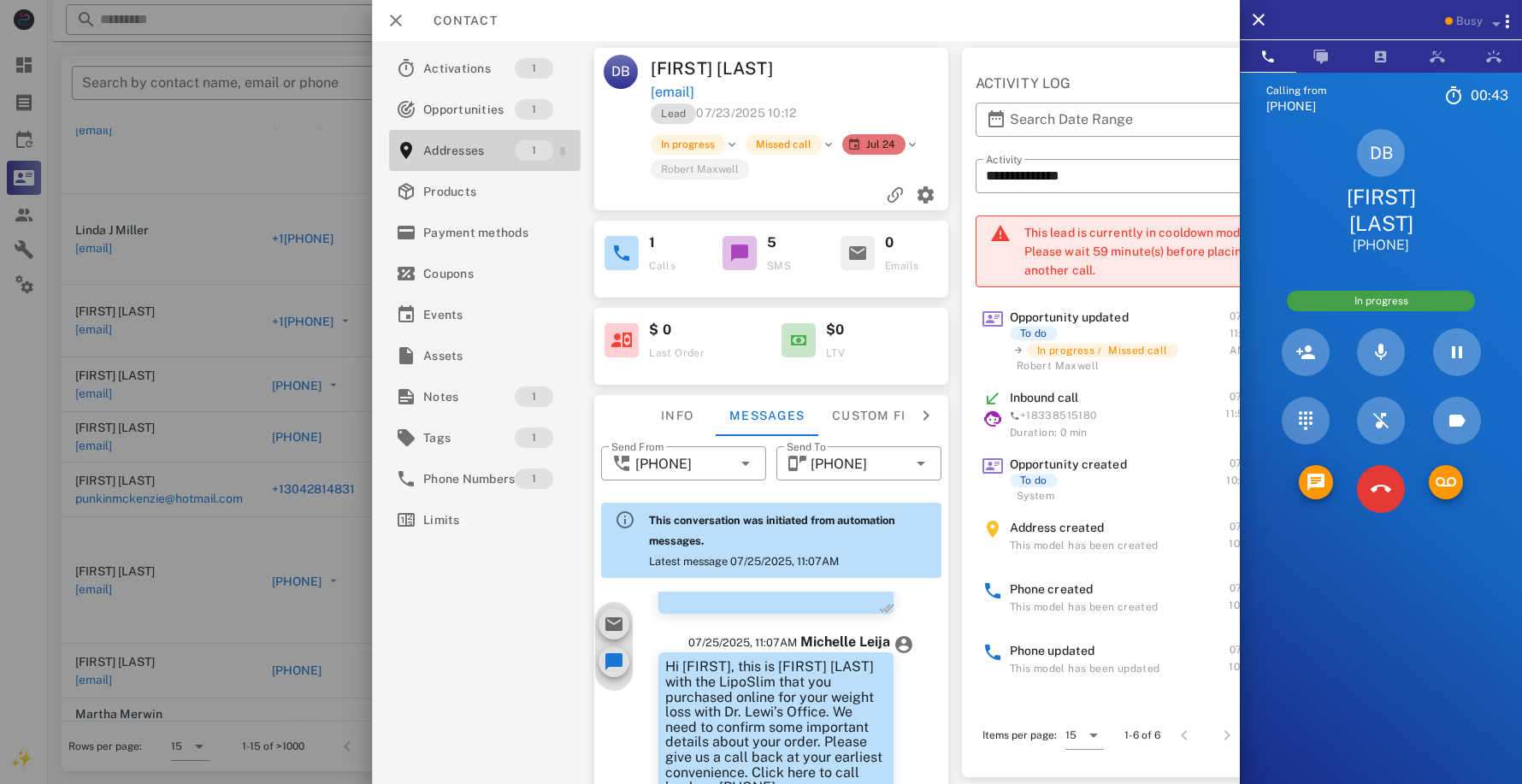 click on "Addresses" at bounding box center [469, 150] 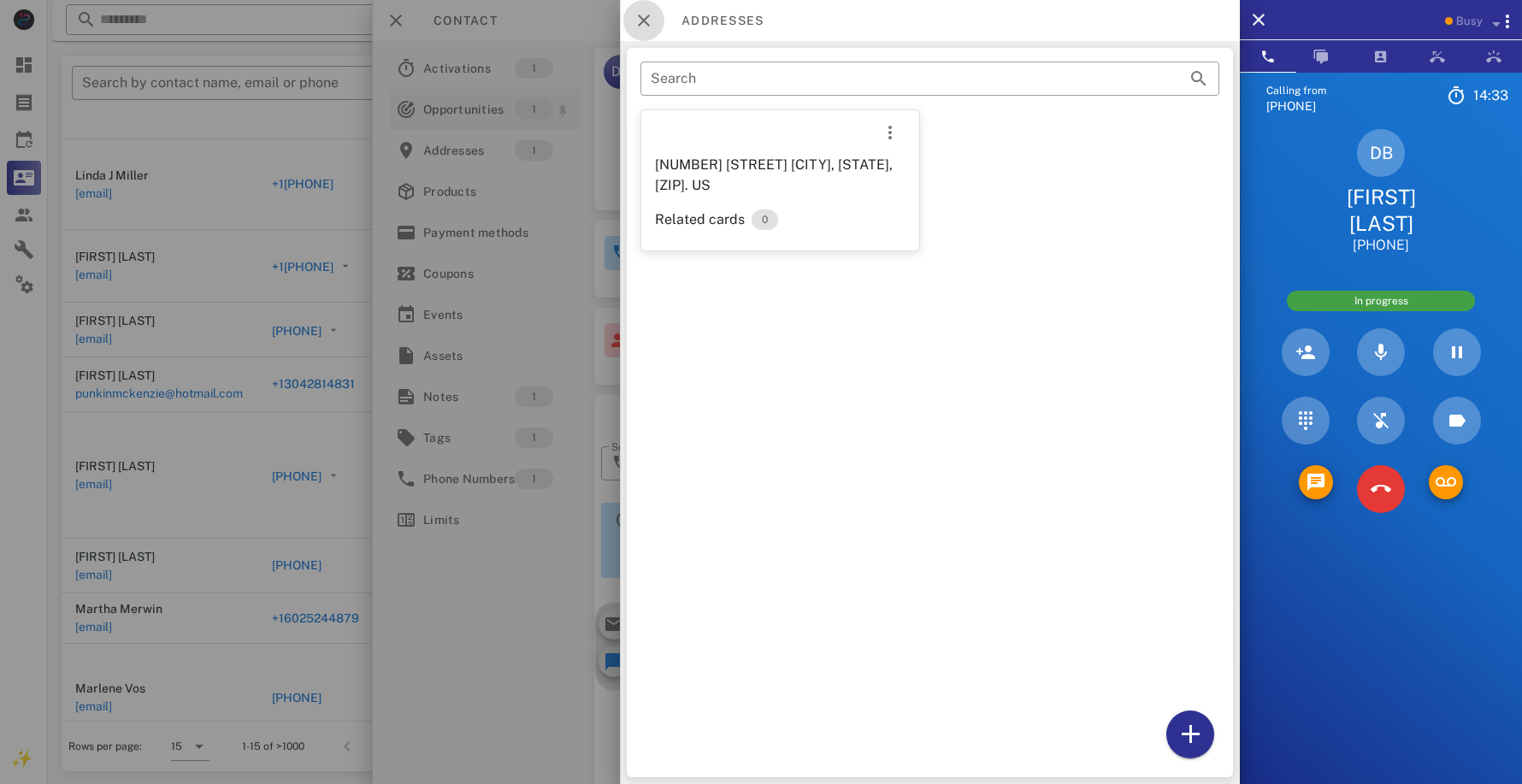 drag, startPoint x: 649, startPoint y: 14, endPoint x: 547, endPoint y: 95, distance: 130.2498 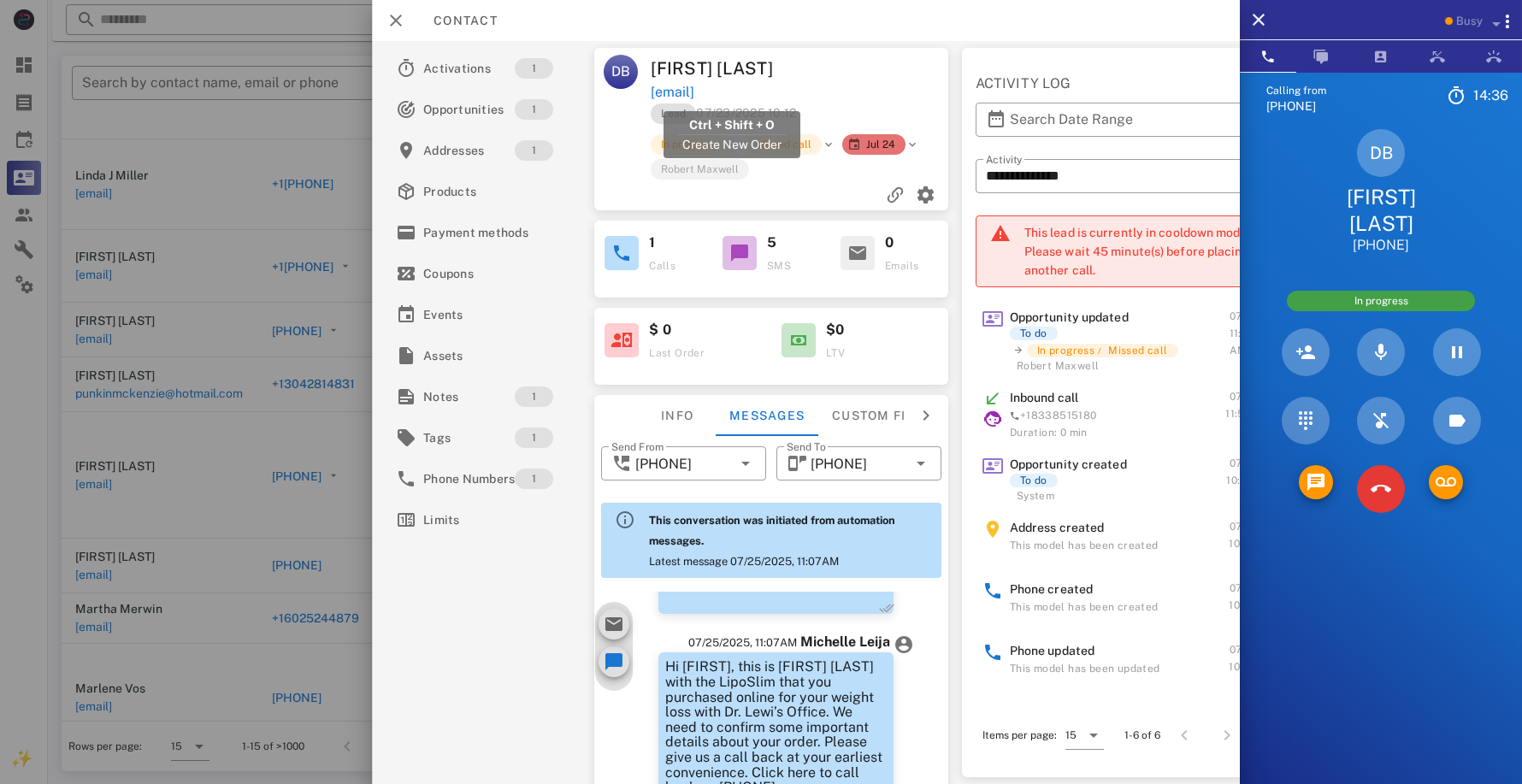 click on "[EMAIL]" at bounding box center [672, 92] 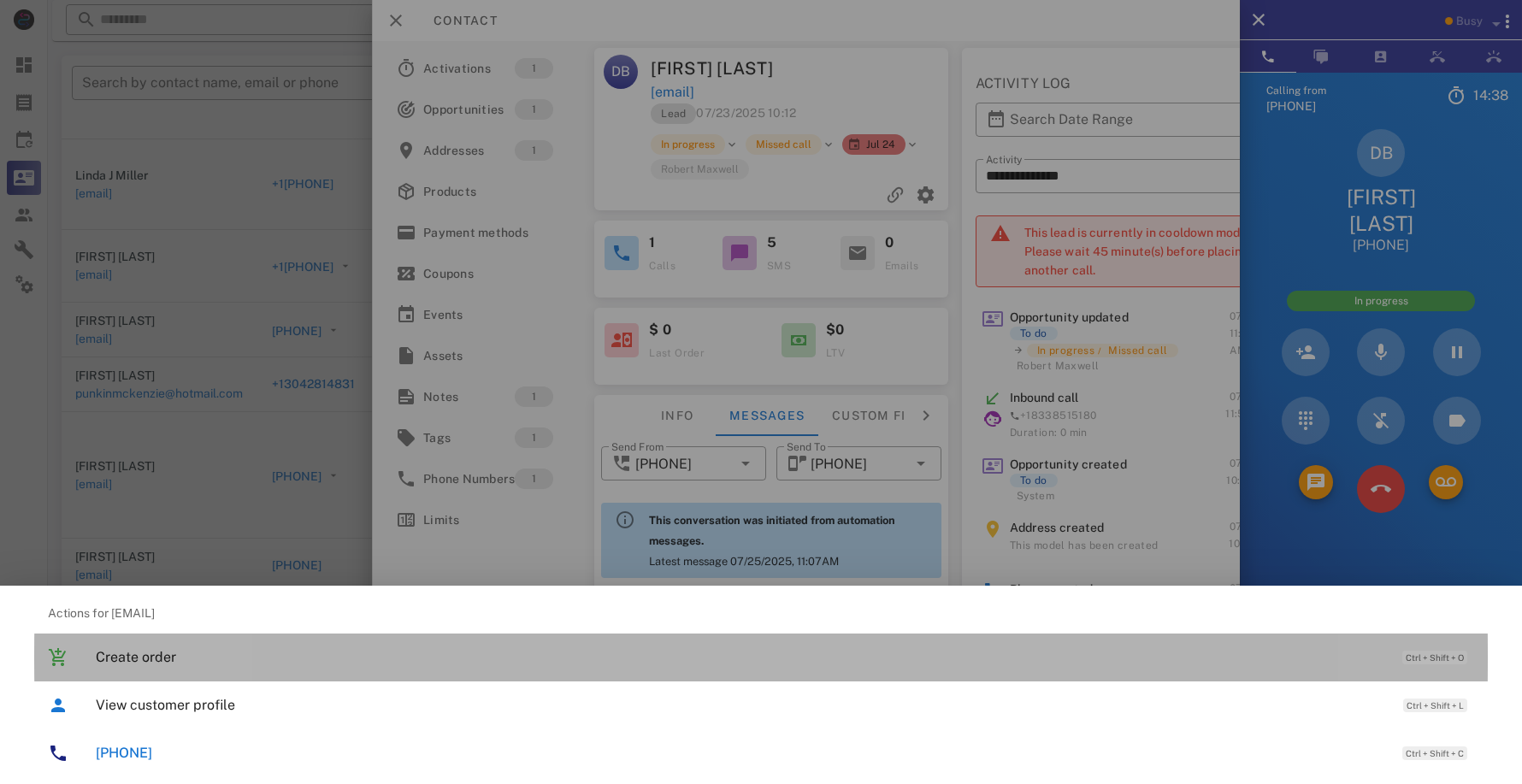 click on "Create order" at bounding box center (740, 657) 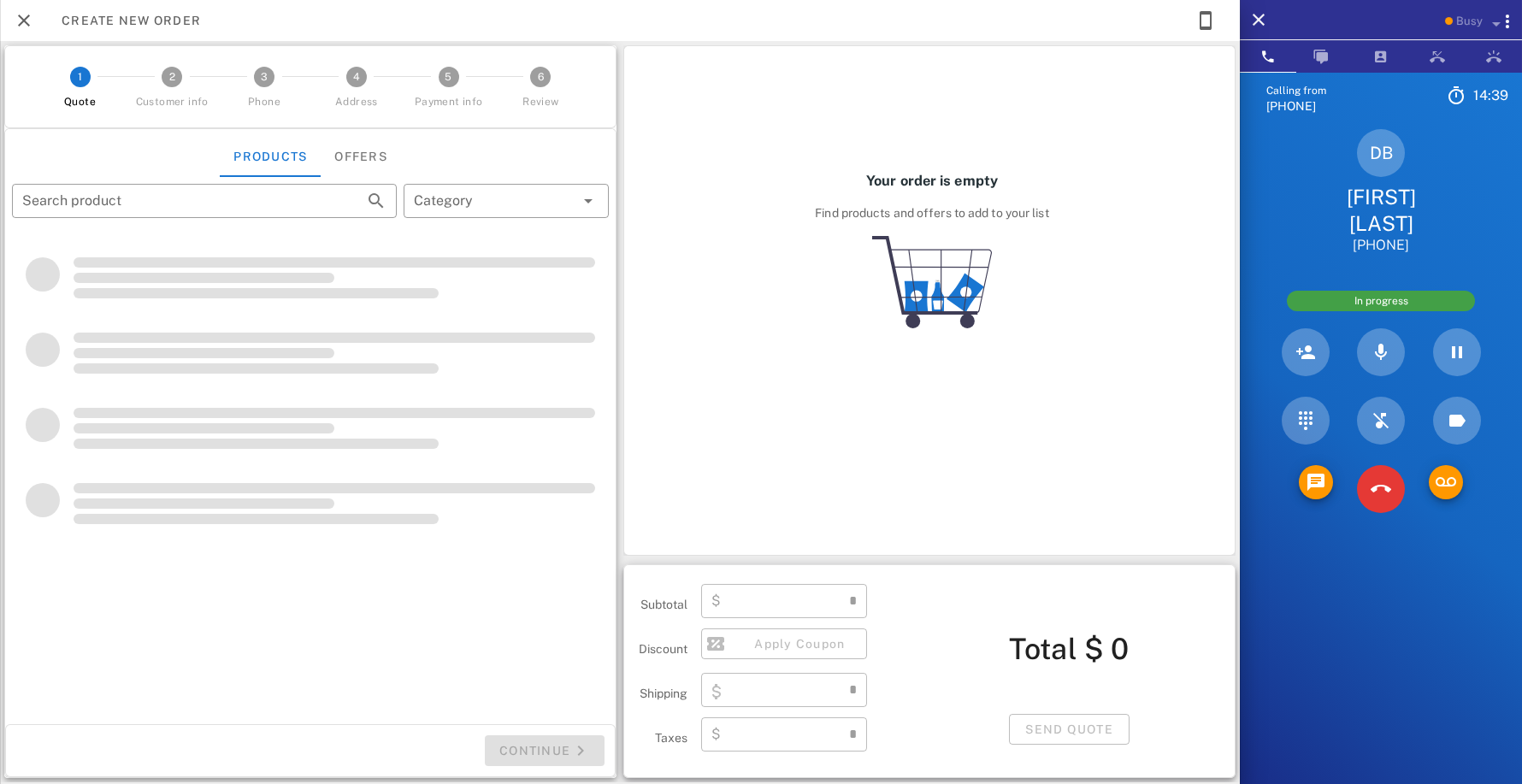 scroll, scrollTop: 517, scrollLeft: 0, axis: vertical 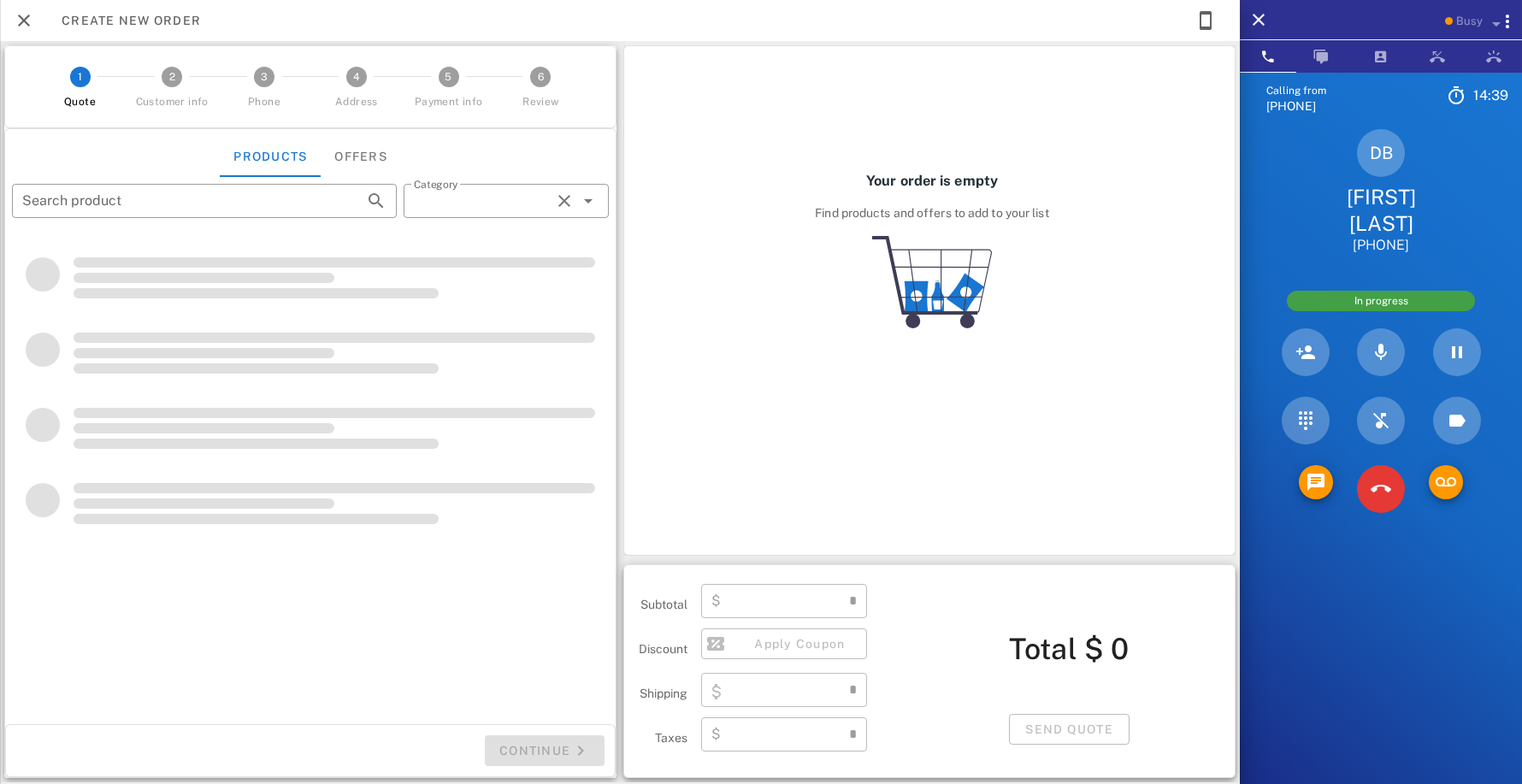 type on "**********" 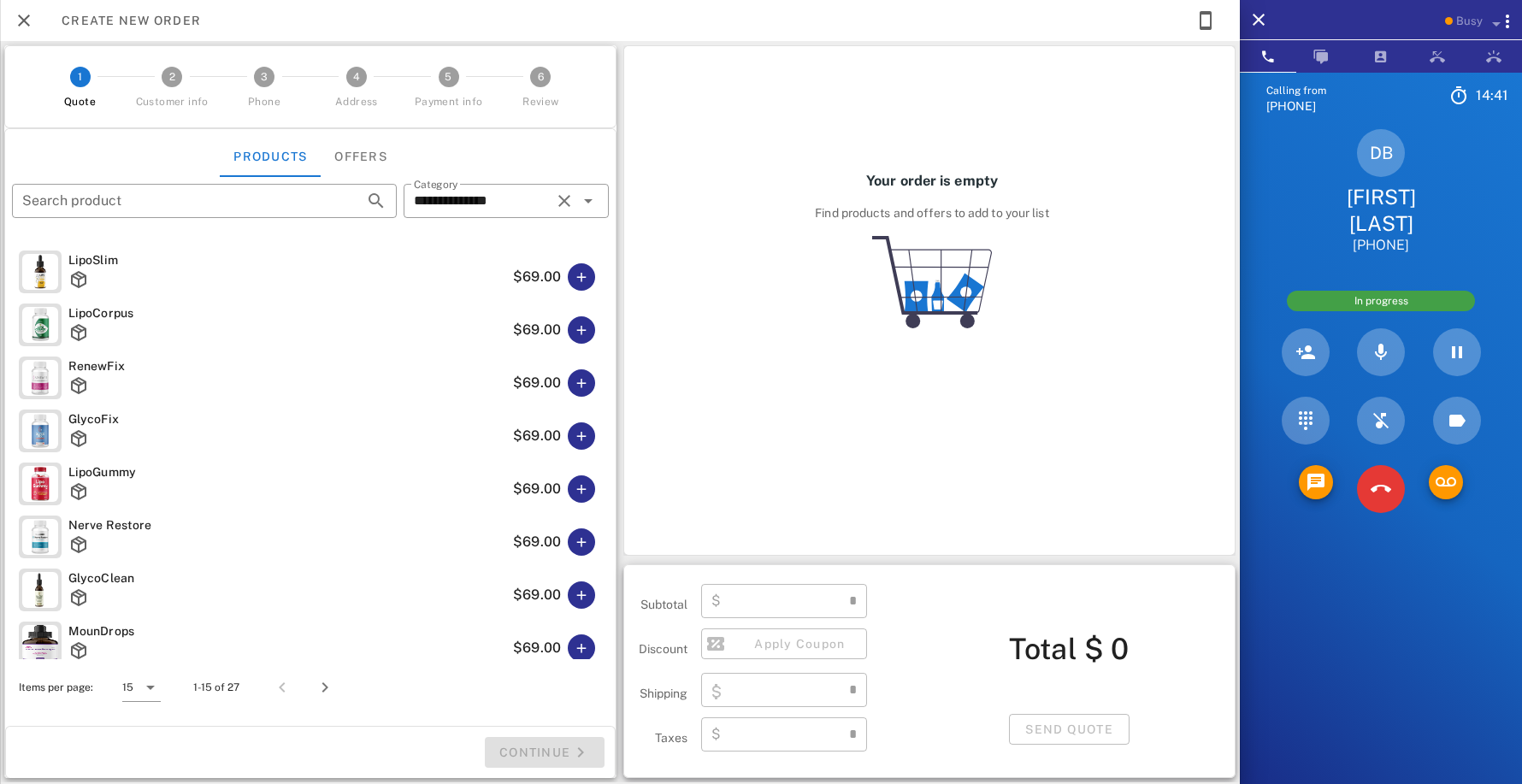 type on "****" 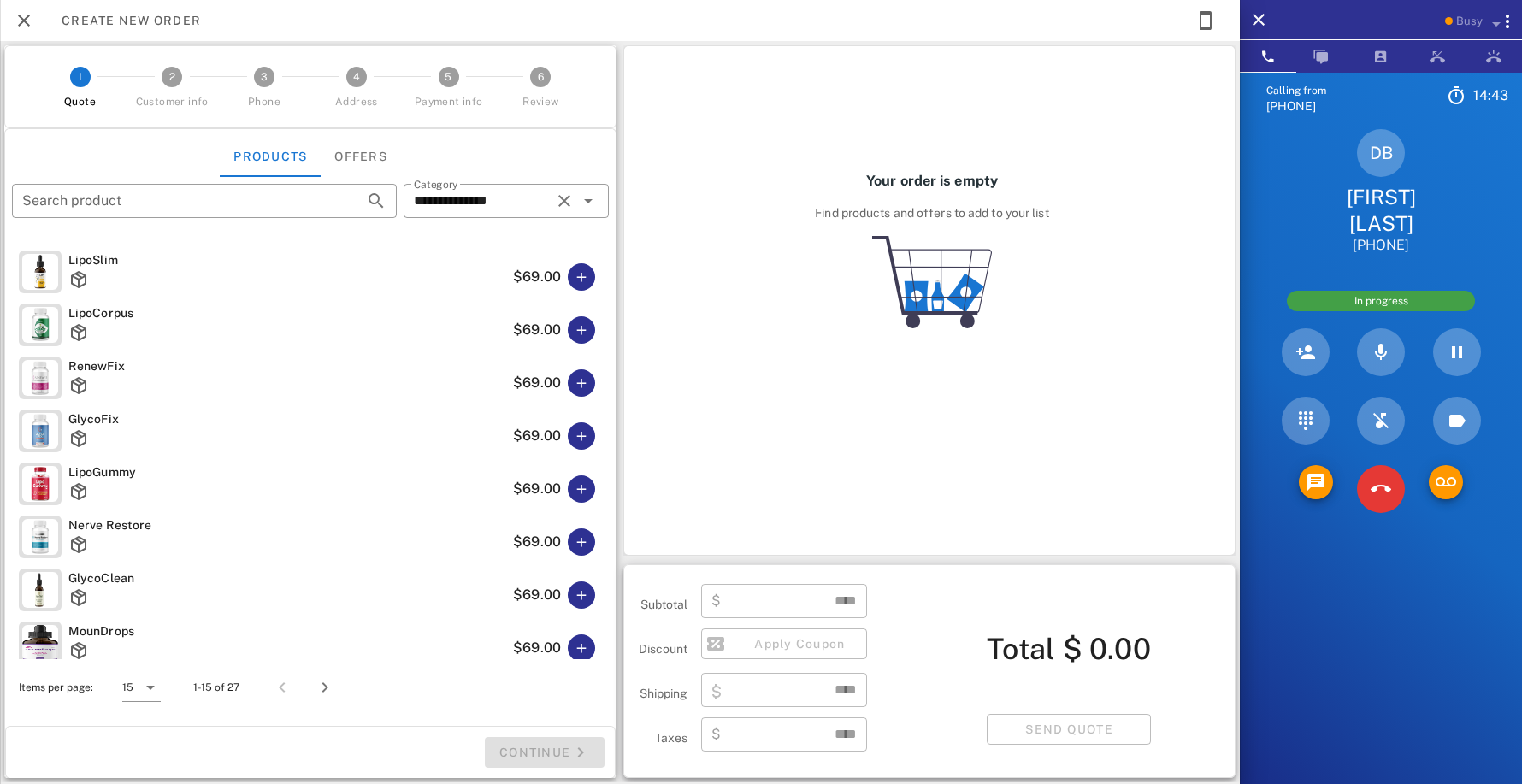 scroll, scrollTop: 265, scrollLeft: 0, axis: vertical 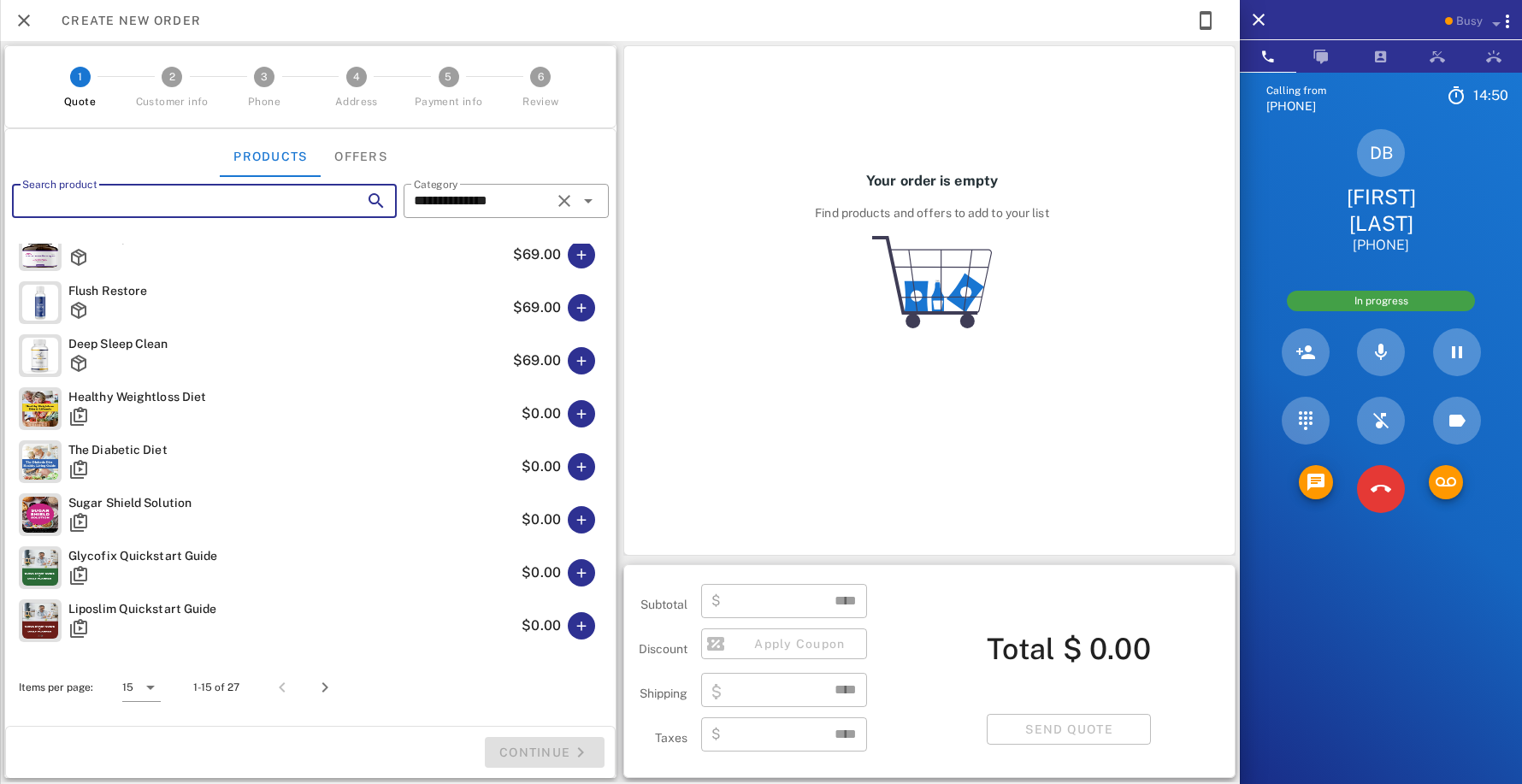 click on "Search product" at bounding box center [180, 201] 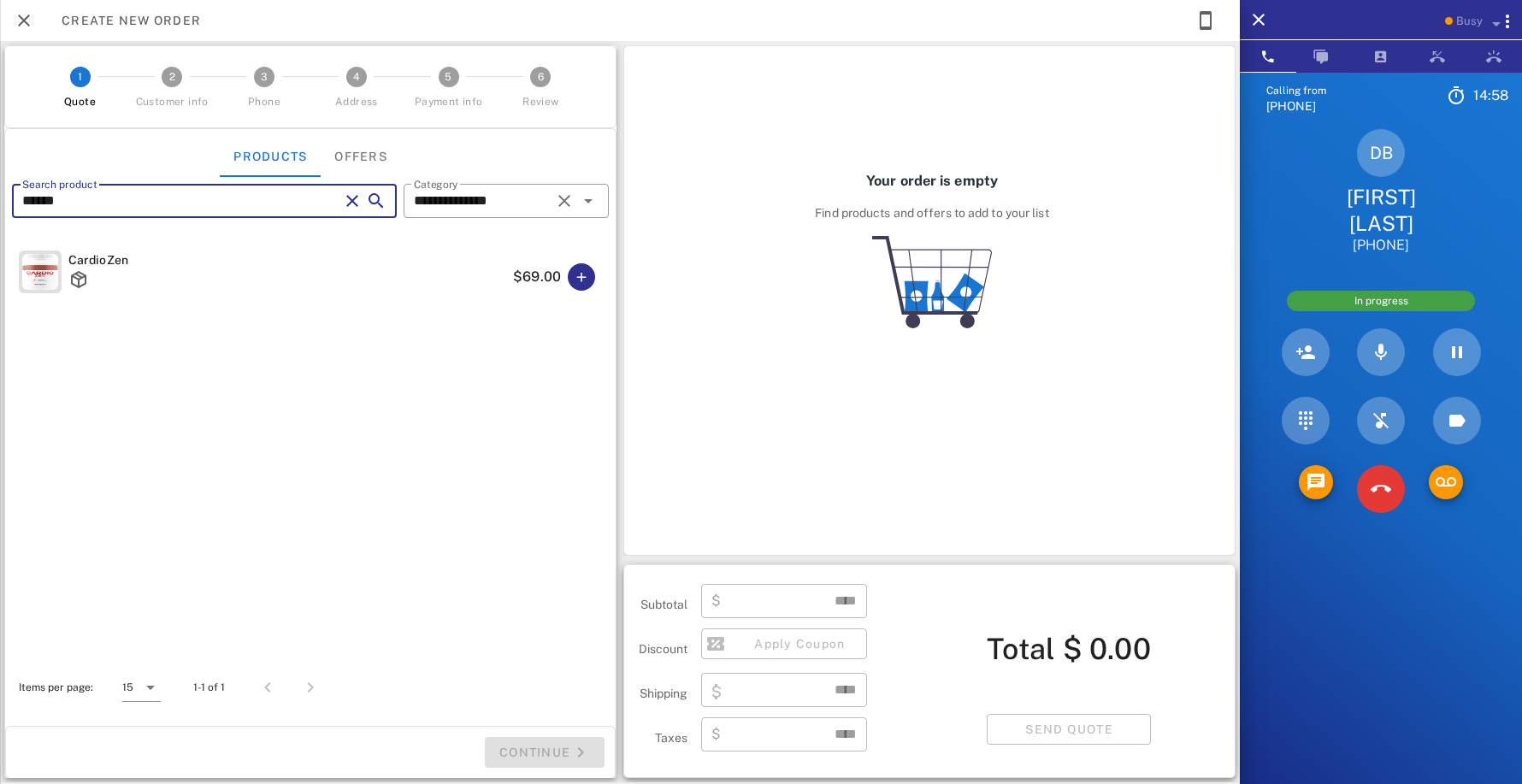 type on "******" 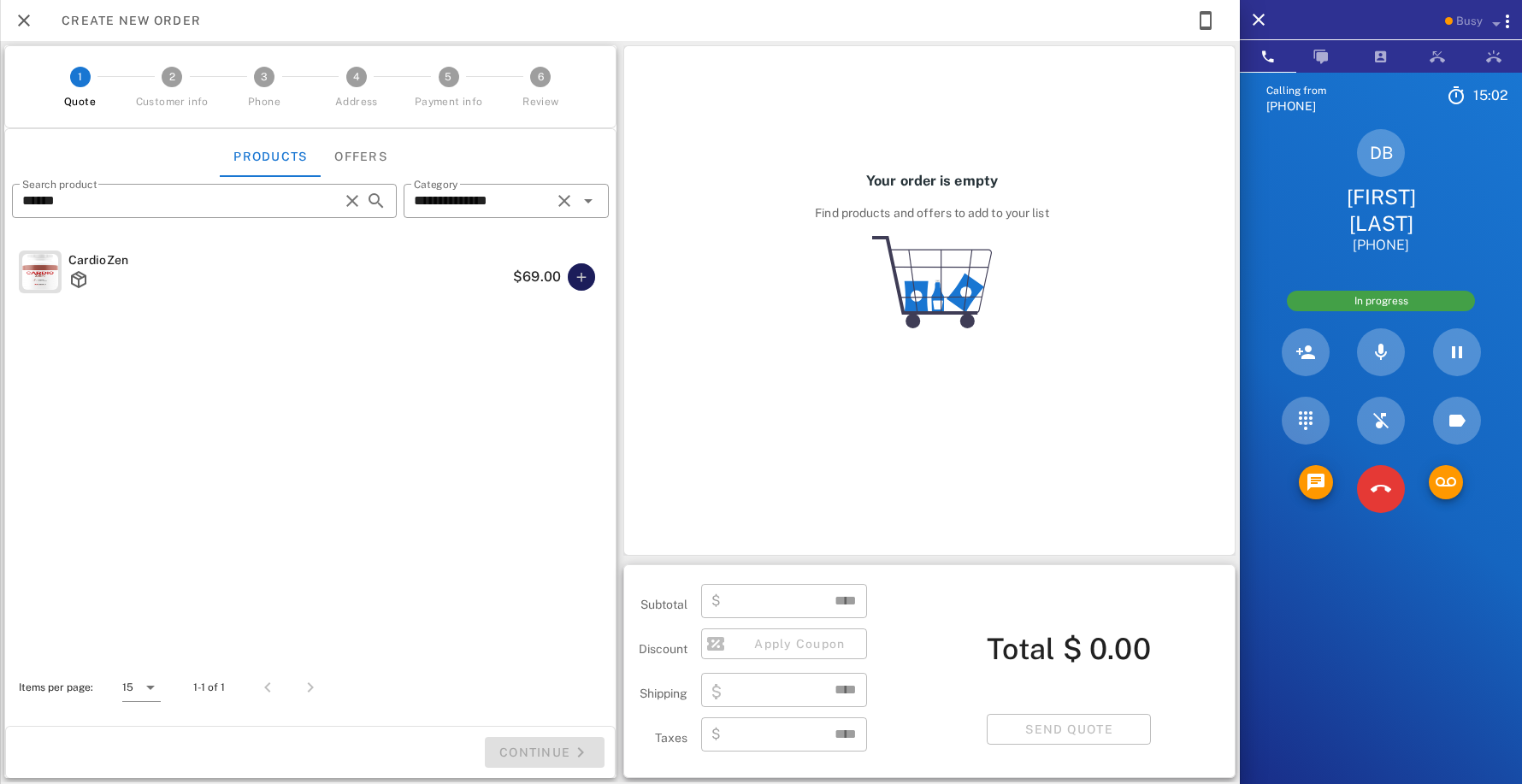 click at bounding box center [581, 277] 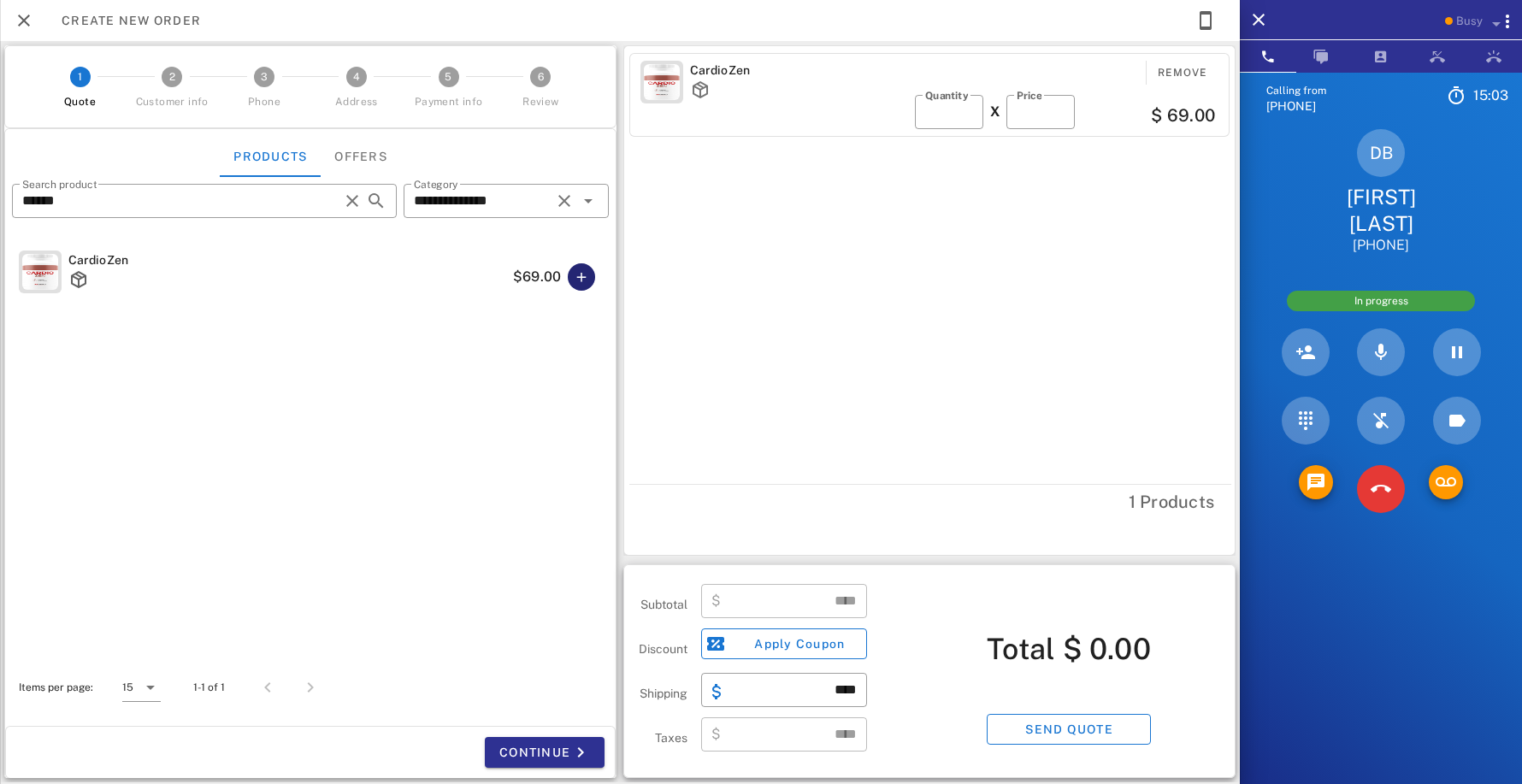 type on "*****" 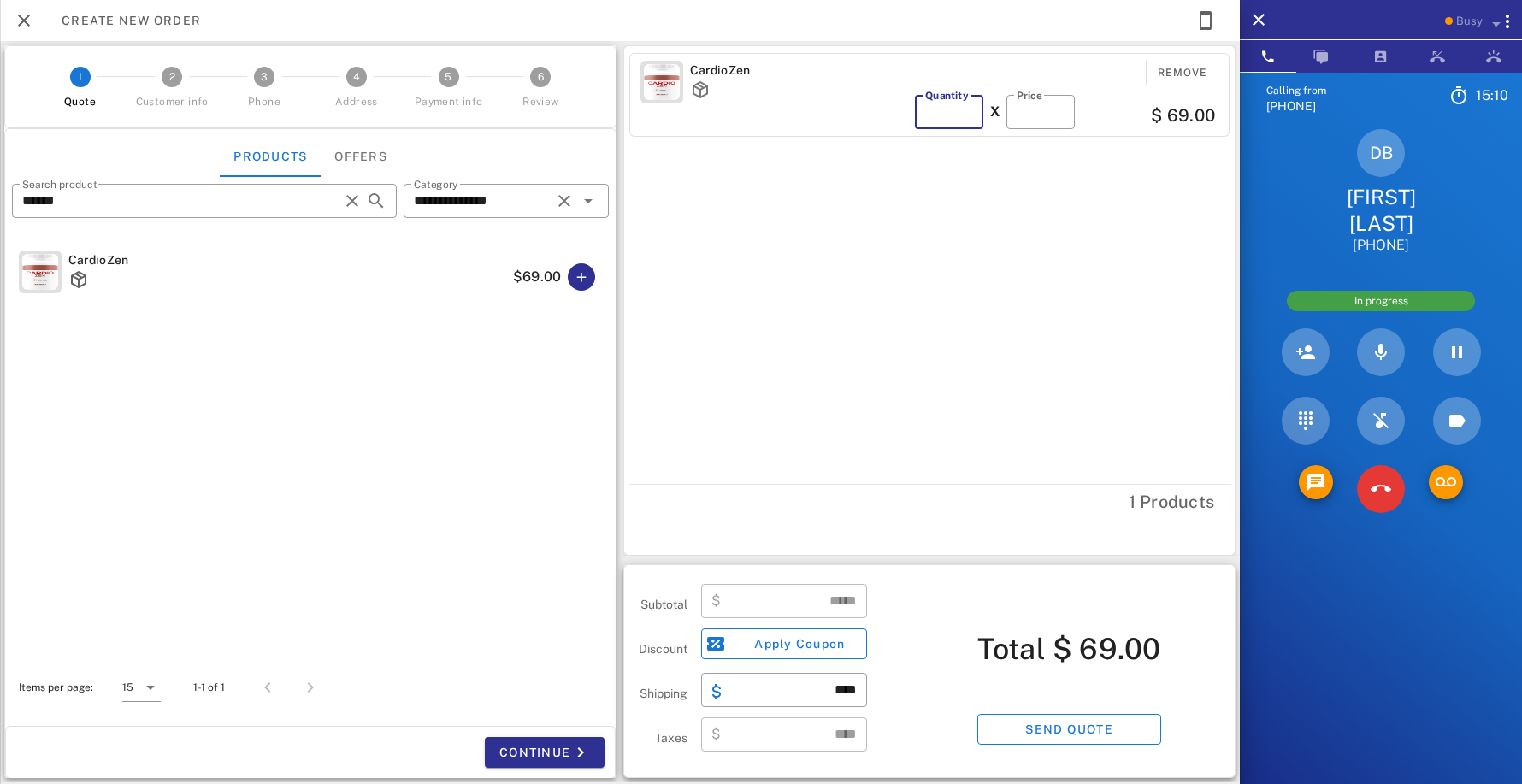 click on "*" at bounding box center (949, 112) 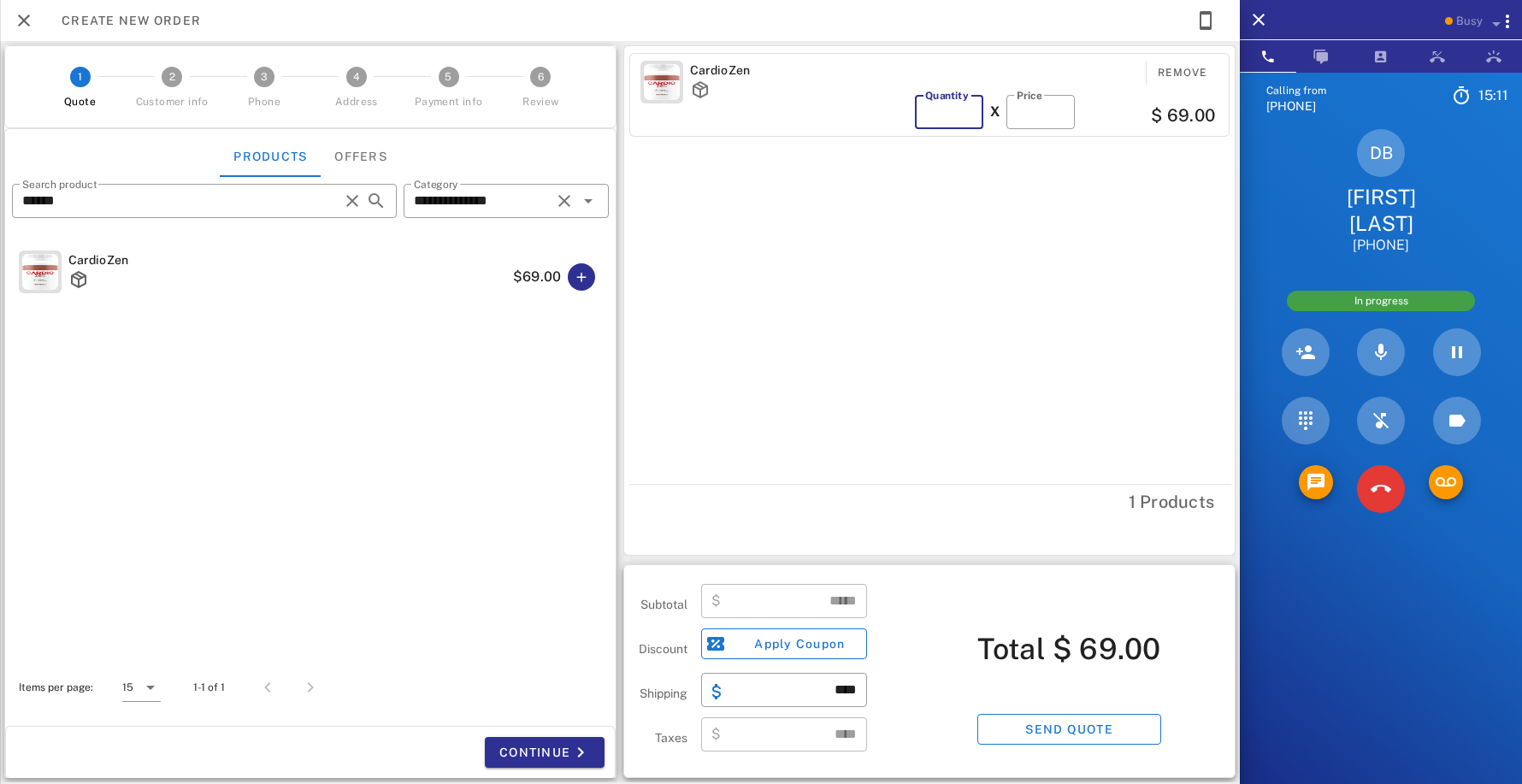 type 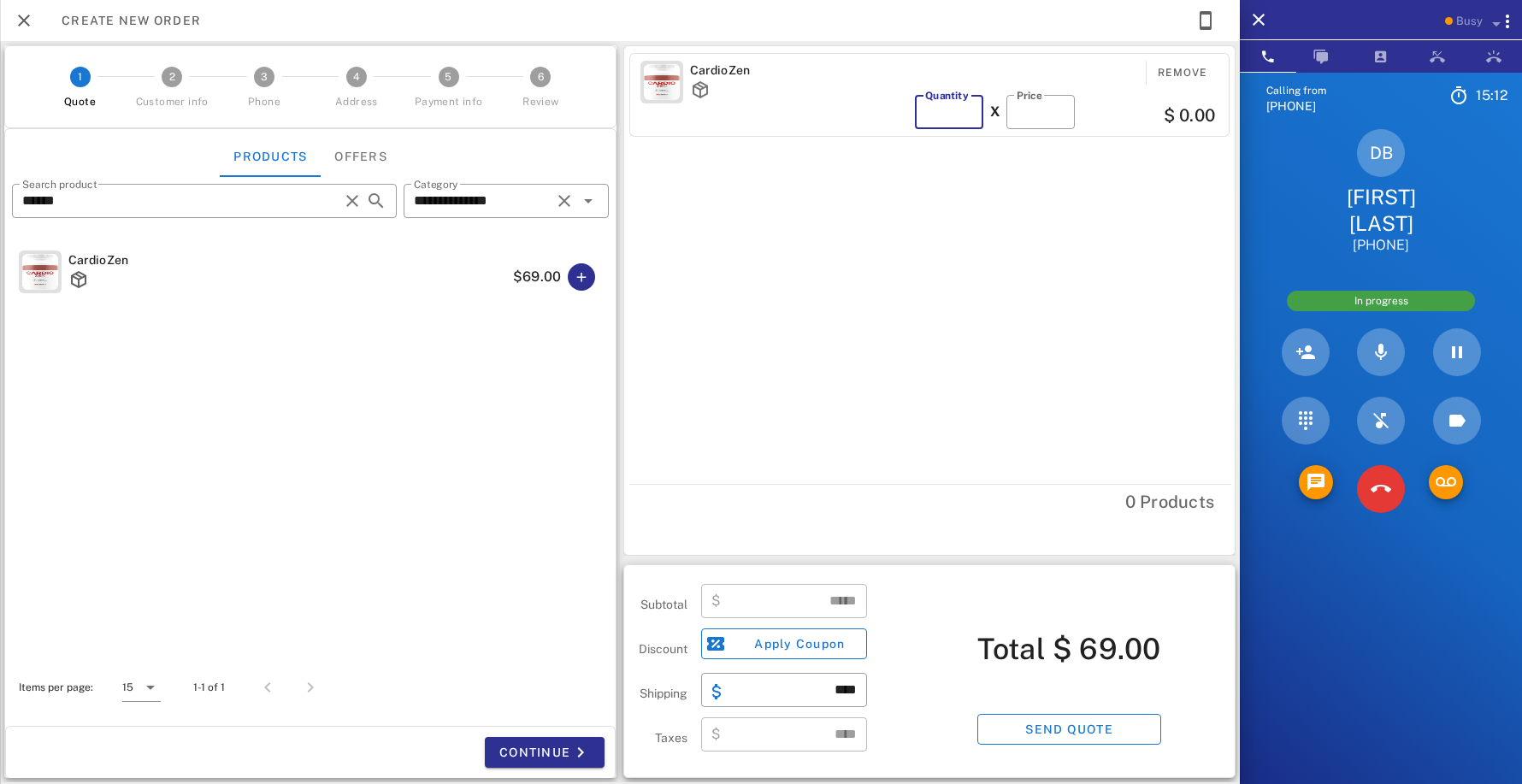 type on "***" 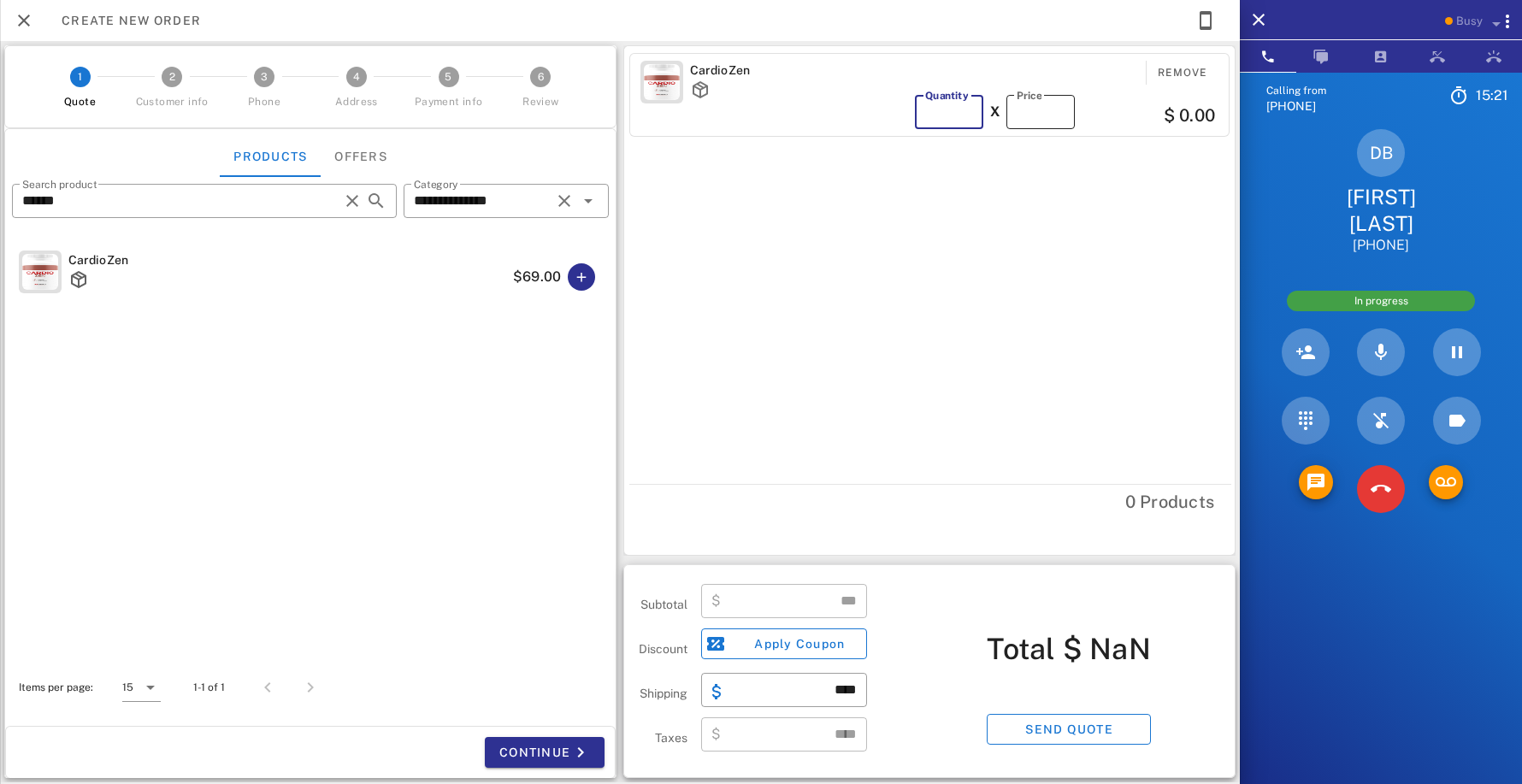 type on "*" 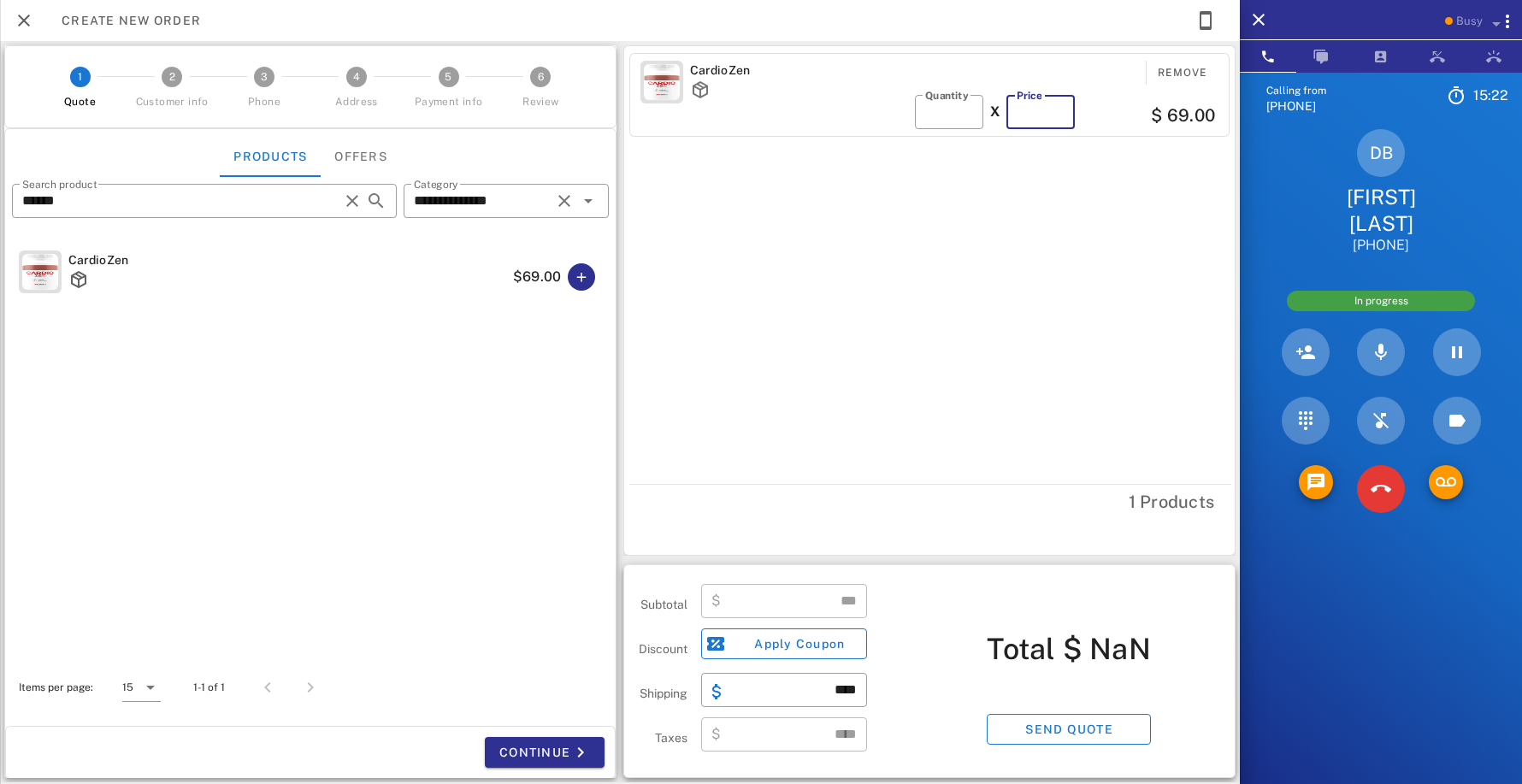 type on "*****" 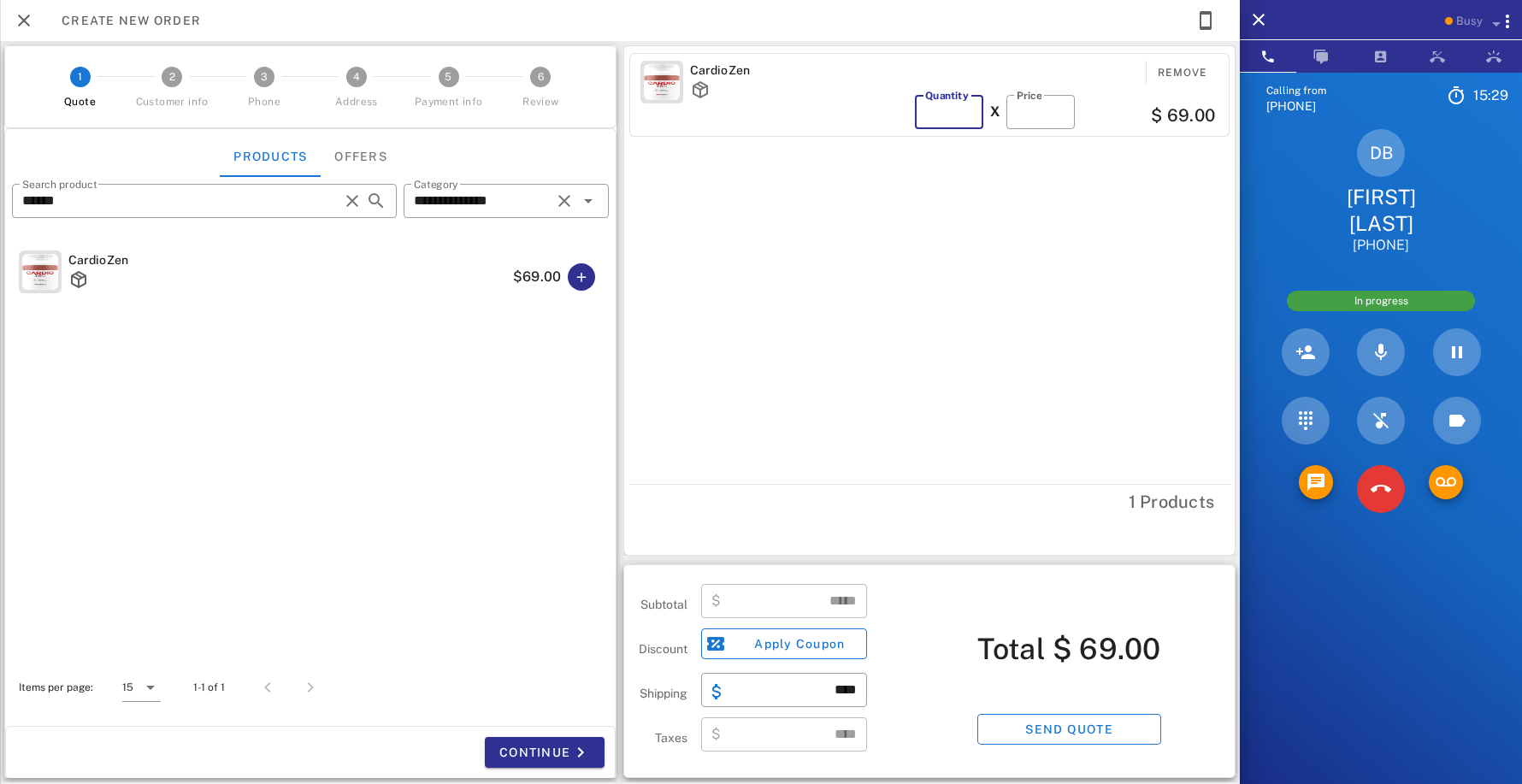 drag, startPoint x: 964, startPoint y: 115, endPoint x: 973, endPoint y: 119, distance: 9.848858 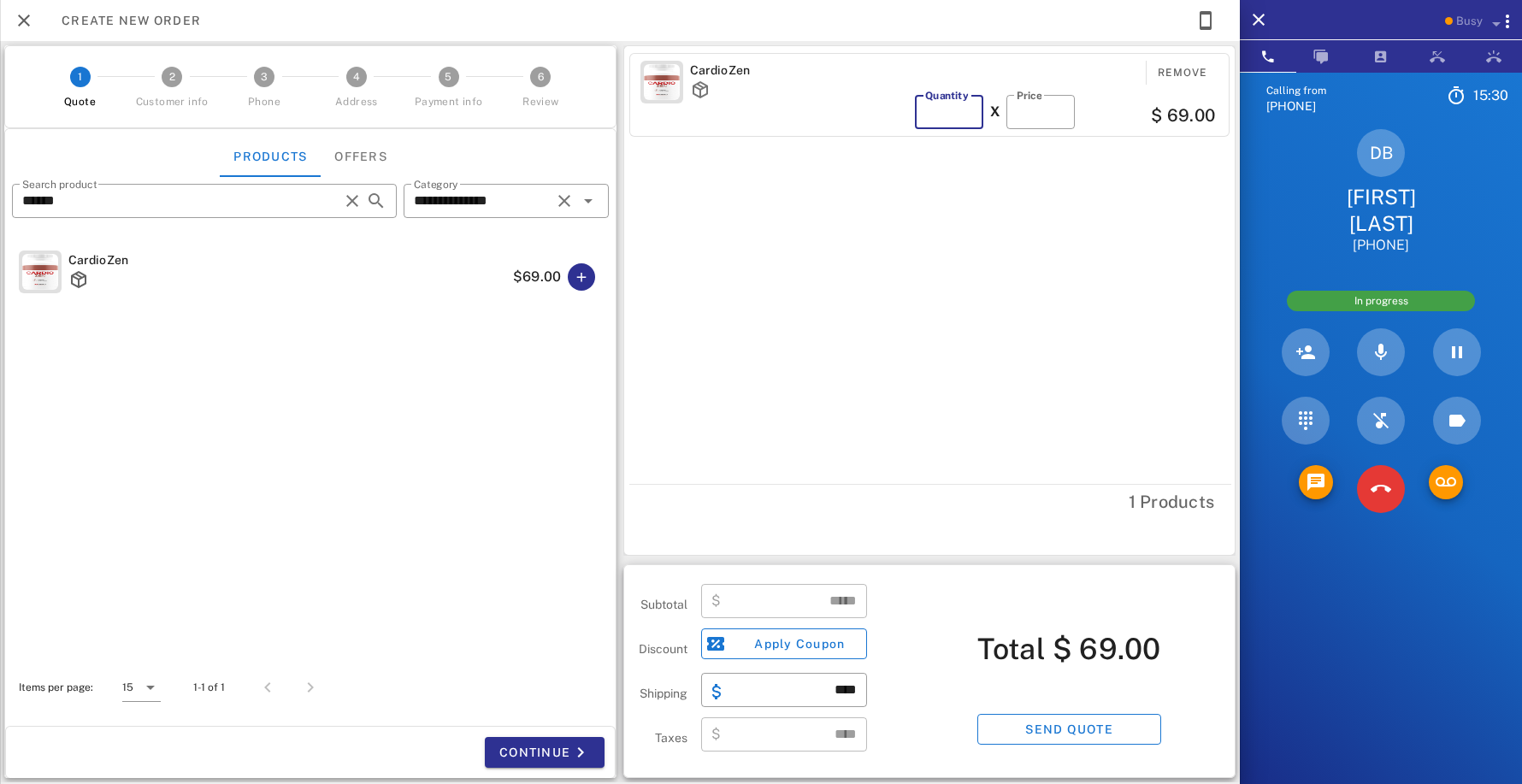 type on "*" 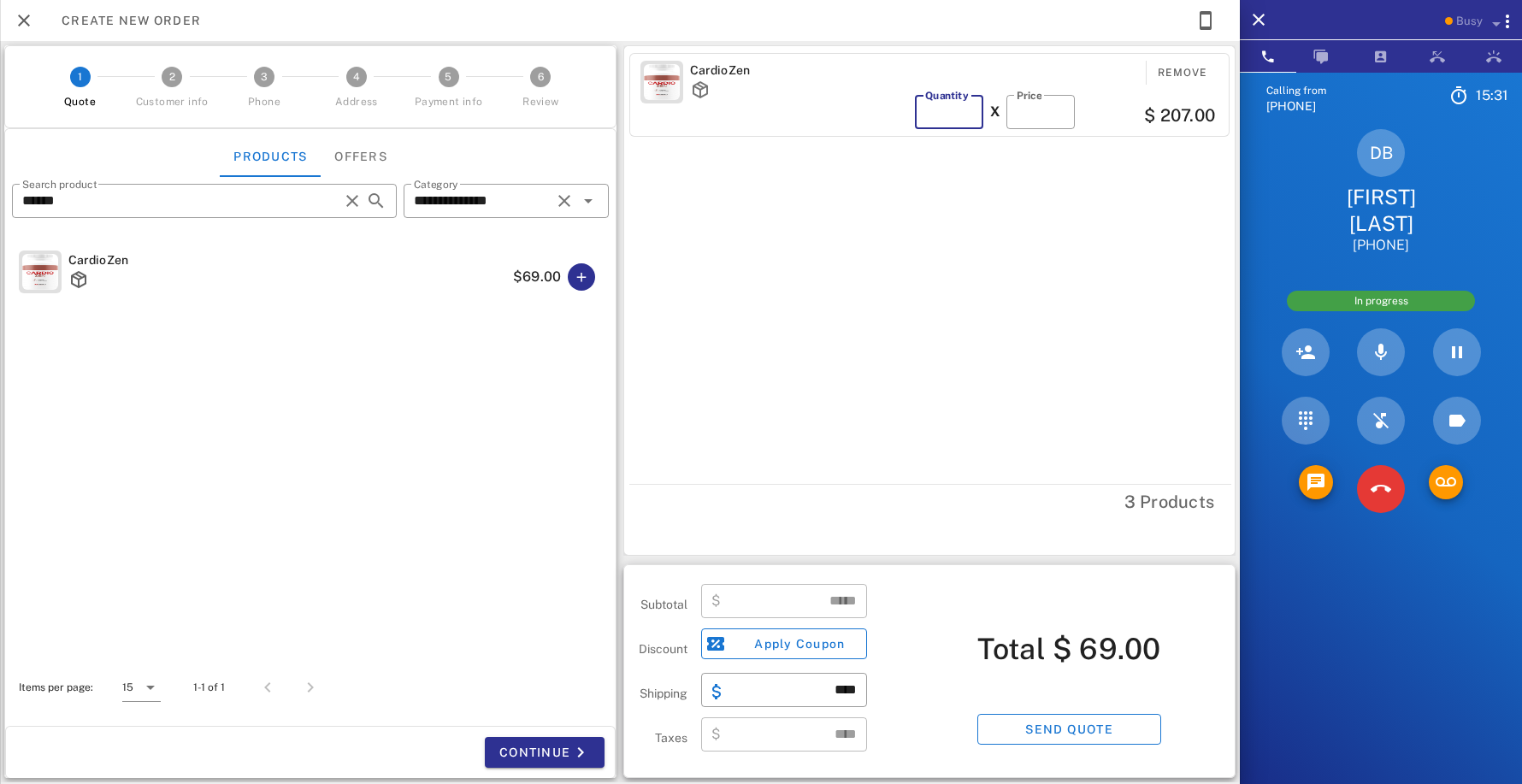 type on "******" 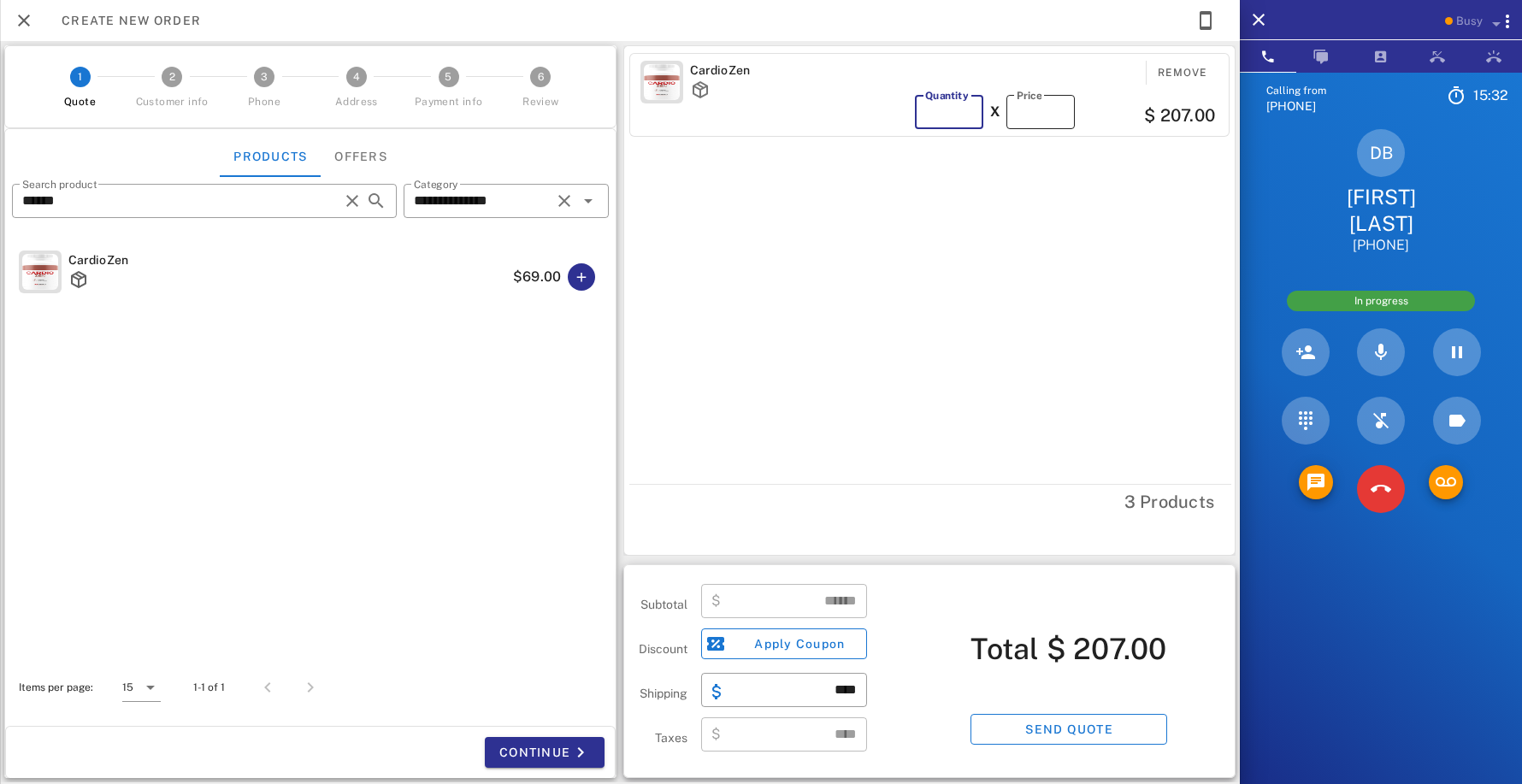 type on "*" 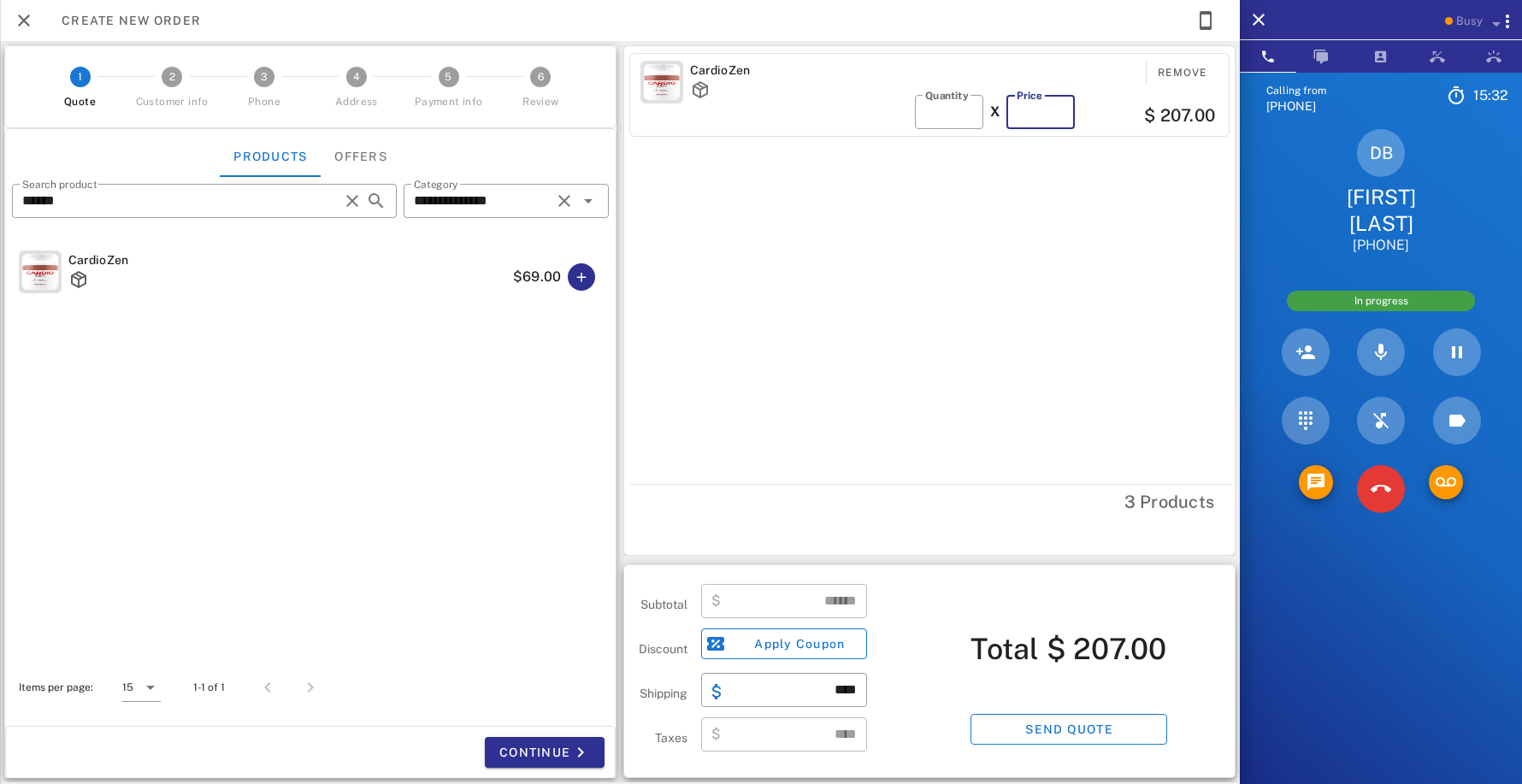 click on "**" at bounding box center [1041, 112] 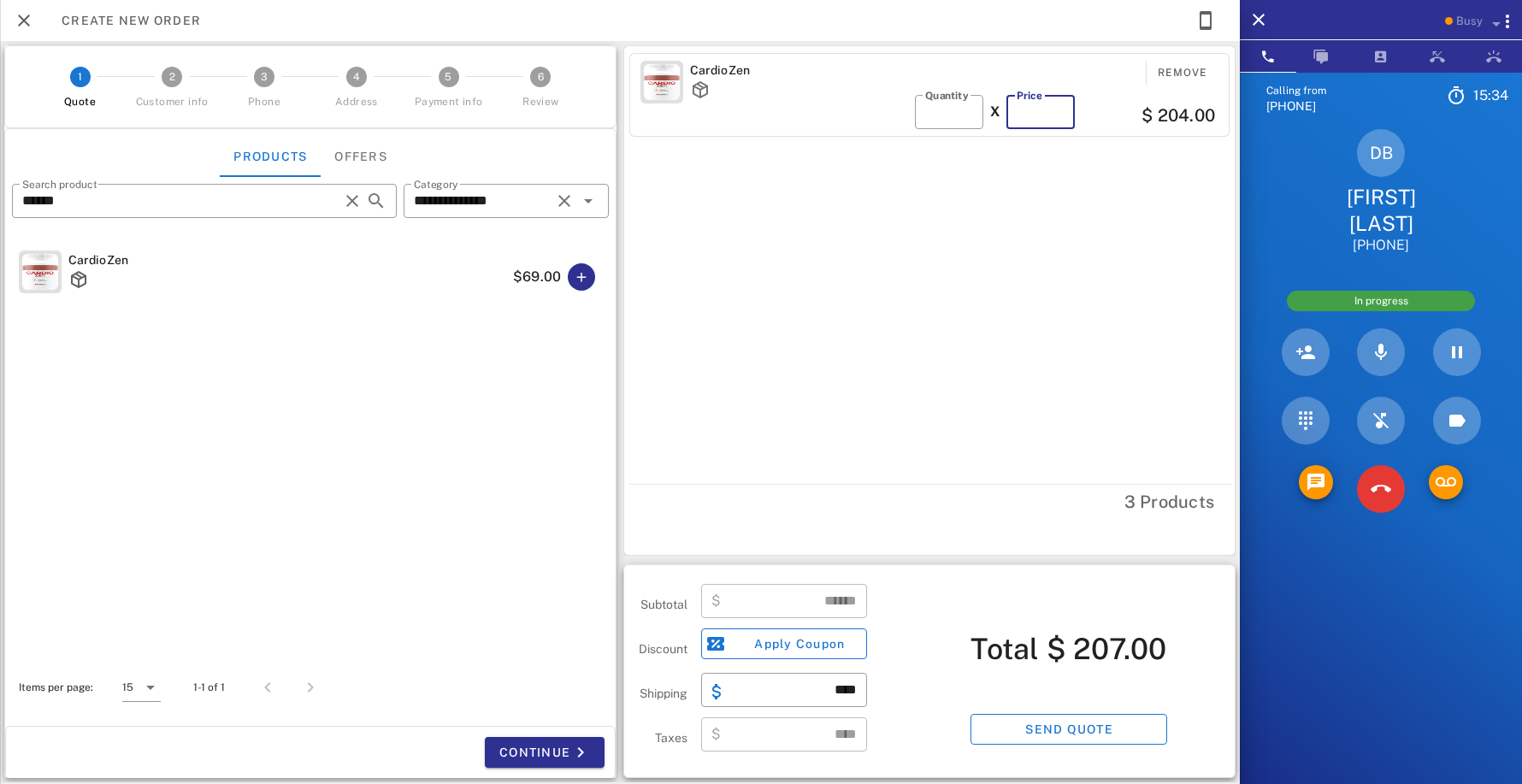 click on "**" at bounding box center [1041, 112] 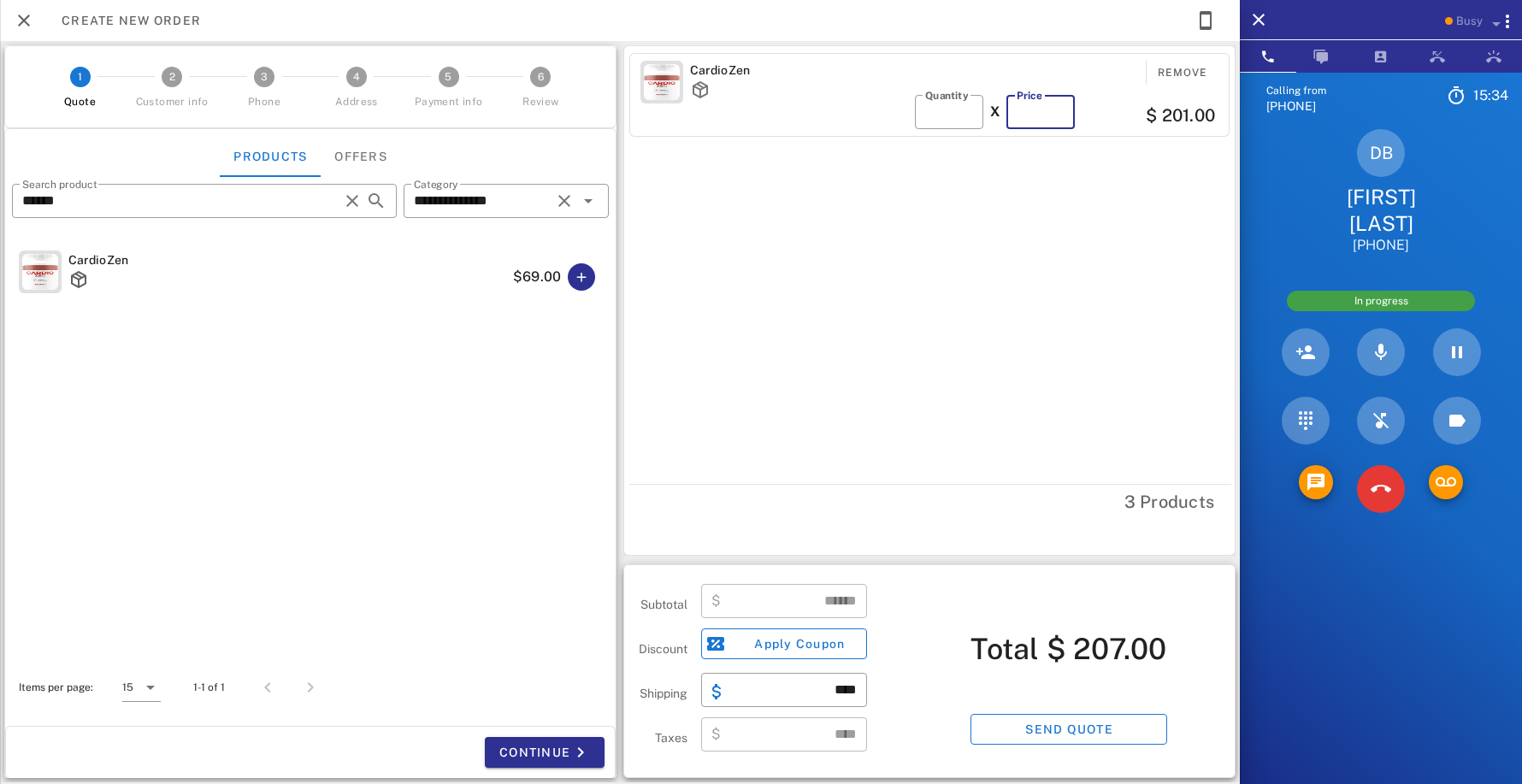 click on "**" at bounding box center [1041, 112] 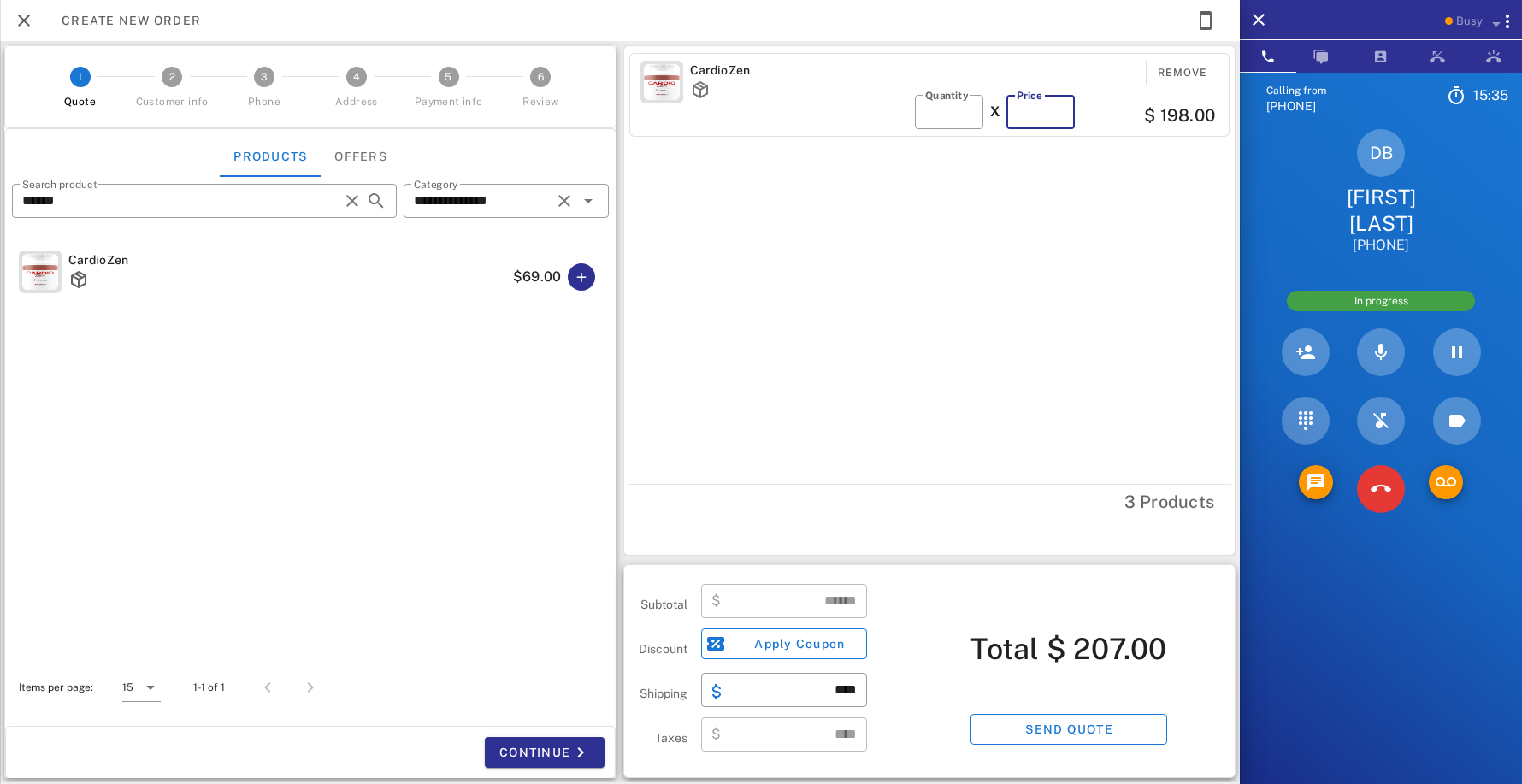 click on "**" at bounding box center (1041, 112) 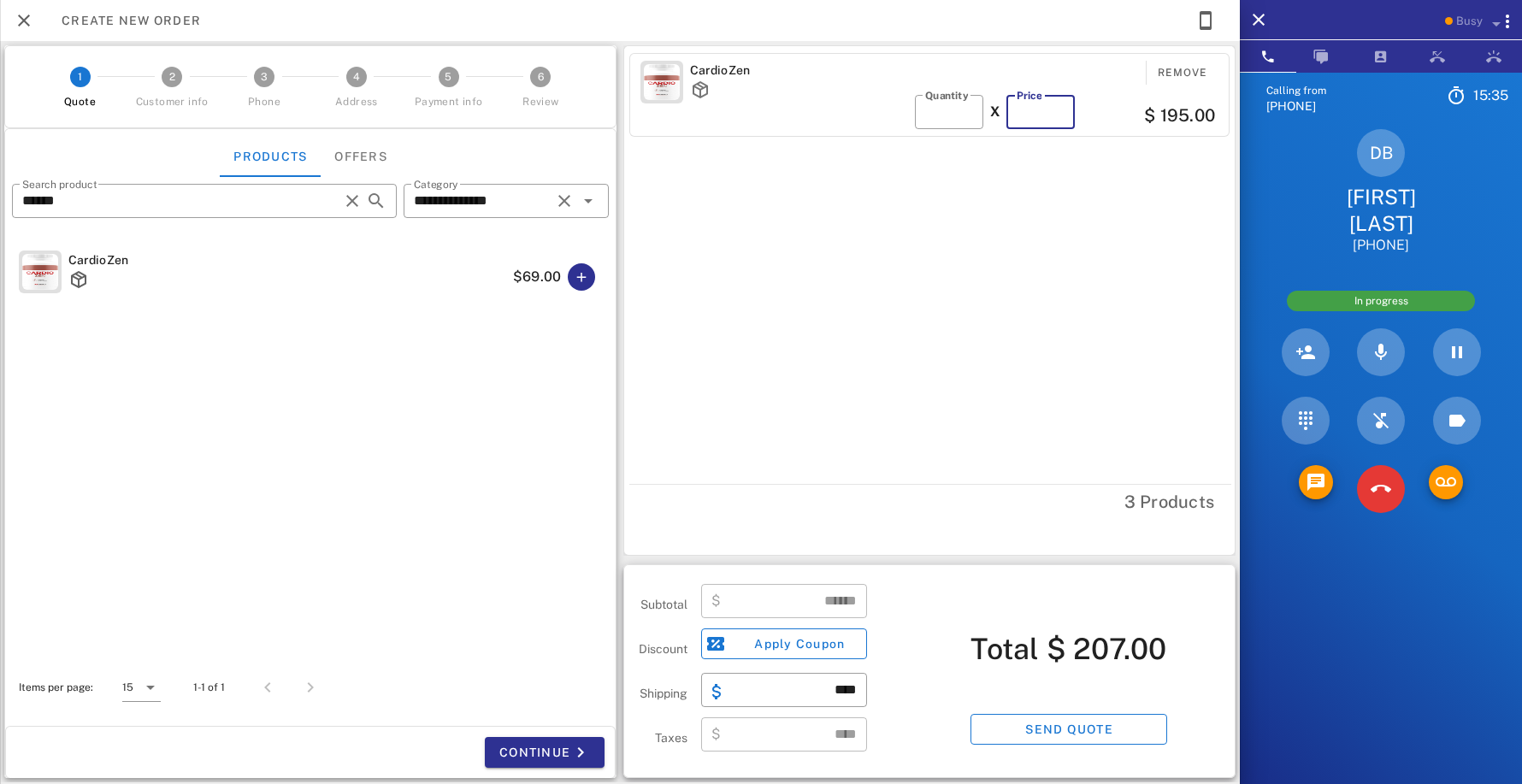 click on "**" at bounding box center (1041, 112) 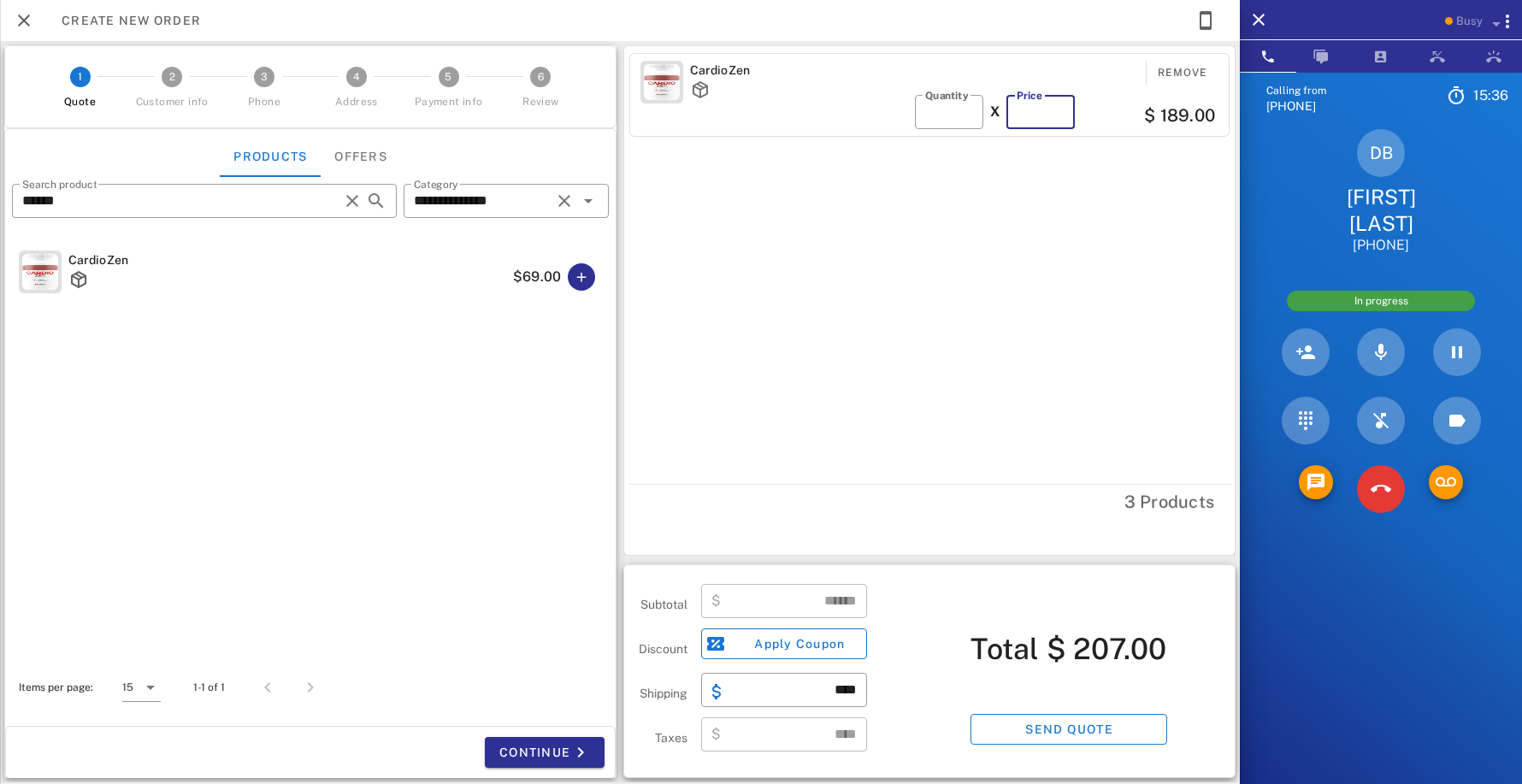 type on "**" 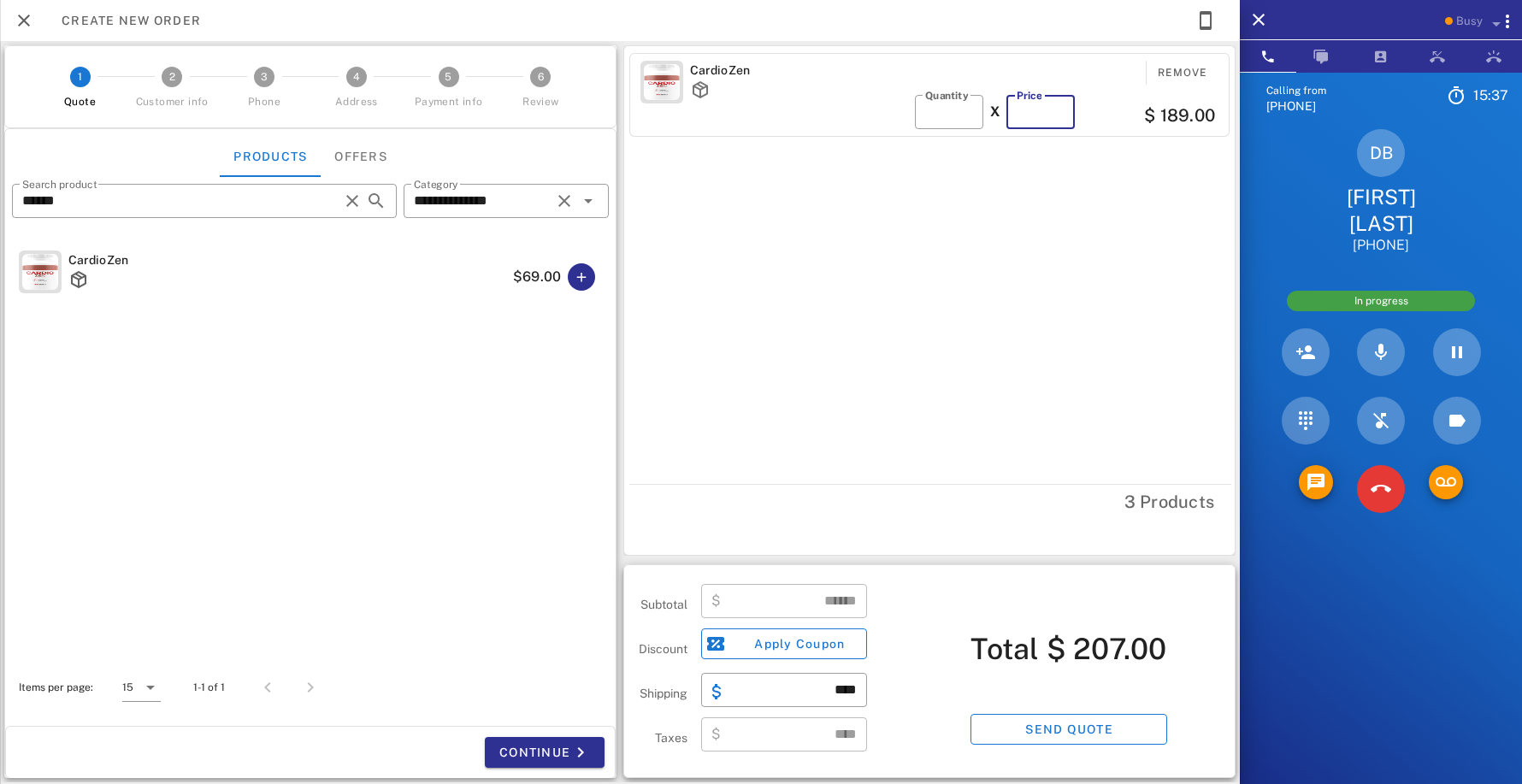 type on "******" 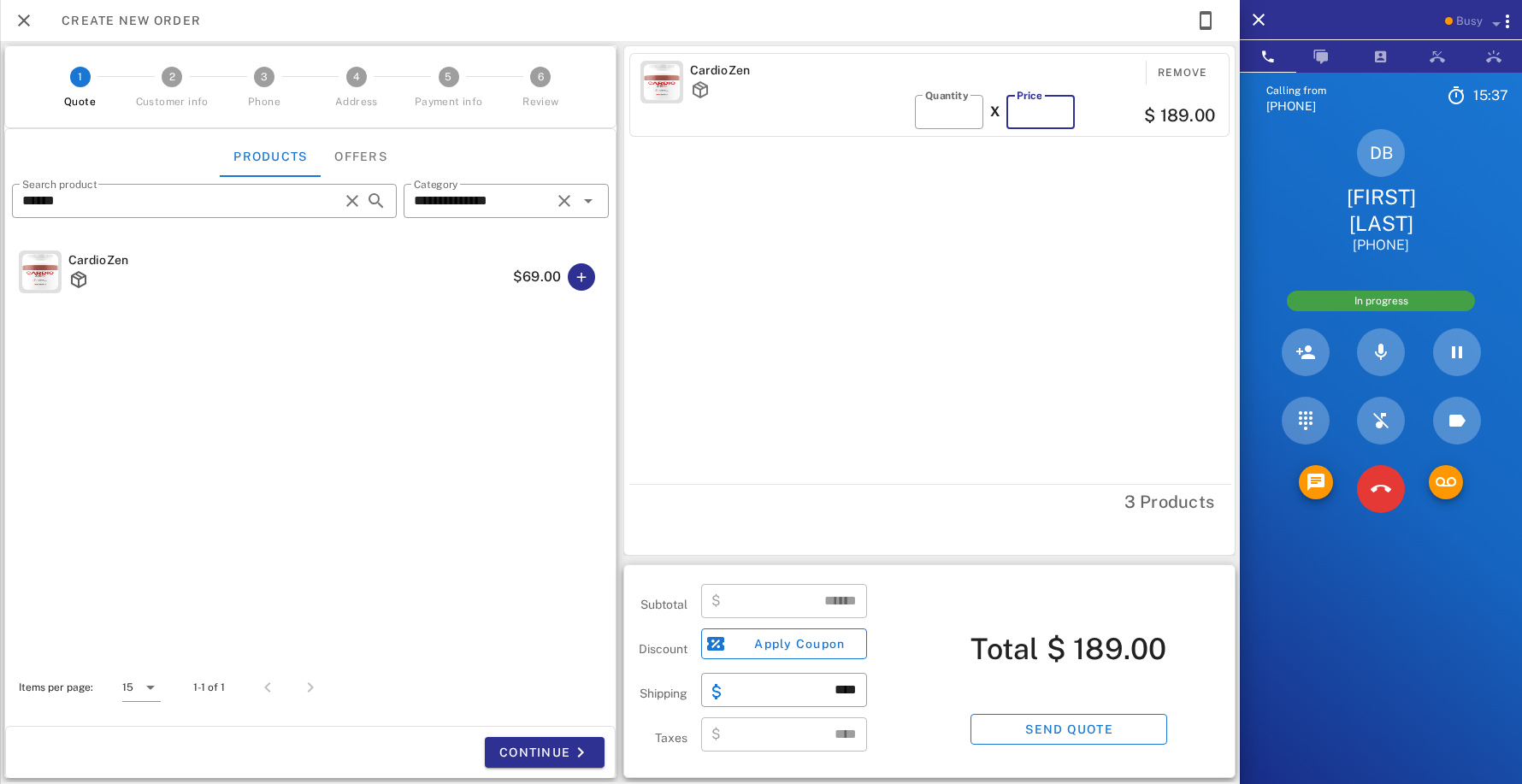 click on "**" at bounding box center [1041, 112] 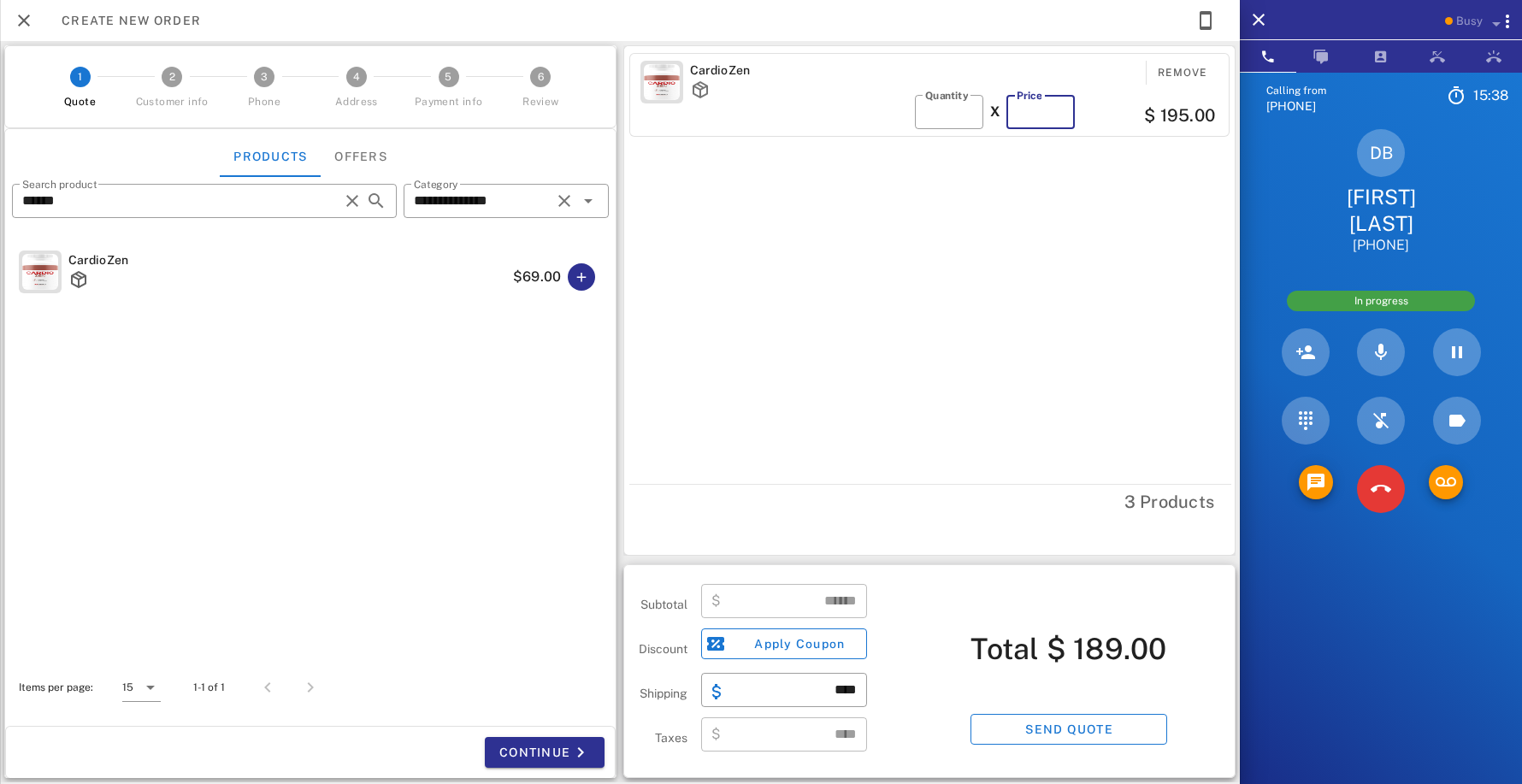 click on "**" at bounding box center [1041, 112] 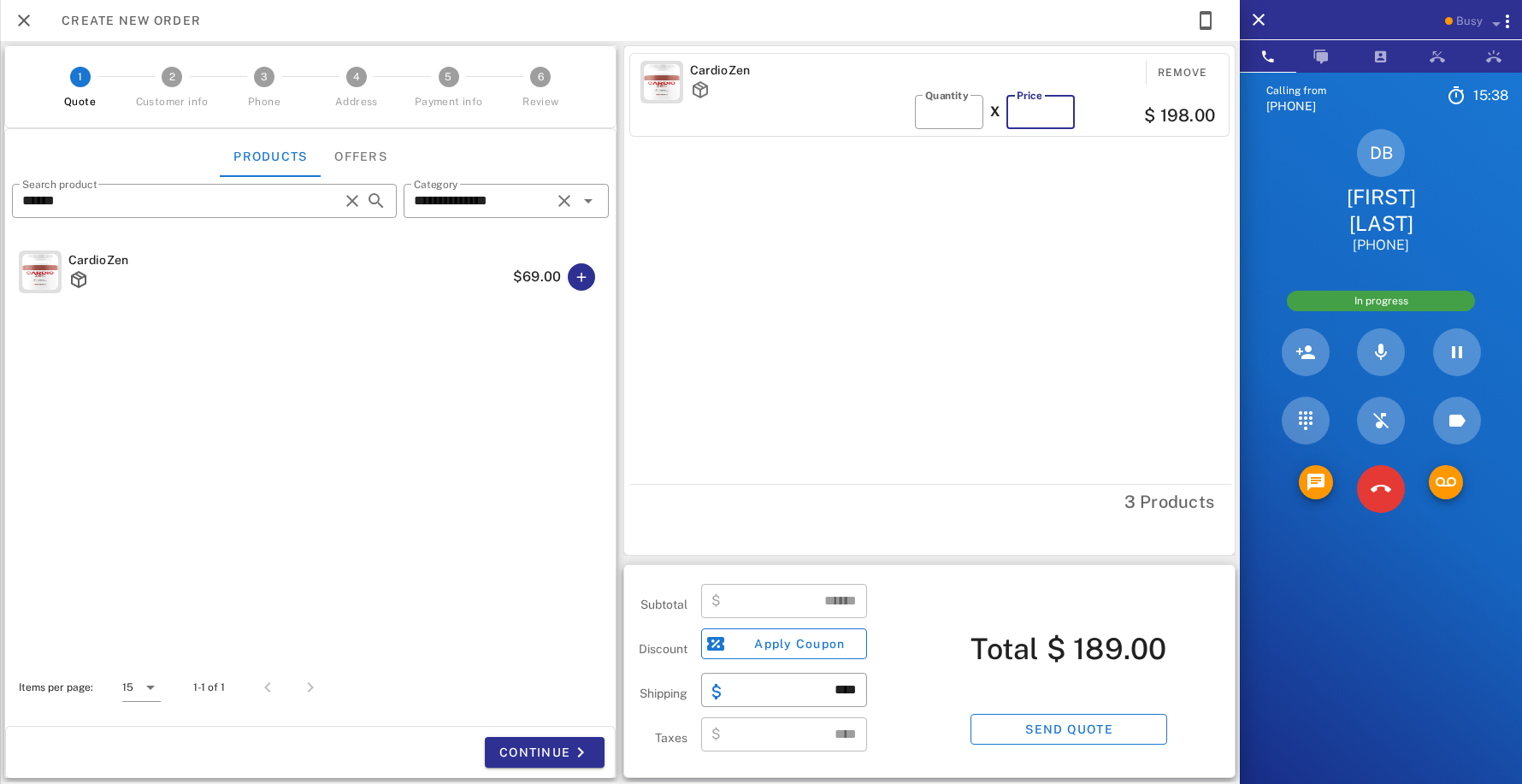 click on "**" at bounding box center (1041, 112) 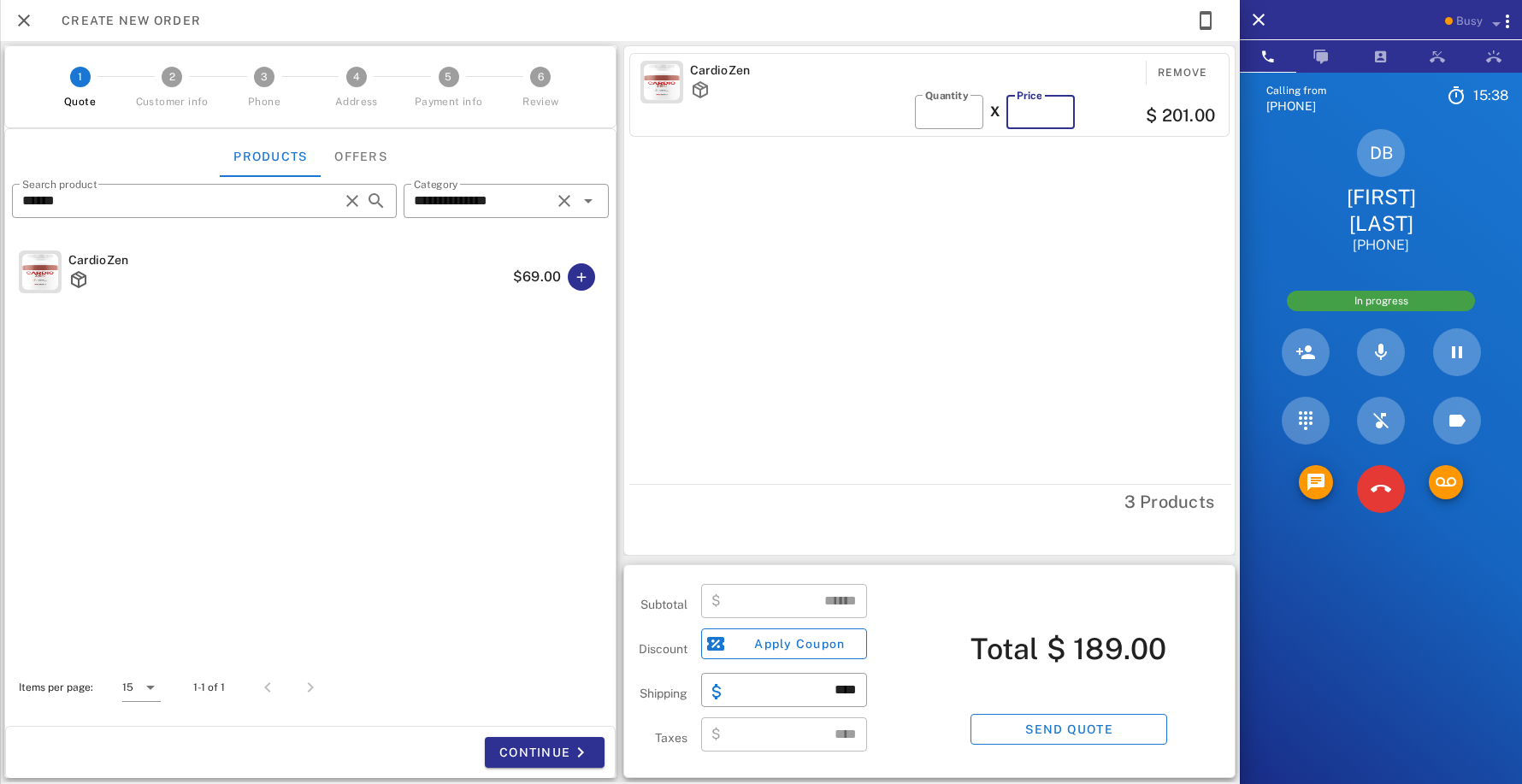 click on "**" at bounding box center [1041, 112] 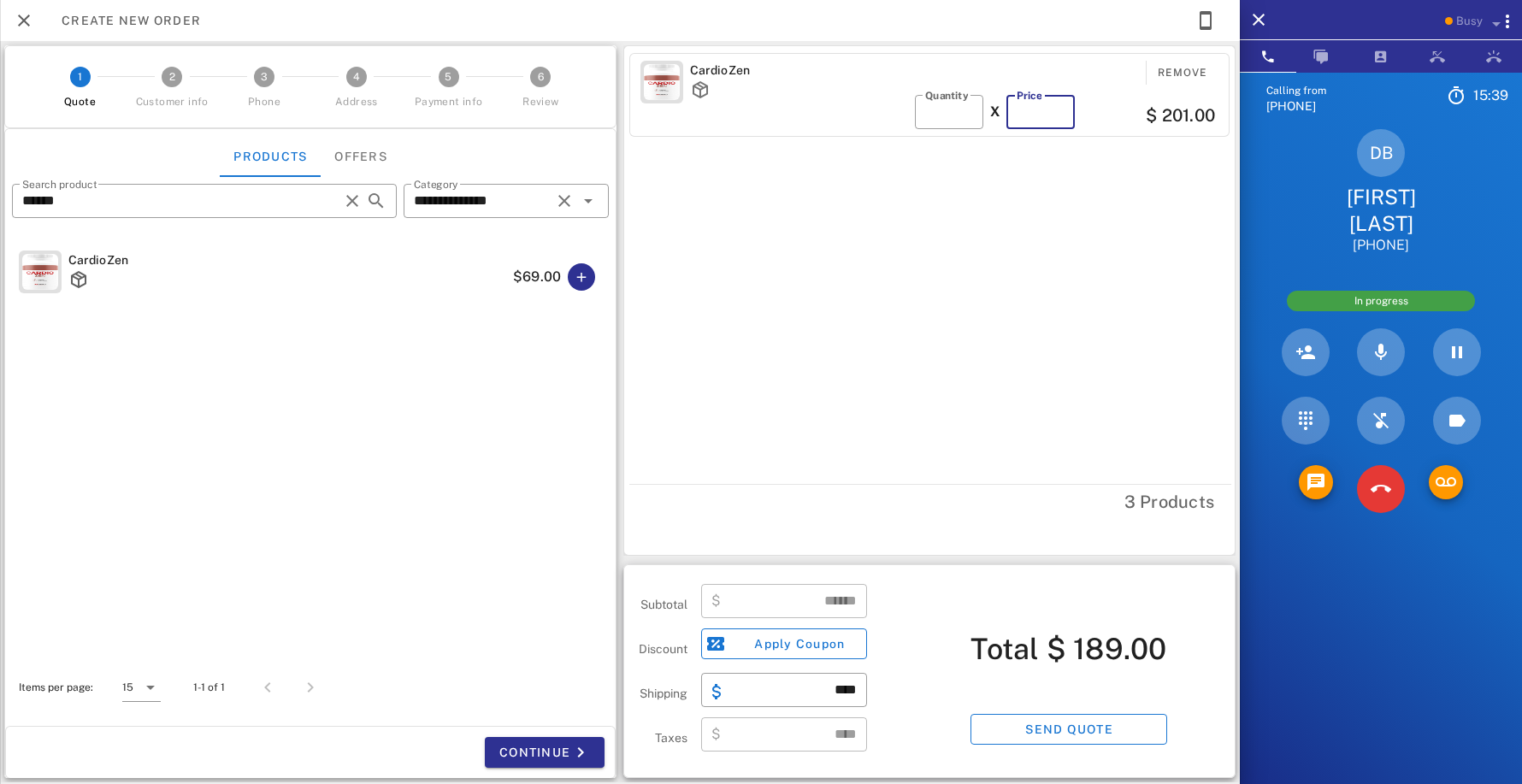click on "**" at bounding box center (1041, 112) 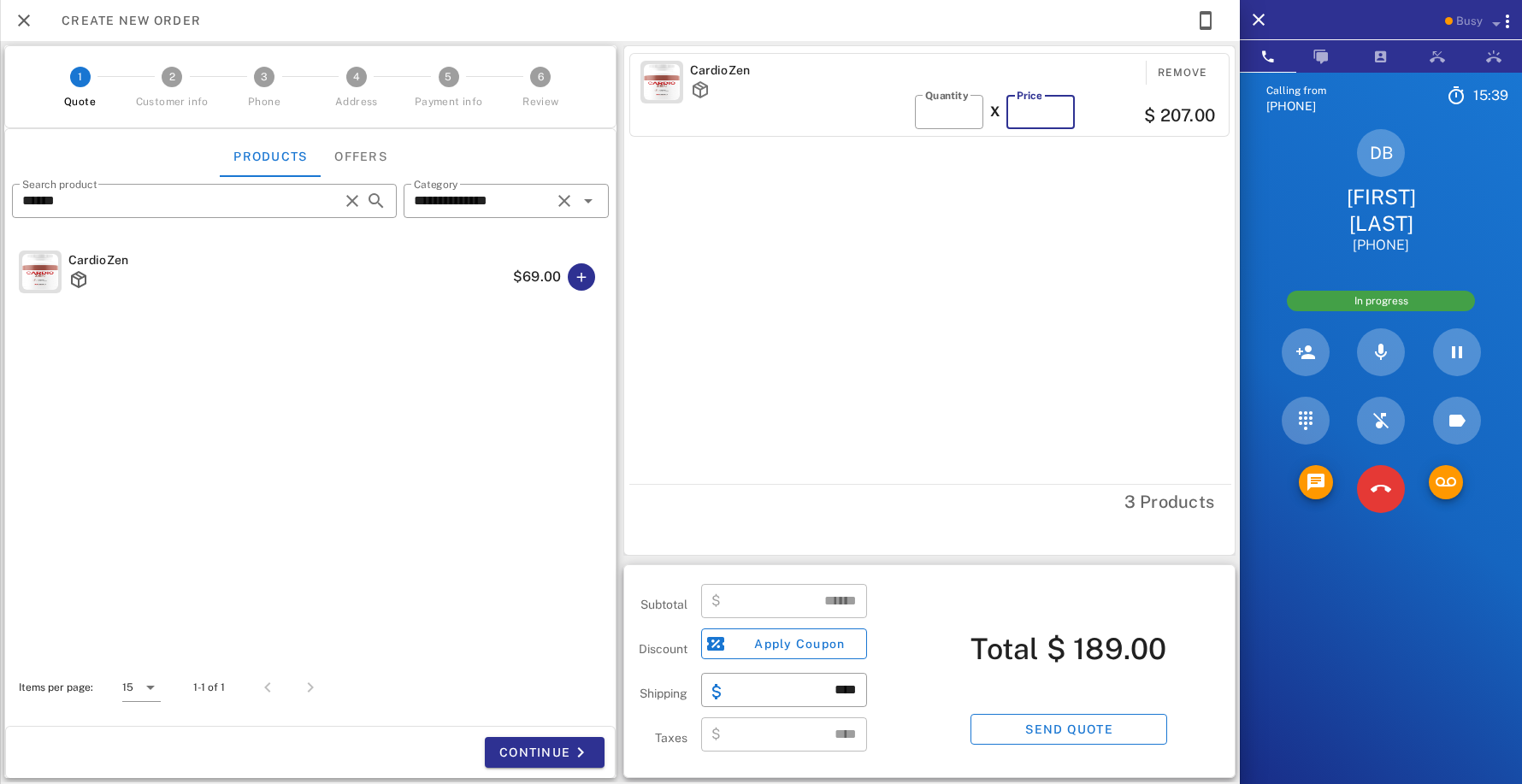 click on "**" at bounding box center (1041, 112) 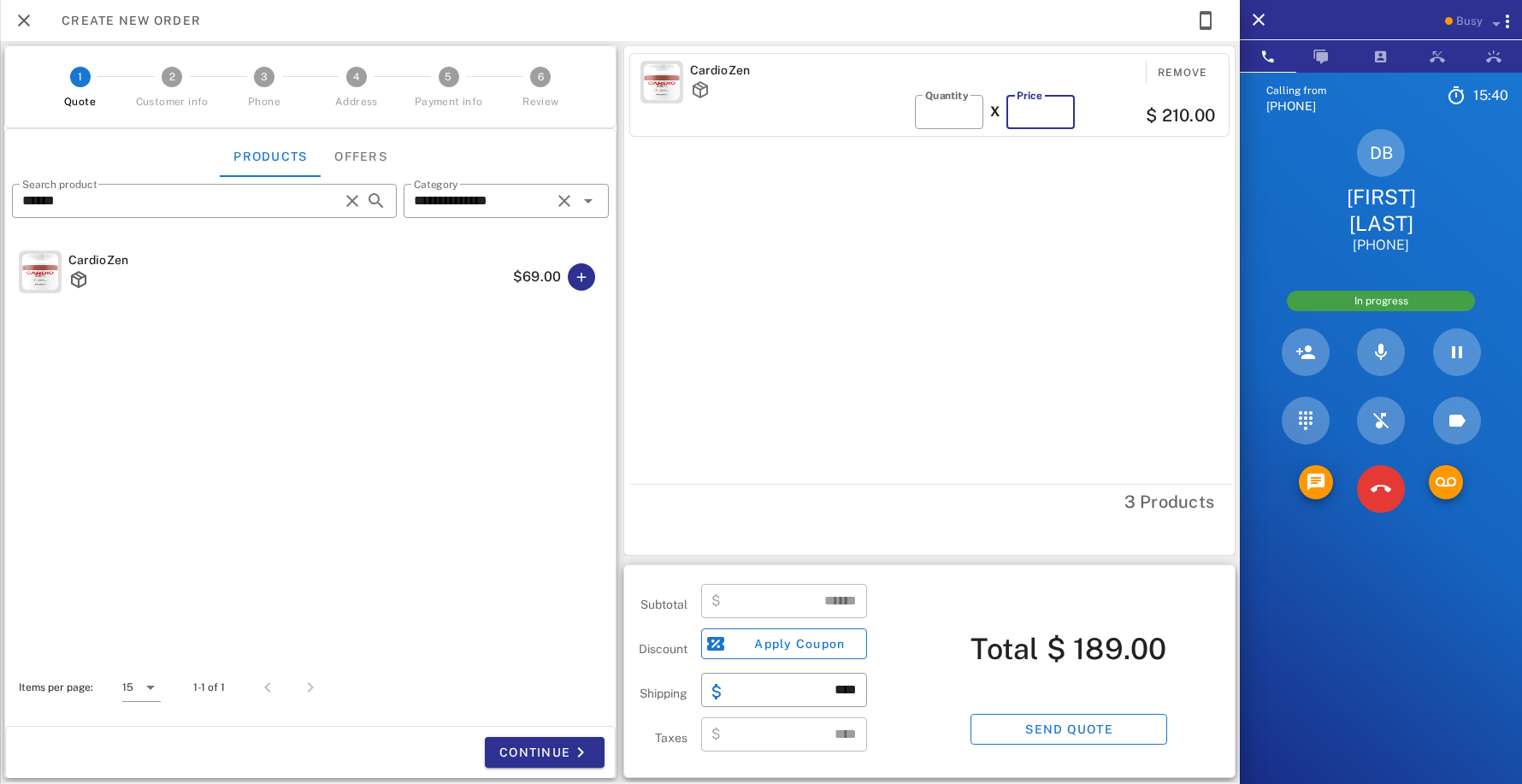 click on "**" at bounding box center (1041, 112) 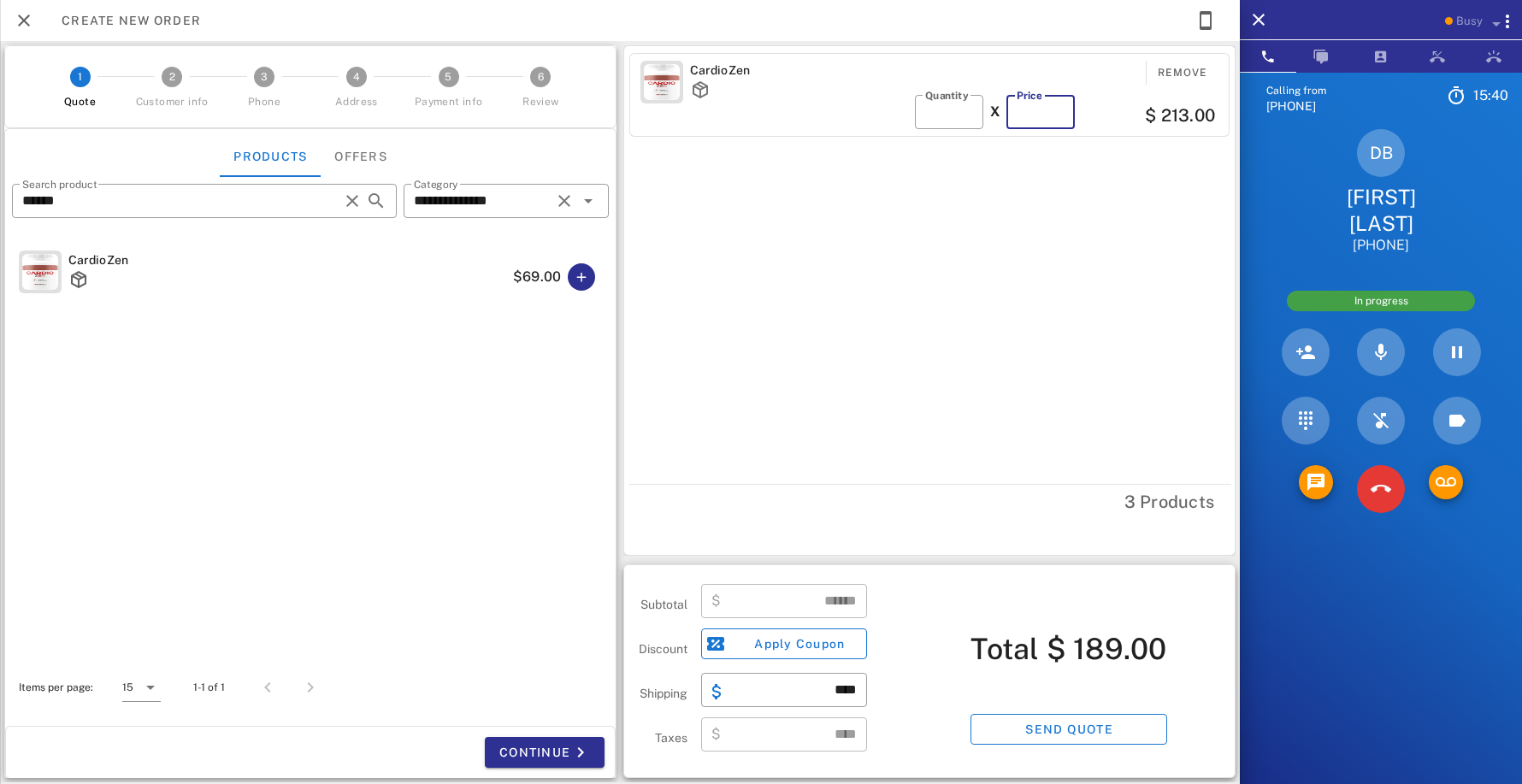 click on "**" at bounding box center (1041, 112) 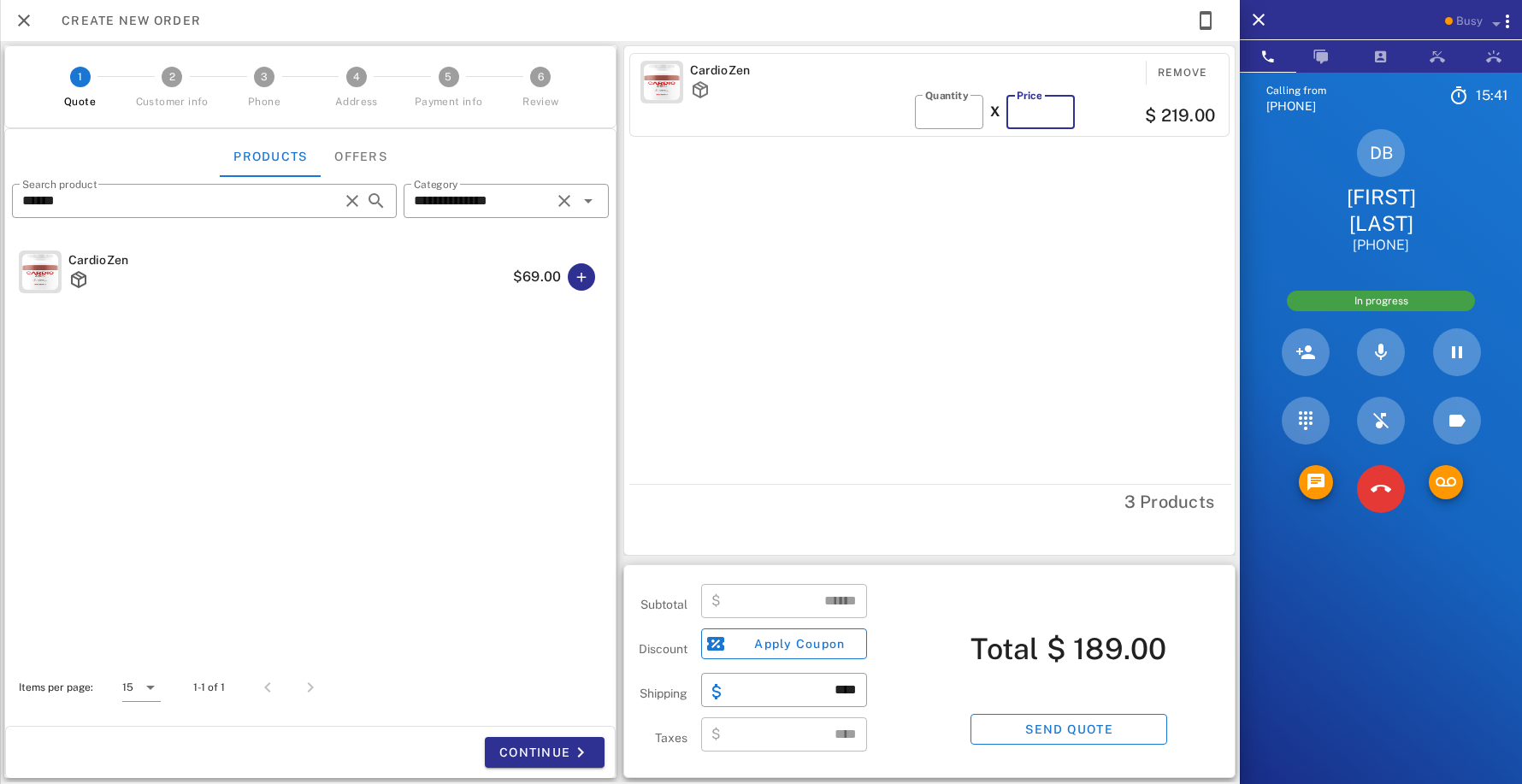 click on "**" at bounding box center (1041, 112) 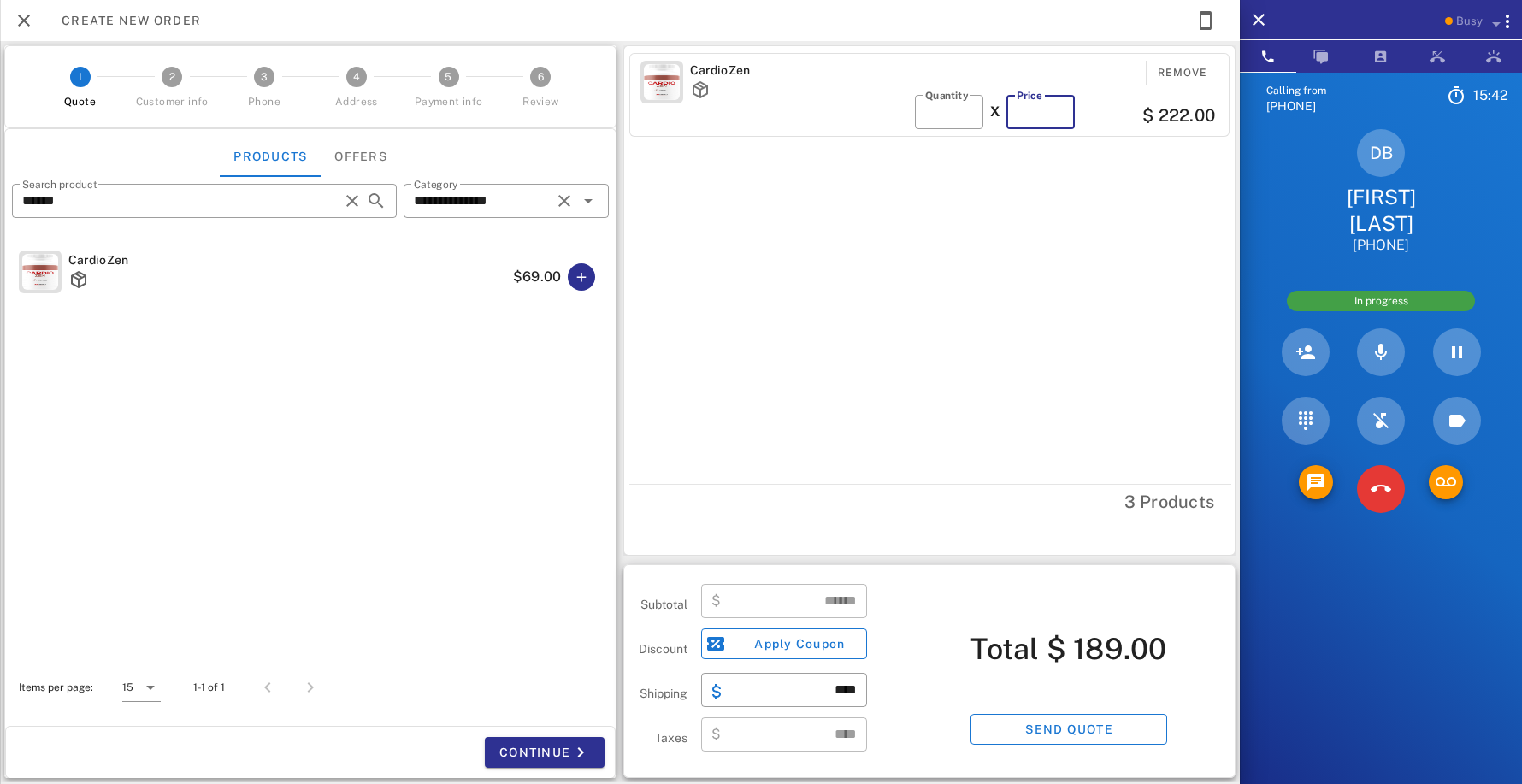 click on "**" at bounding box center (1041, 112) 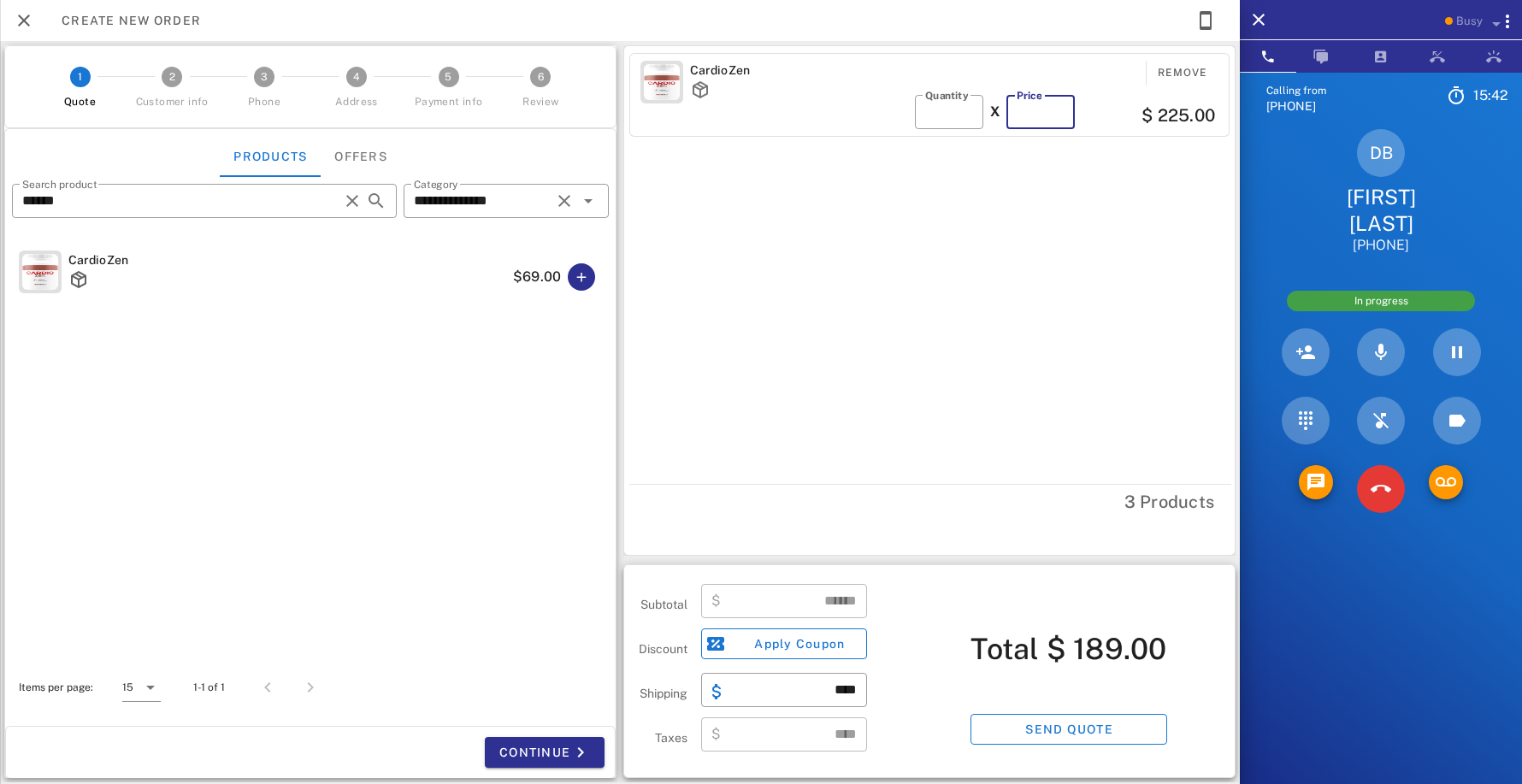 click on "**" at bounding box center [1041, 112] 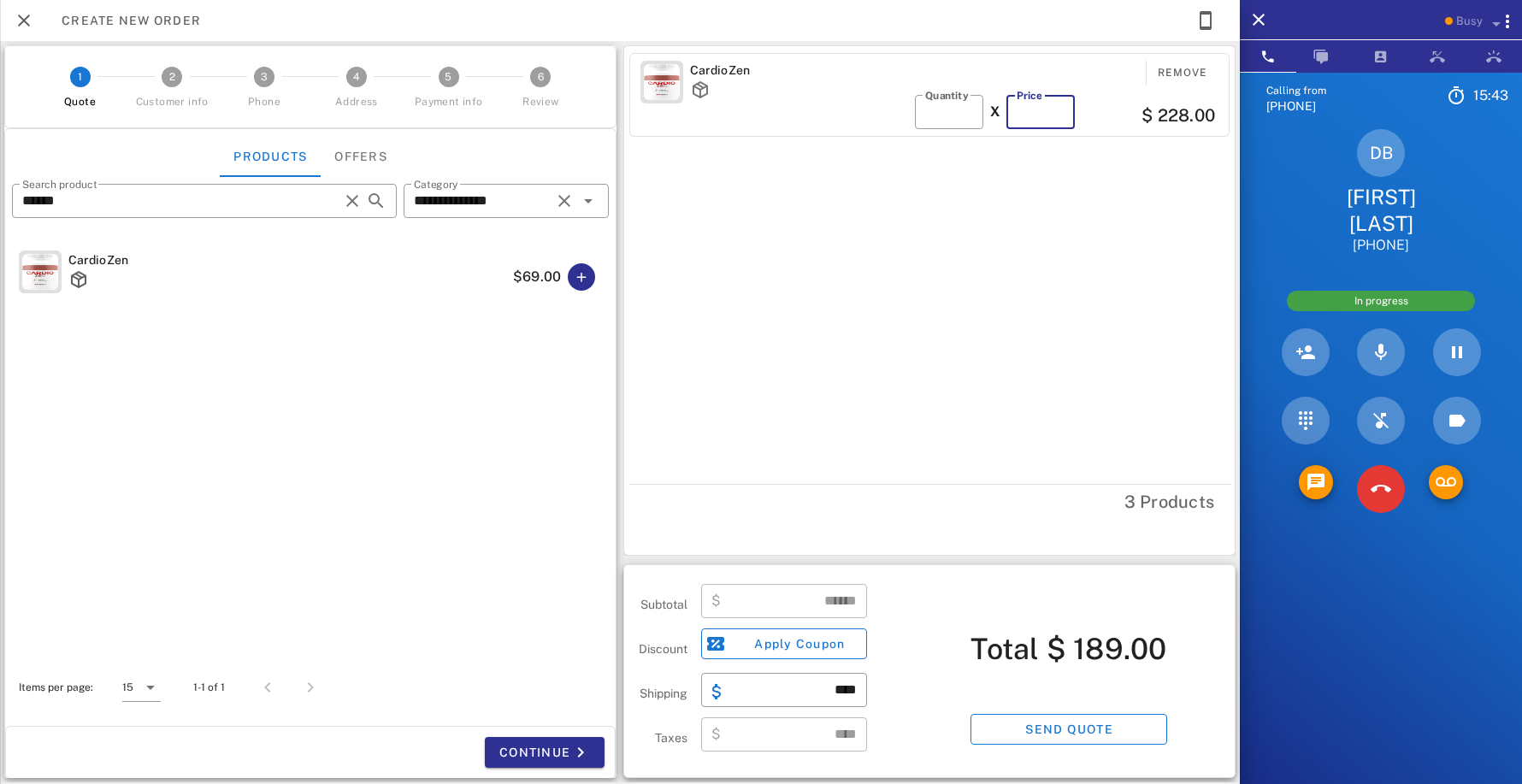 click on "**" at bounding box center [1041, 112] 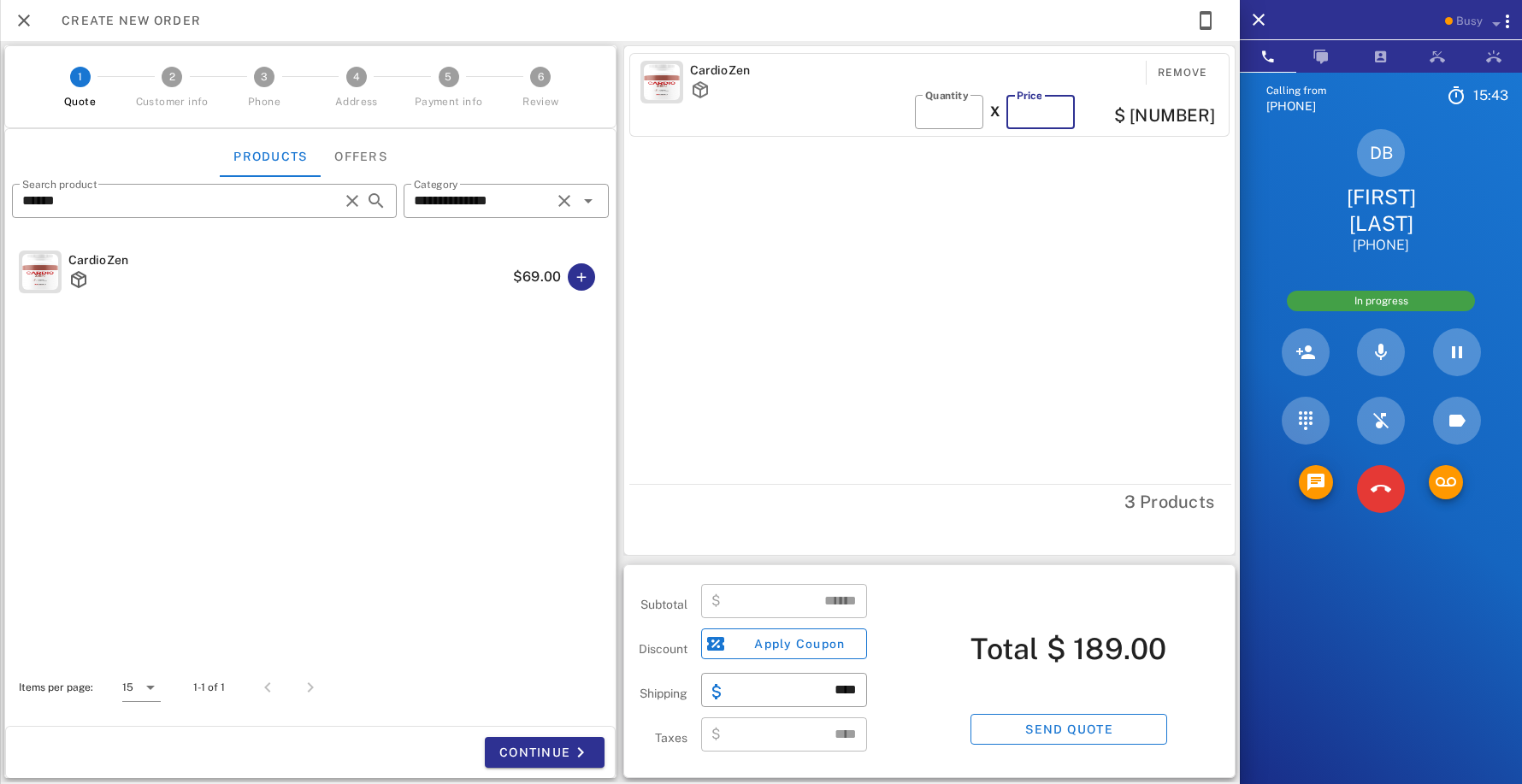 click on "**" at bounding box center [1041, 112] 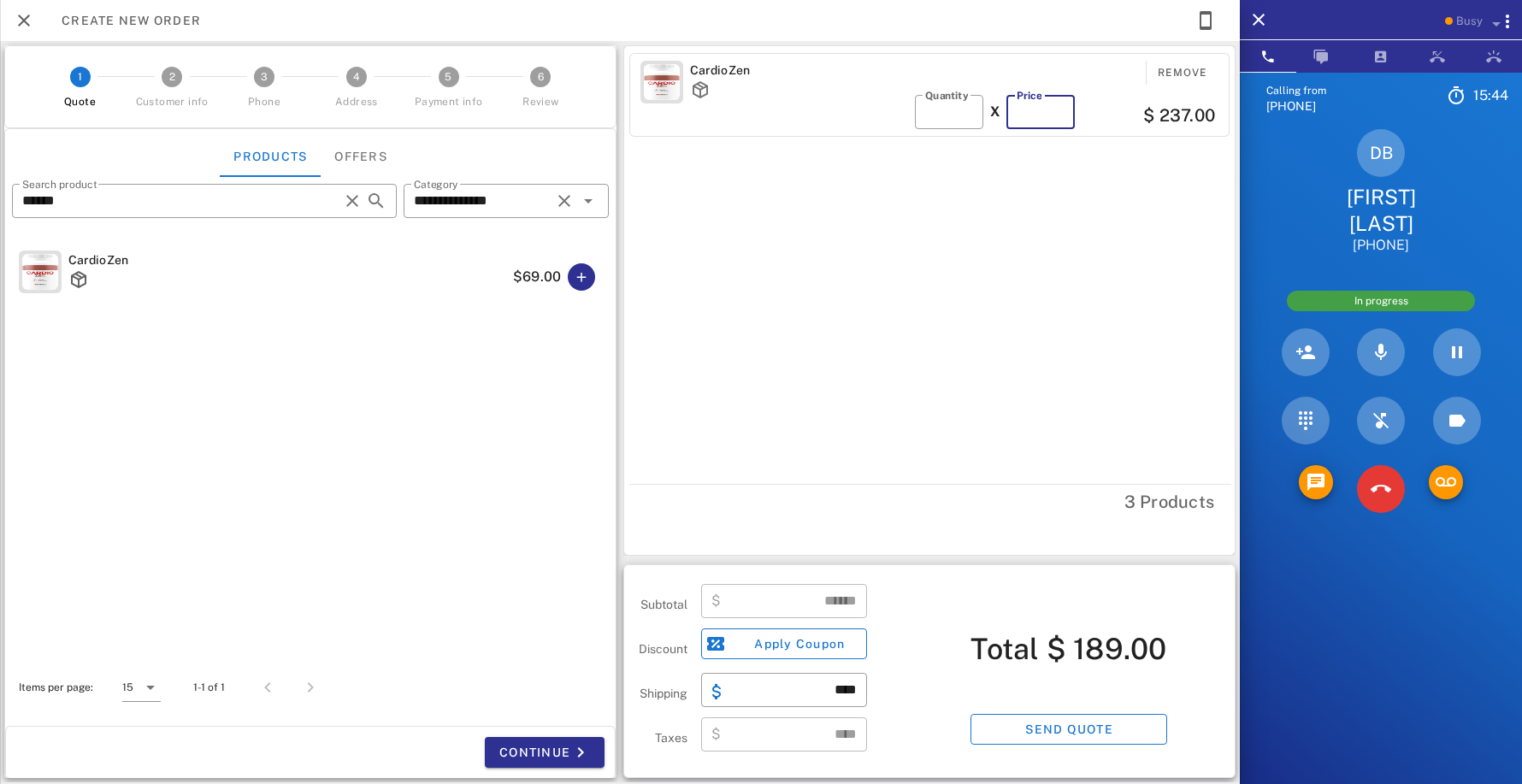 type on "**" 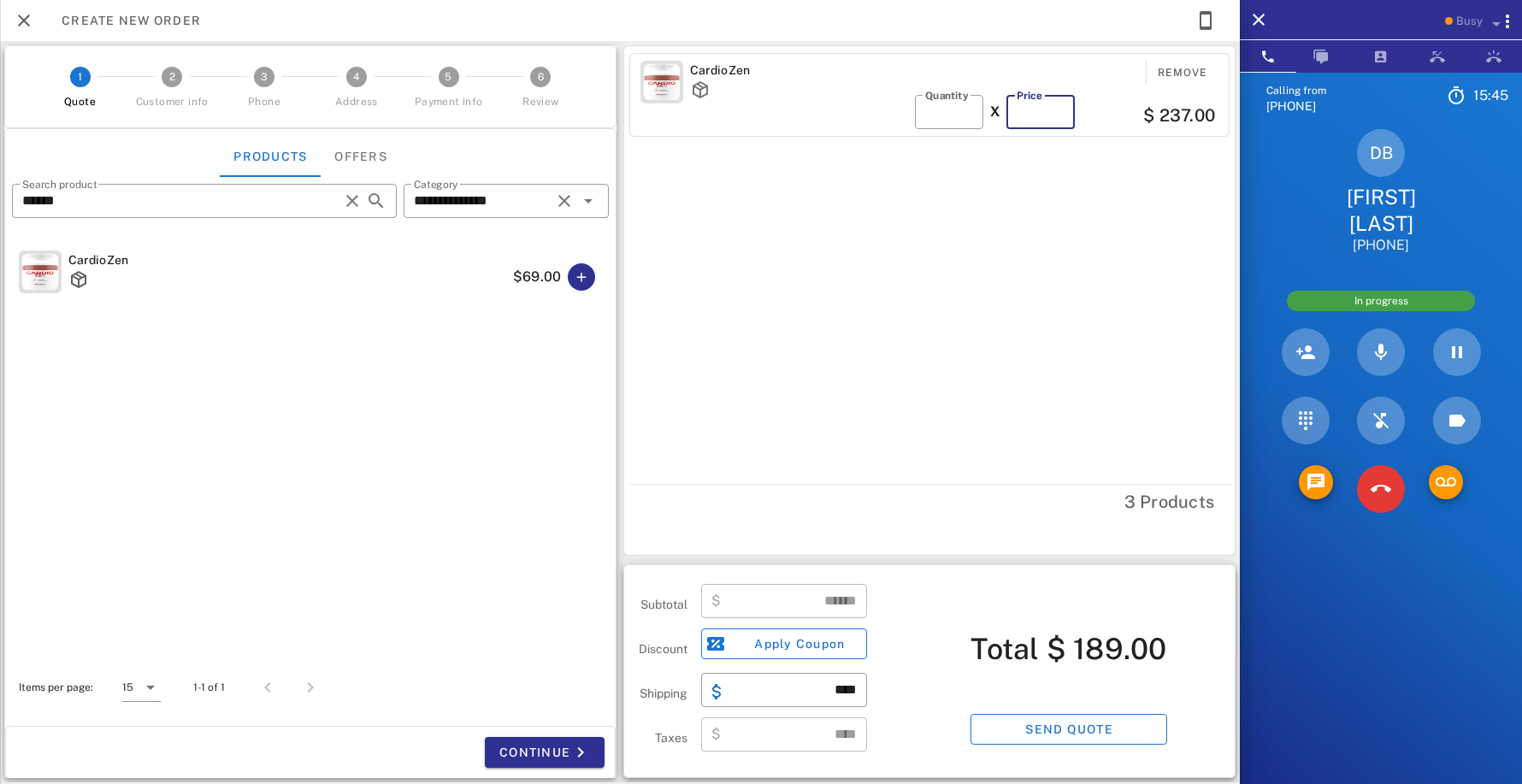 type on "******" 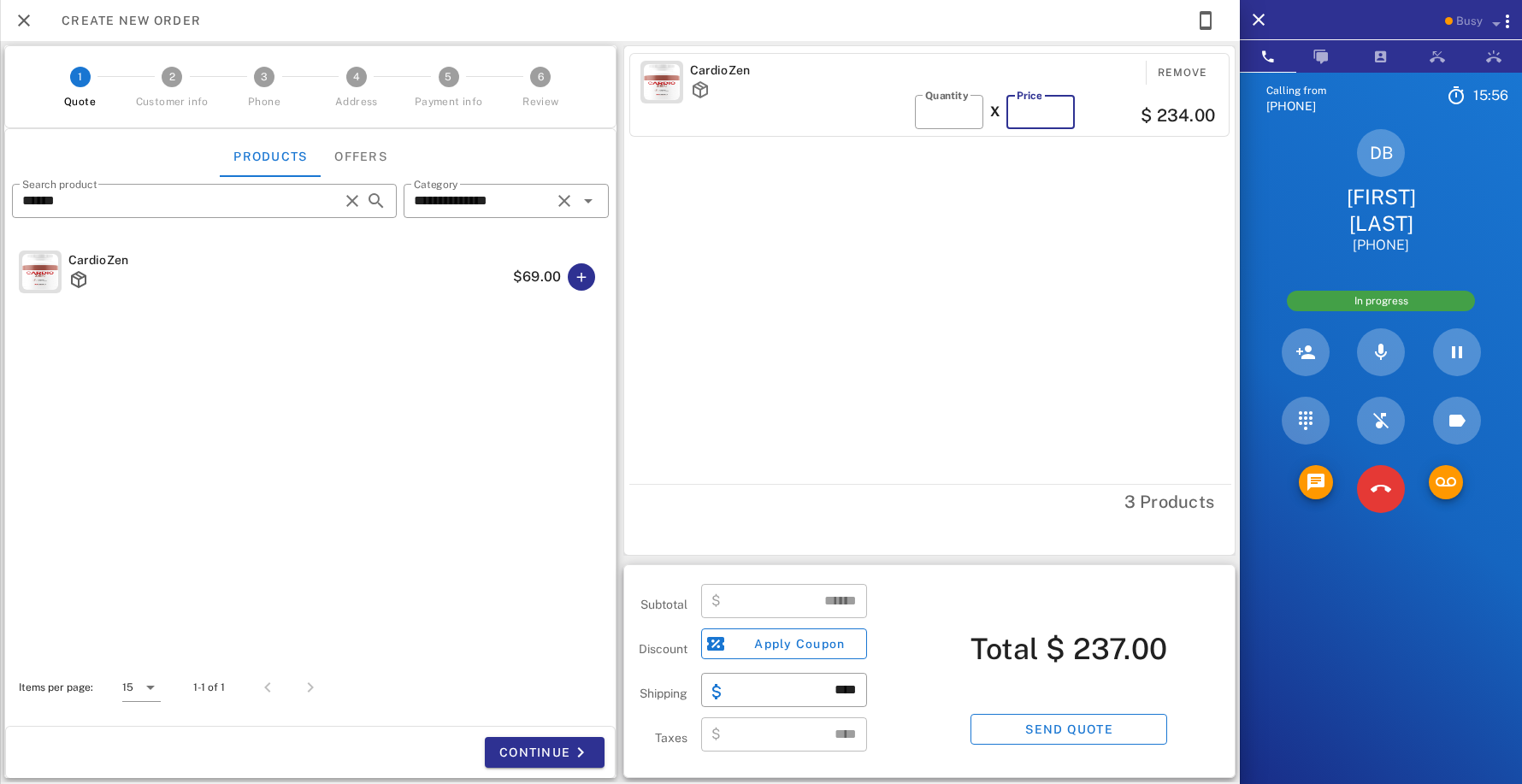 click on "**" at bounding box center [1041, 112] 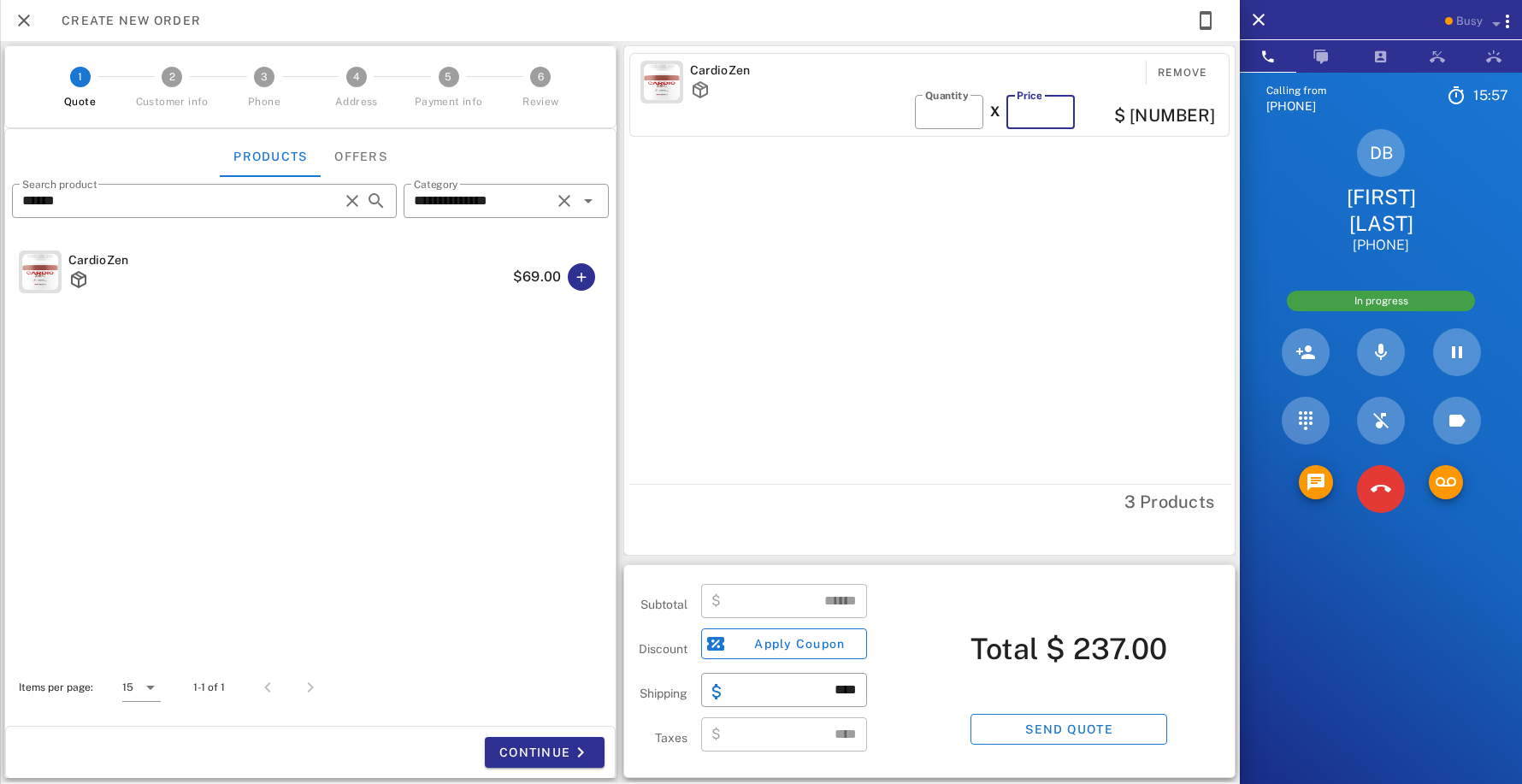 click on "**" at bounding box center (1041, 112) 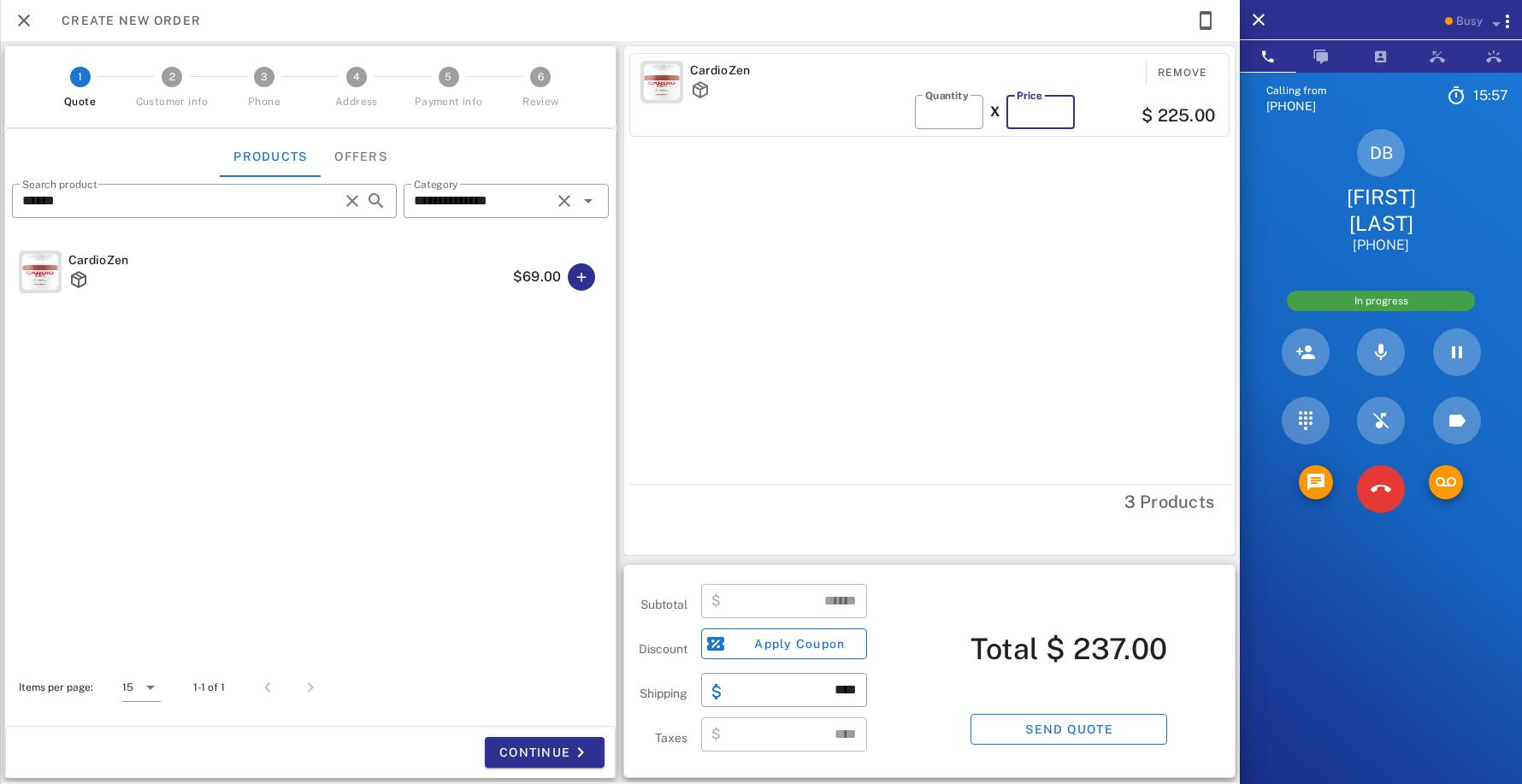 click on "**" at bounding box center (1041, 112) 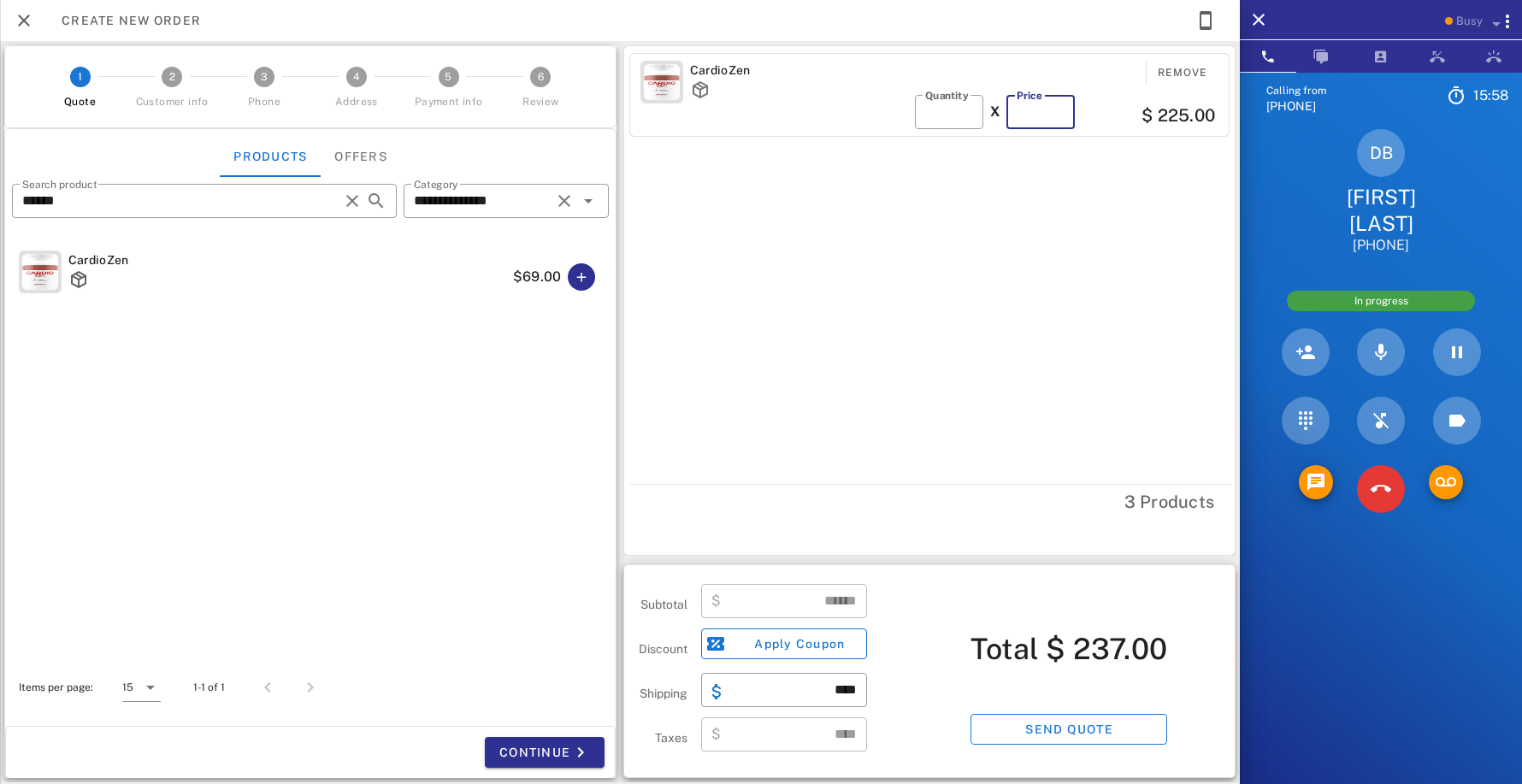 click on "**" at bounding box center (1041, 112) 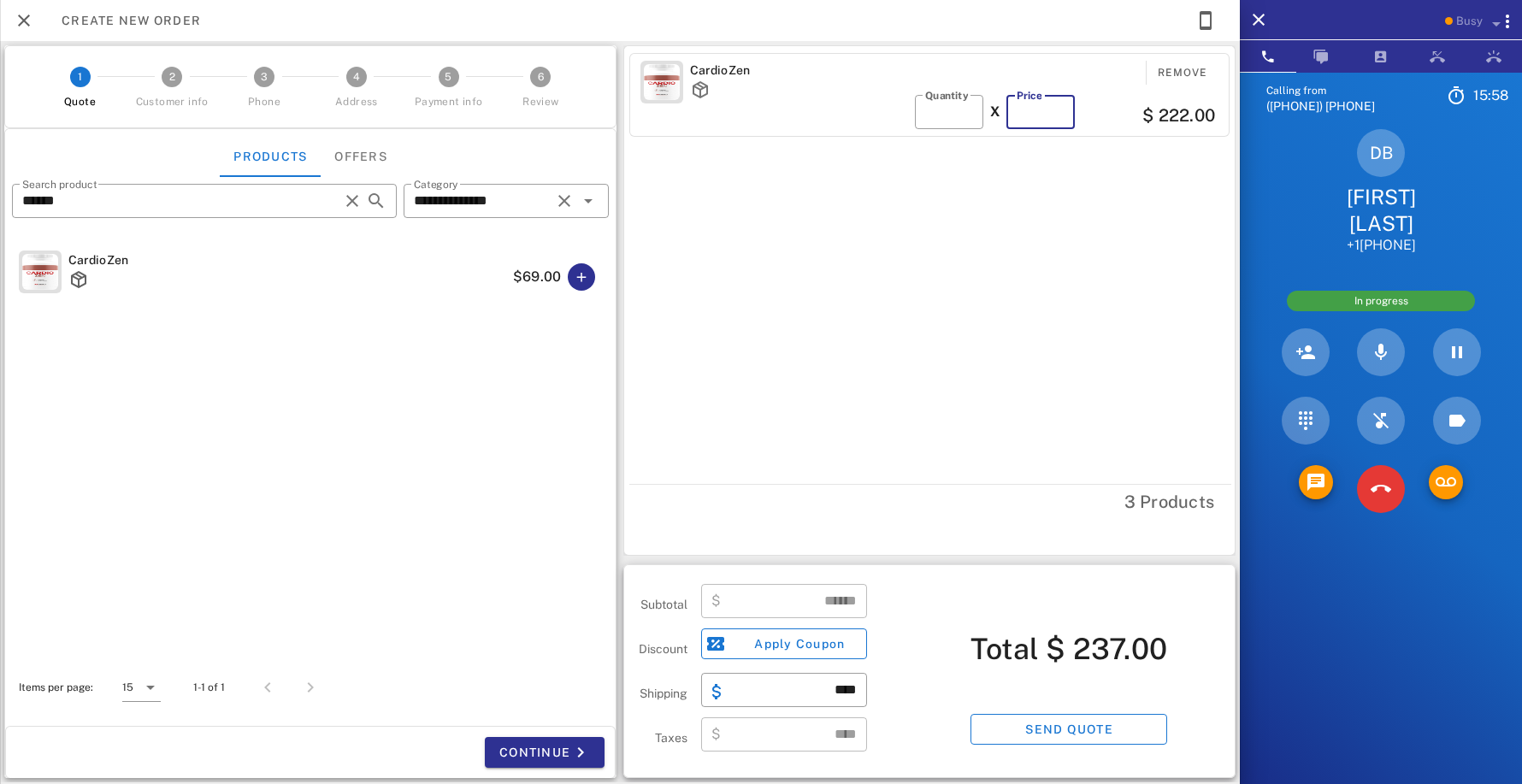 type on "**" 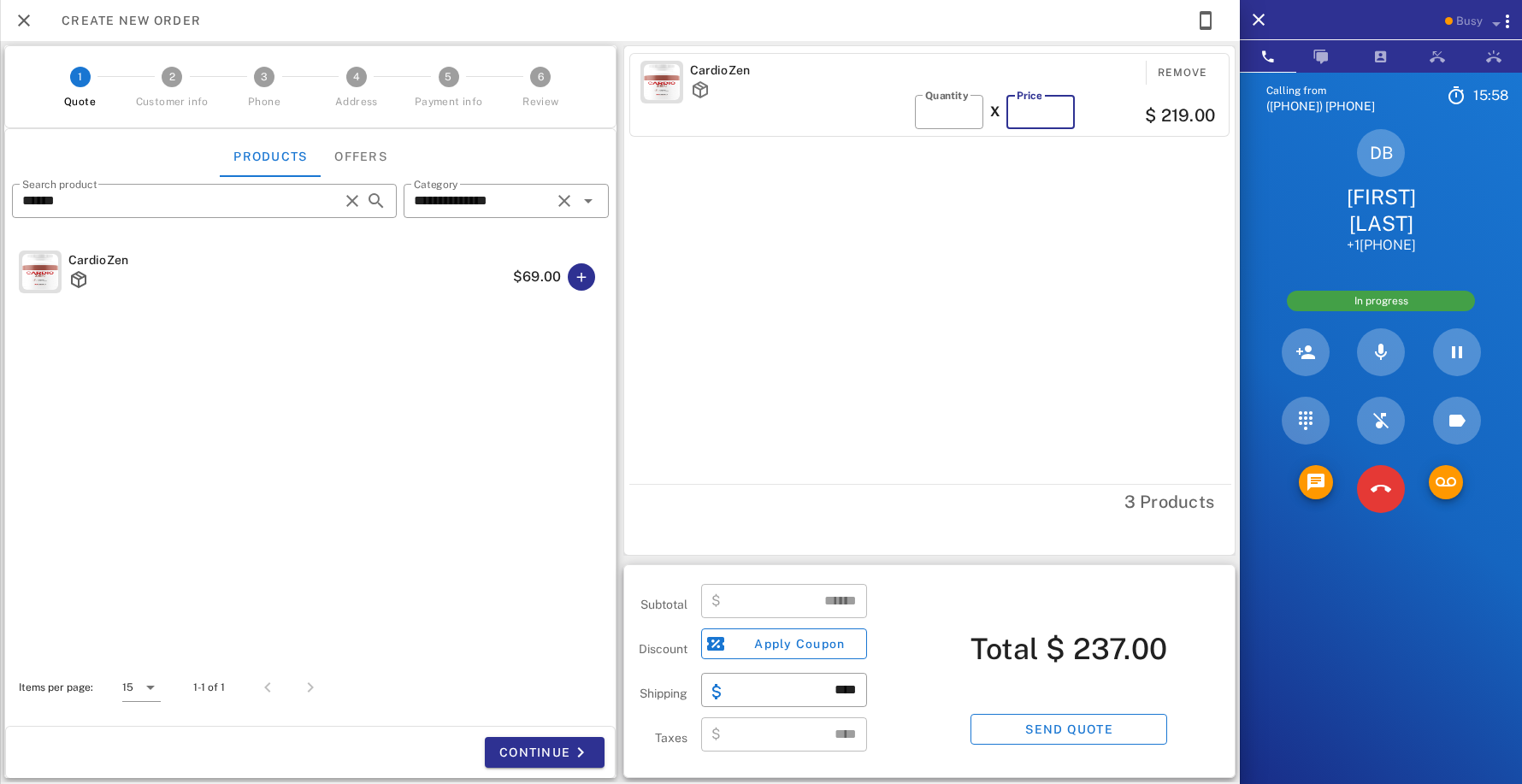 click on "**" at bounding box center [1041, 112] 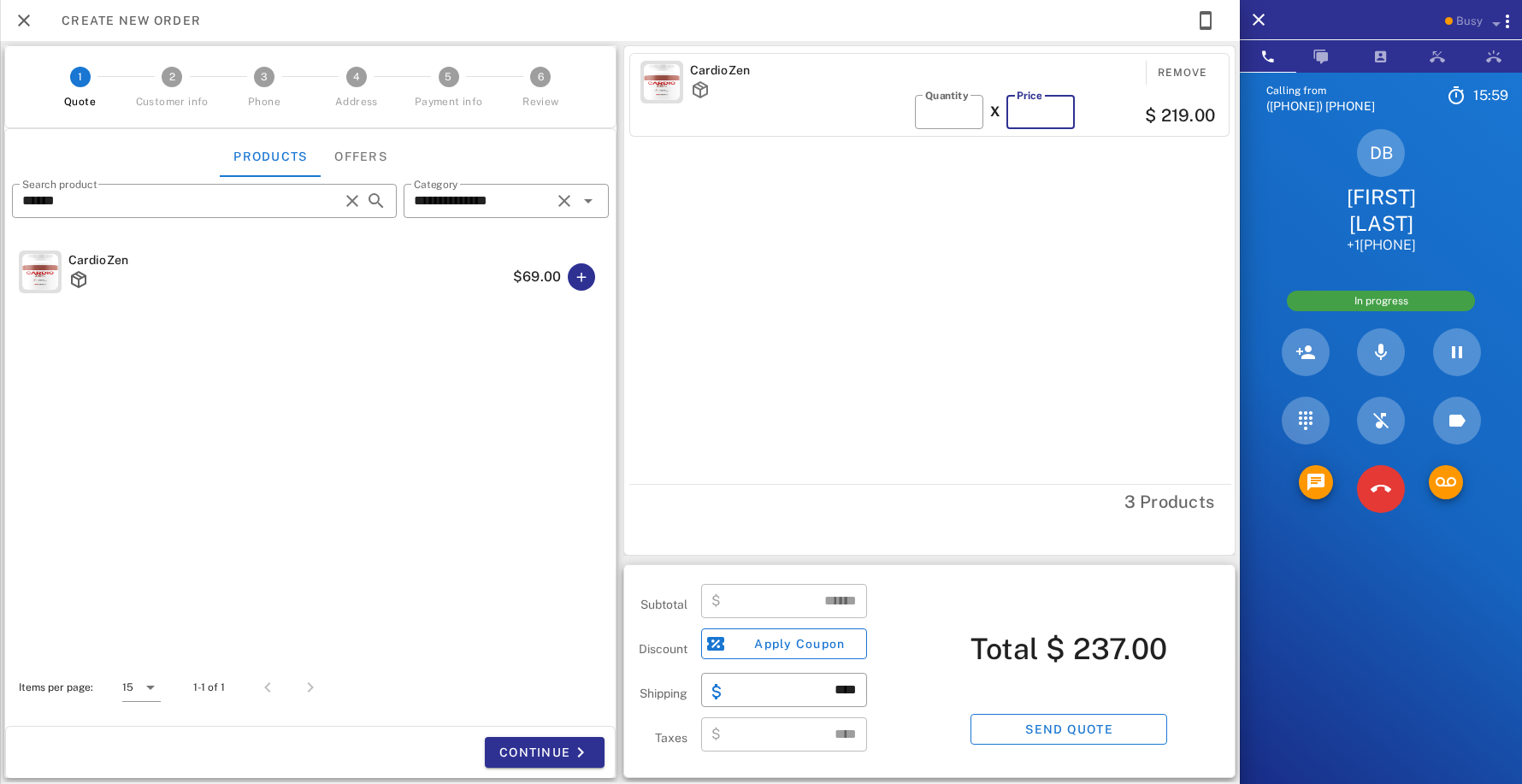 click on "​ Price **" at bounding box center (1041, 112) 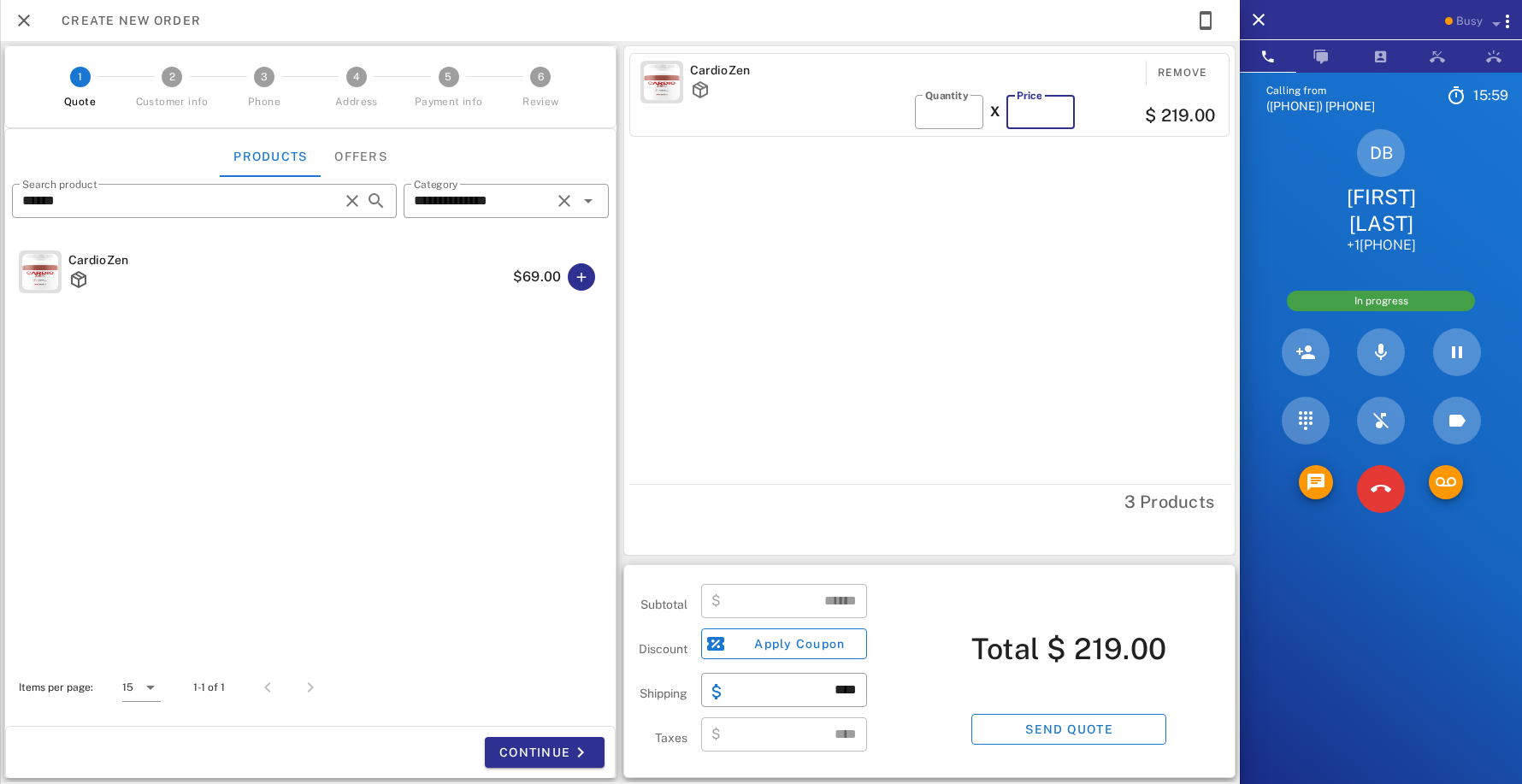 click on "​ Price **" at bounding box center (1041, 112) 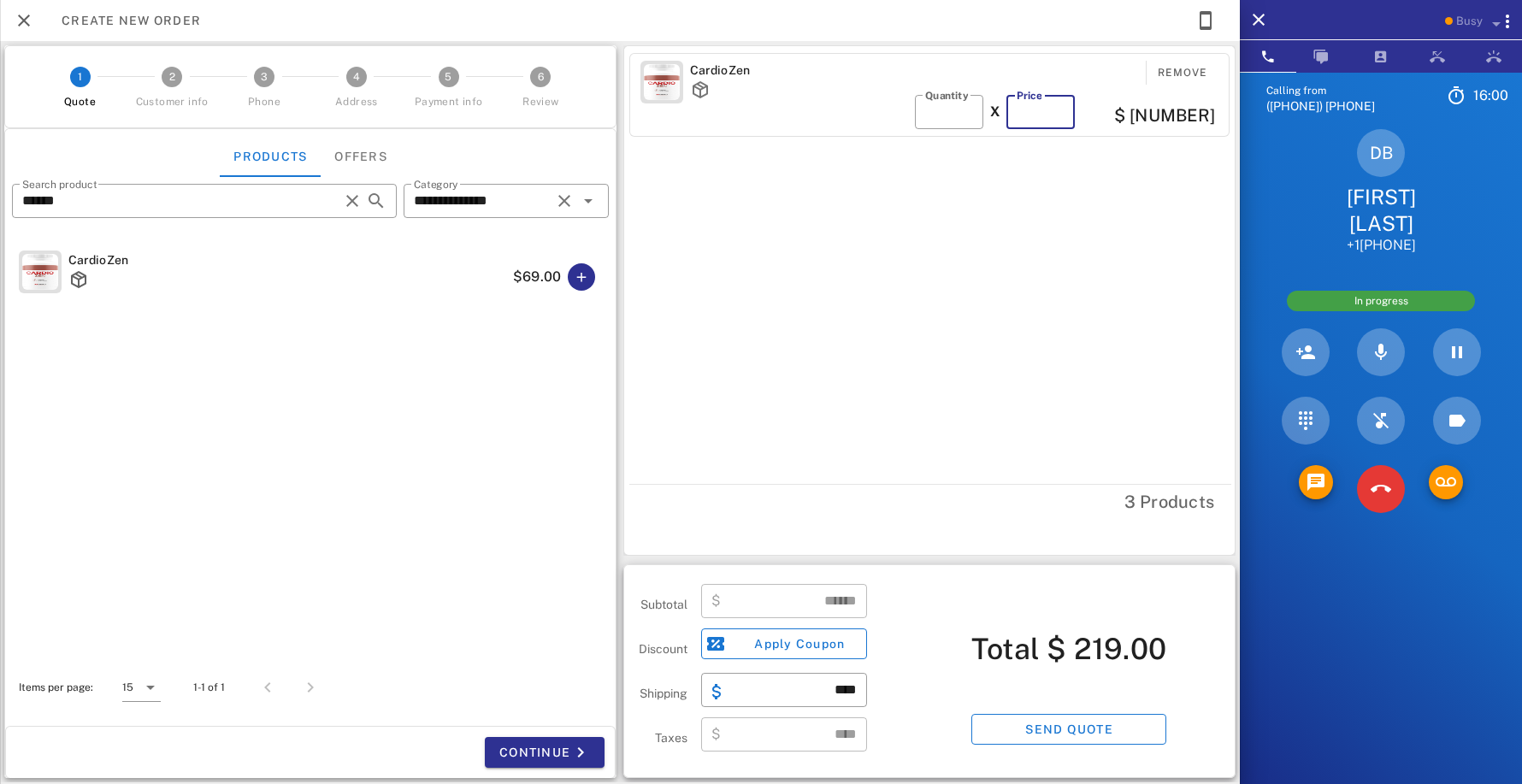 click on "**" at bounding box center (1041, 112) 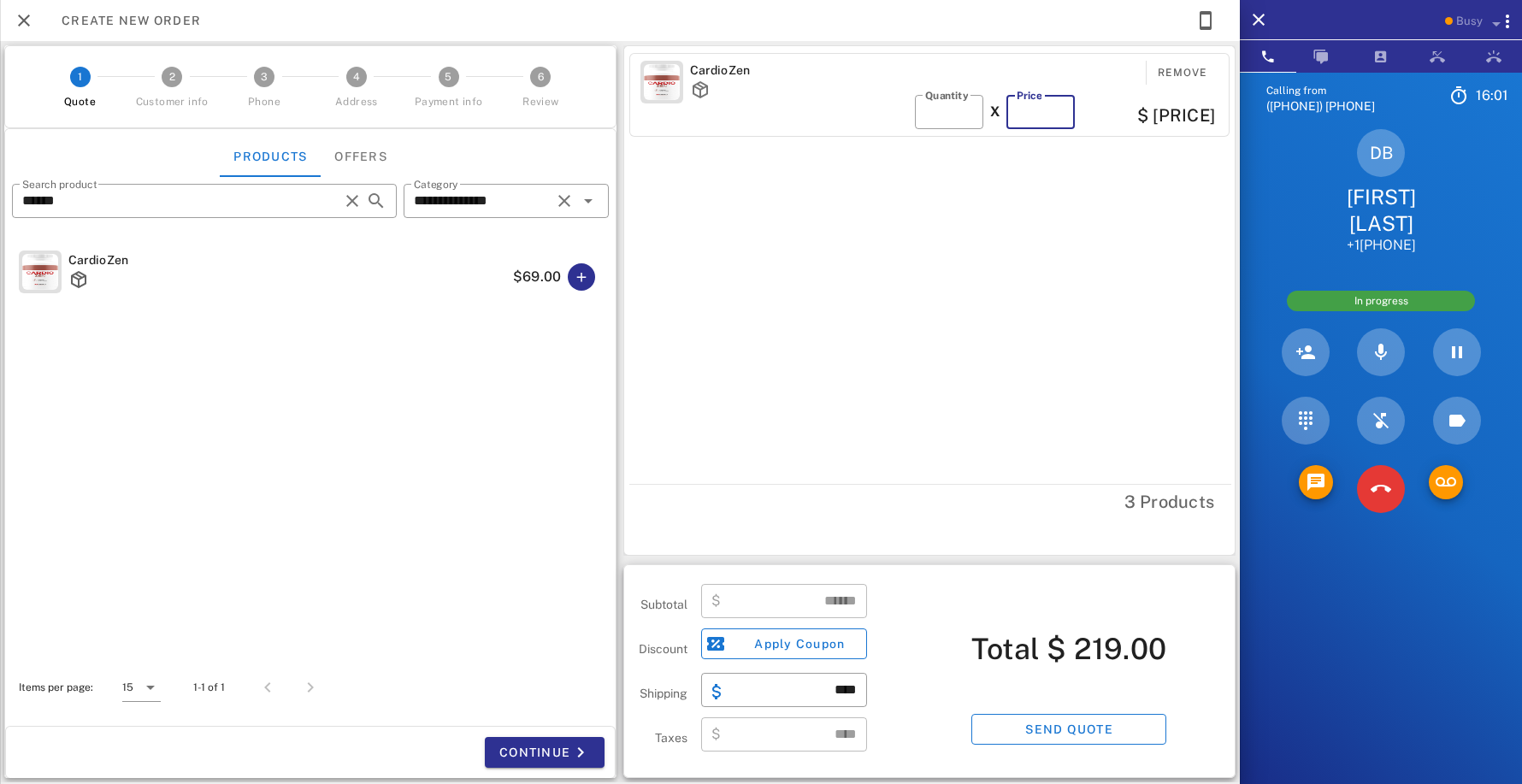 click on "**" at bounding box center [1041, 112] 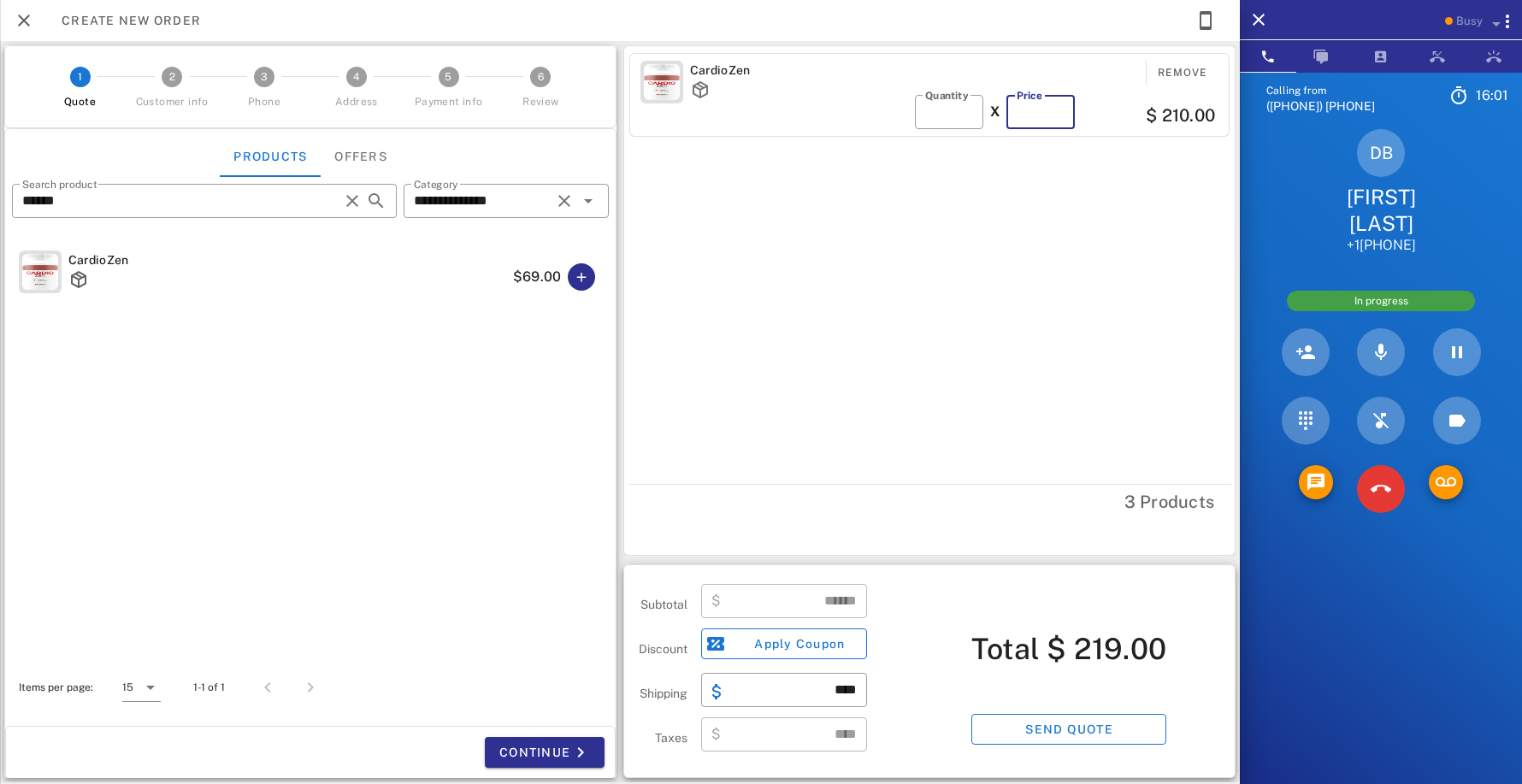 click on "**" at bounding box center (1041, 112) 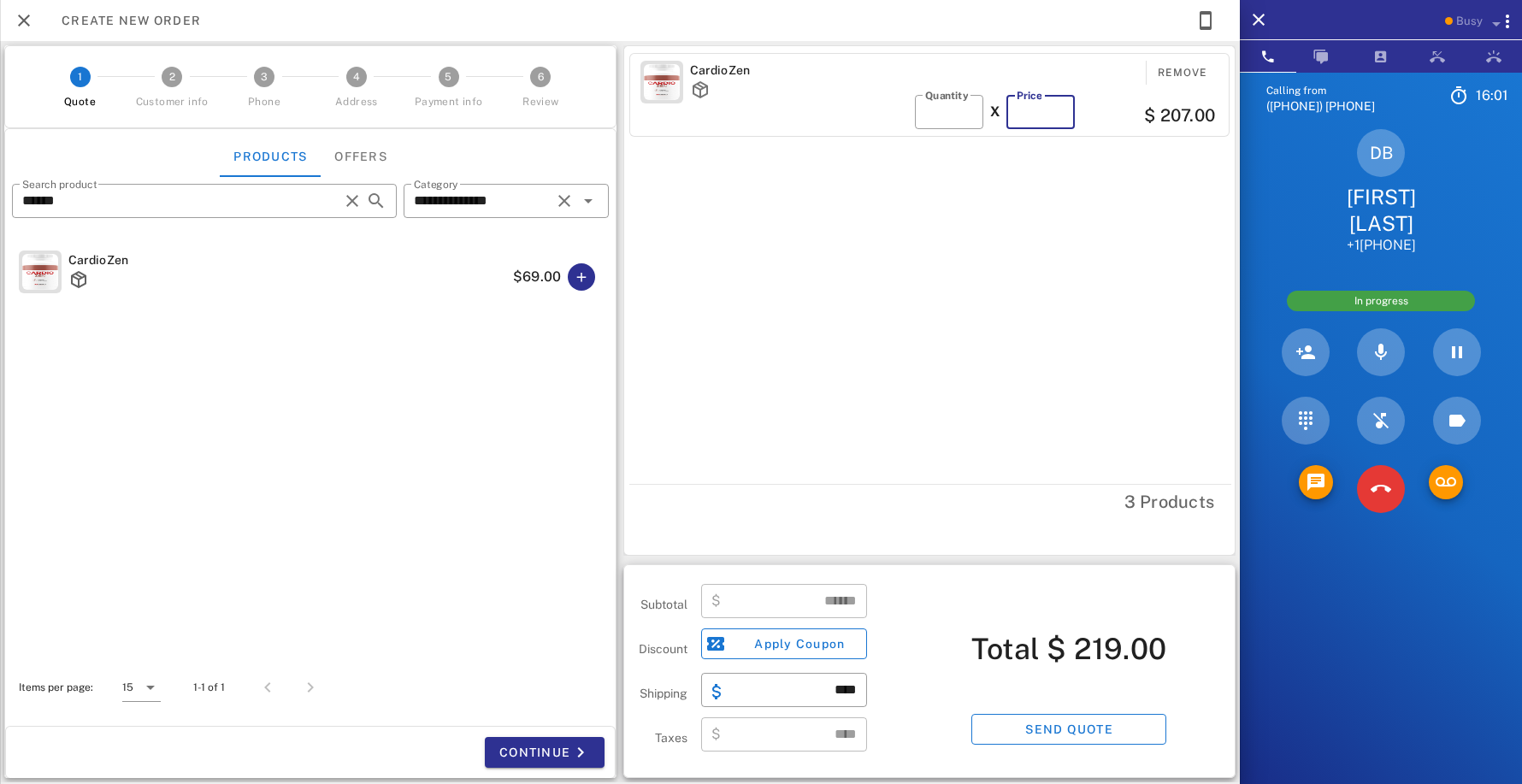 click on "**" at bounding box center [1041, 112] 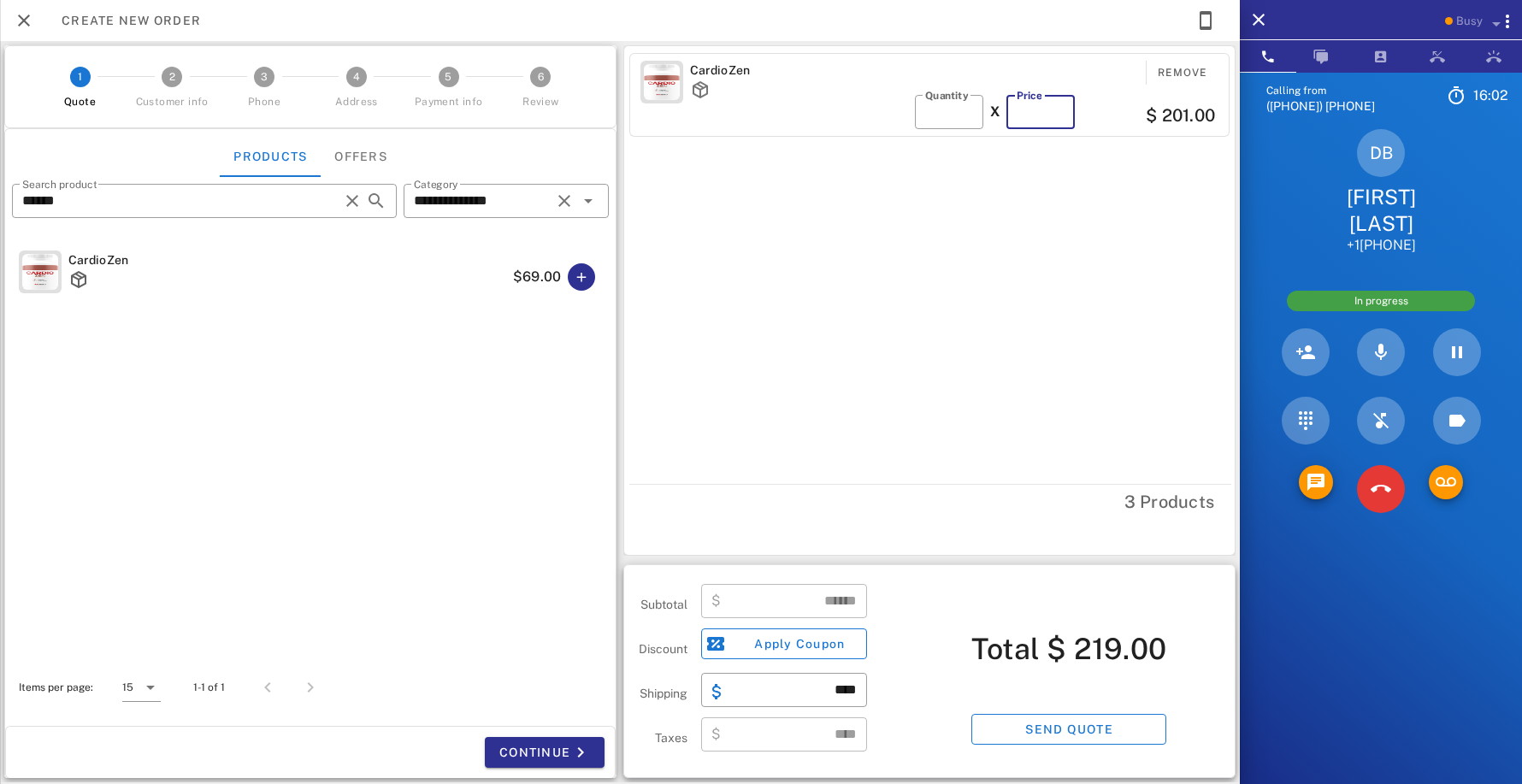 click on "**" at bounding box center [1041, 112] 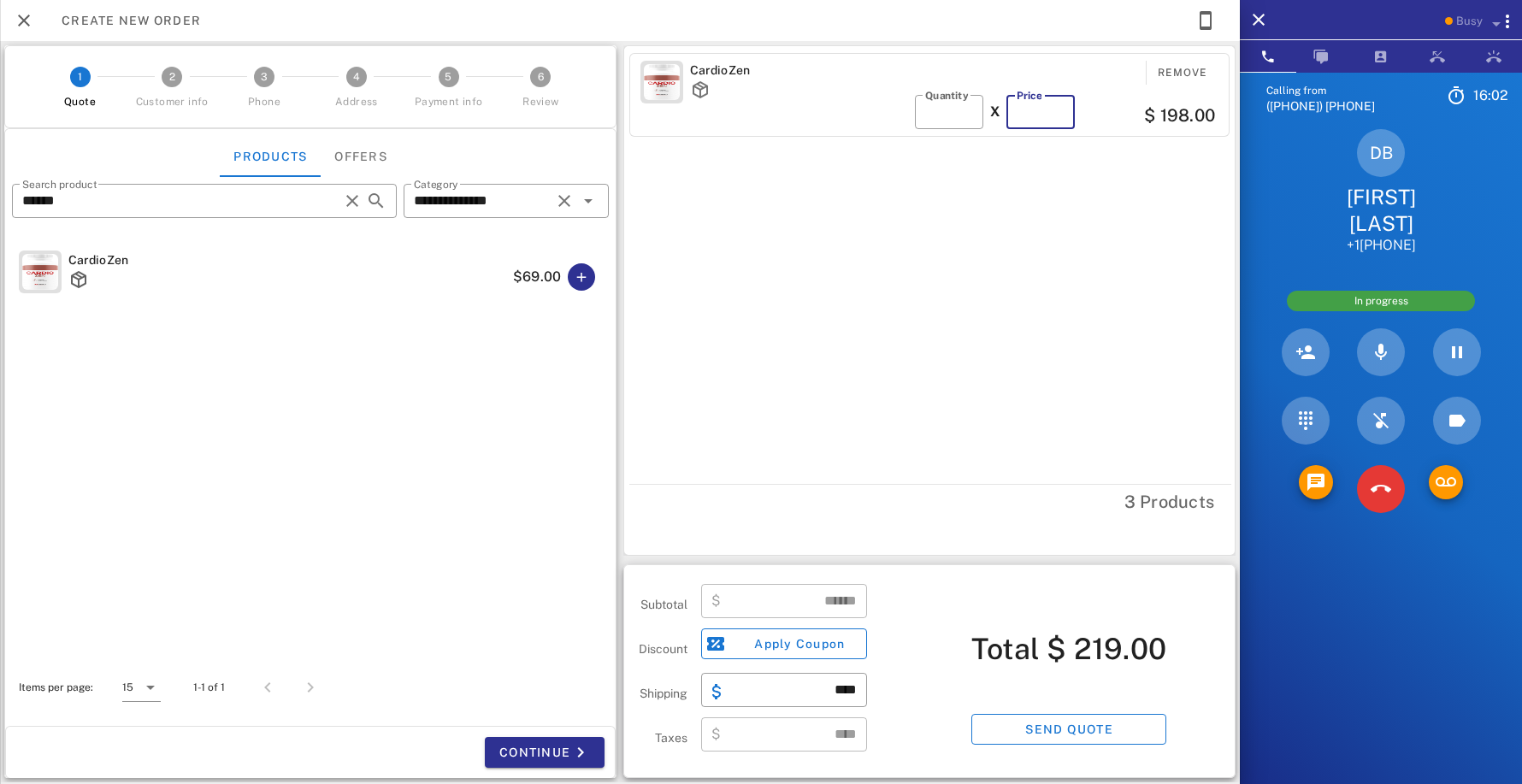 click on "**" at bounding box center (1041, 112) 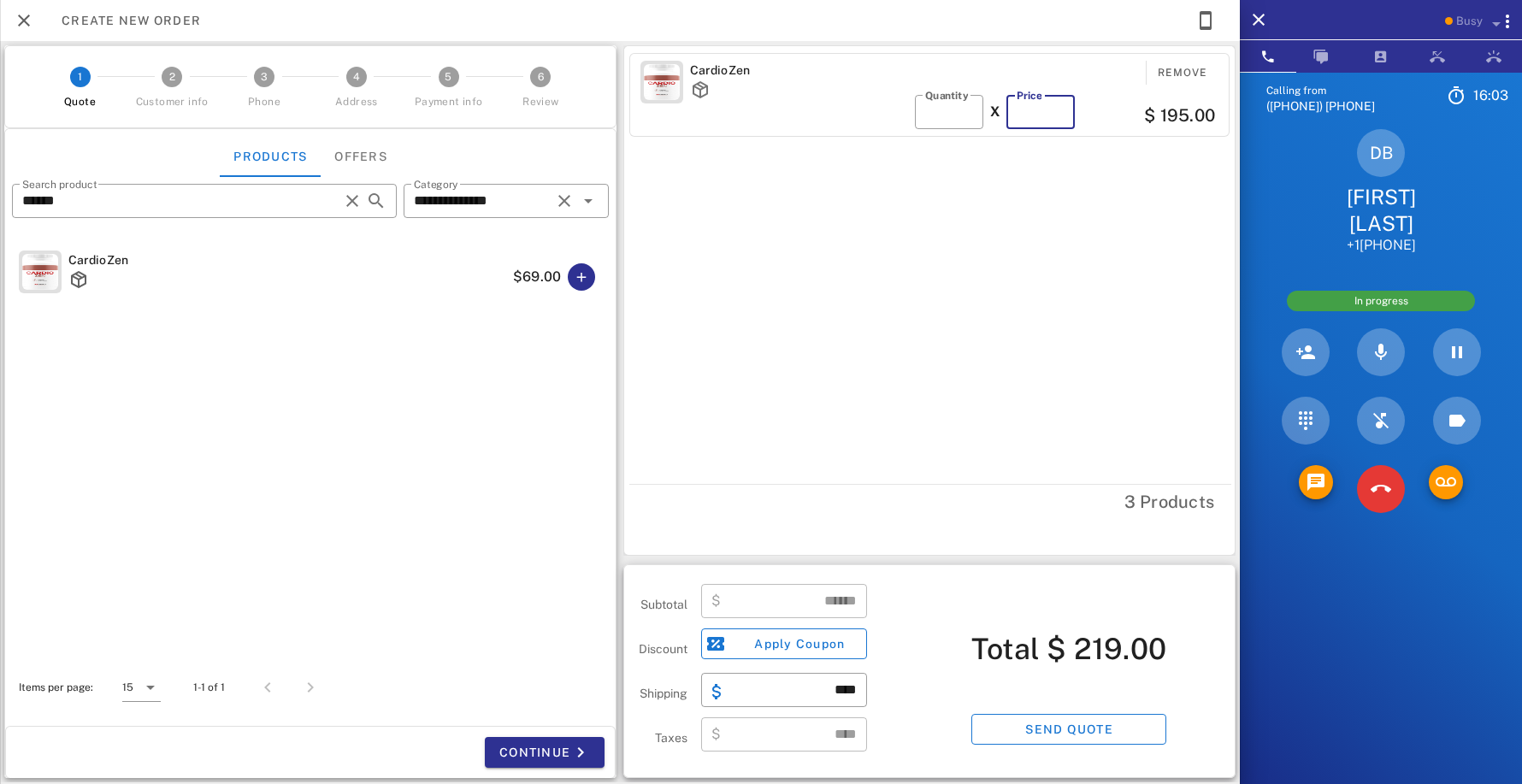 click on "**" at bounding box center (1041, 112) 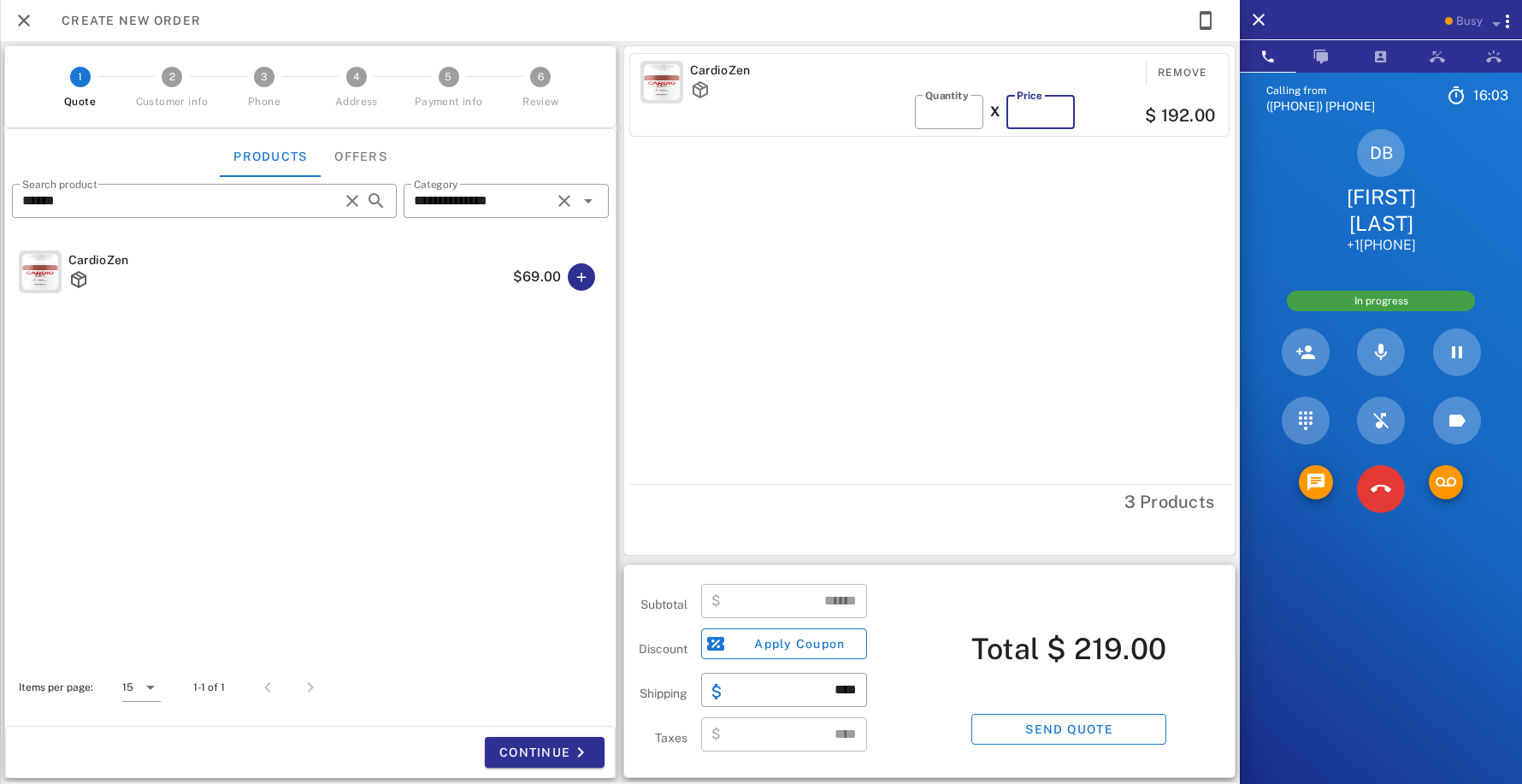 click on "**" at bounding box center (1041, 112) 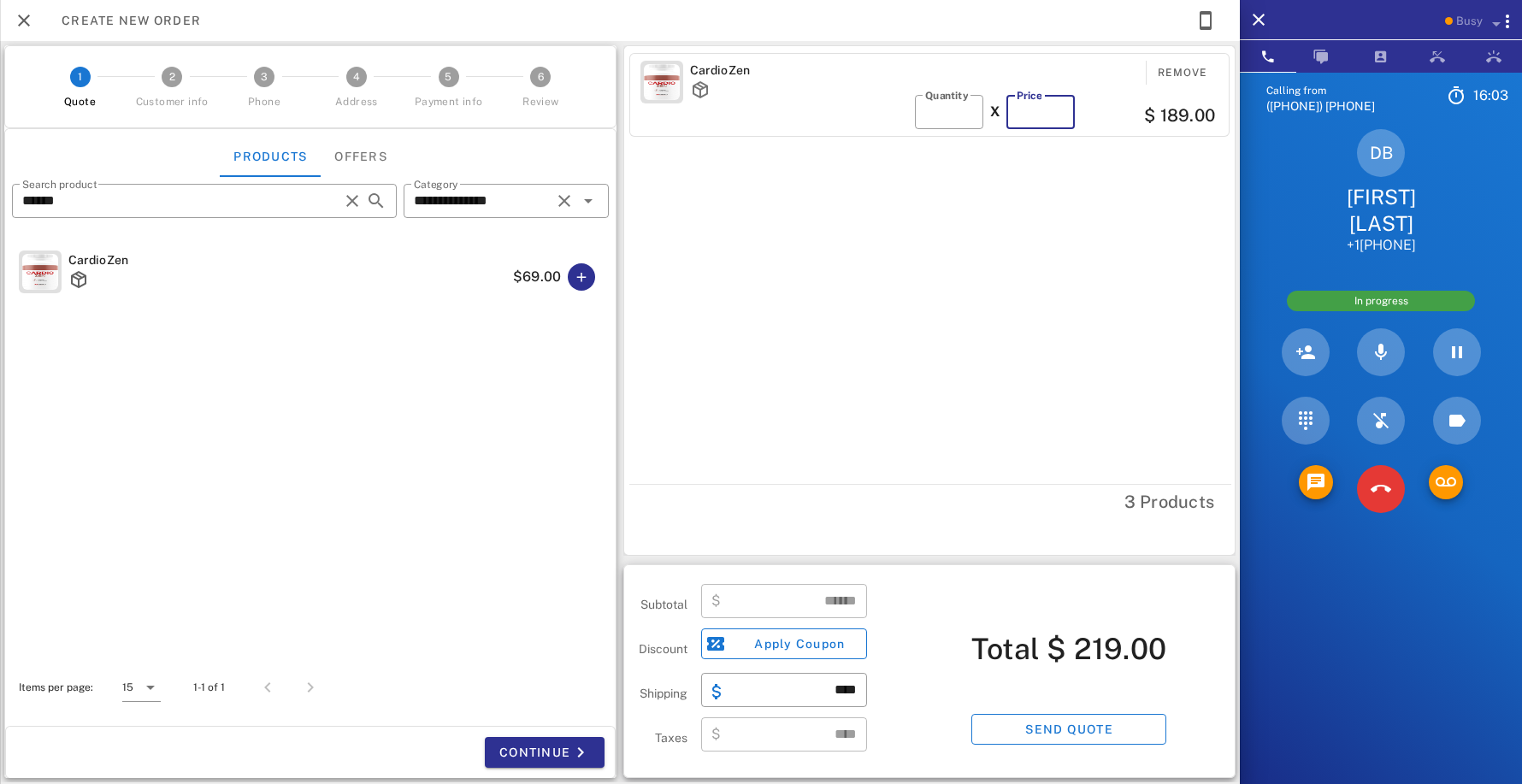 click on "**" at bounding box center (1041, 112) 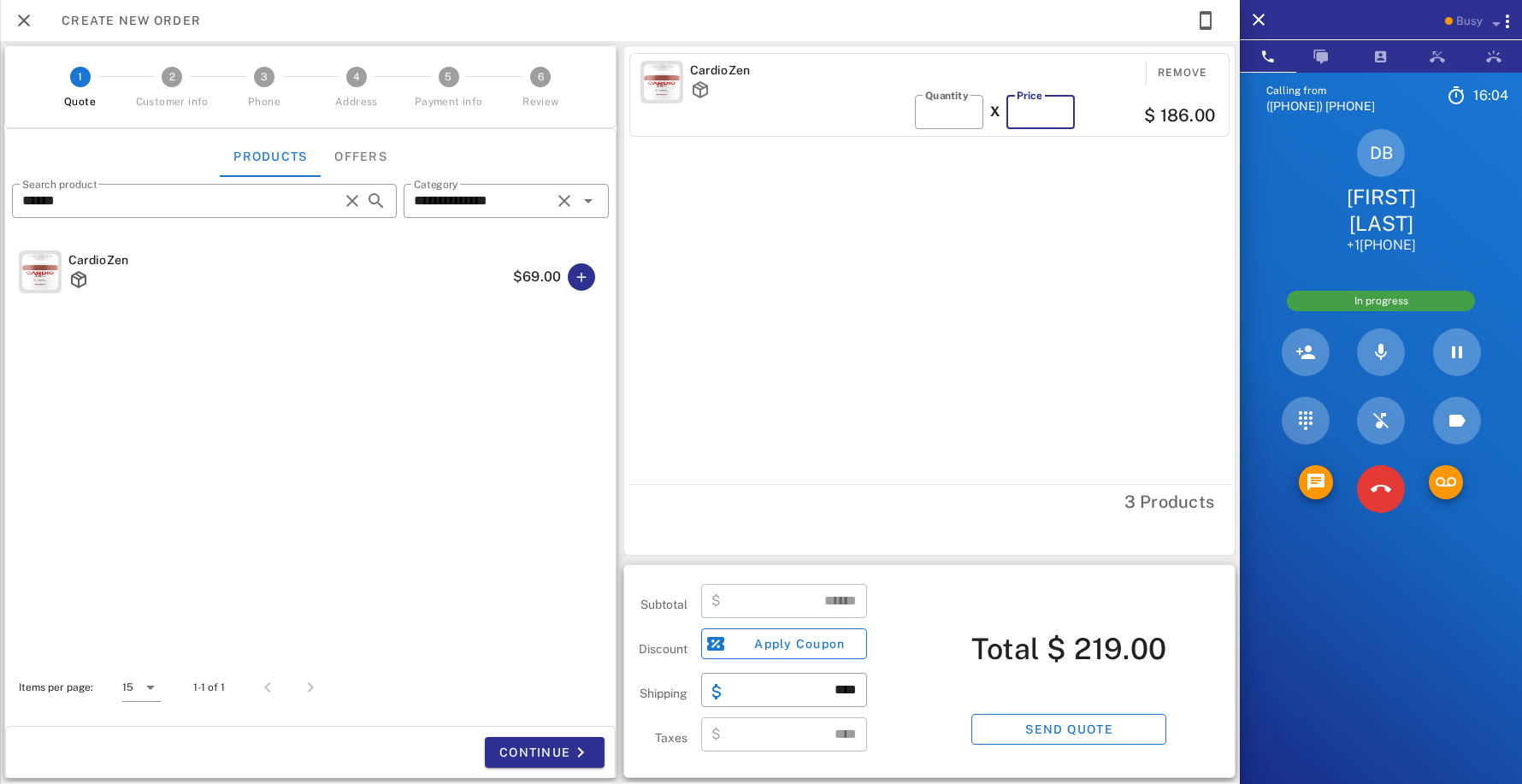 click on "**" at bounding box center [1041, 112] 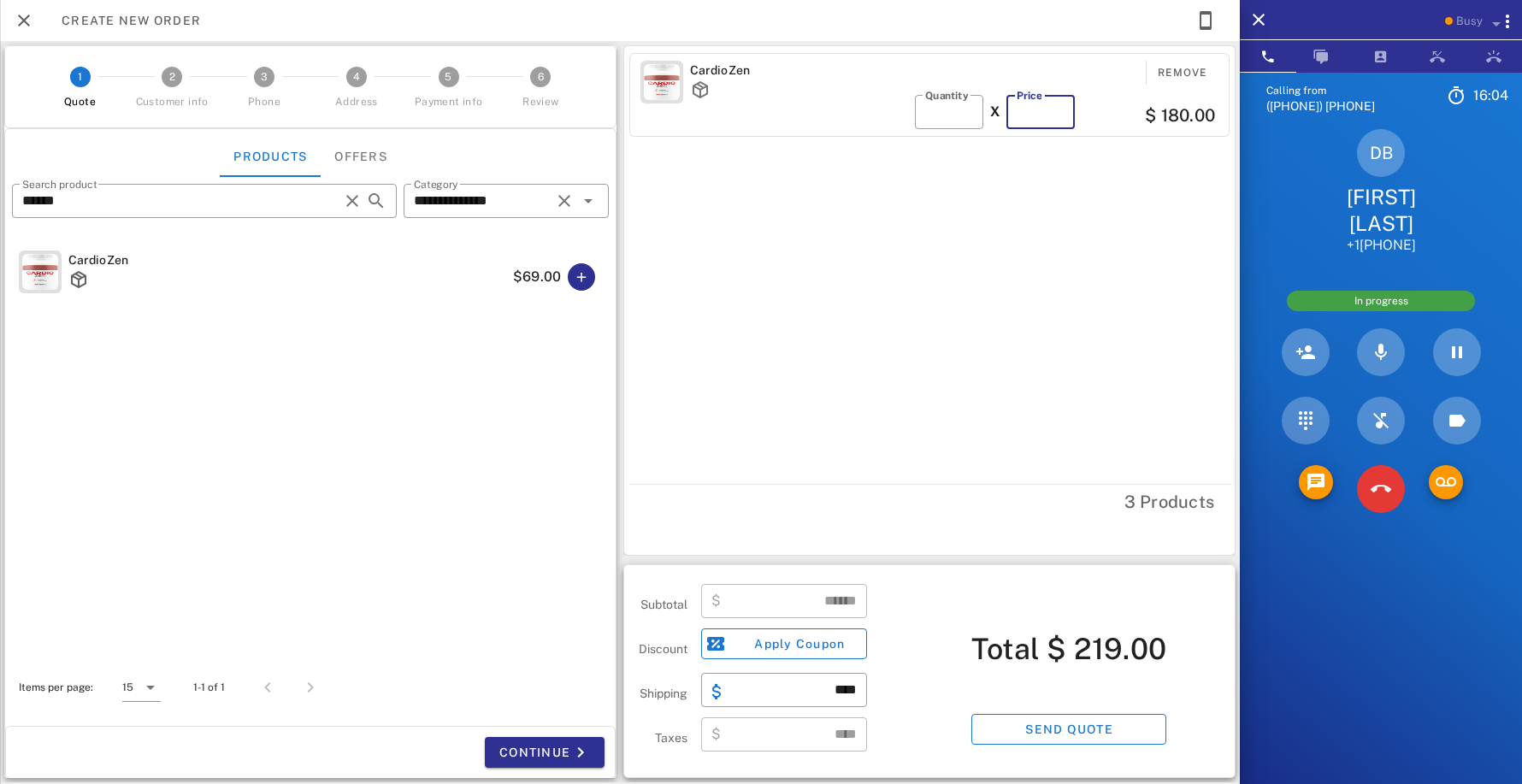 click on "**" at bounding box center (1041, 112) 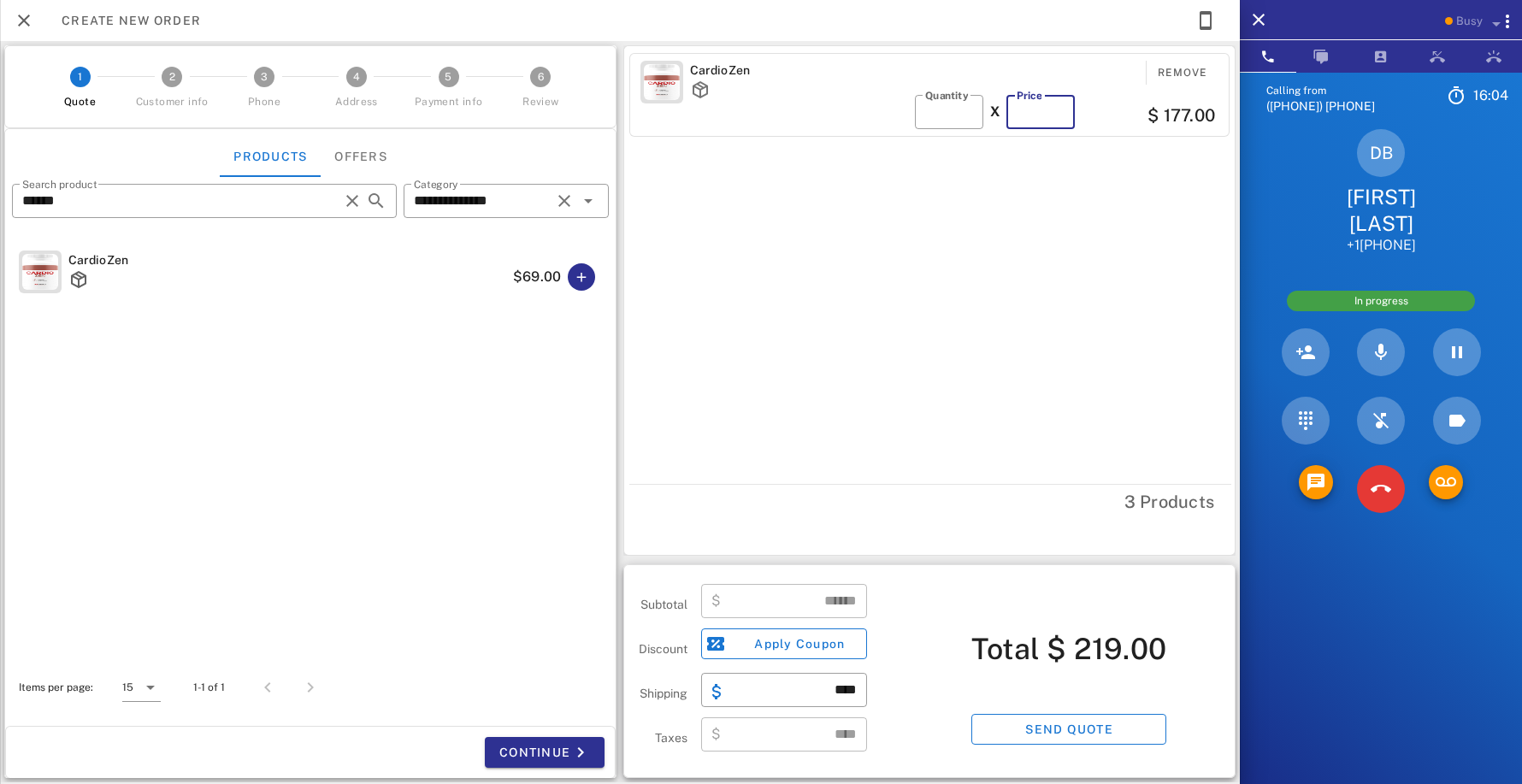 type on "**" 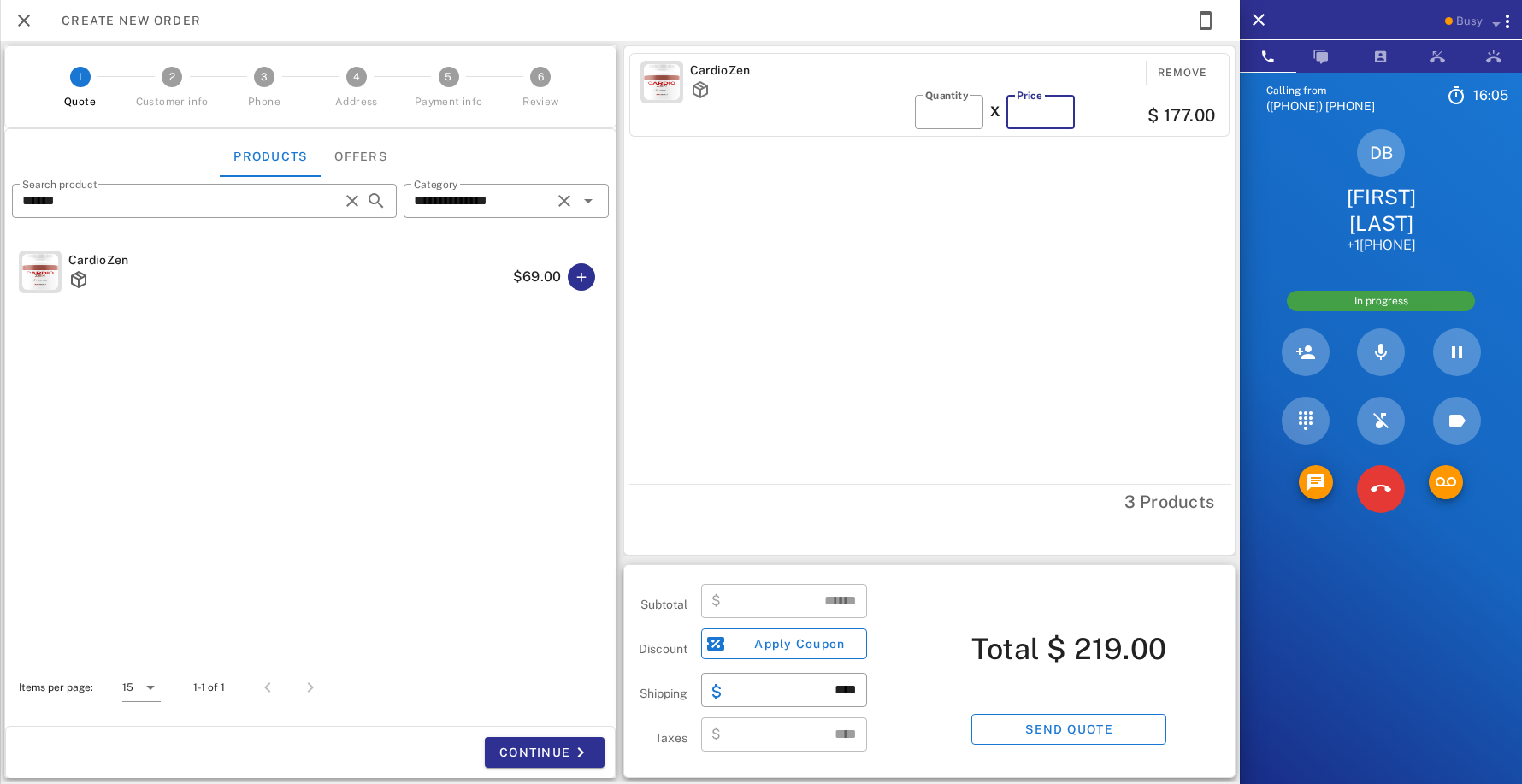 type on "******" 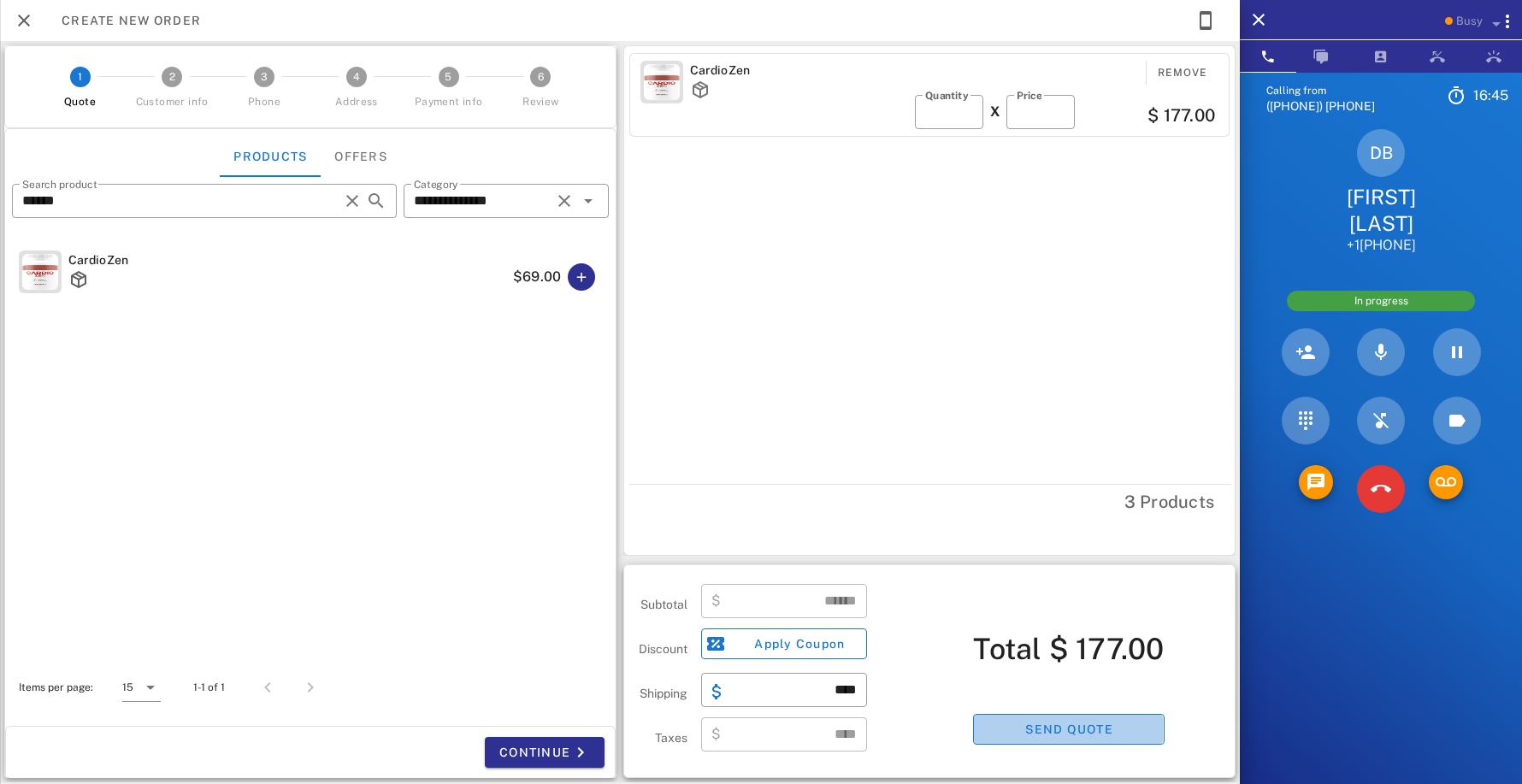 click on "Send quote" at bounding box center [1068, 729] 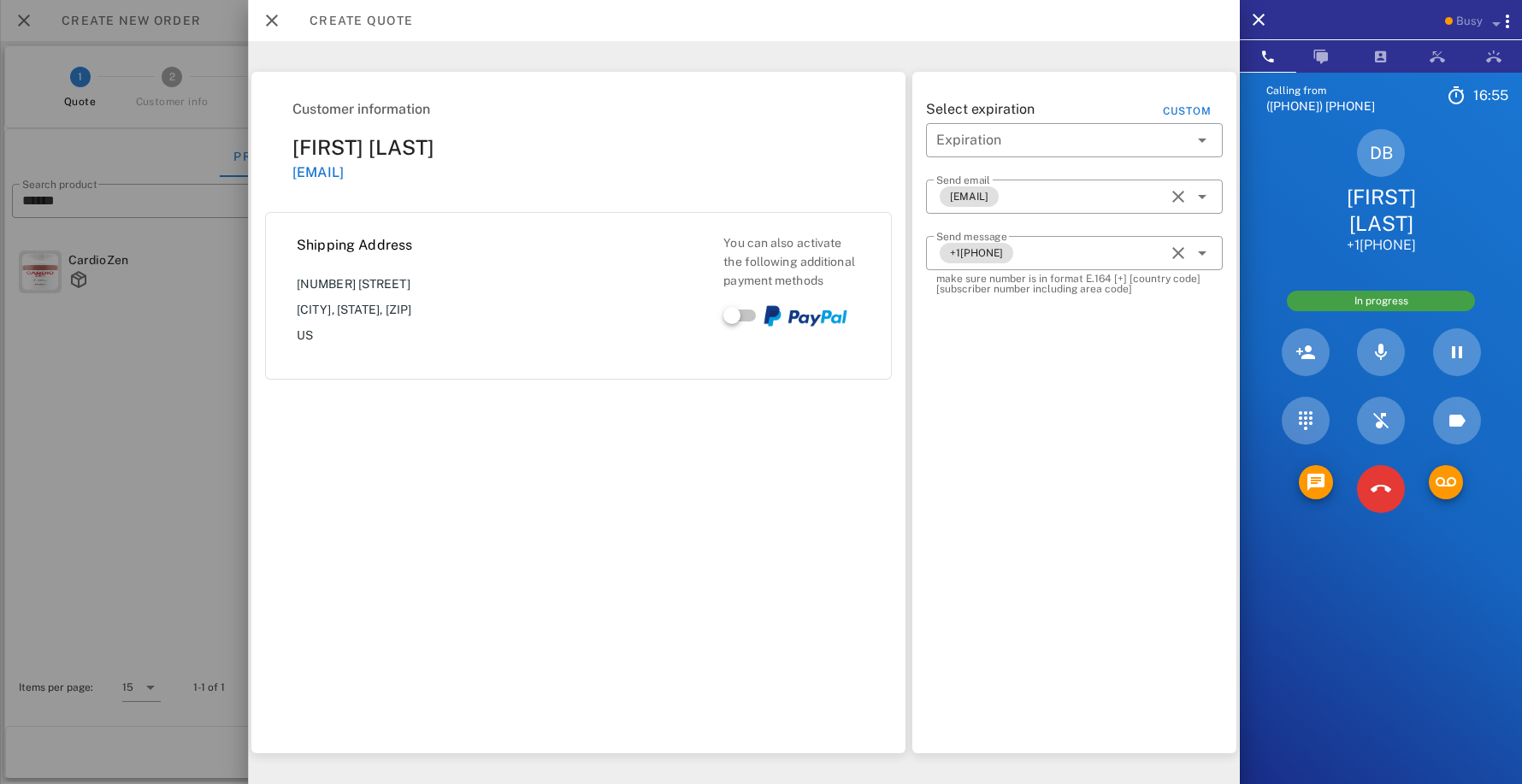 click on "[EMAIL]" at bounding box center [318, 172] 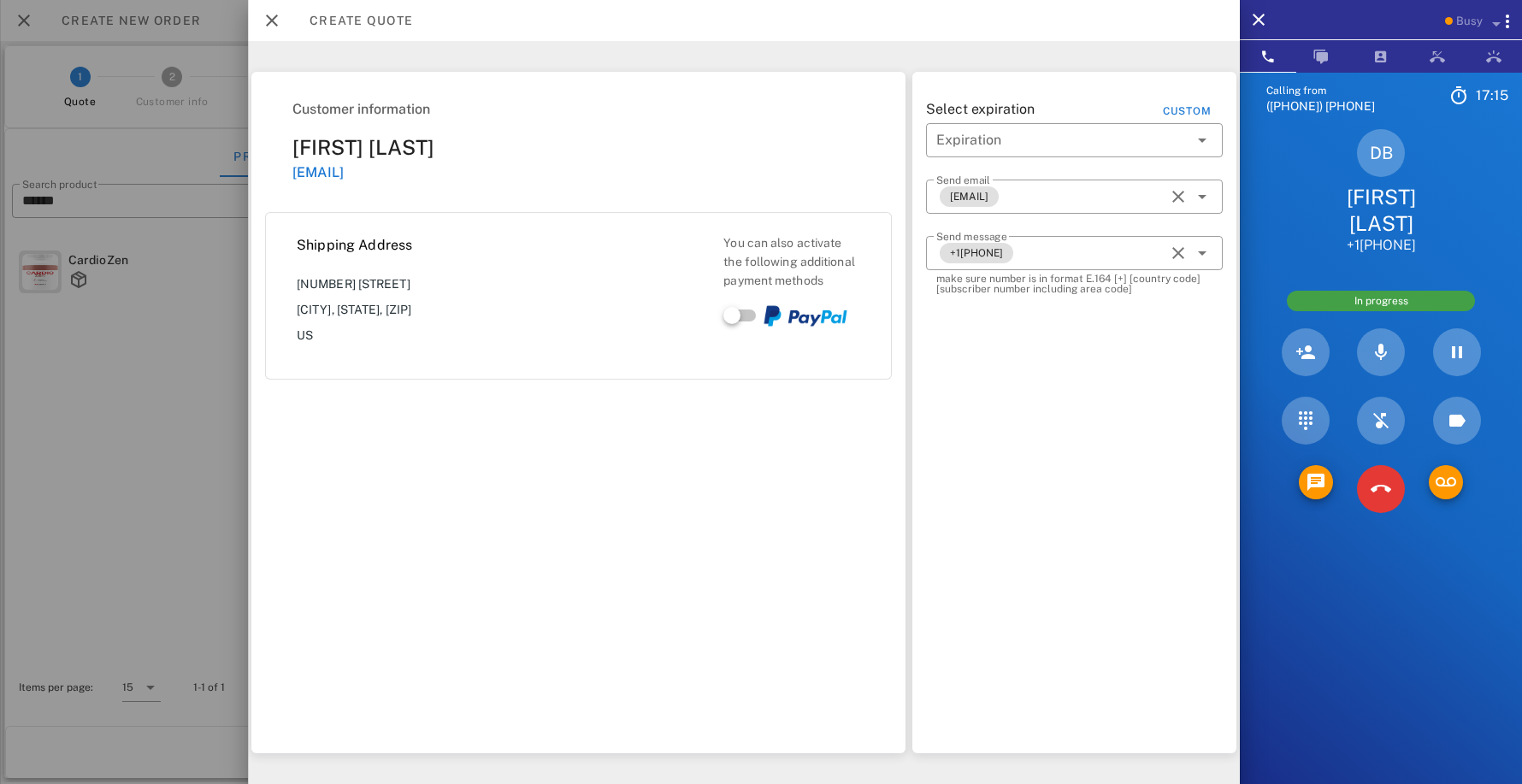 drag, startPoint x: 475, startPoint y: 174, endPoint x: 266, endPoint y: 176, distance: 209.00957 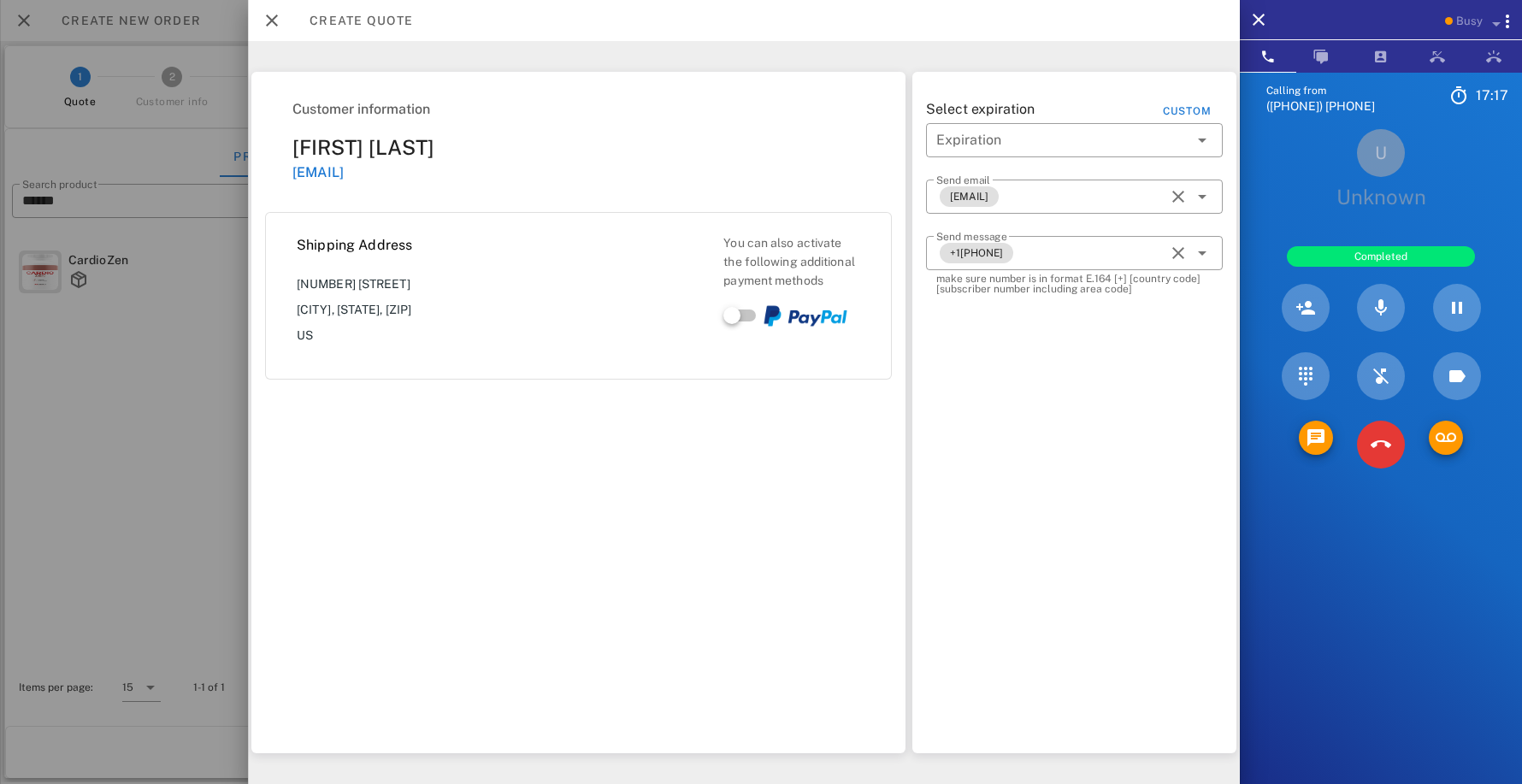 copy on "[EMAIL]" 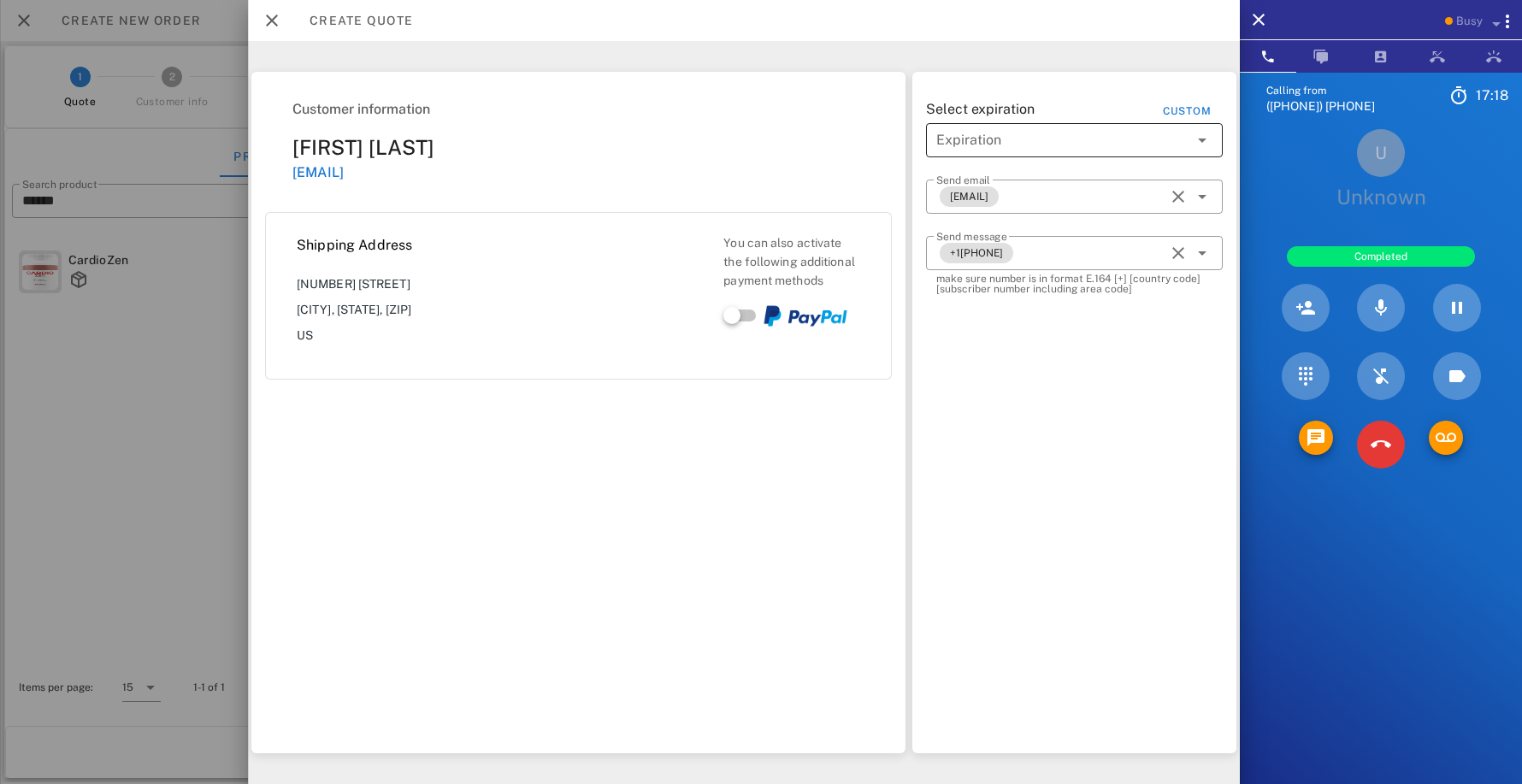 click at bounding box center (1062, 140) 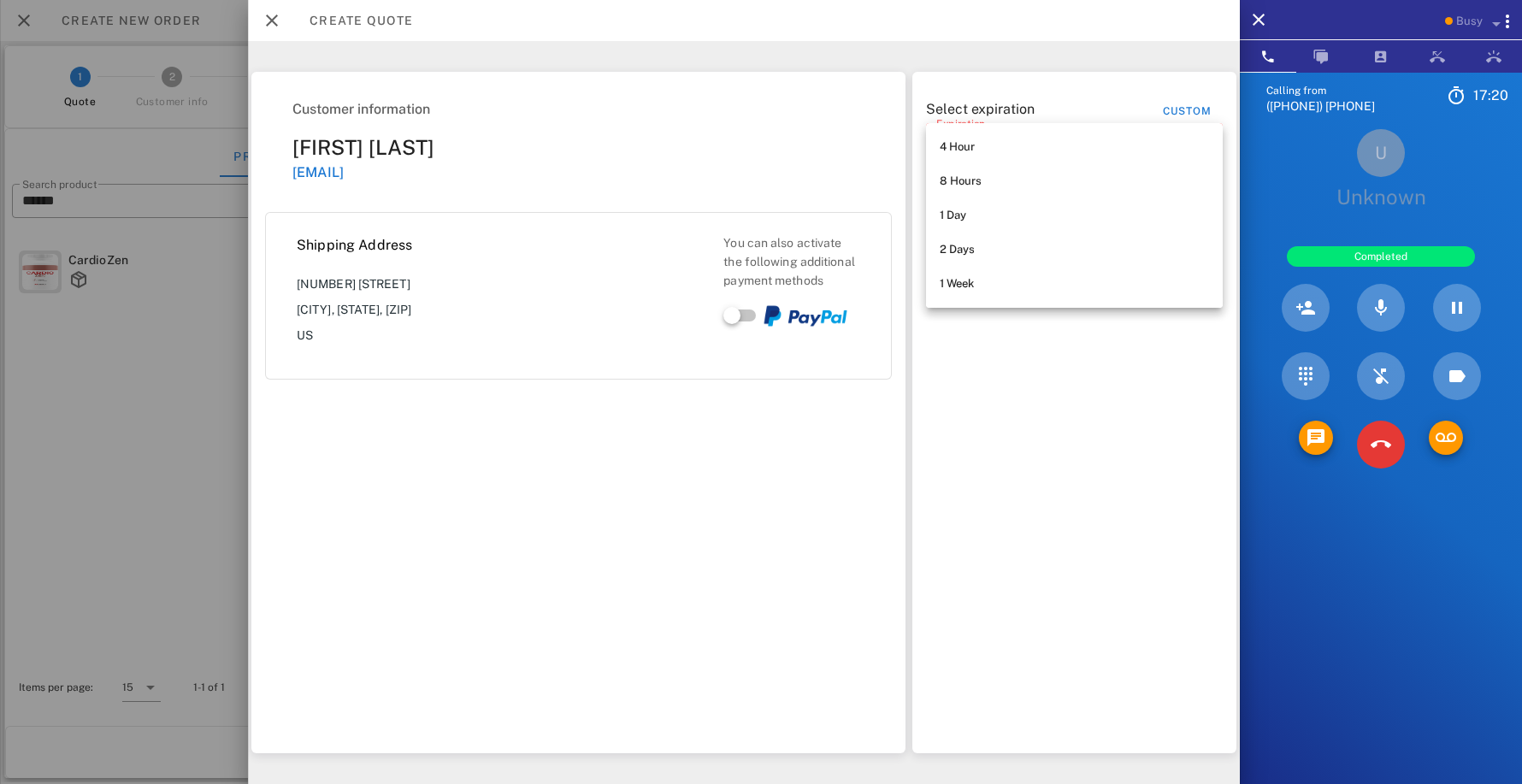 click on "Select expiration  Custom  ​ Expiration The expiration field is required ​ Send email [EMAIL] ​ Send message [PHONE] make sure number is in format E.164 [+] [country code] [subscriber number including area code]" at bounding box center (1074, 412) 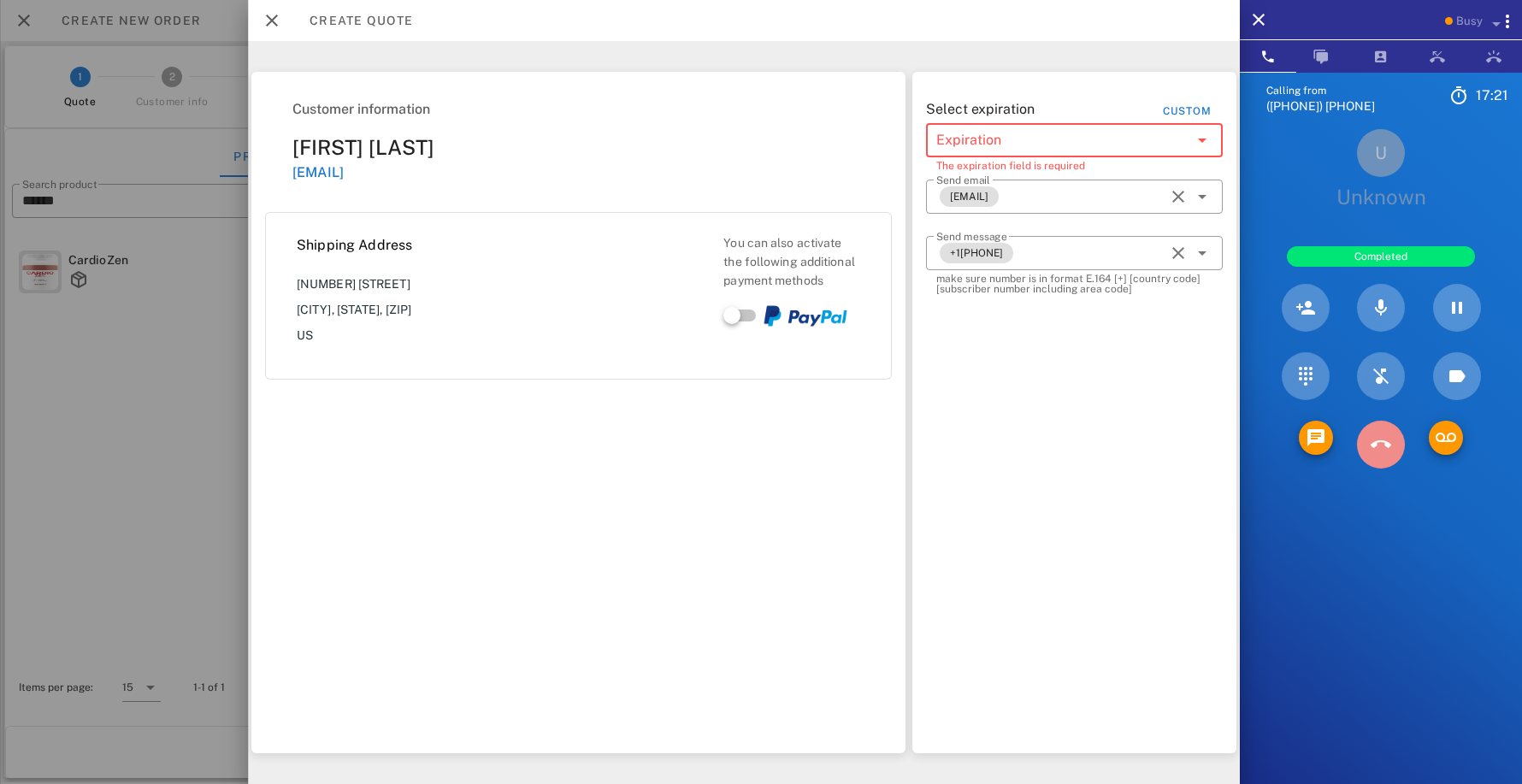click at bounding box center (1381, 445) 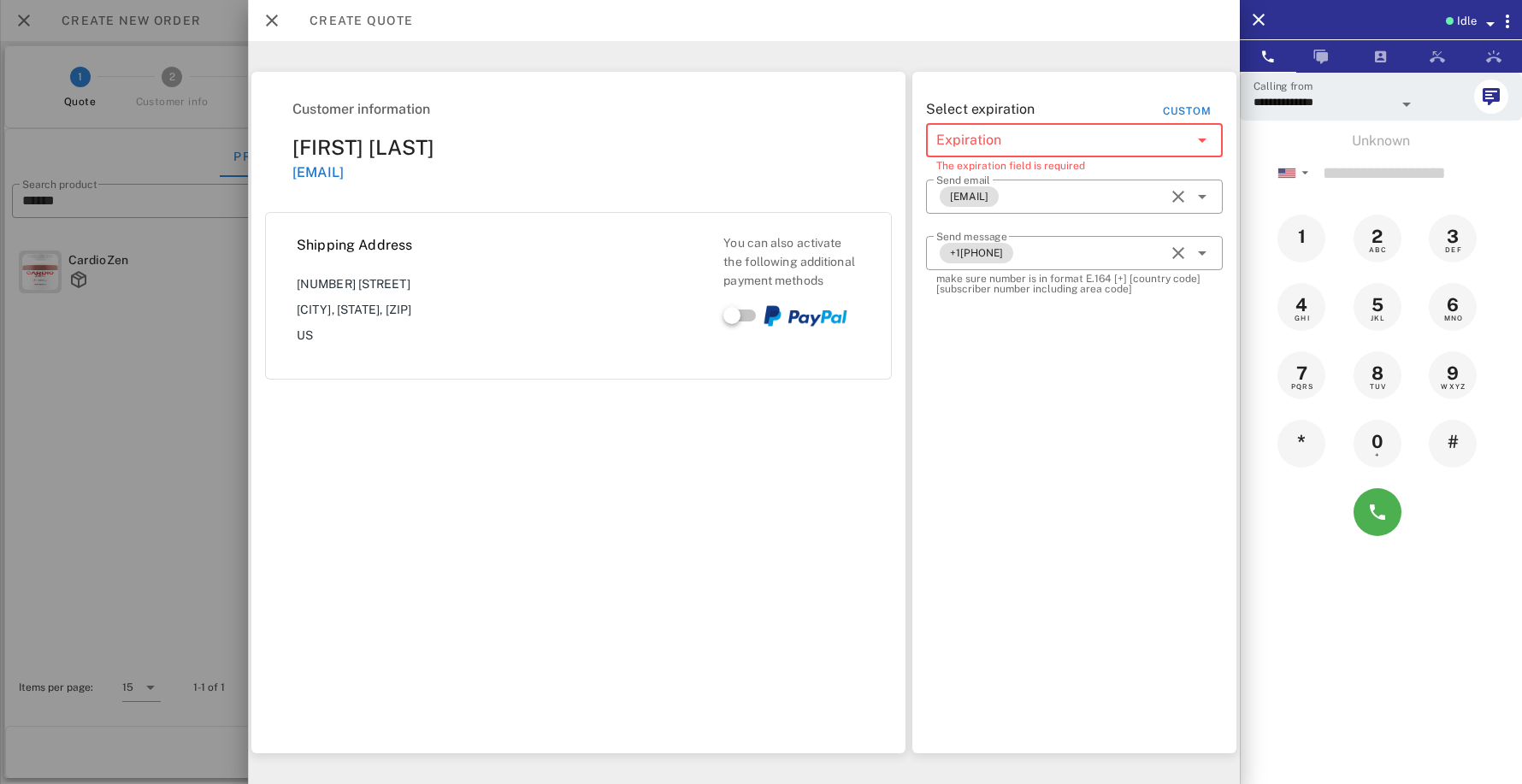 click at bounding box center [1062, 140] 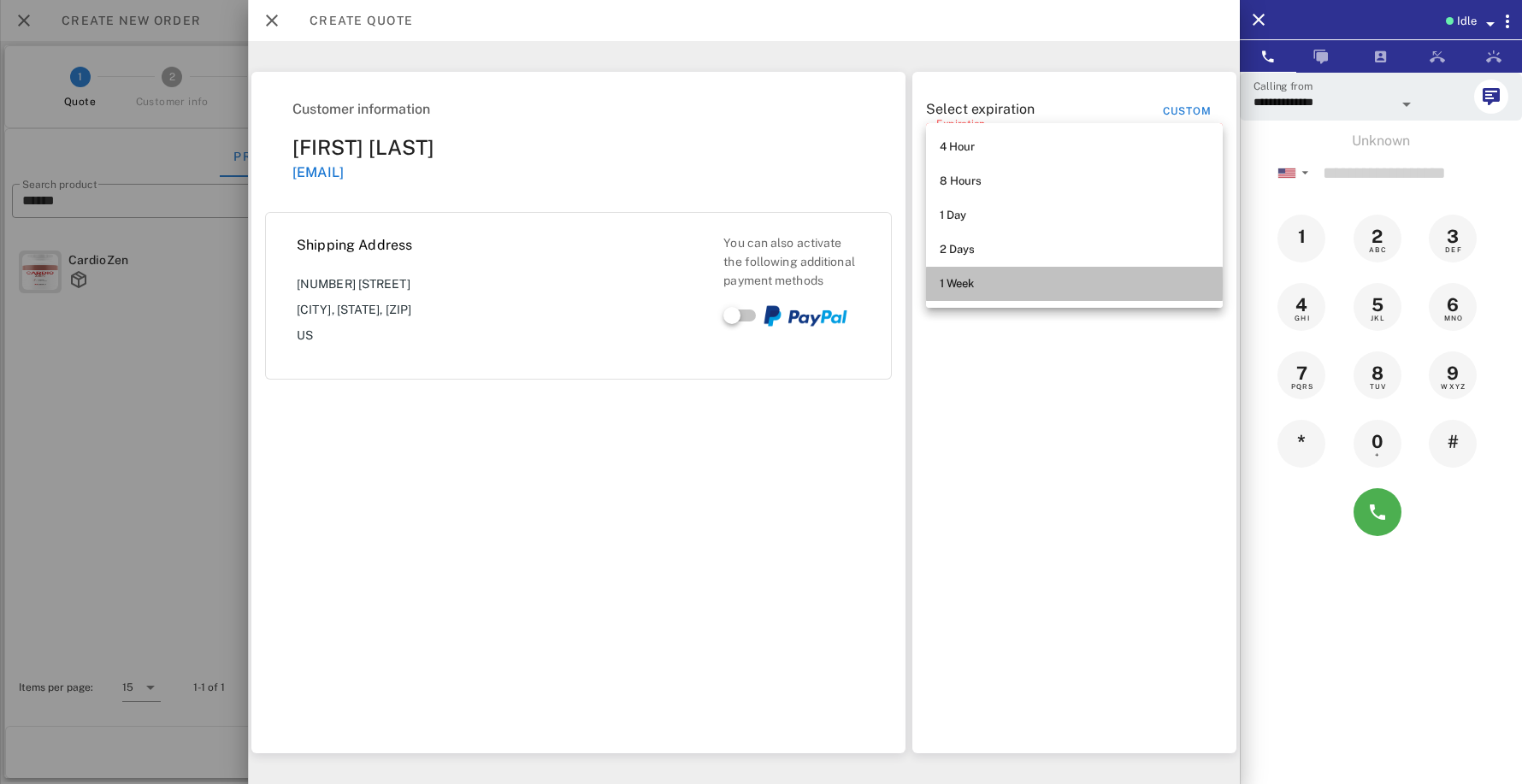 click on "1 Week" at bounding box center [1074, 284] 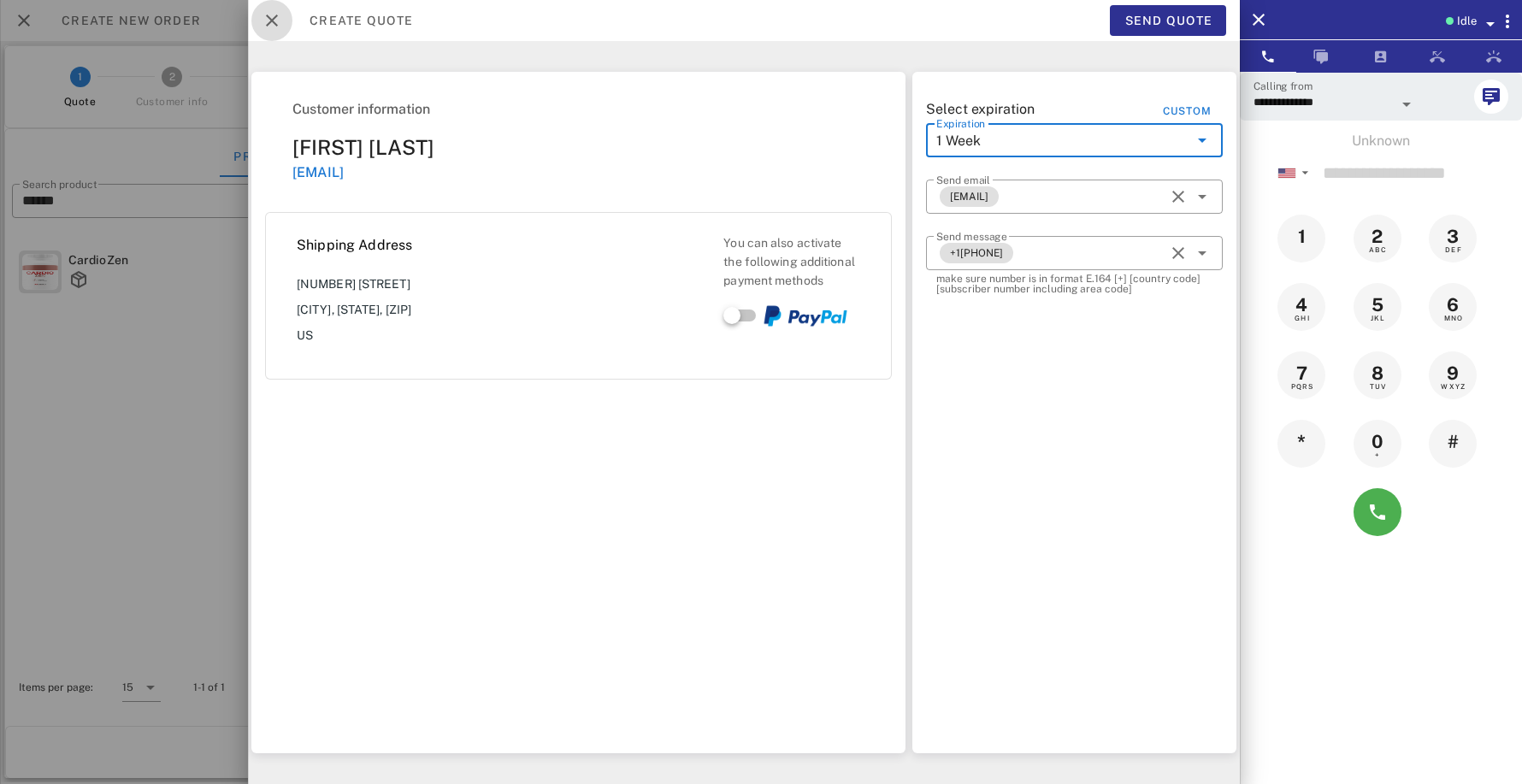 click at bounding box center [272, 21] 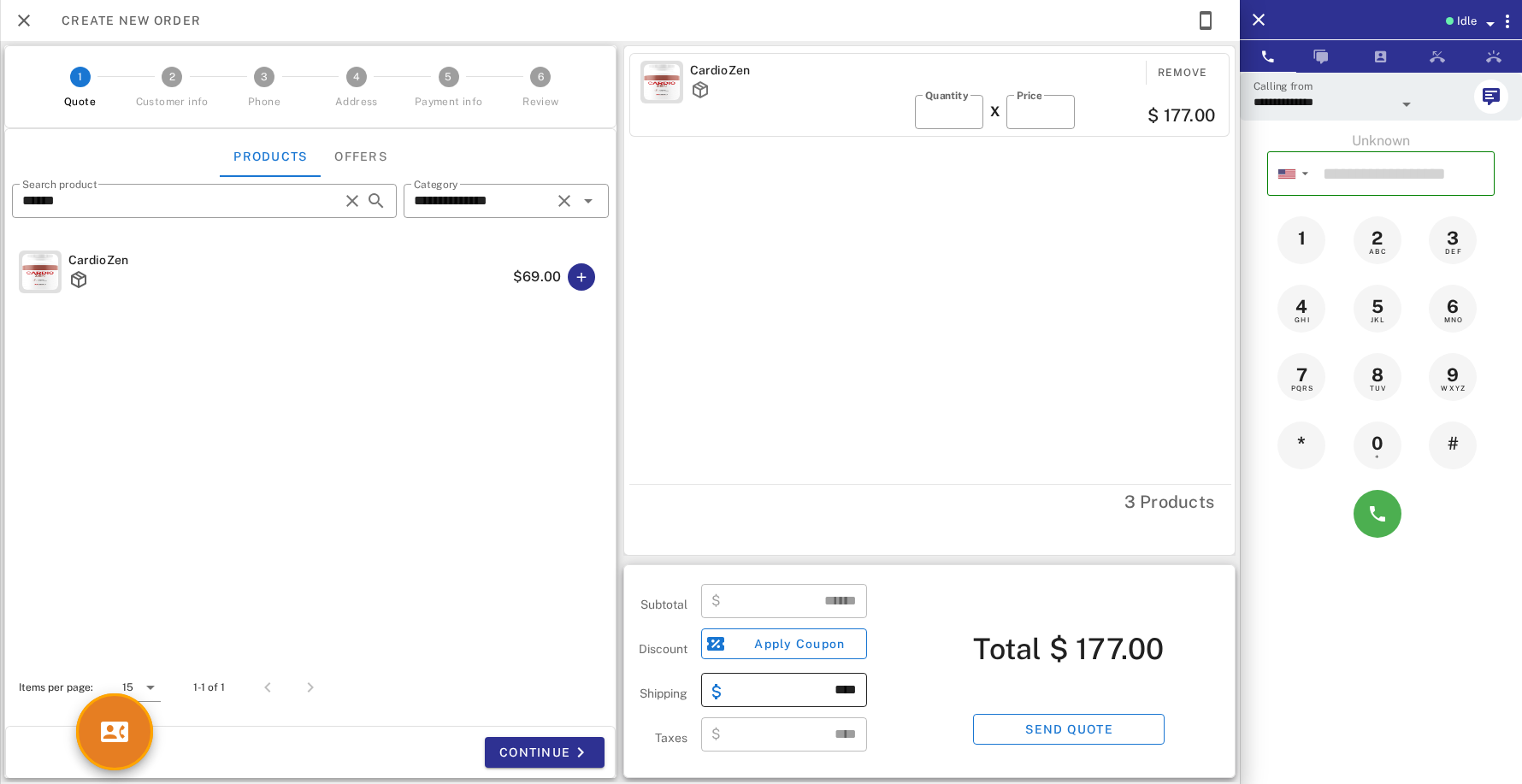 click on "****" at bounding box center [793, 690] 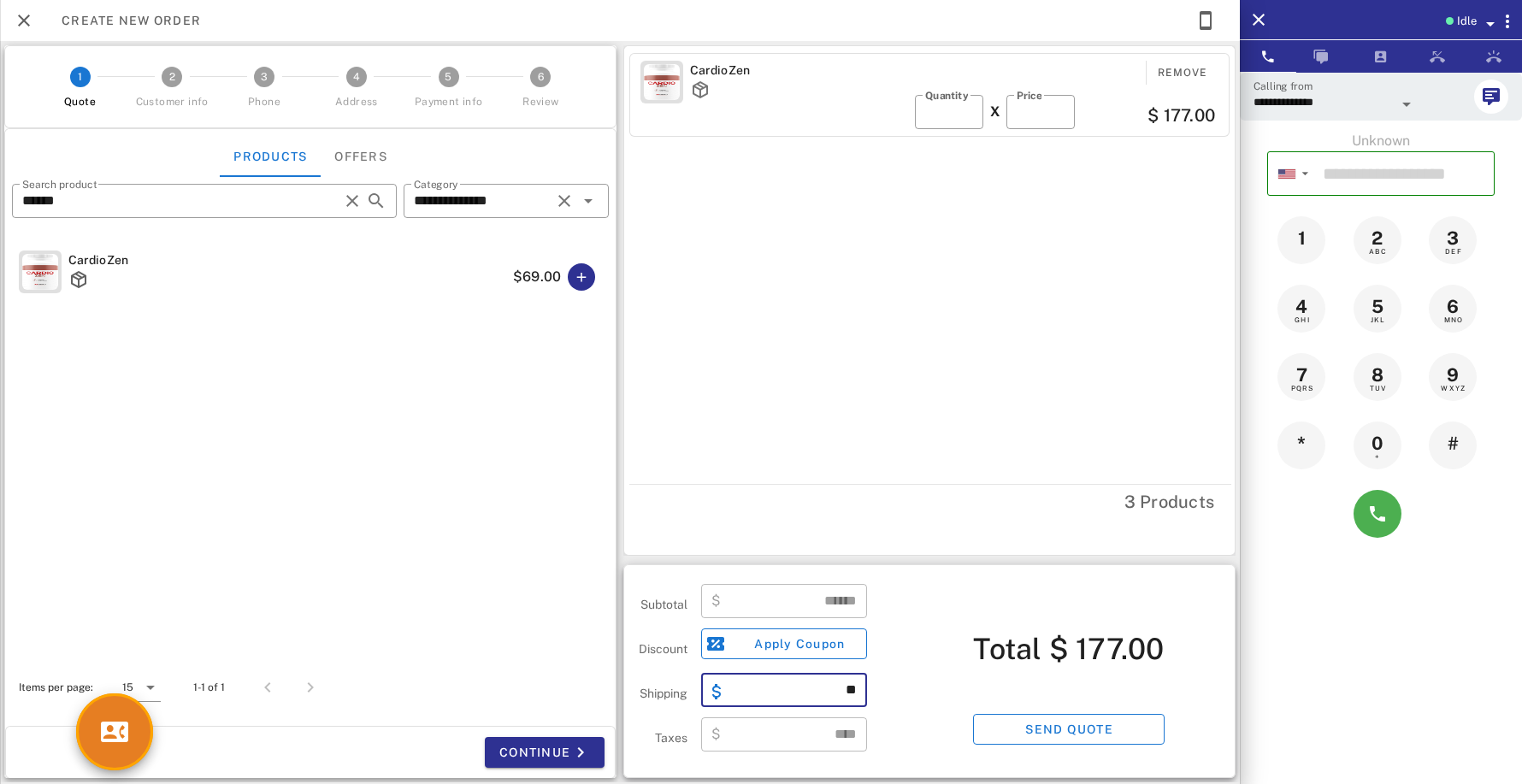 type on "*" 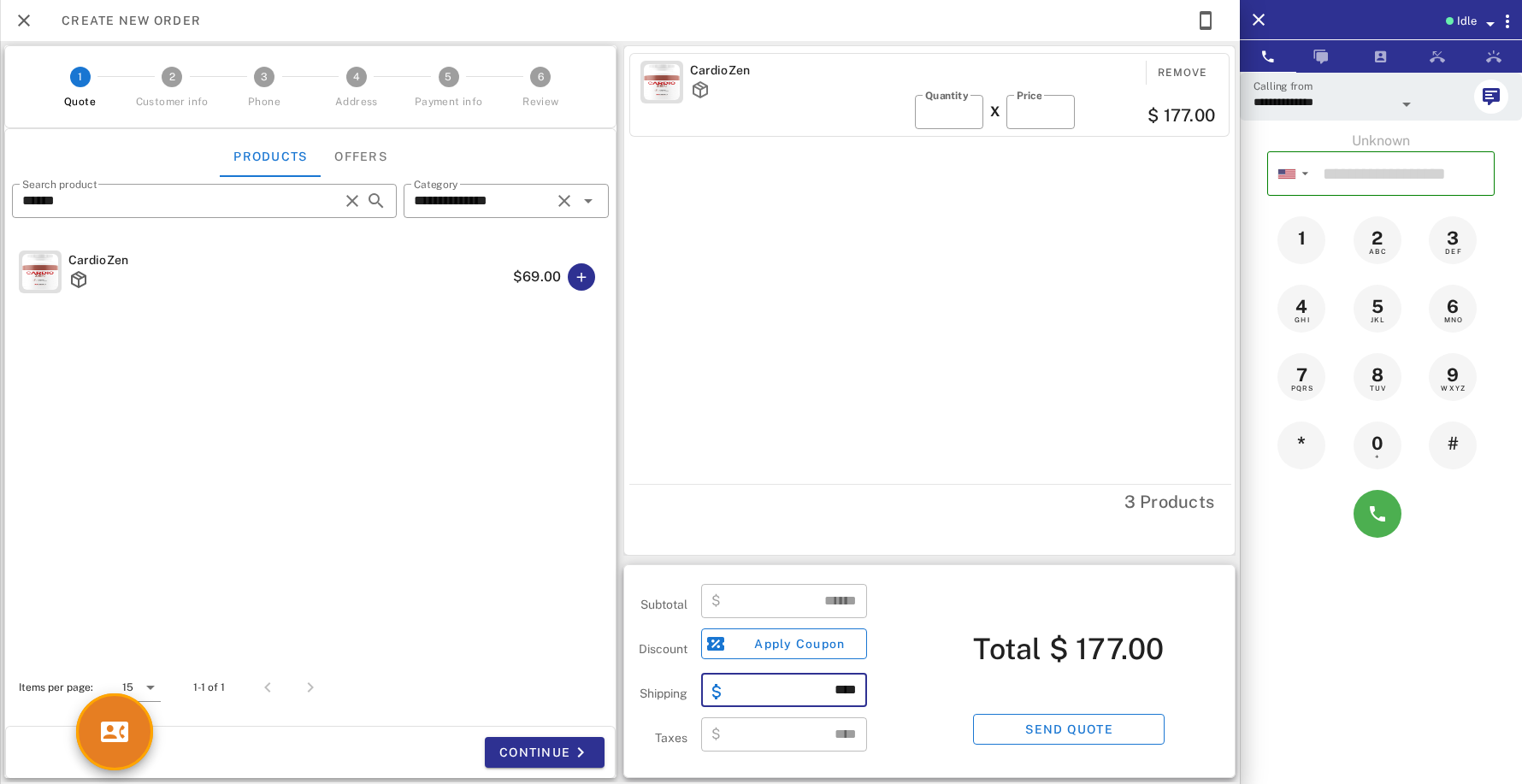type on "****" 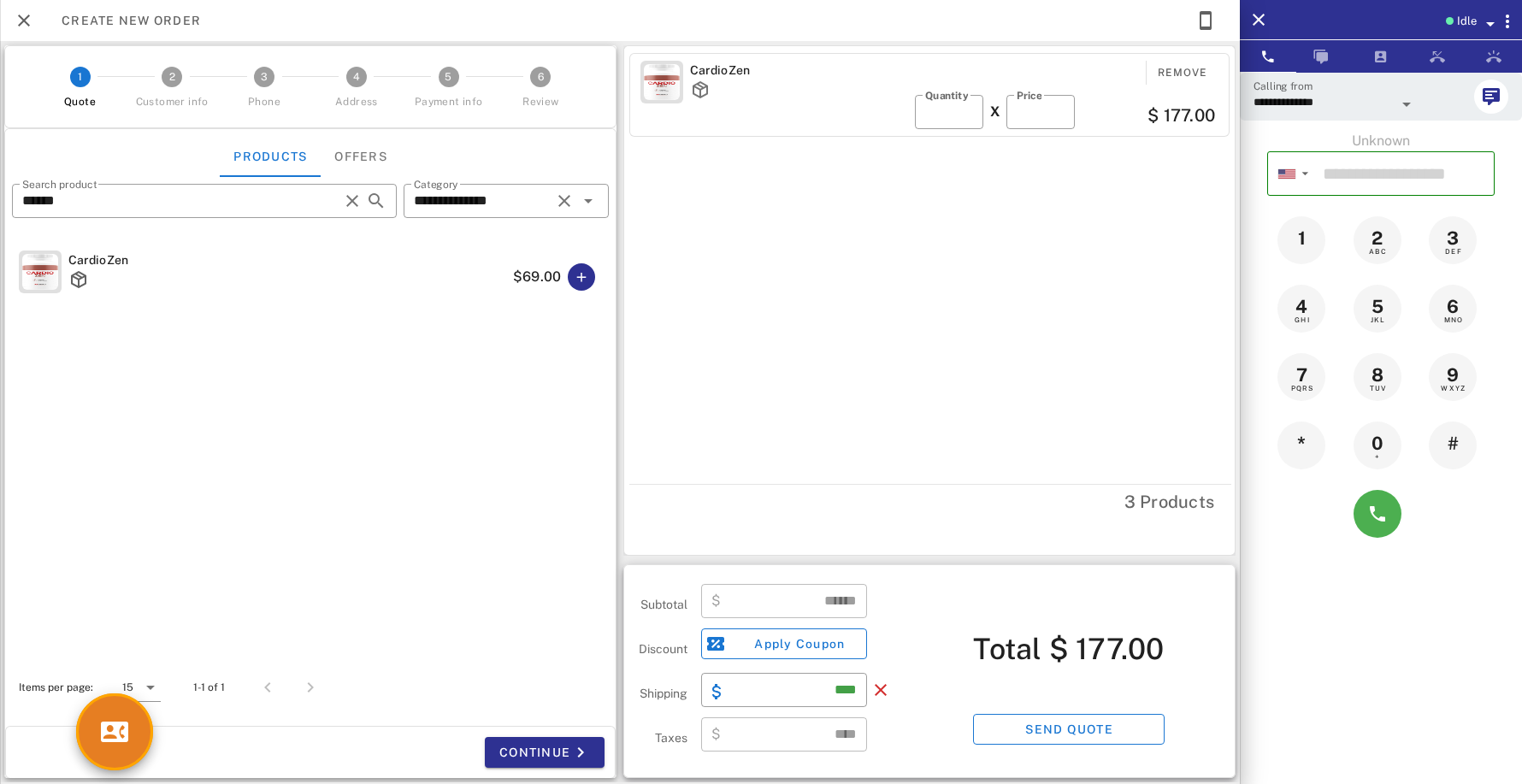 click on "Subtotal ​ $ ******  Discount  Apply Coupon Shipping ​ ****  Taxes  ​ $ **** Total $ 177.00  Send quote" at bounding box center [929, 671] 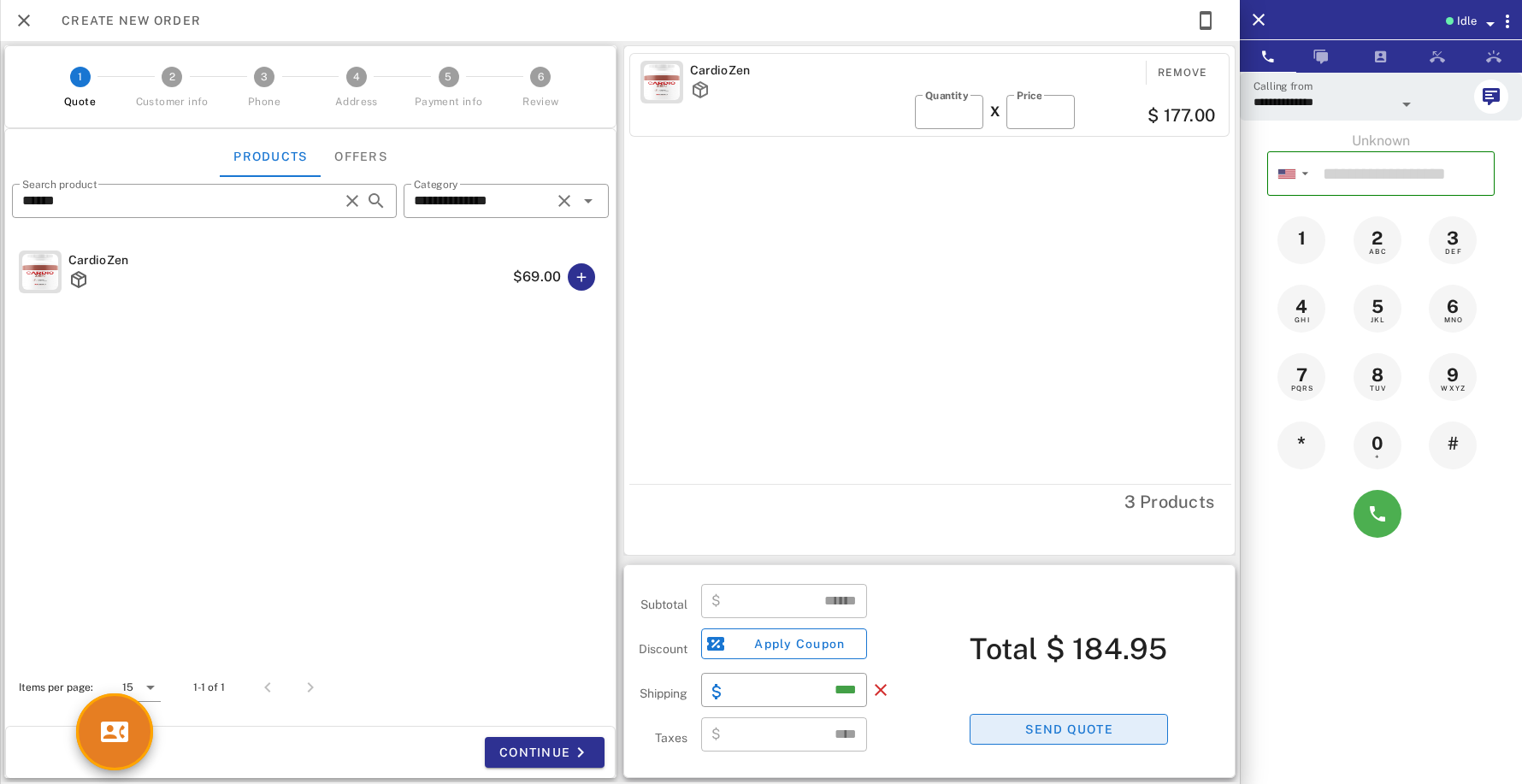 click on "Send quote" at bounding box center [1068, 729] 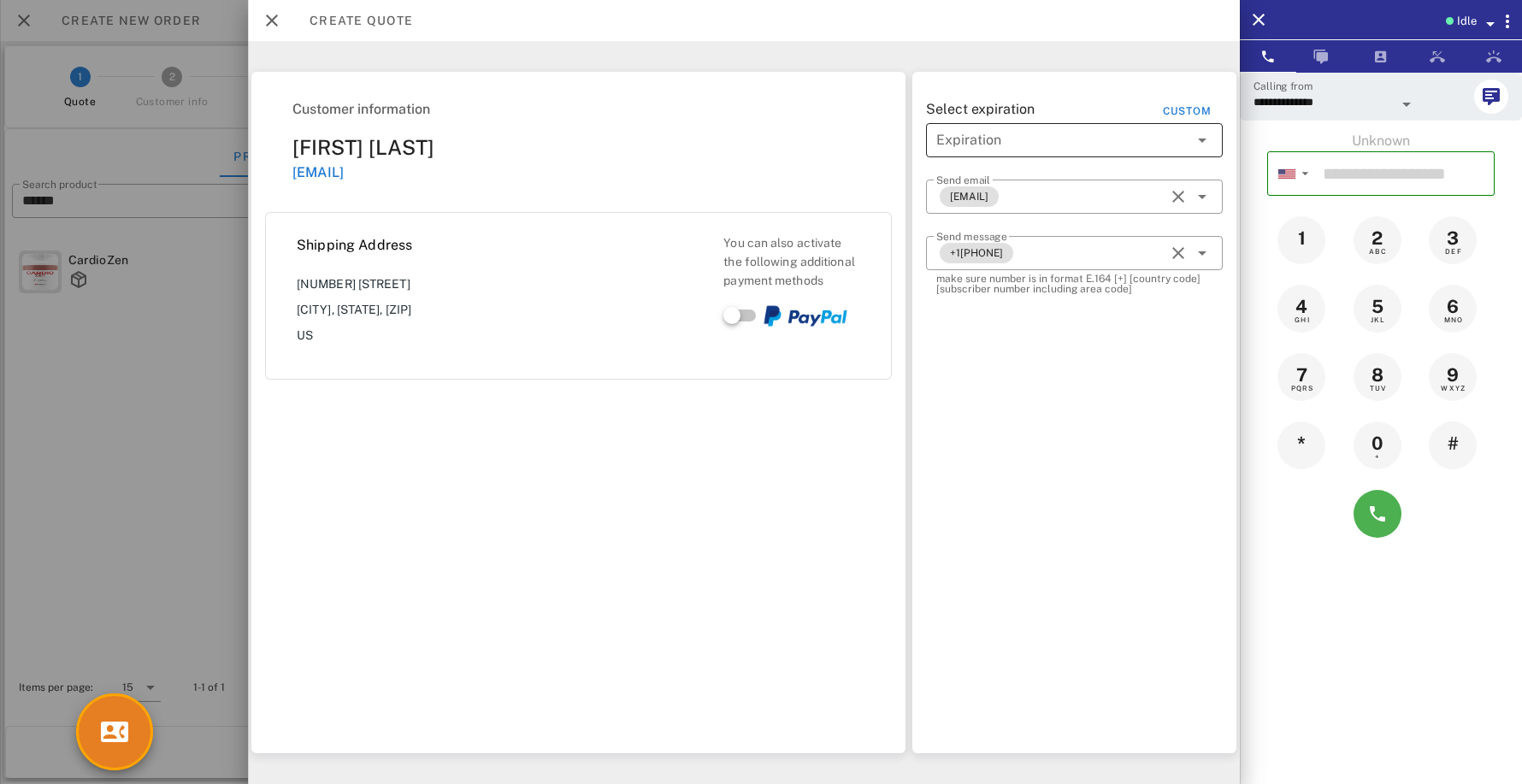 click at bounding box center [1202, 140] 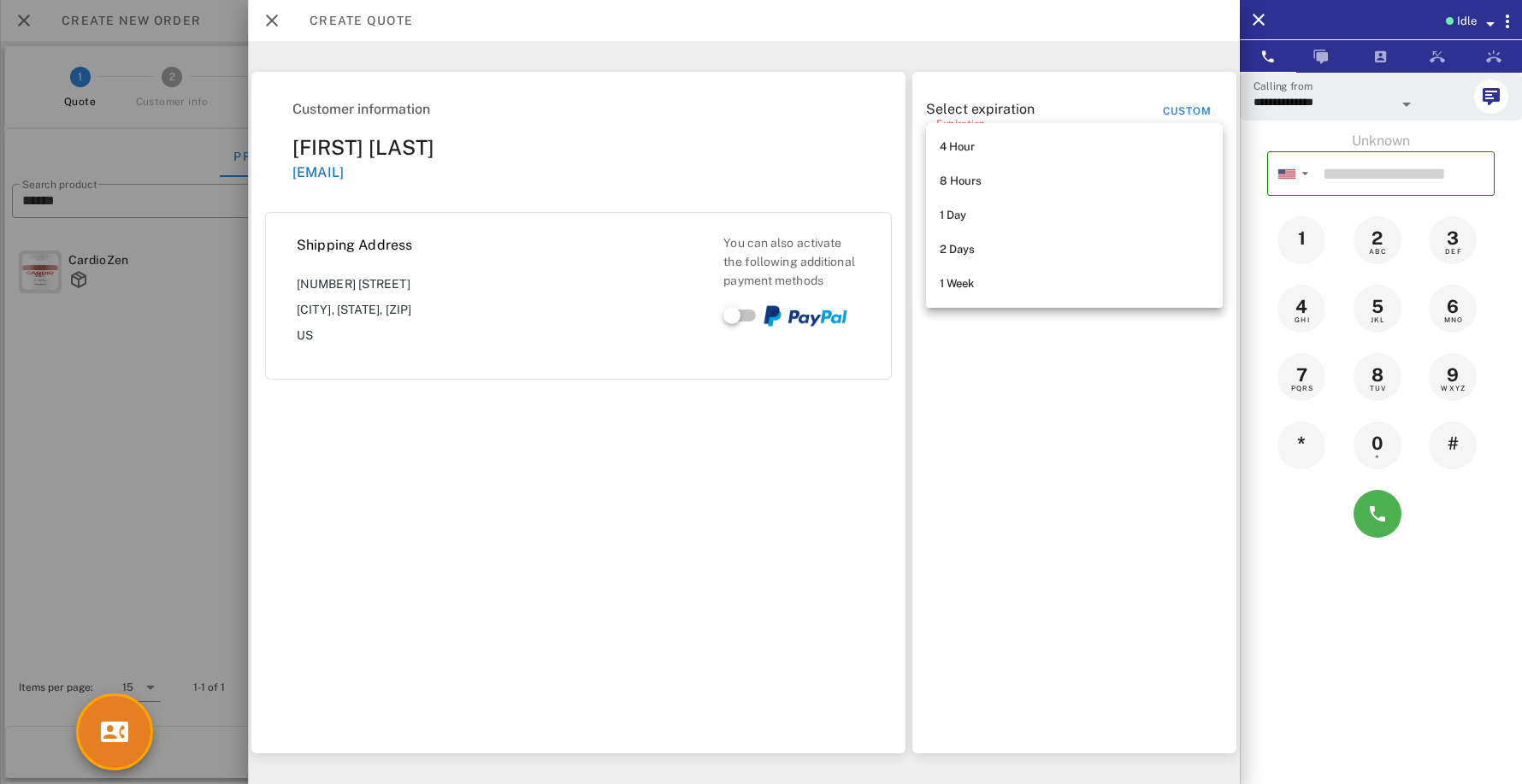 click on "Select expiration  Custom  ​ Expiration The expiration field is required ​ Send email [EMAIL] ​ Send message [PHONE] make sure number is in format E.164 [+] [country code] [subscriber number including area code]" at bounding box center (1074, 412) 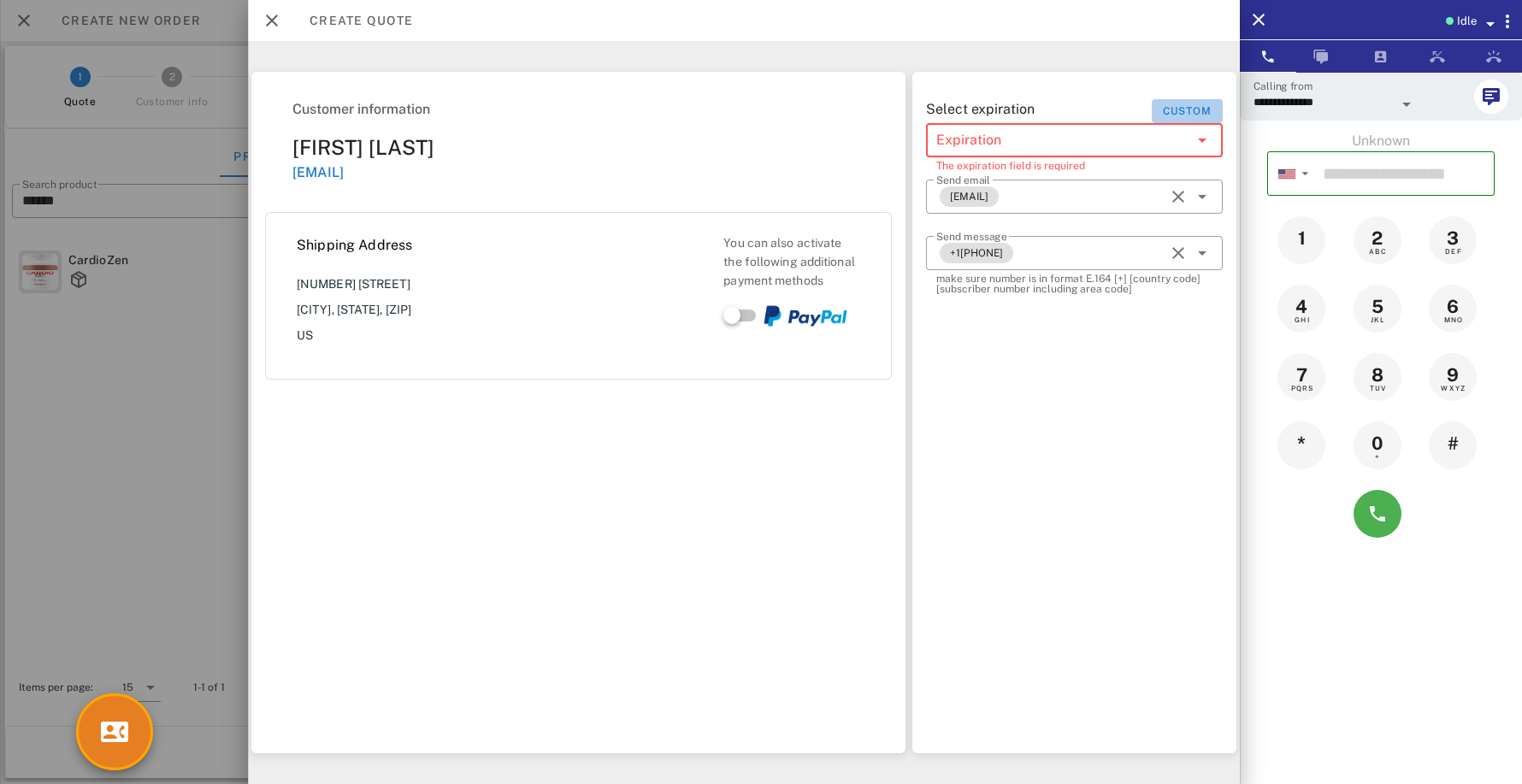 click on "Custom" at bounding box center [1187, 111] 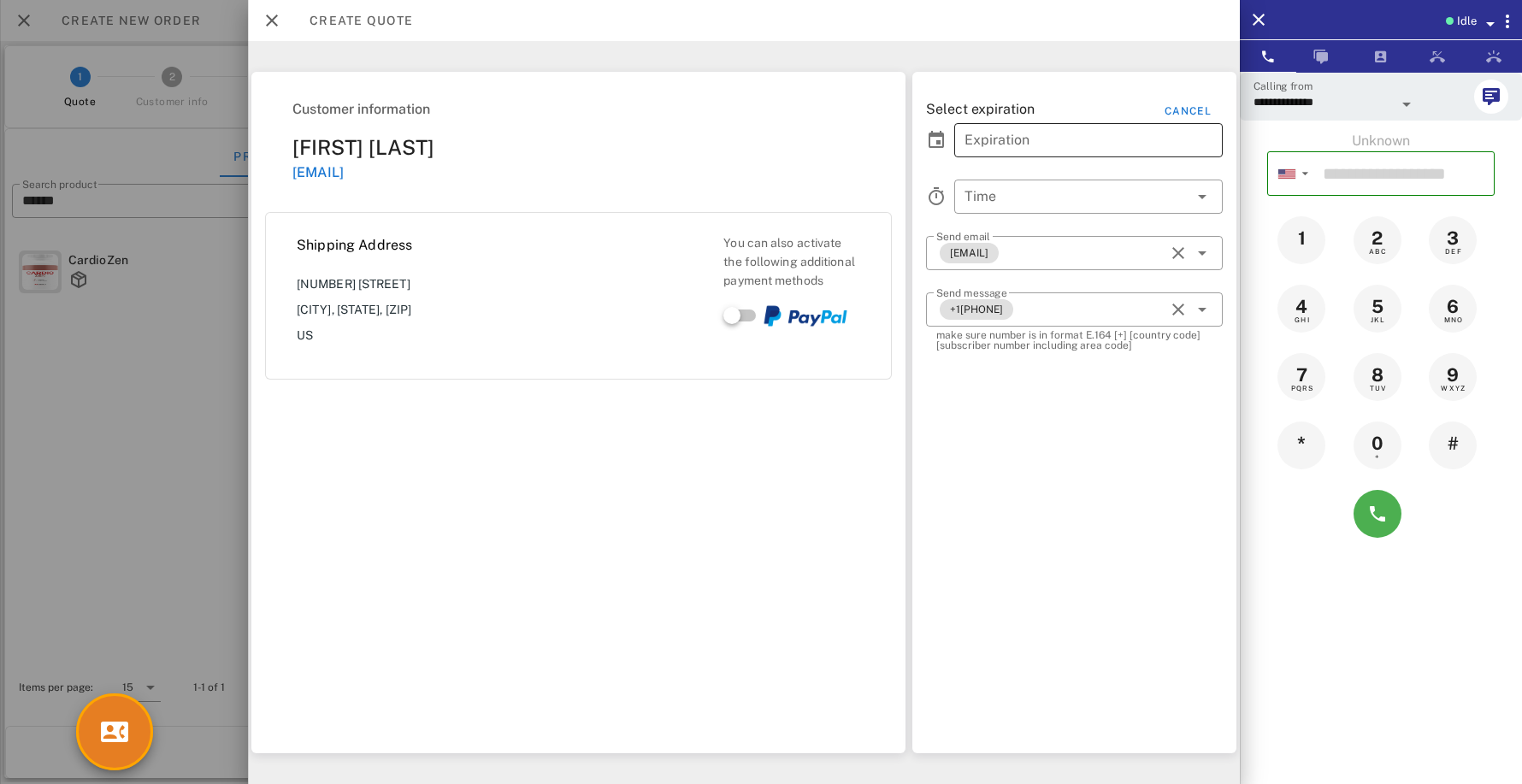 click on "Expiration" at bounding box center [1077, 140] 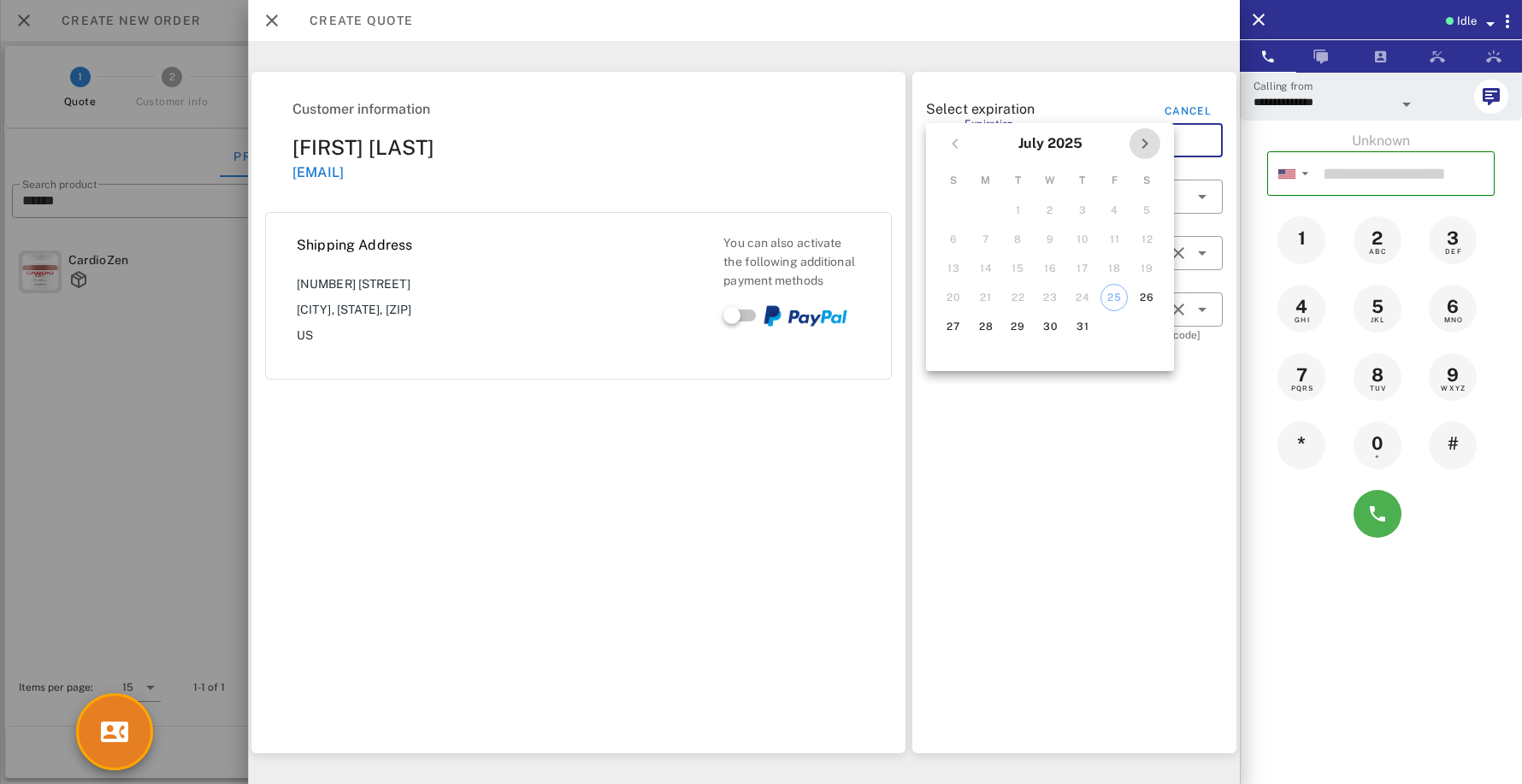 click at bounding box center [1145, 144] 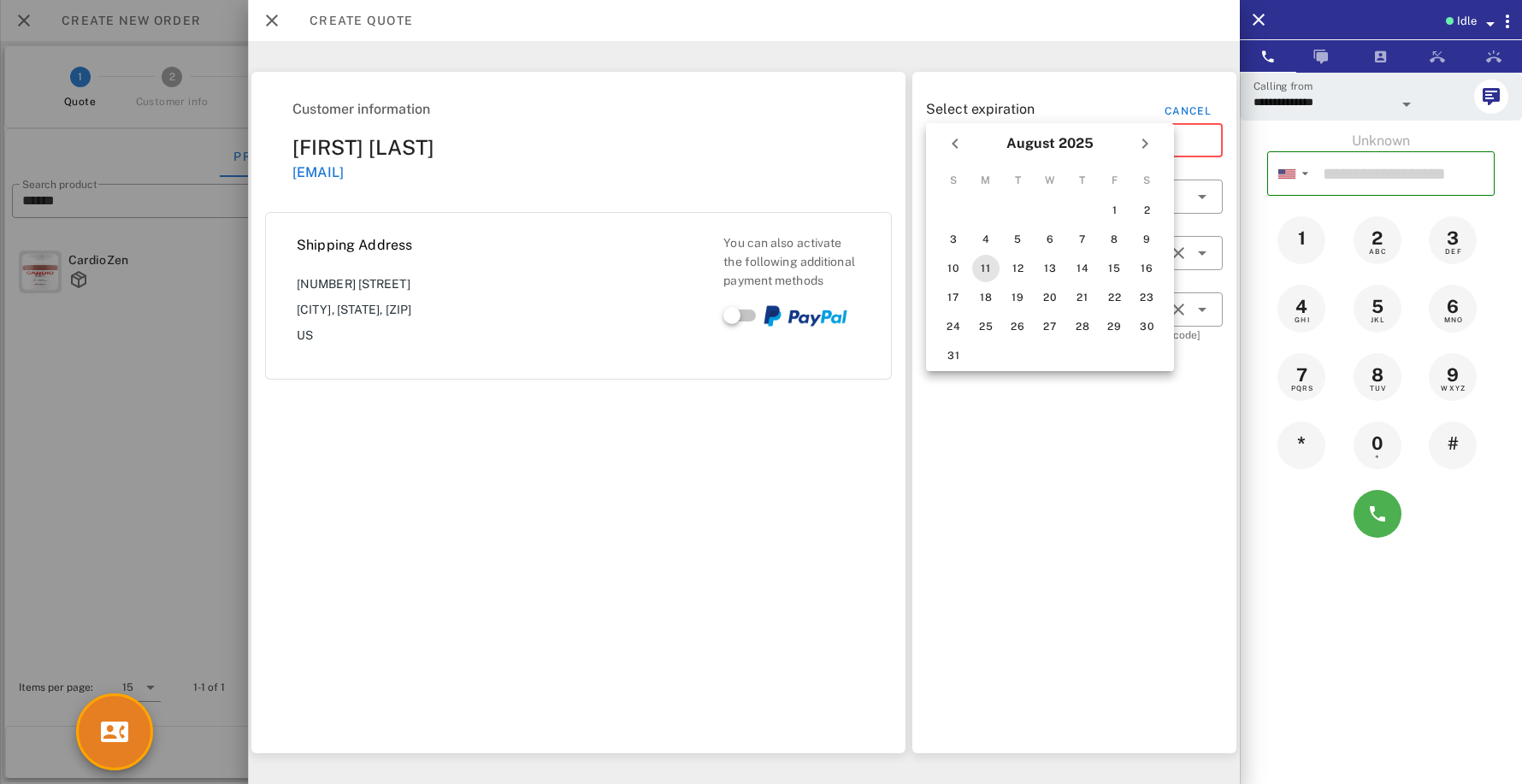 click on "11" at bounding box center [986, 268] 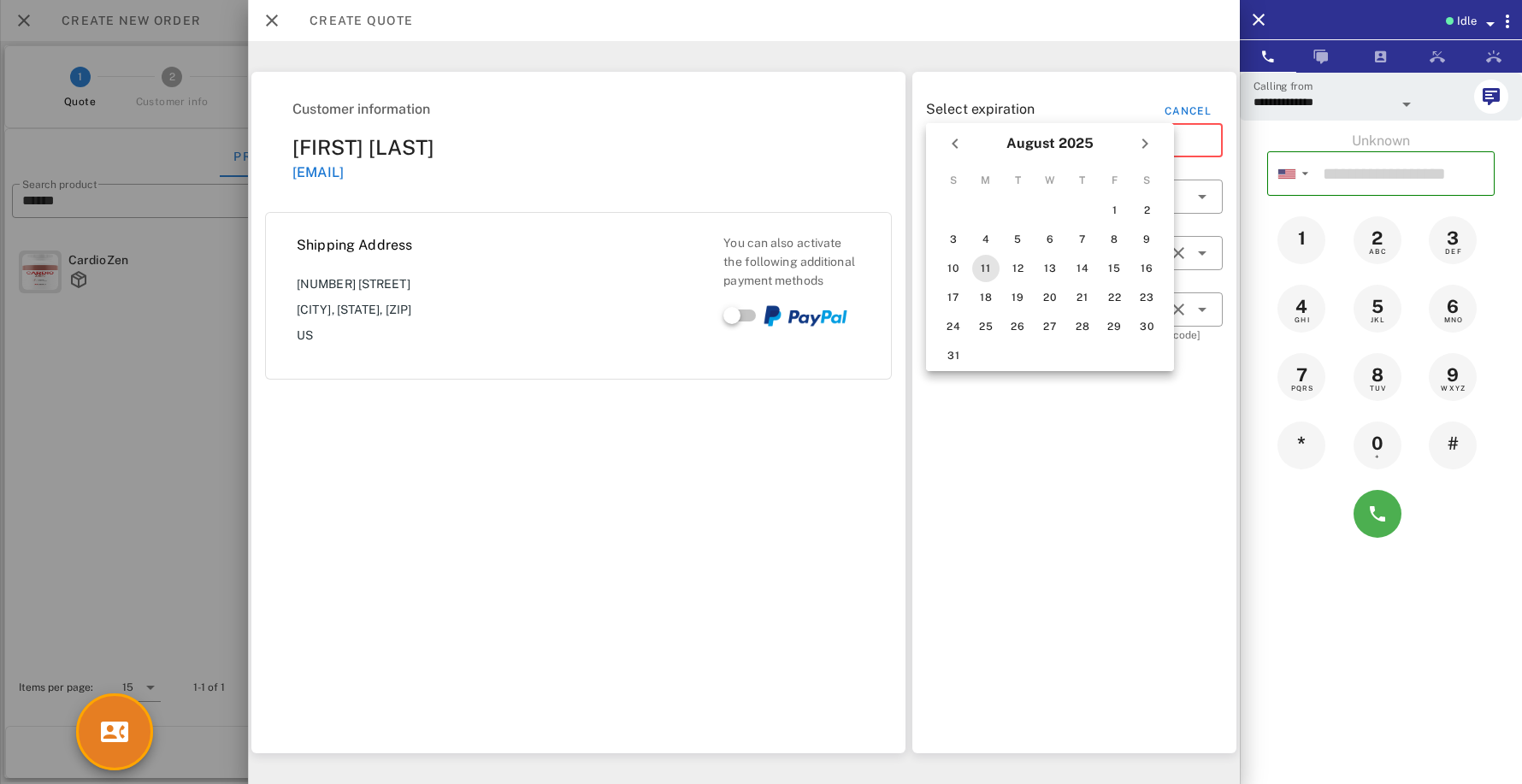type on "**********" 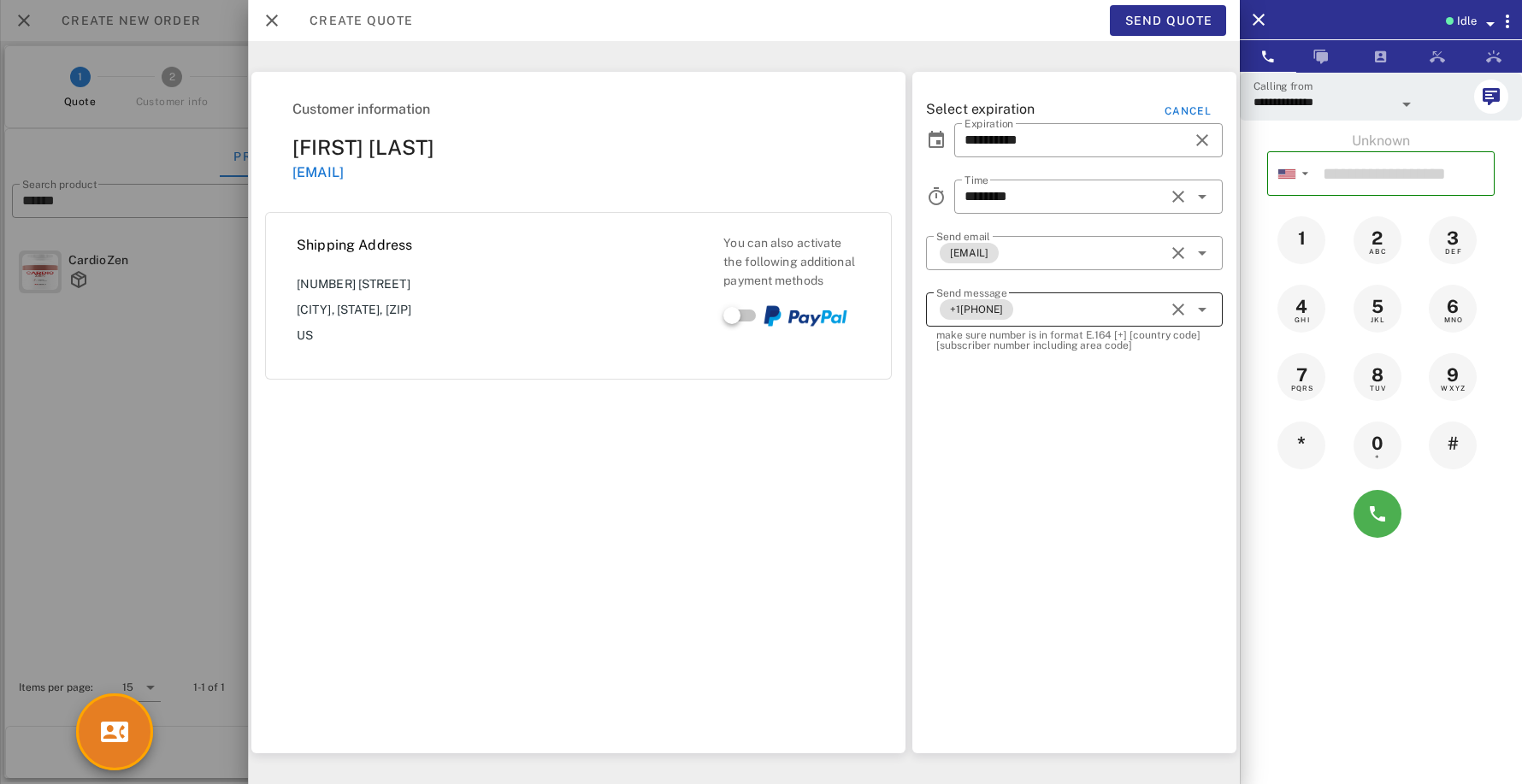 click at bounding box center [1178, 309] 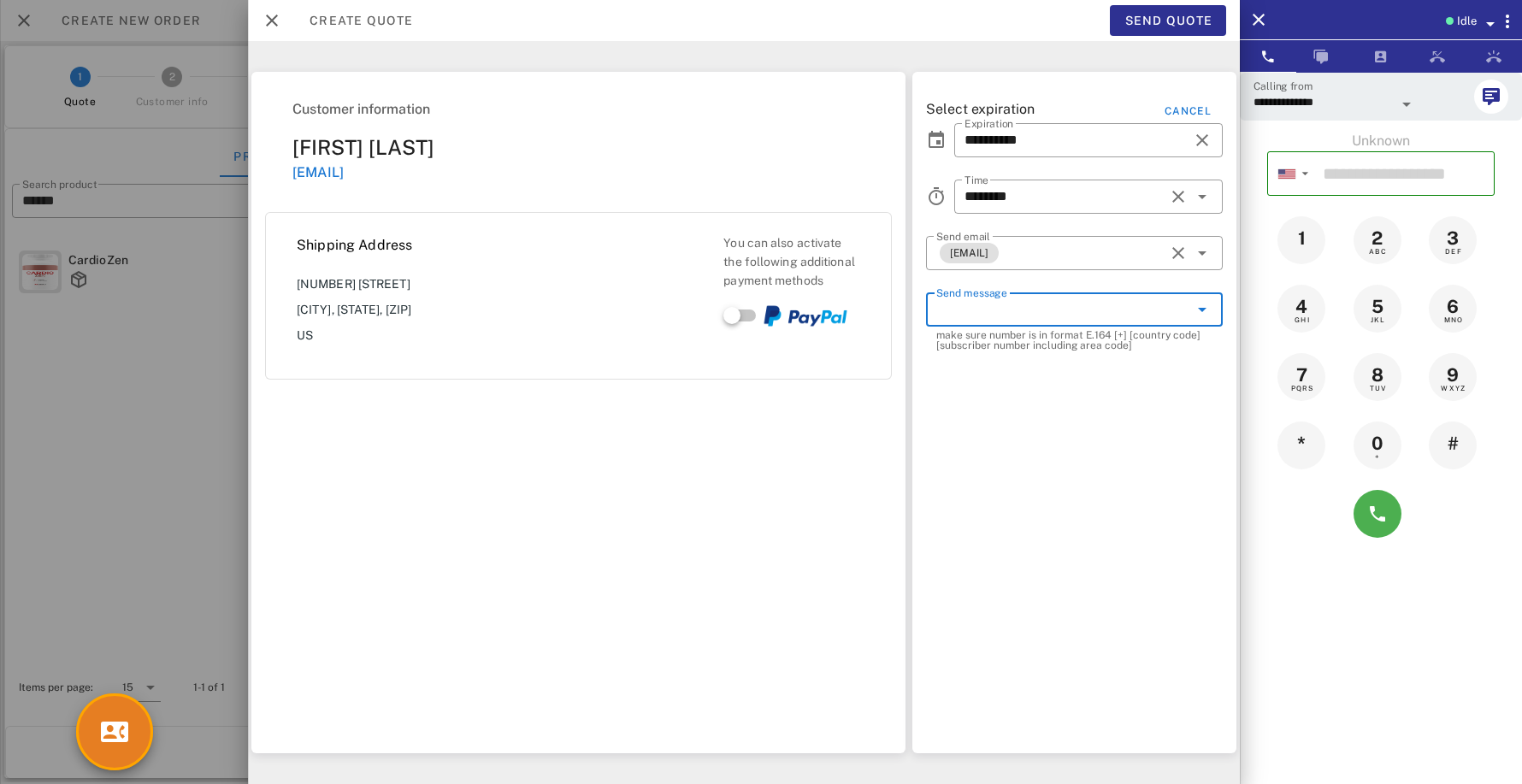 click at bounding box center (1202, 309) 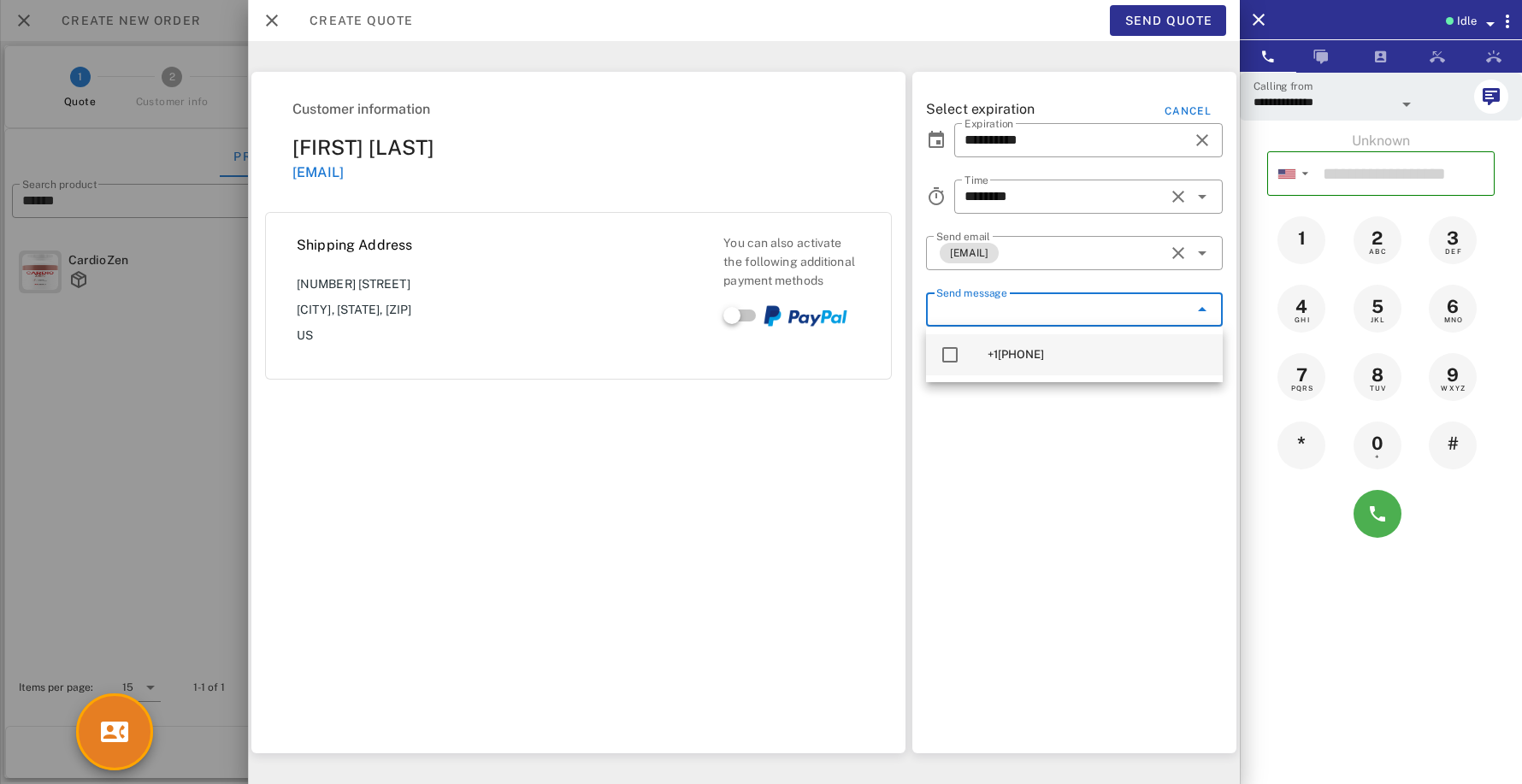 click on "+1[PHONE]" at bounding box center [1098, 355] 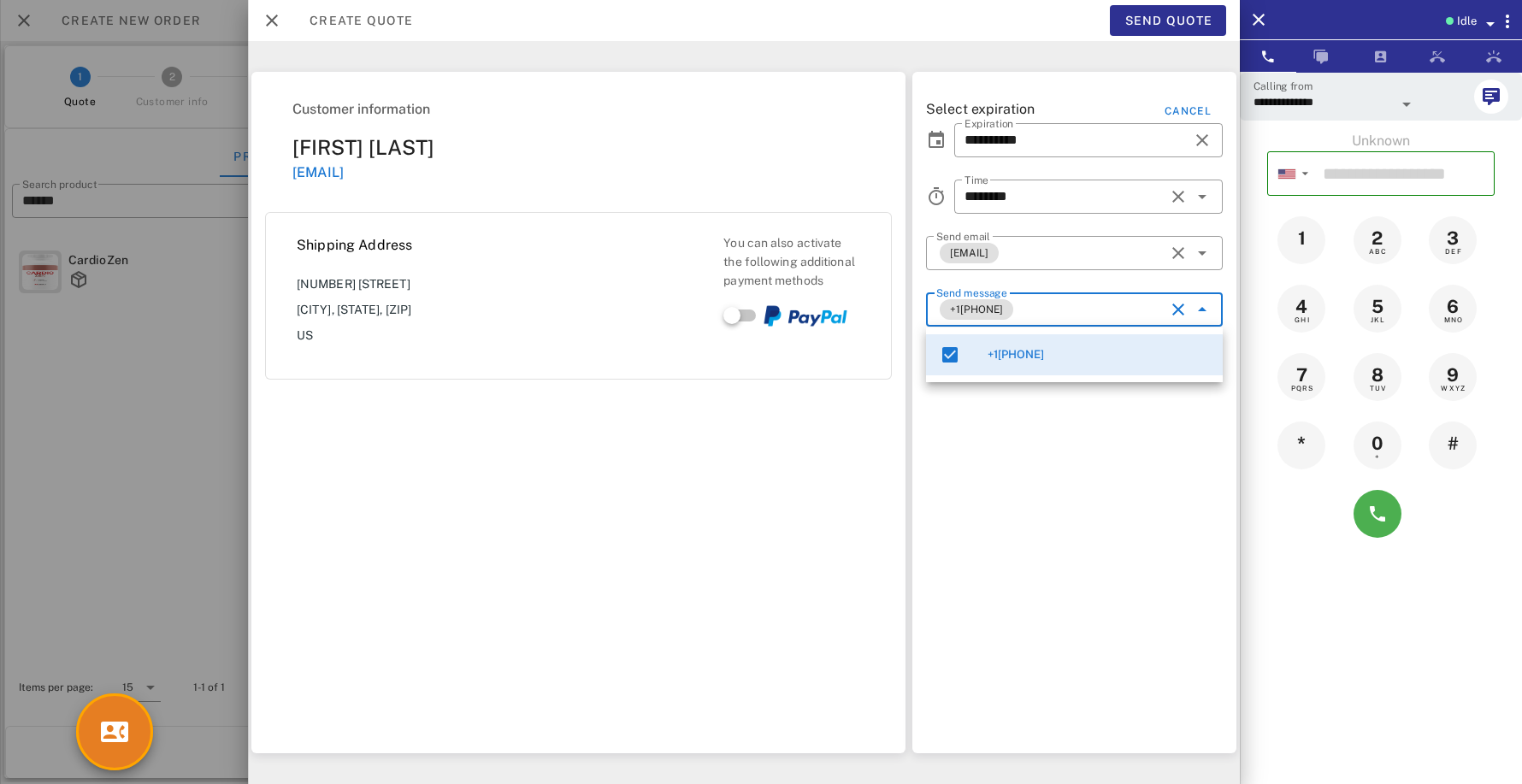click at bounding box center [950, 355] 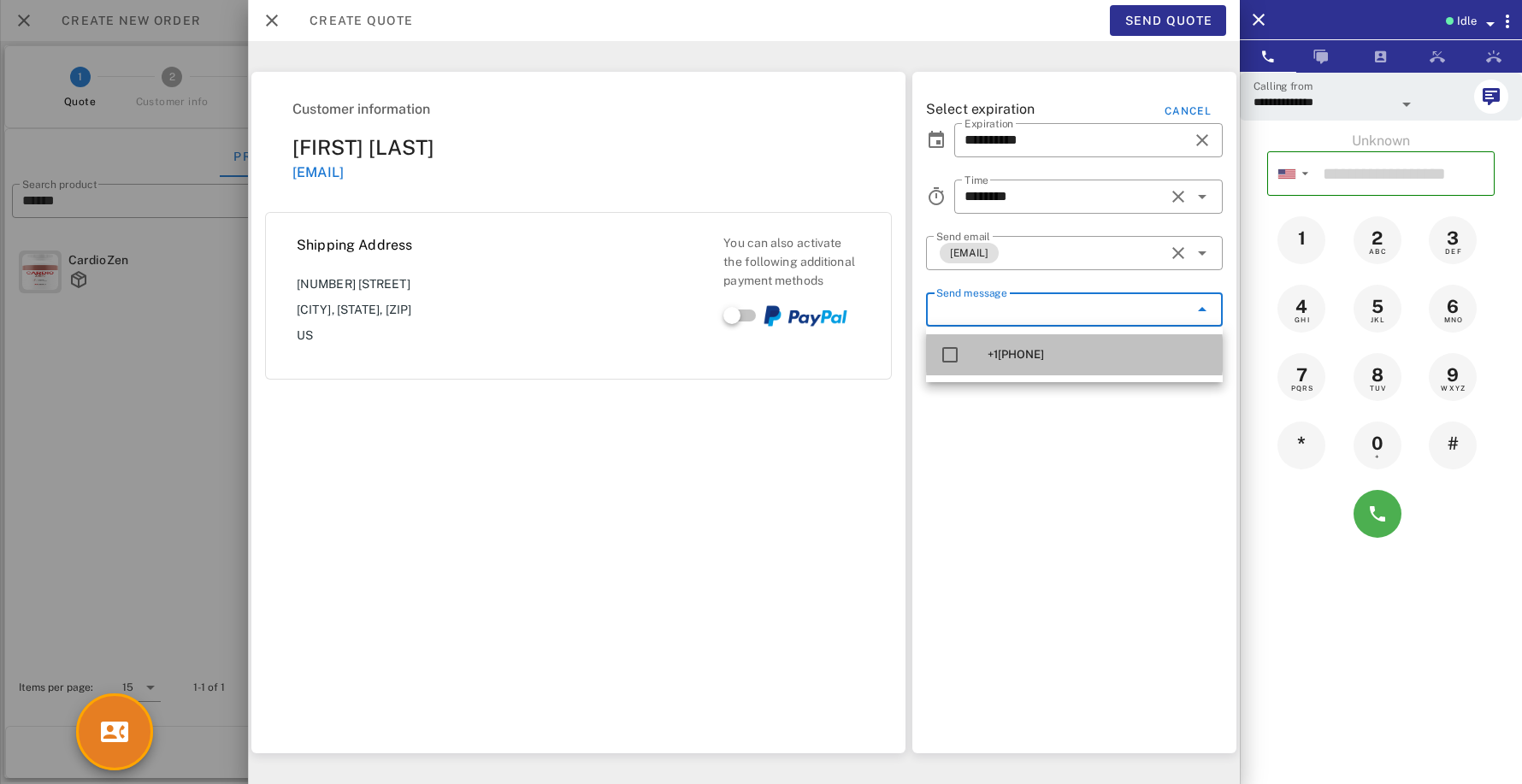 click on "+1[PHONE]" at bounding box center [1098, 355] 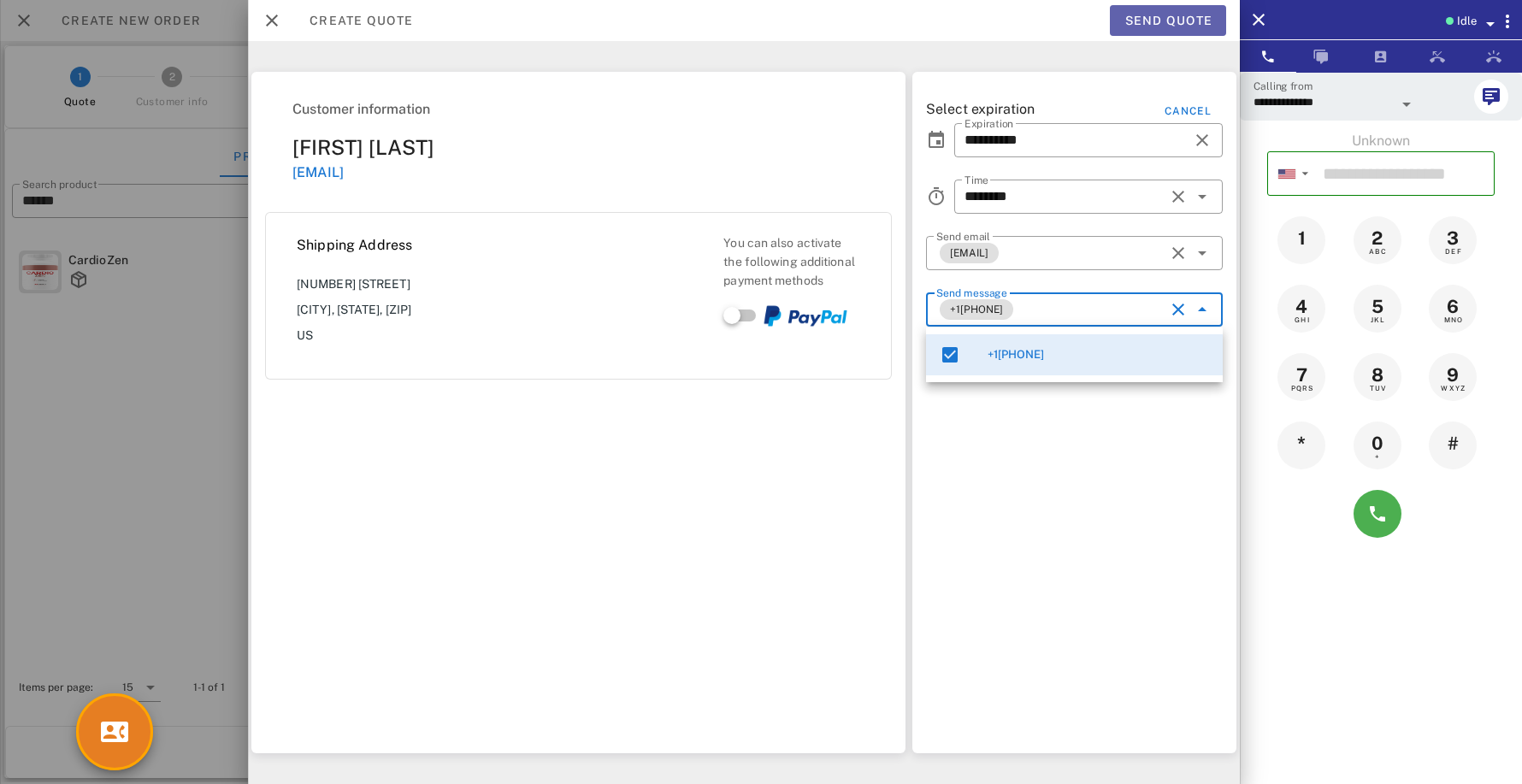 click on "Send quote" at bounding box center [1168, 21] 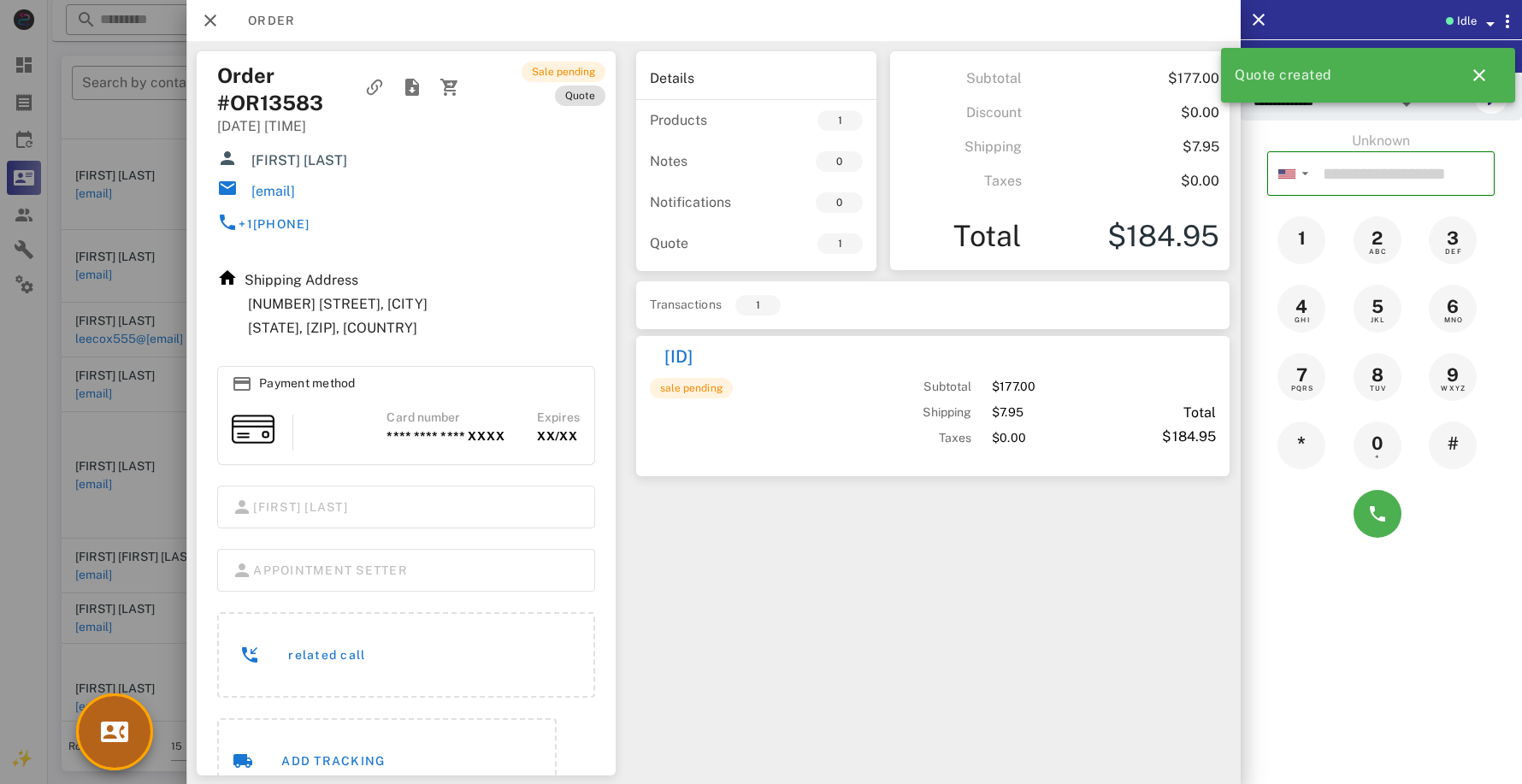 click at bounding box center [115, 732] 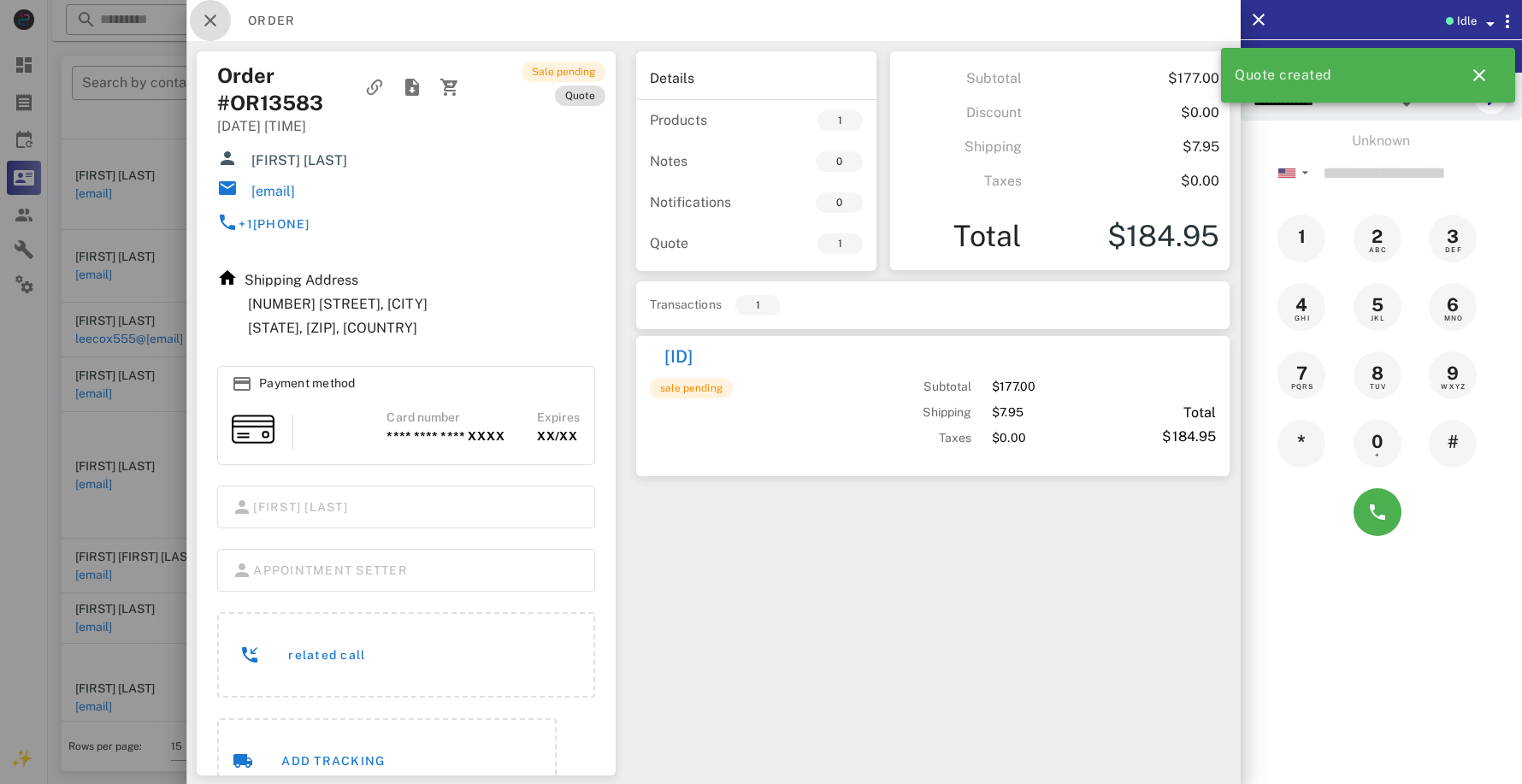 click at bounding box center [210, 21] 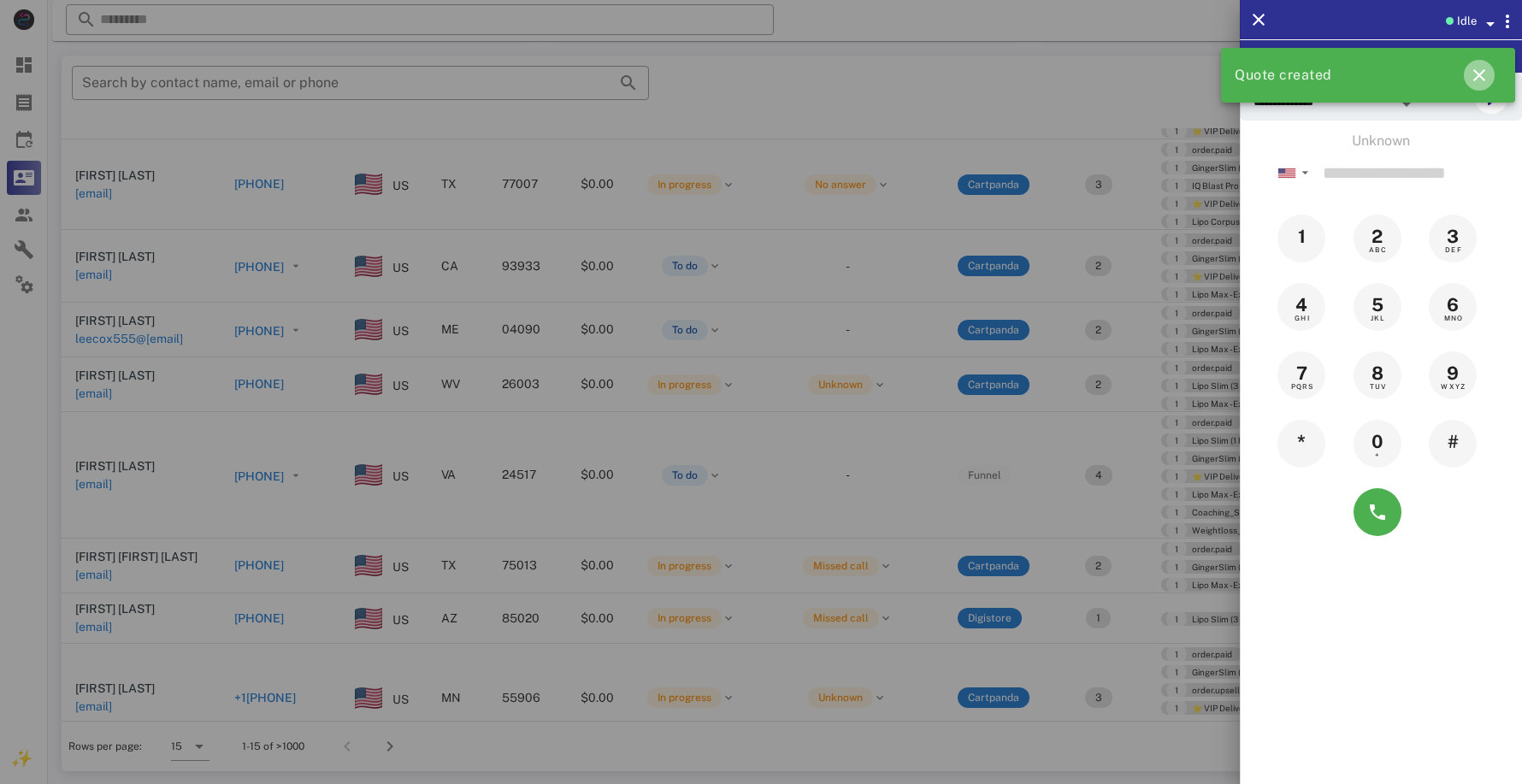 click at bounding box center [1479, 75] 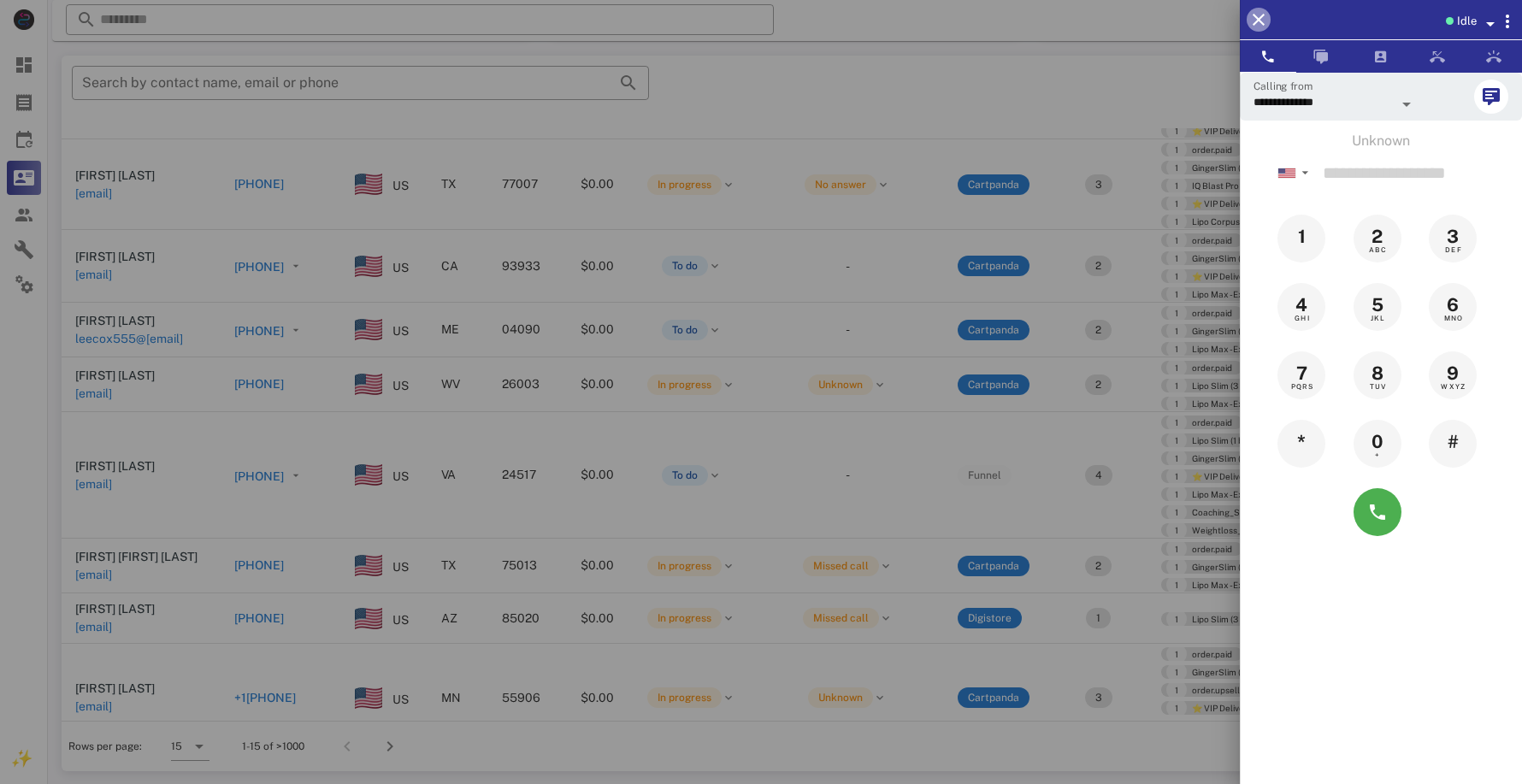 click at bounding box center [1259, 20] 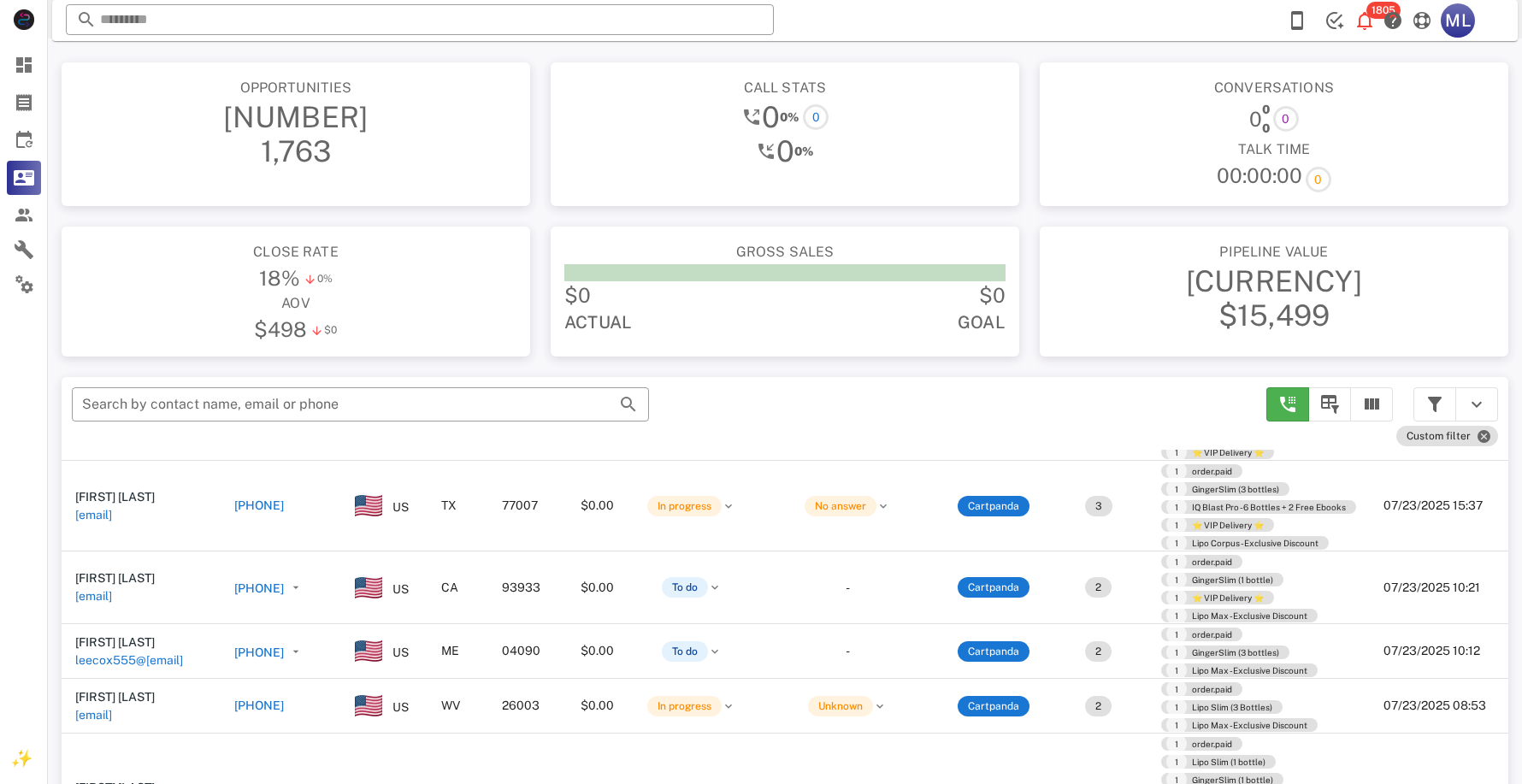 scroll, scrollTop: 0, scrollLeft: 0, axis: both 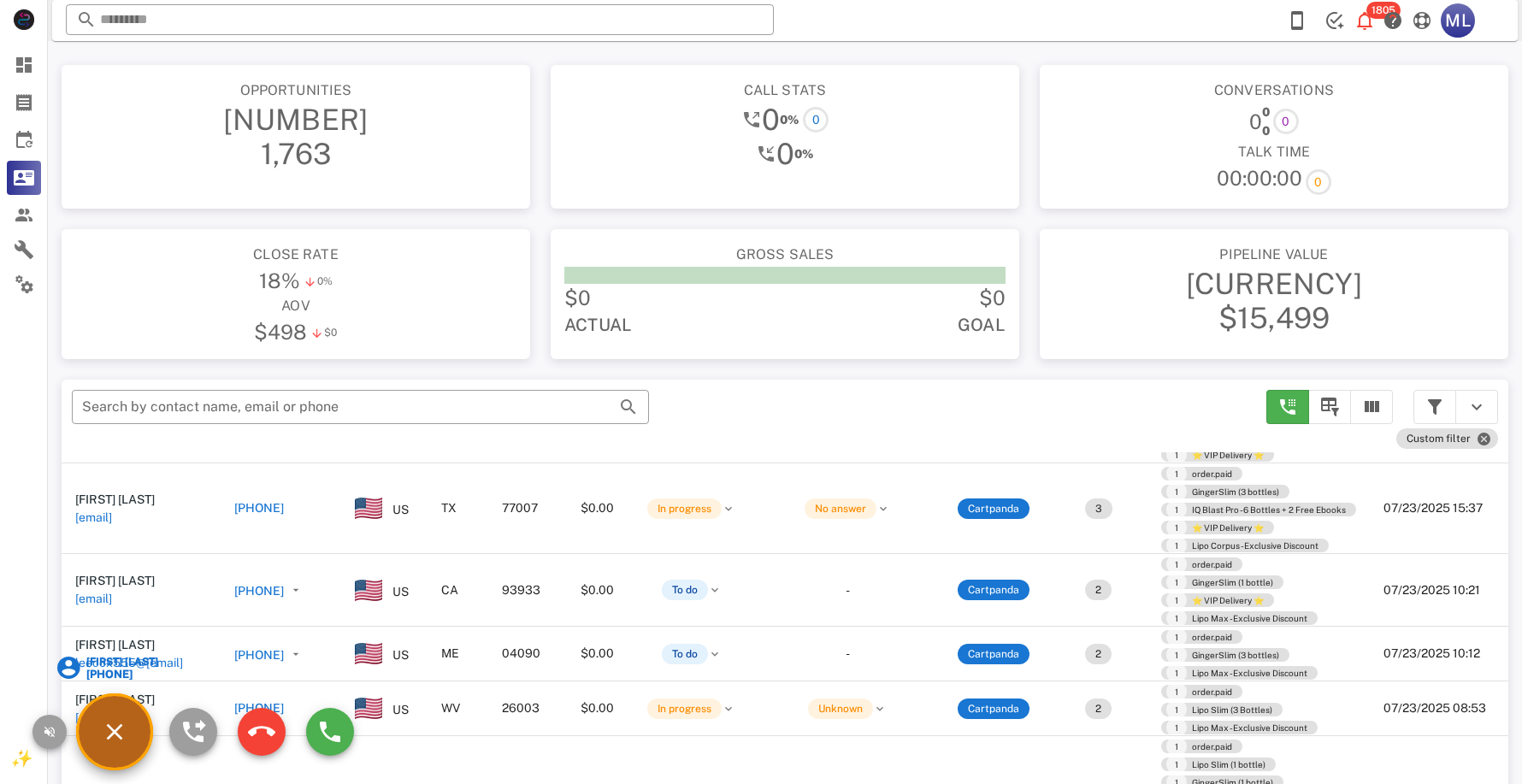 click on "[FIRST] [LAST] [PHONE]" at bounding box center [115, 732] 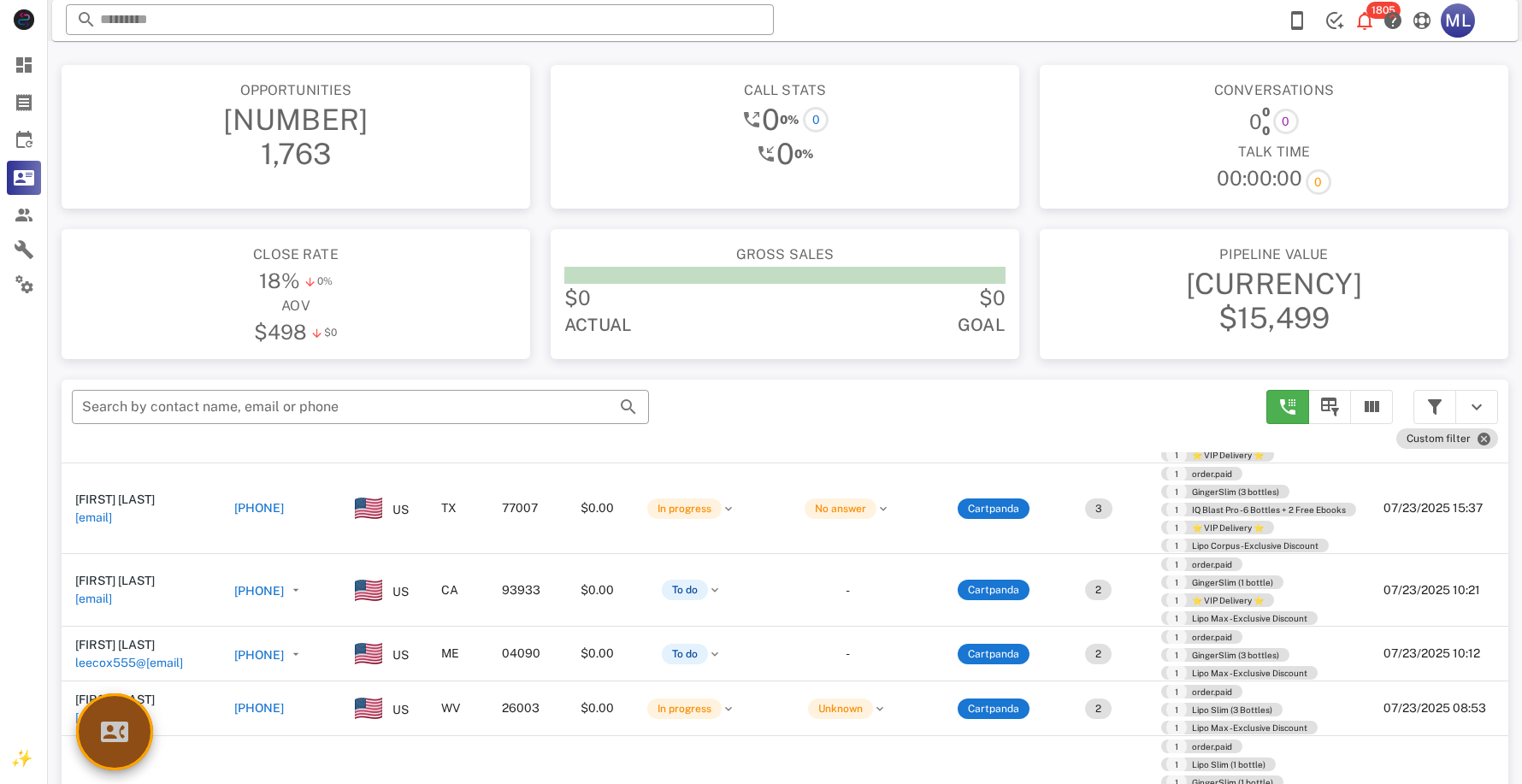 click at bounding box center (115, 732) 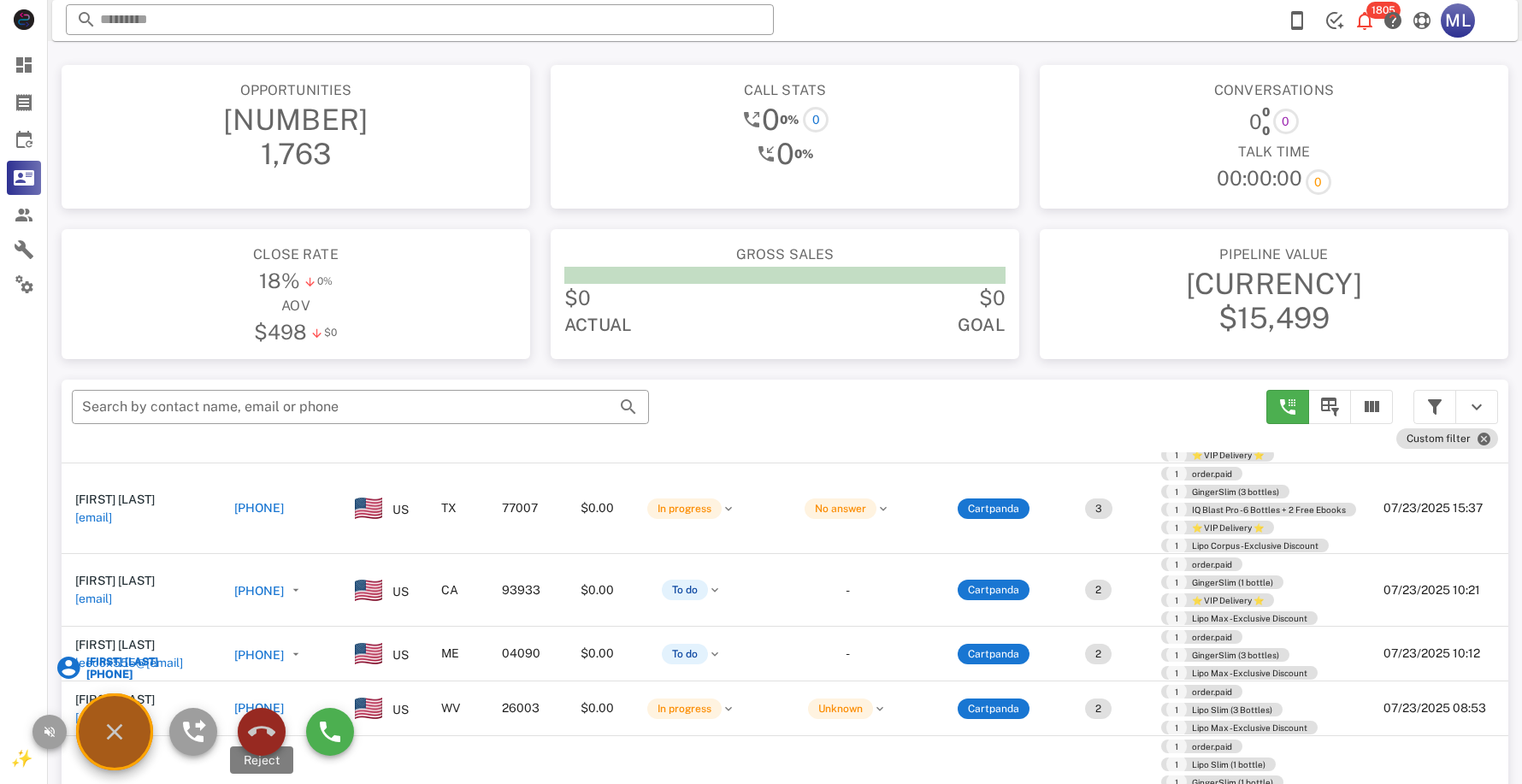 click at bounding box center [262, 732] 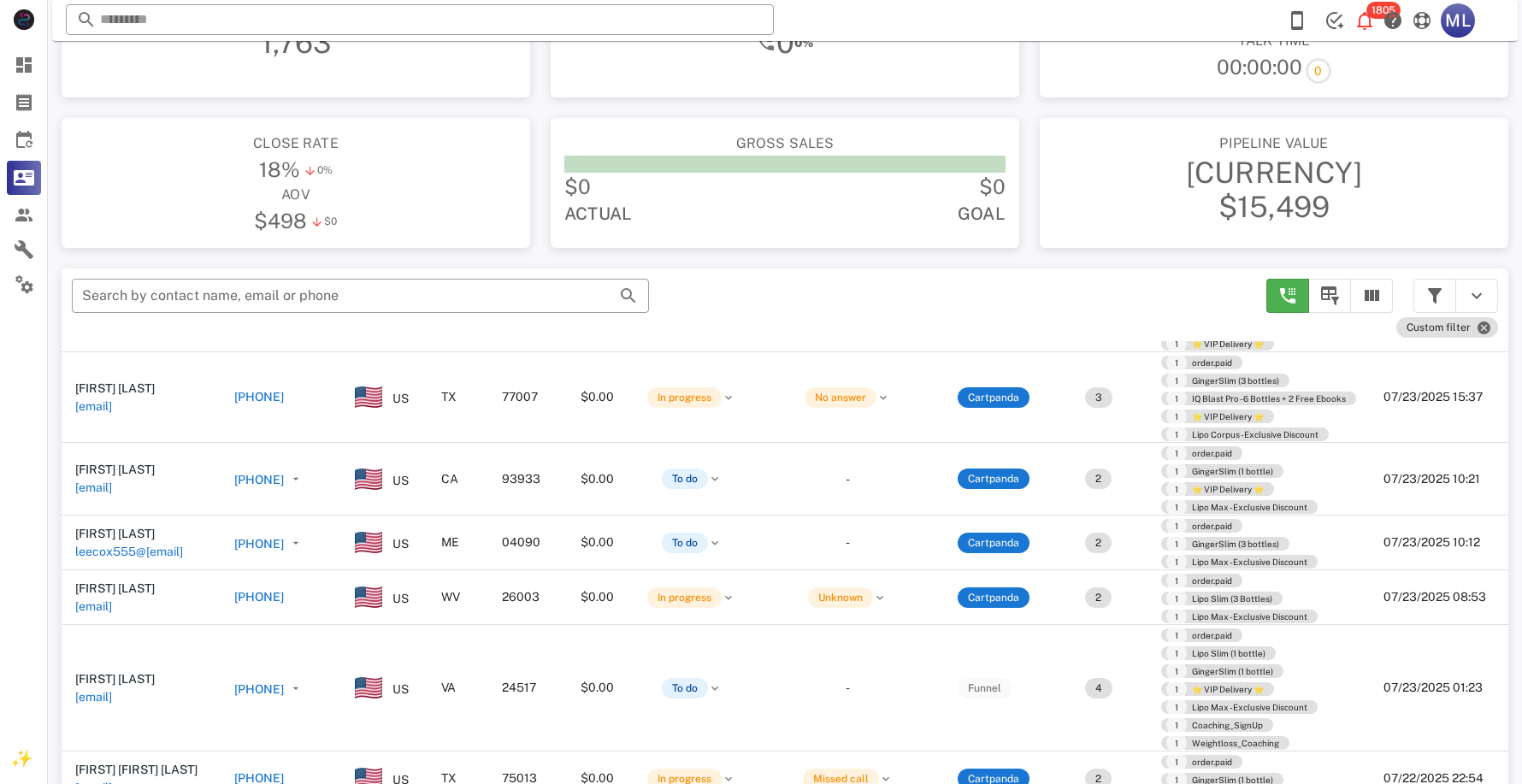 scroll, scrollTop: 144, scrollLeft: 0, axis: vertical 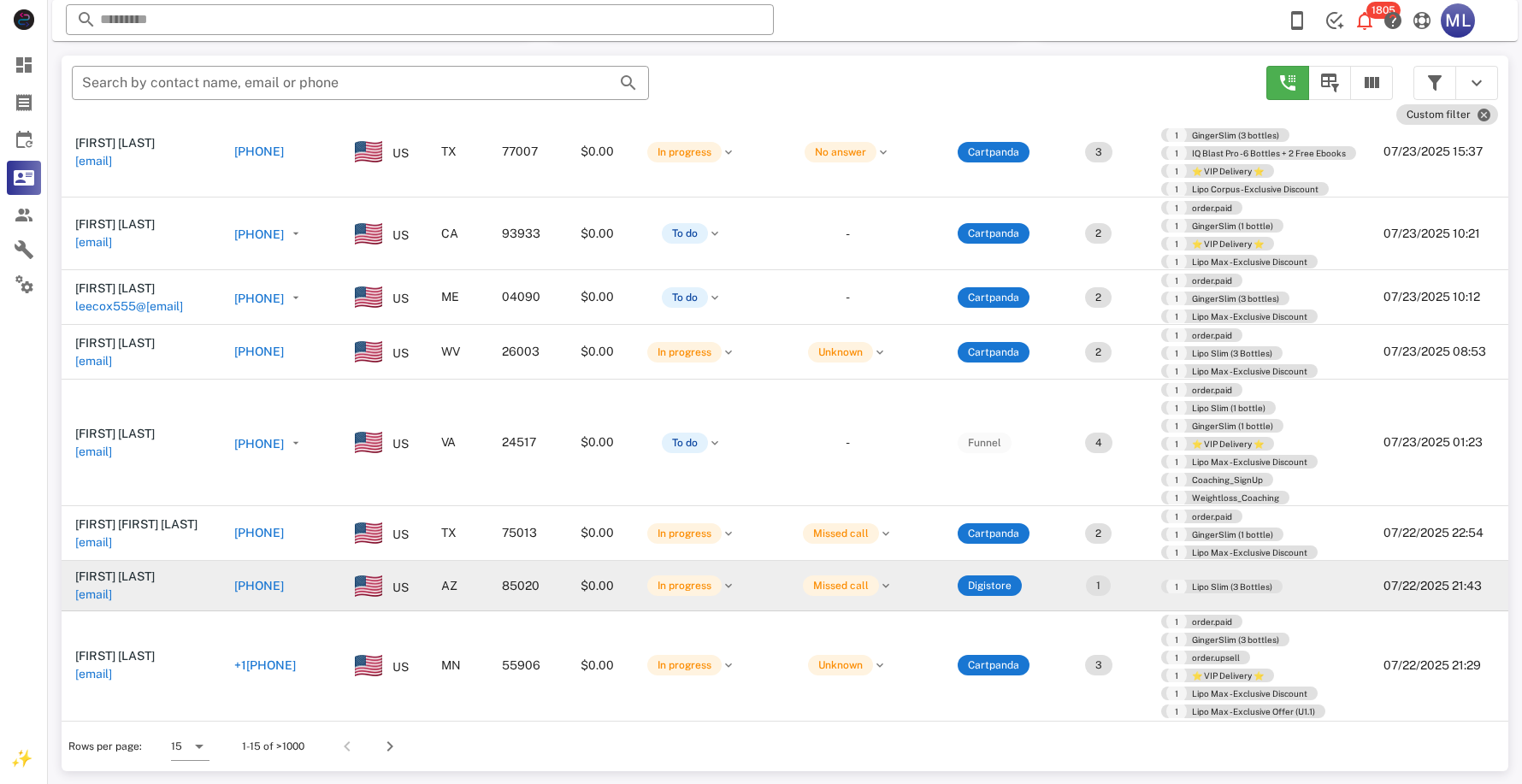 click on "[PHONE]" at bounding box center (259, 586) 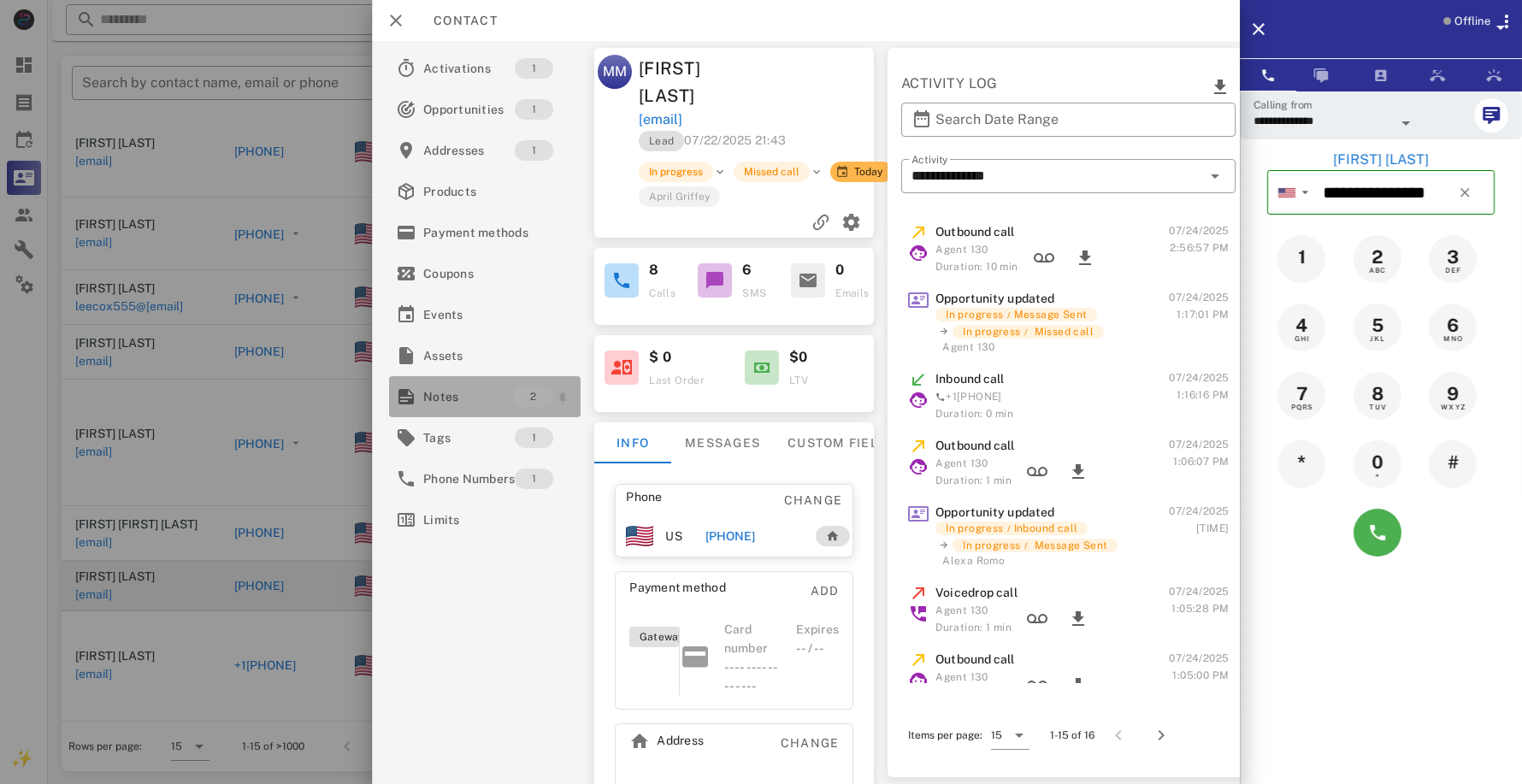 click on "Notes" at bounding box center (468, 397) 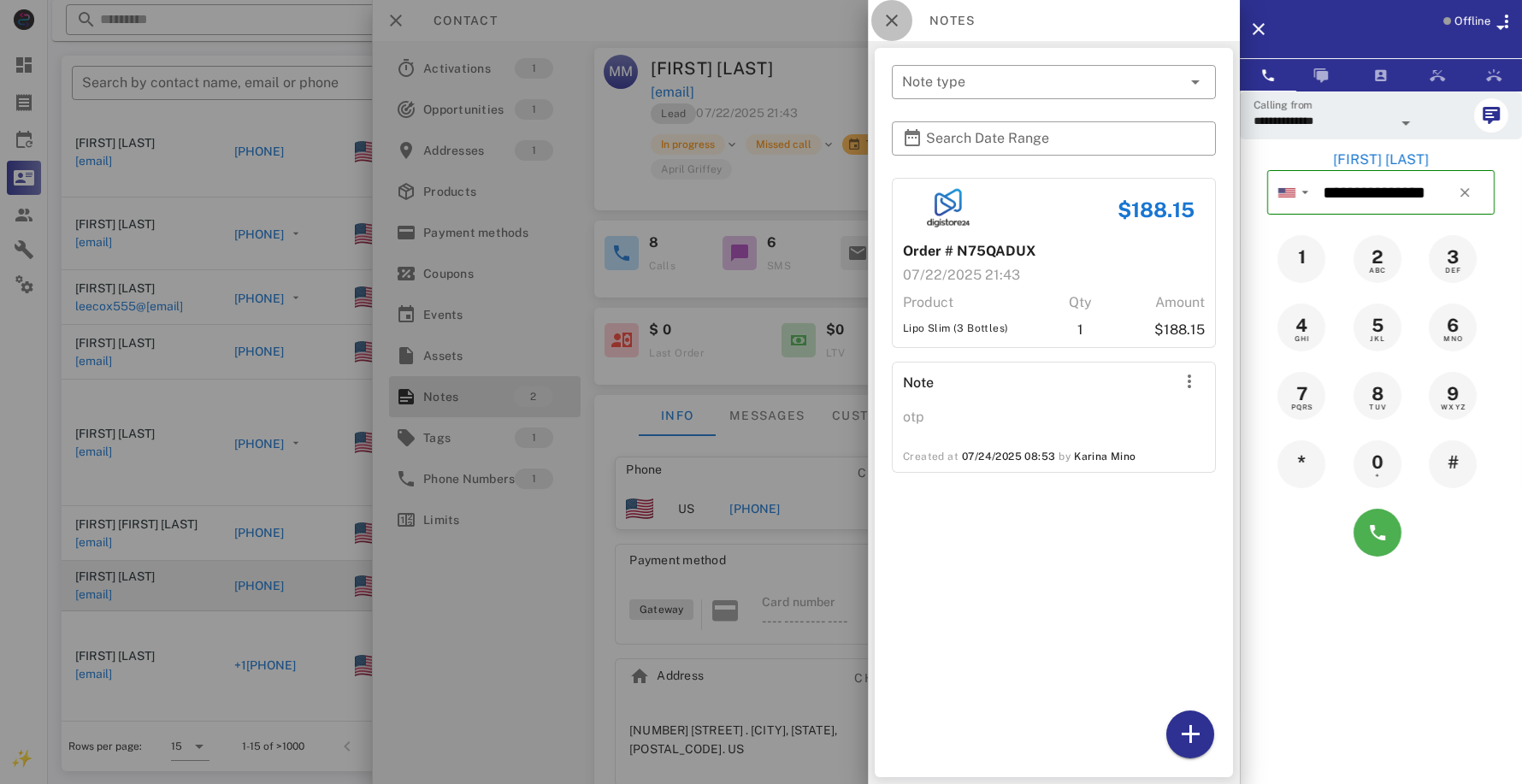 drag, startPoint x: 889, startPoint y: 15, endPoint x: 821, endPoint y: 81, distance: 94.76286 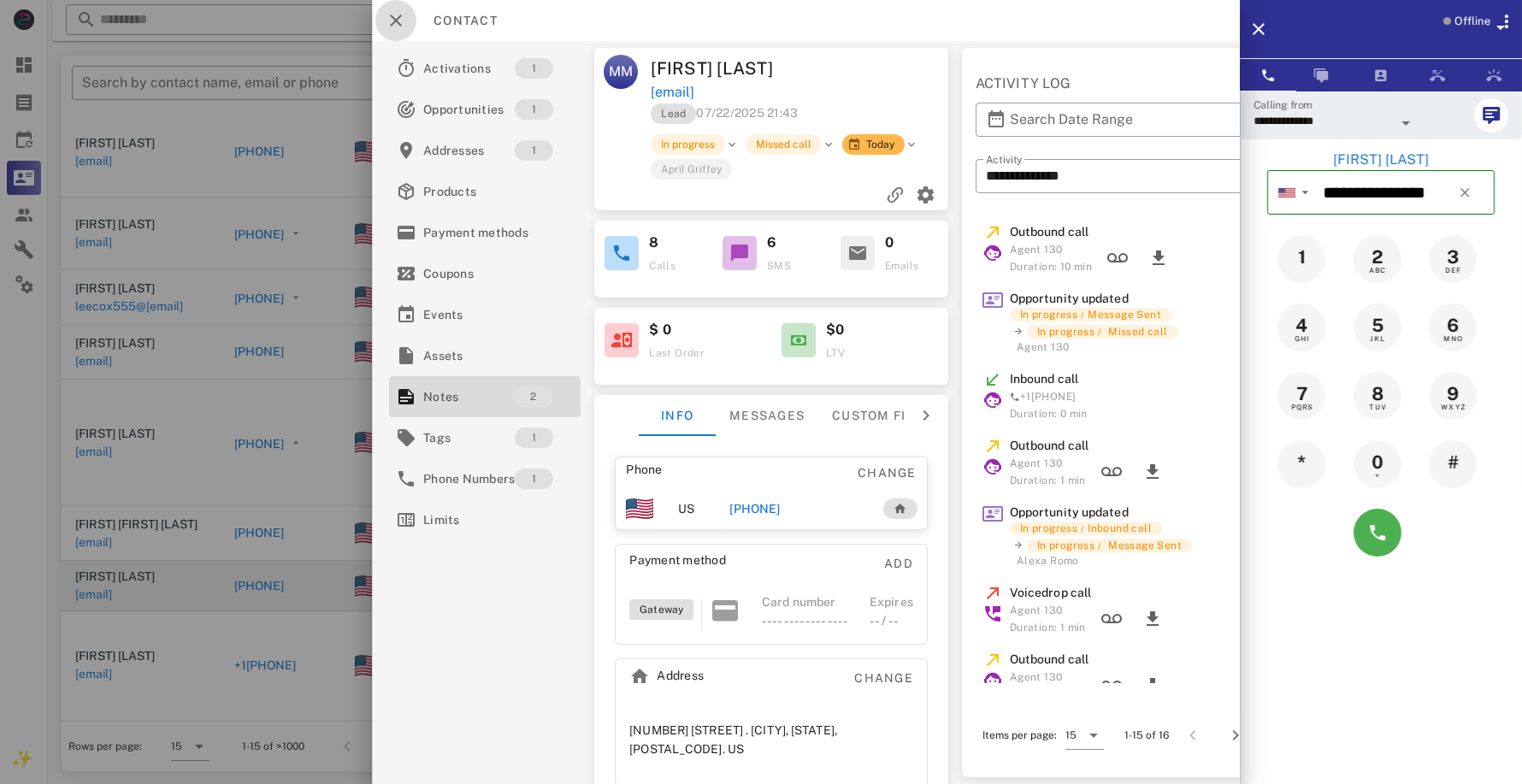 click at bounding box center (396, 21) 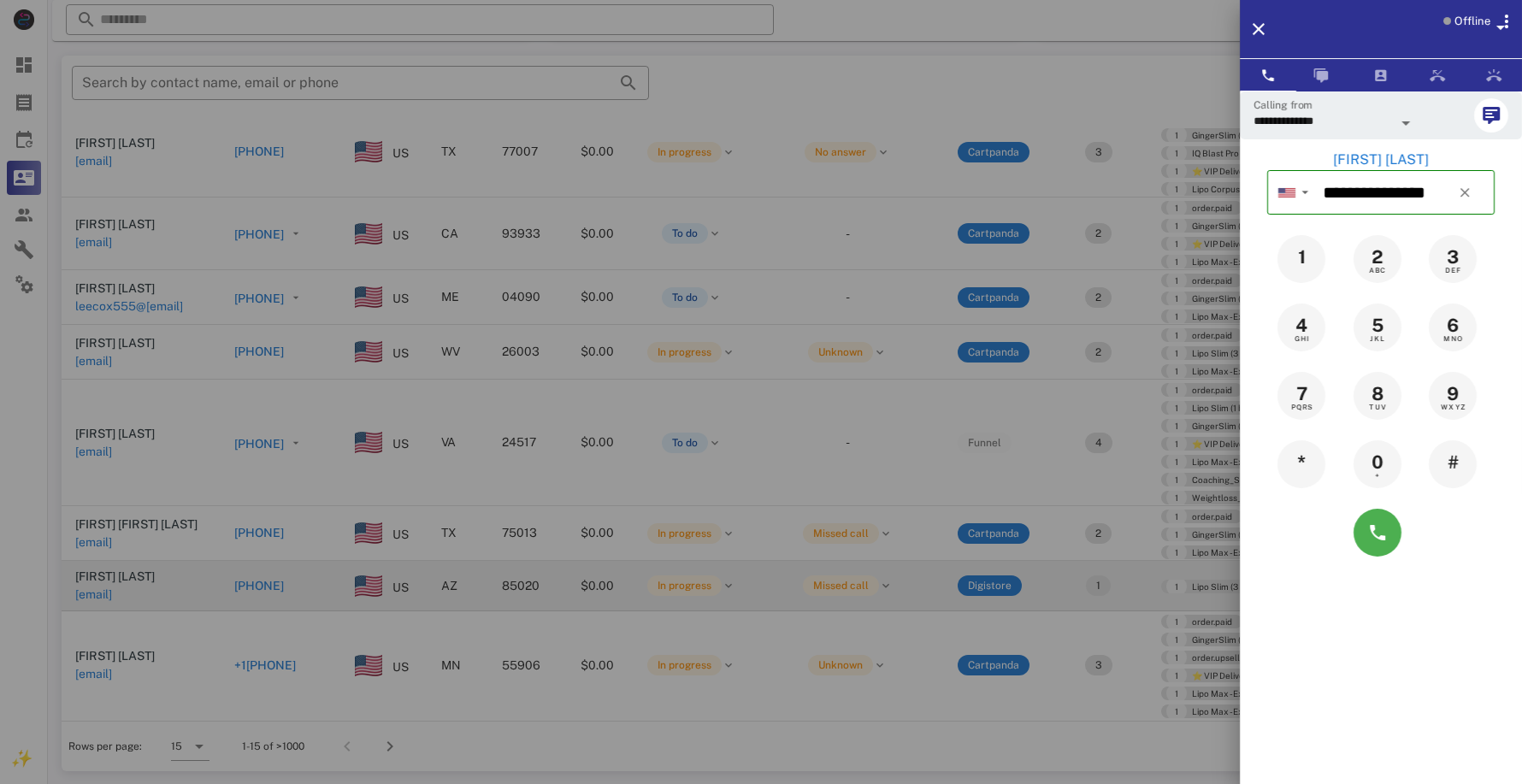 click at bounding box center (761, 392) 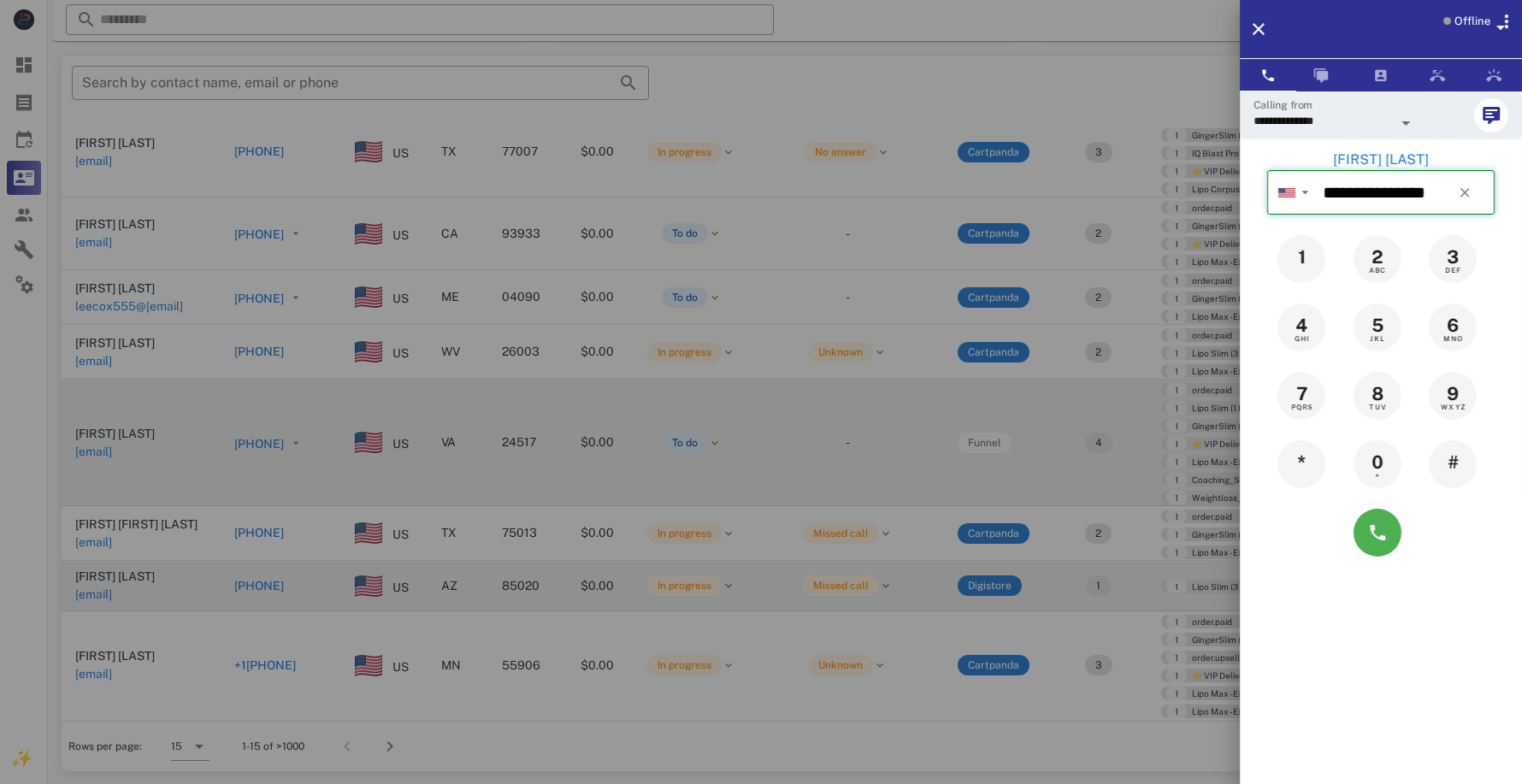 type 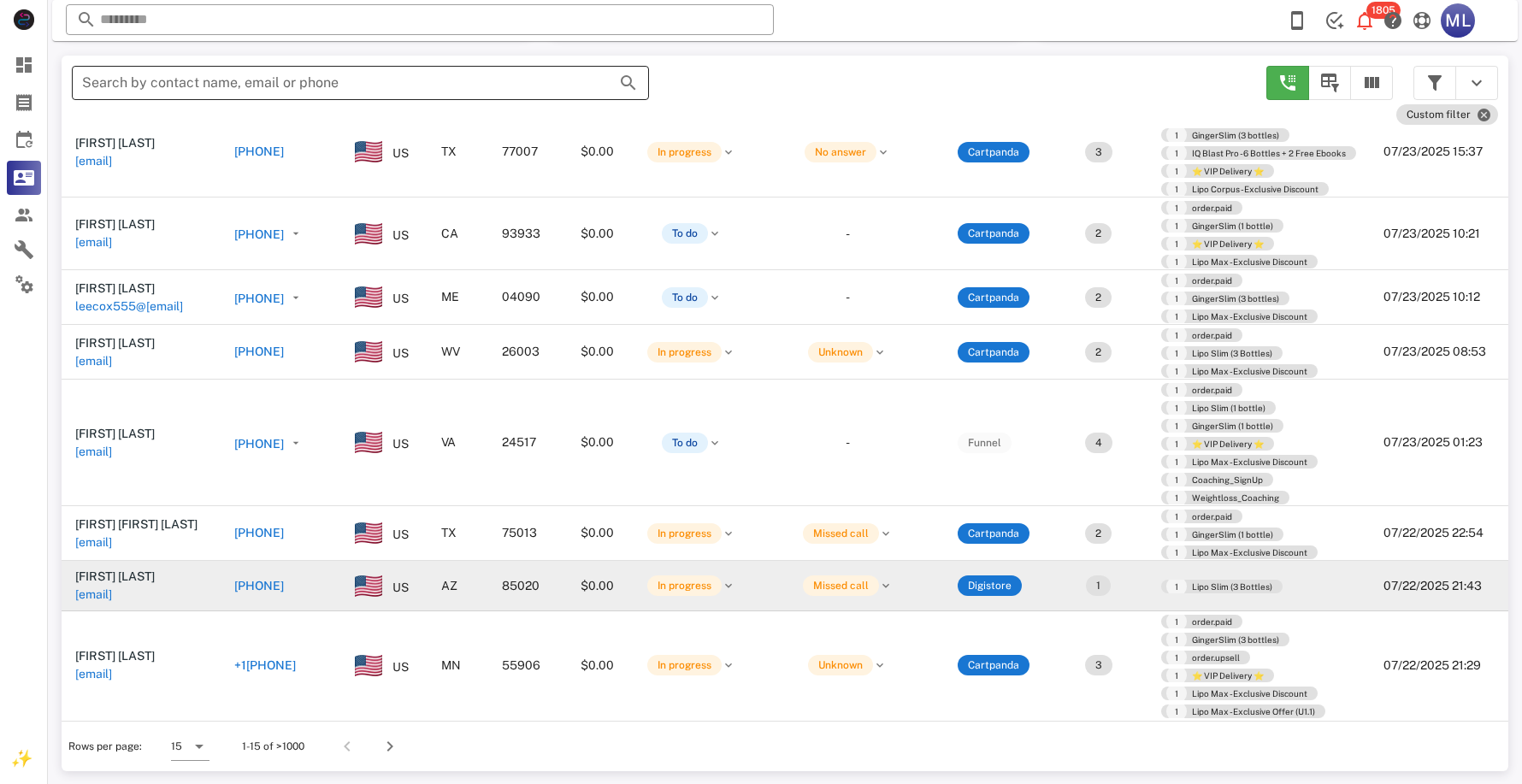 click on "Search by contact name, email or phone" at bounding box center [336, 83] 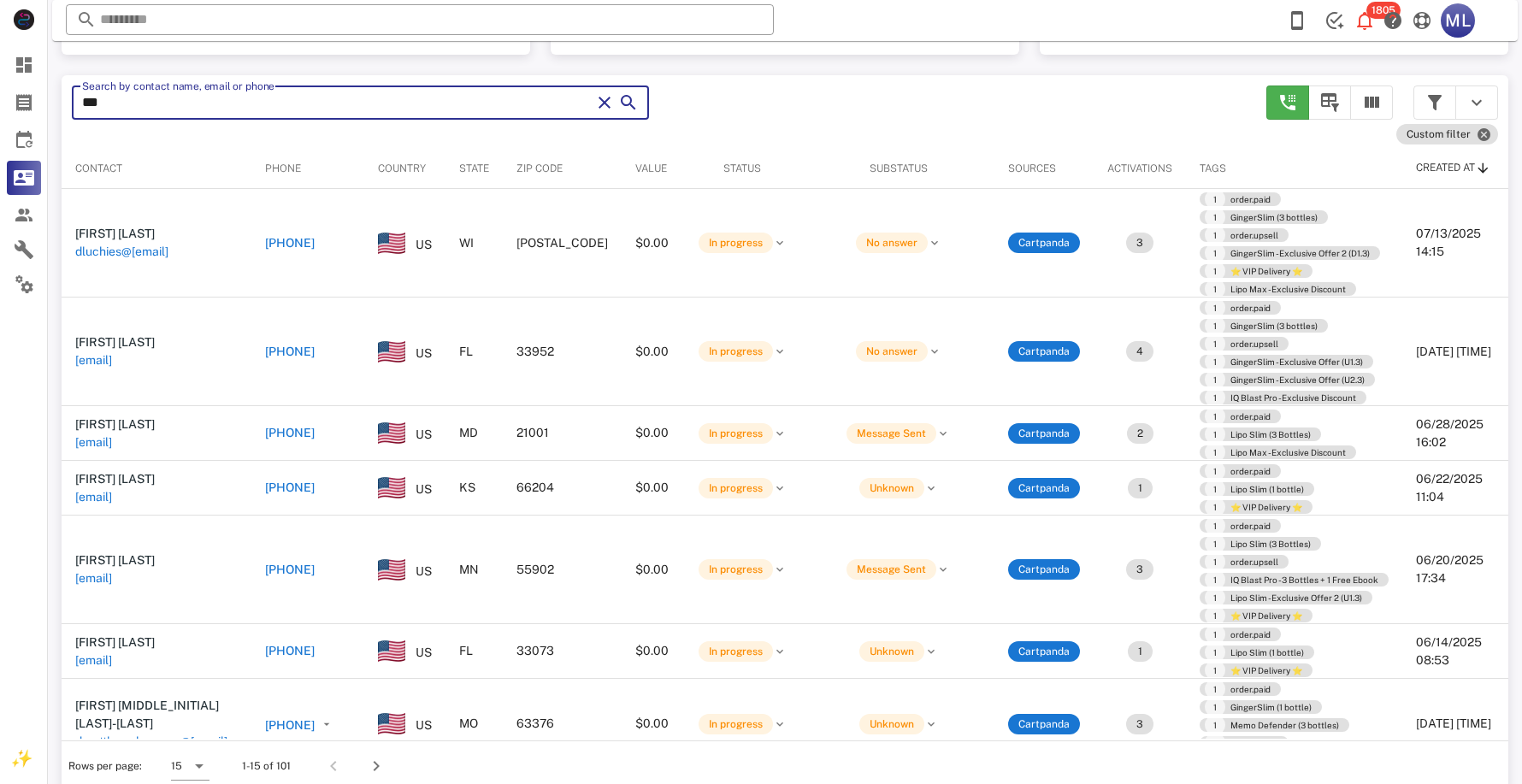 scroll, scrollTop: 324, scrollLeft: 0, axis: vertical 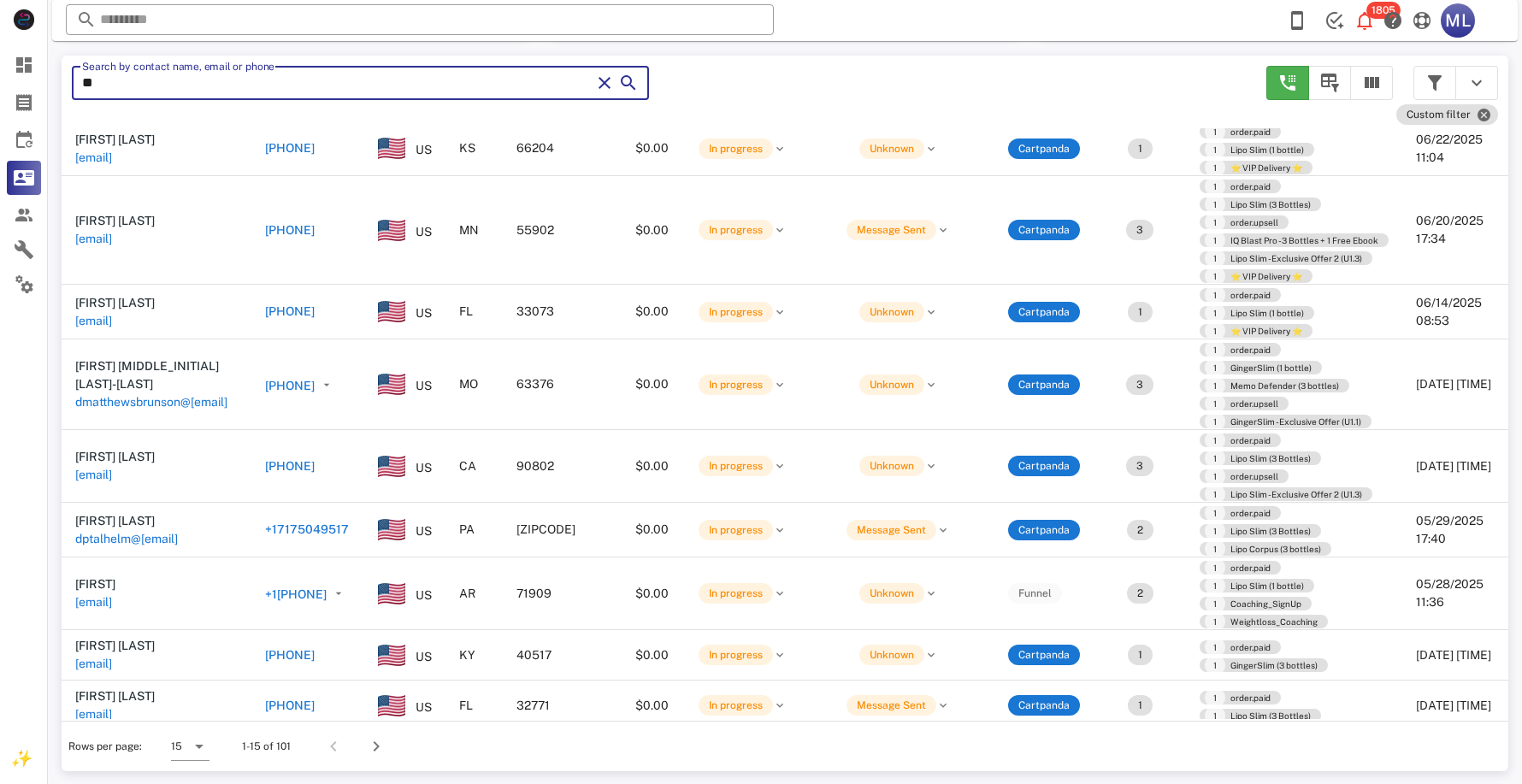 type on "*" 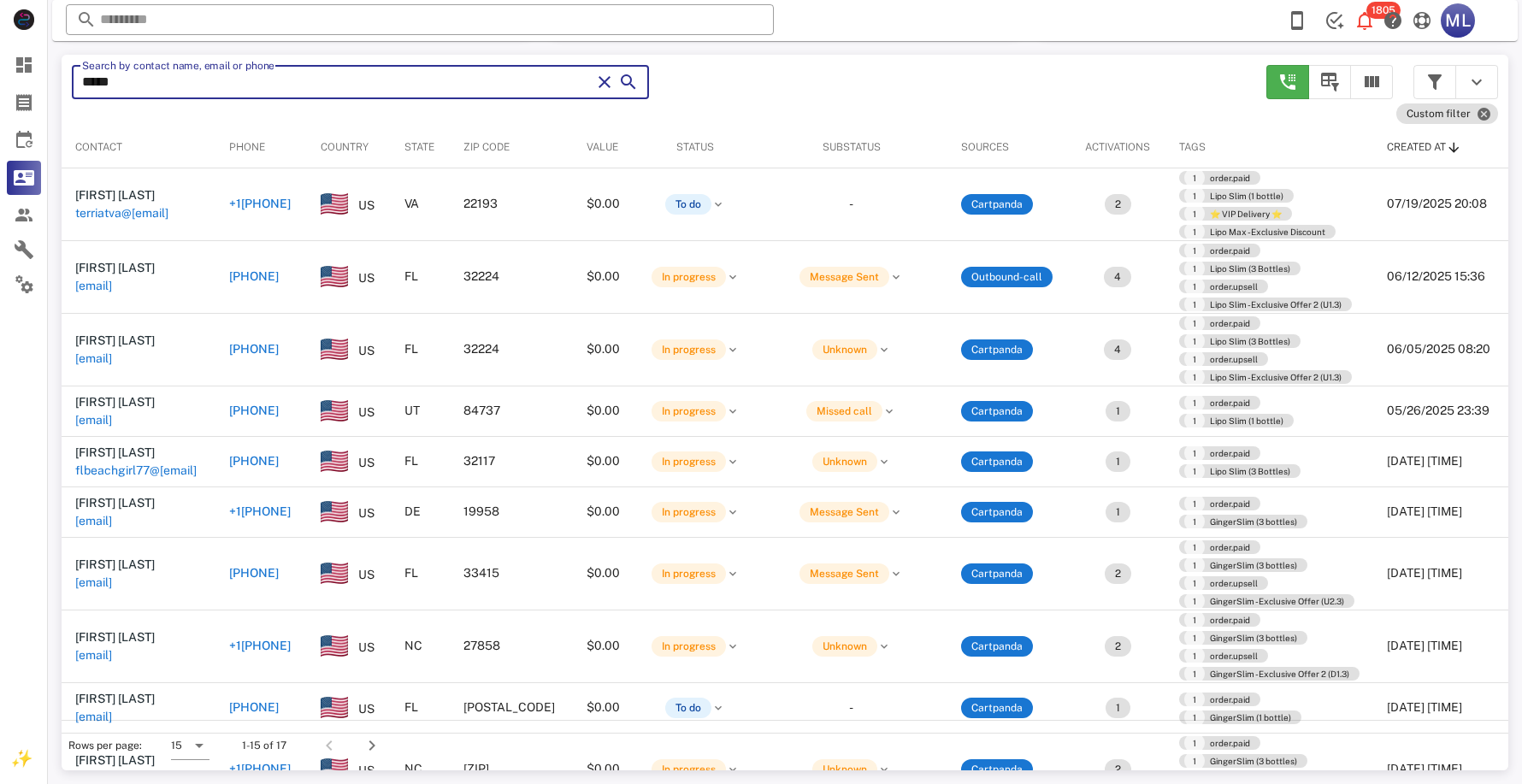 scroll, scrollTop: 324, scrollLeft: 0, axis: vertical 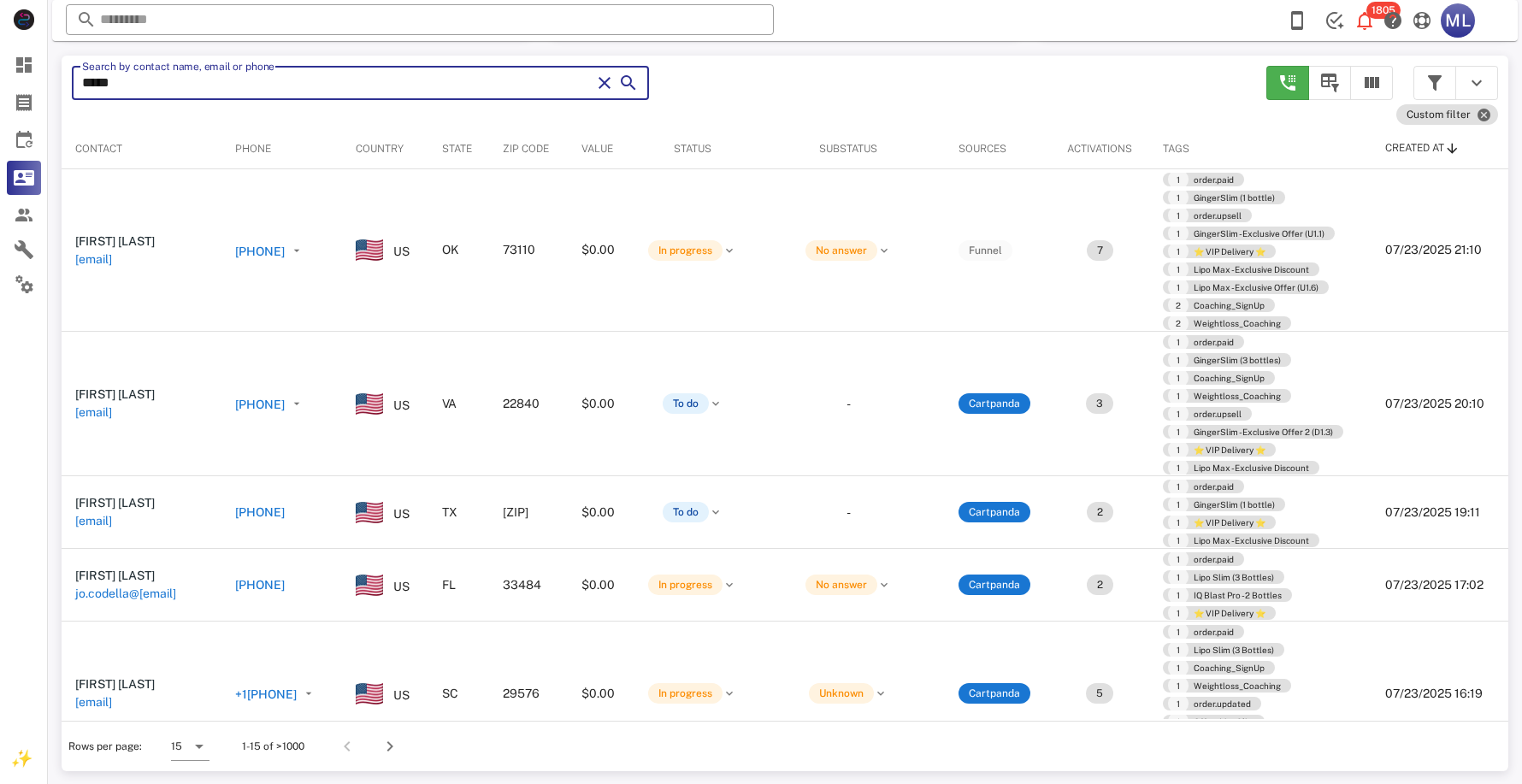 type on "*****" 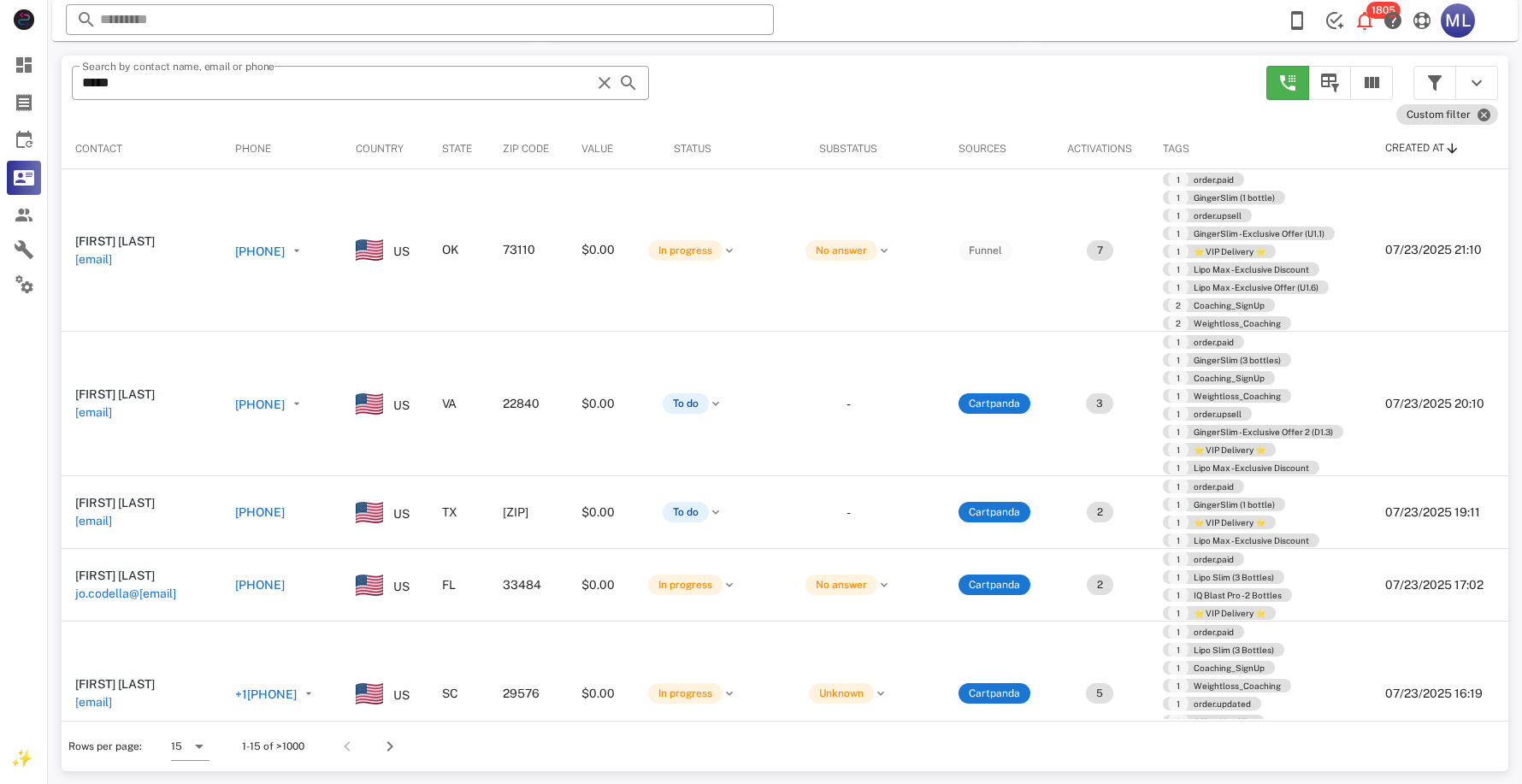 drag, startPoint x: 934, startPoint y: 71, endPoint x: 976, endPoint y: 68, distance: 42.107007 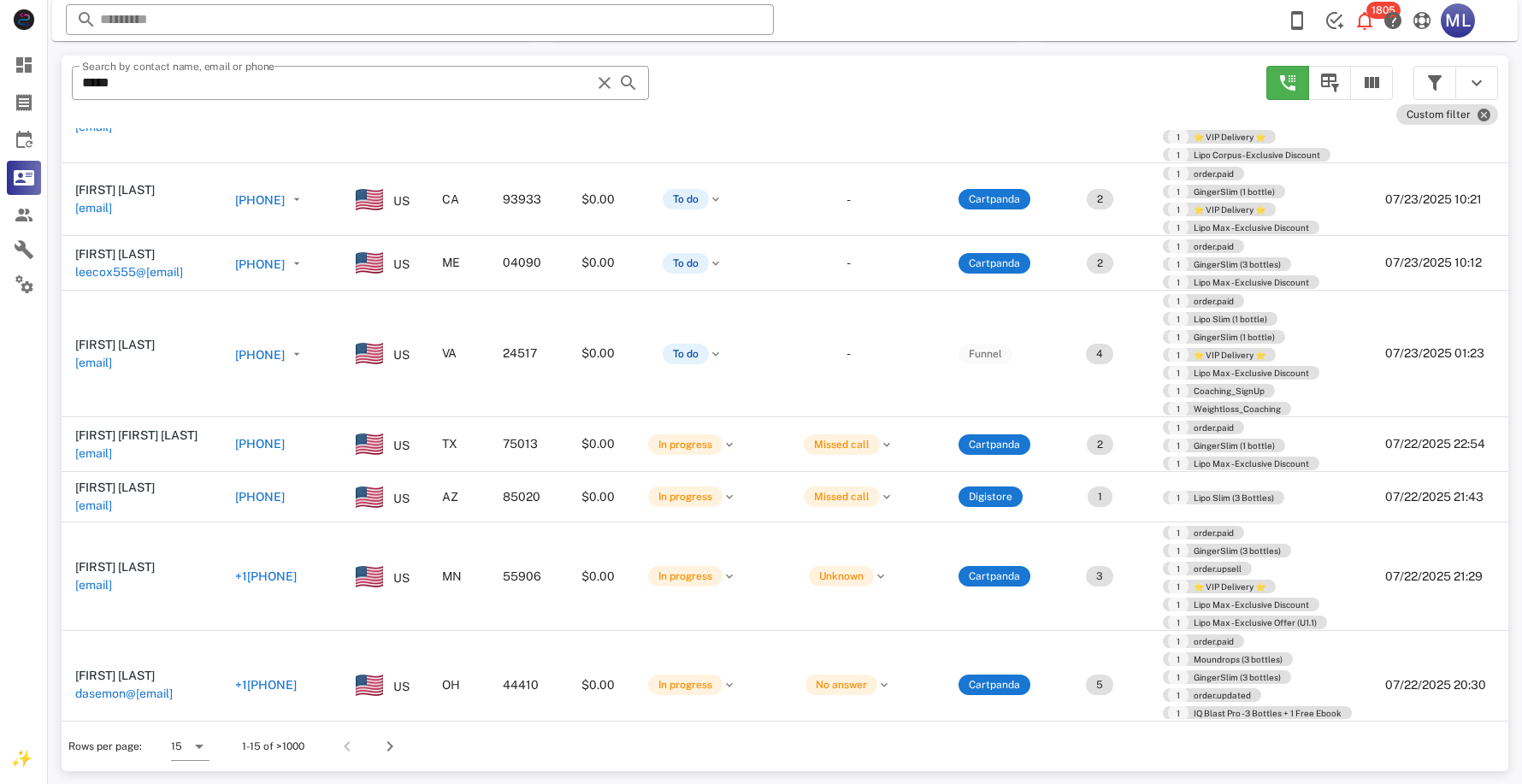 scroll, scrollTop: 858, scrollLeft: 0, axis: vertical 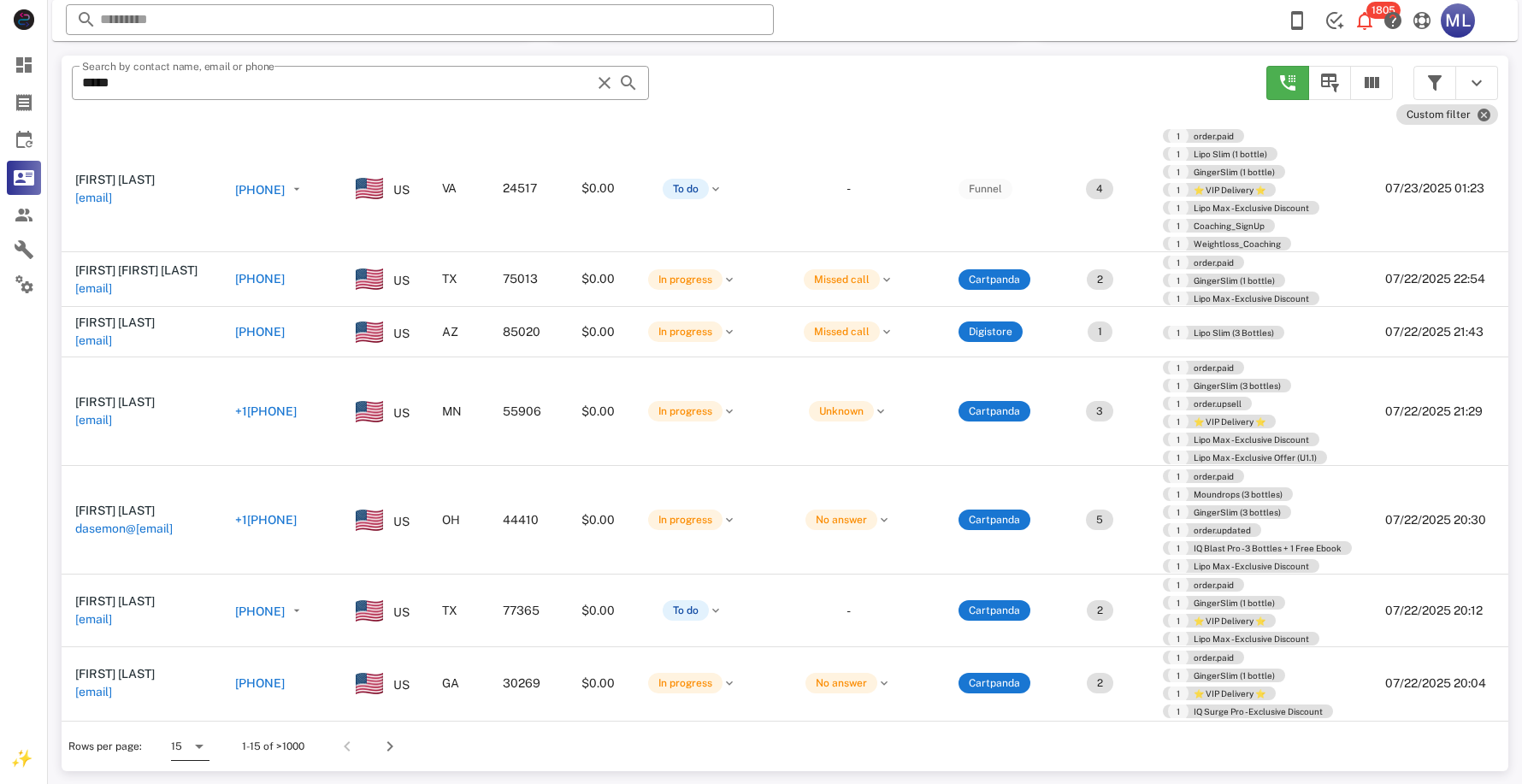 drag, startPoint x: 981, startPoint y: 621, endPoint x: 194, endPoint y: 745, distance: 796.70886 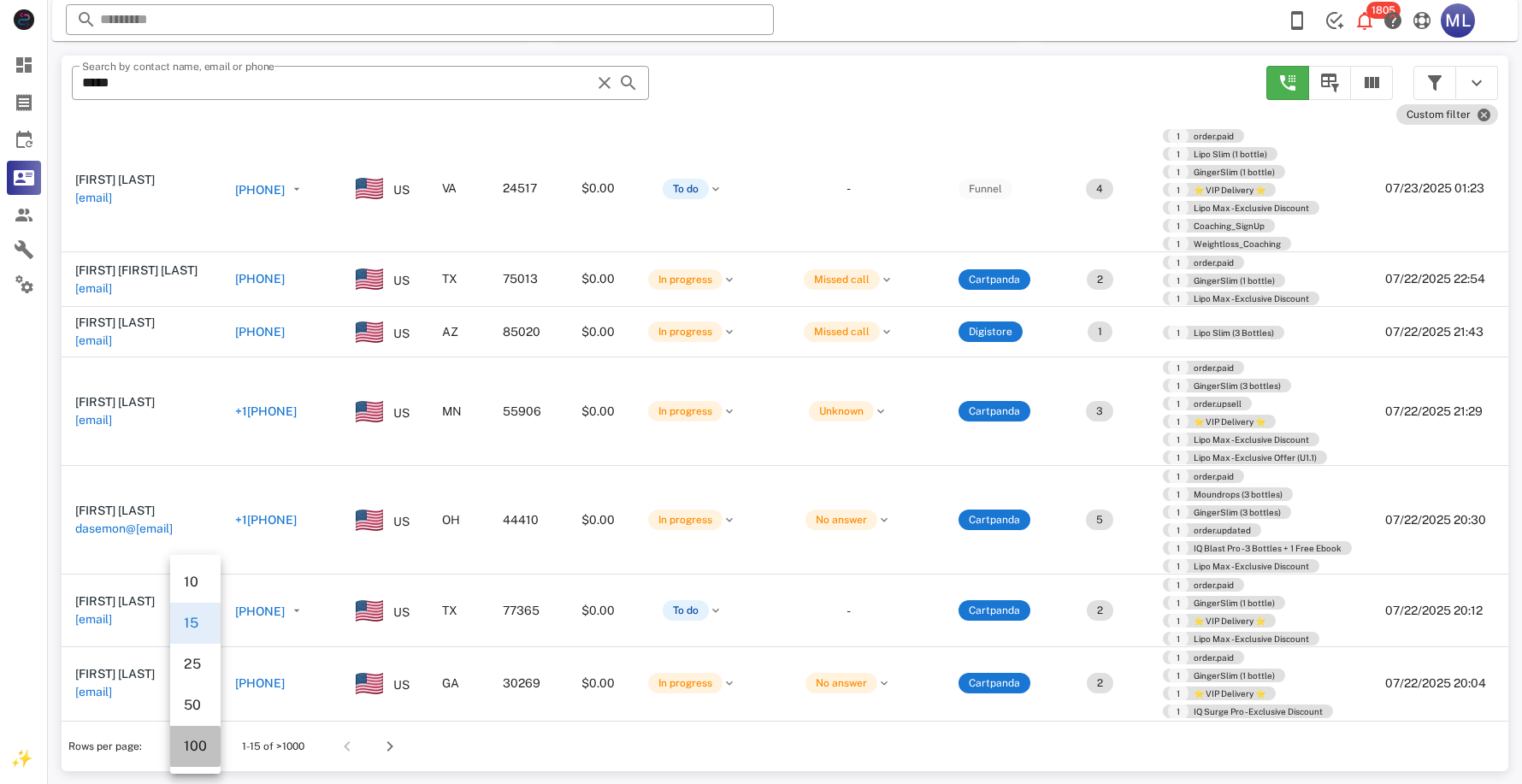 click on "100" at bounding box center [195, 746] 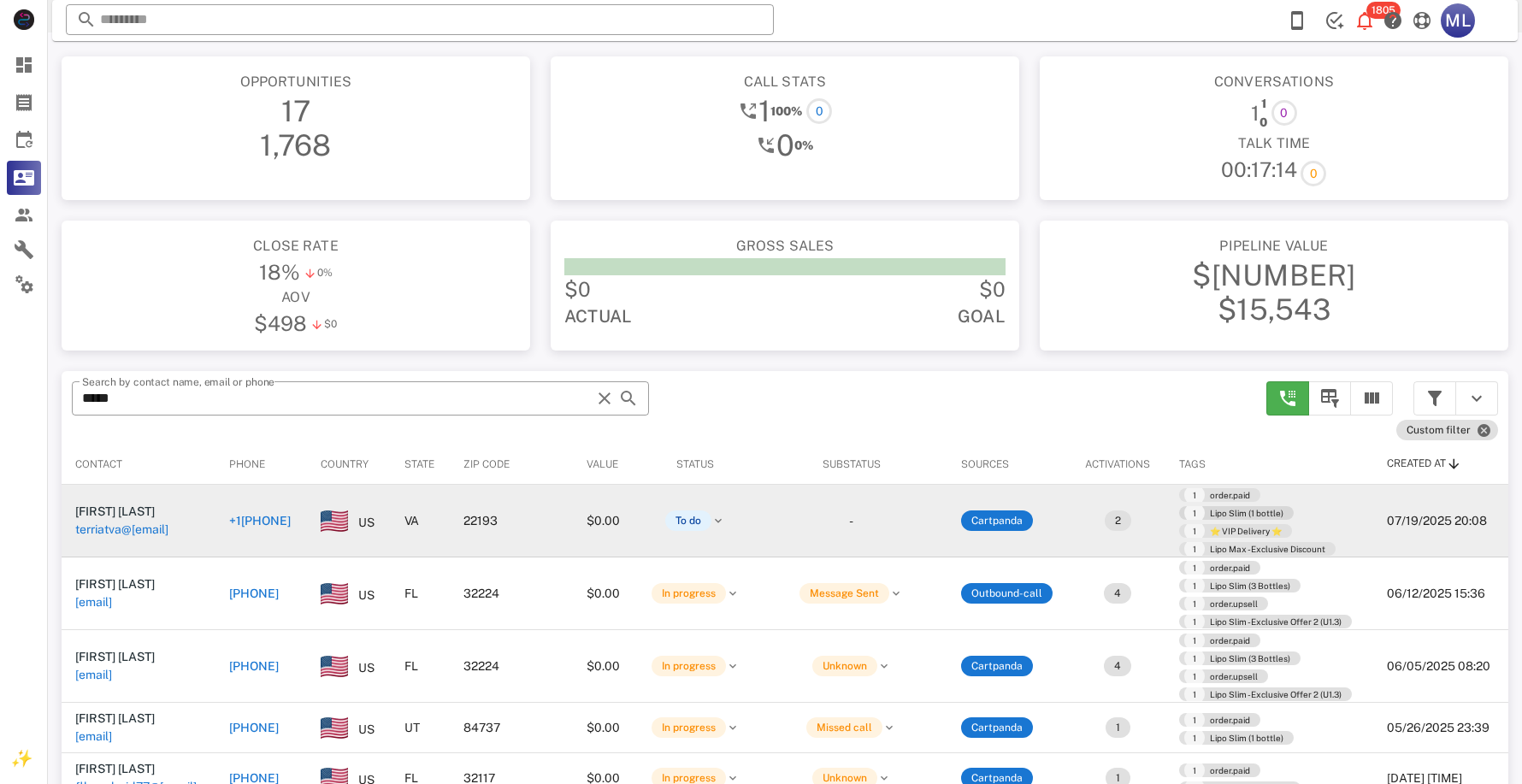 scroll, scrollTop: 11, scrollLeft: 0, axis: vertical 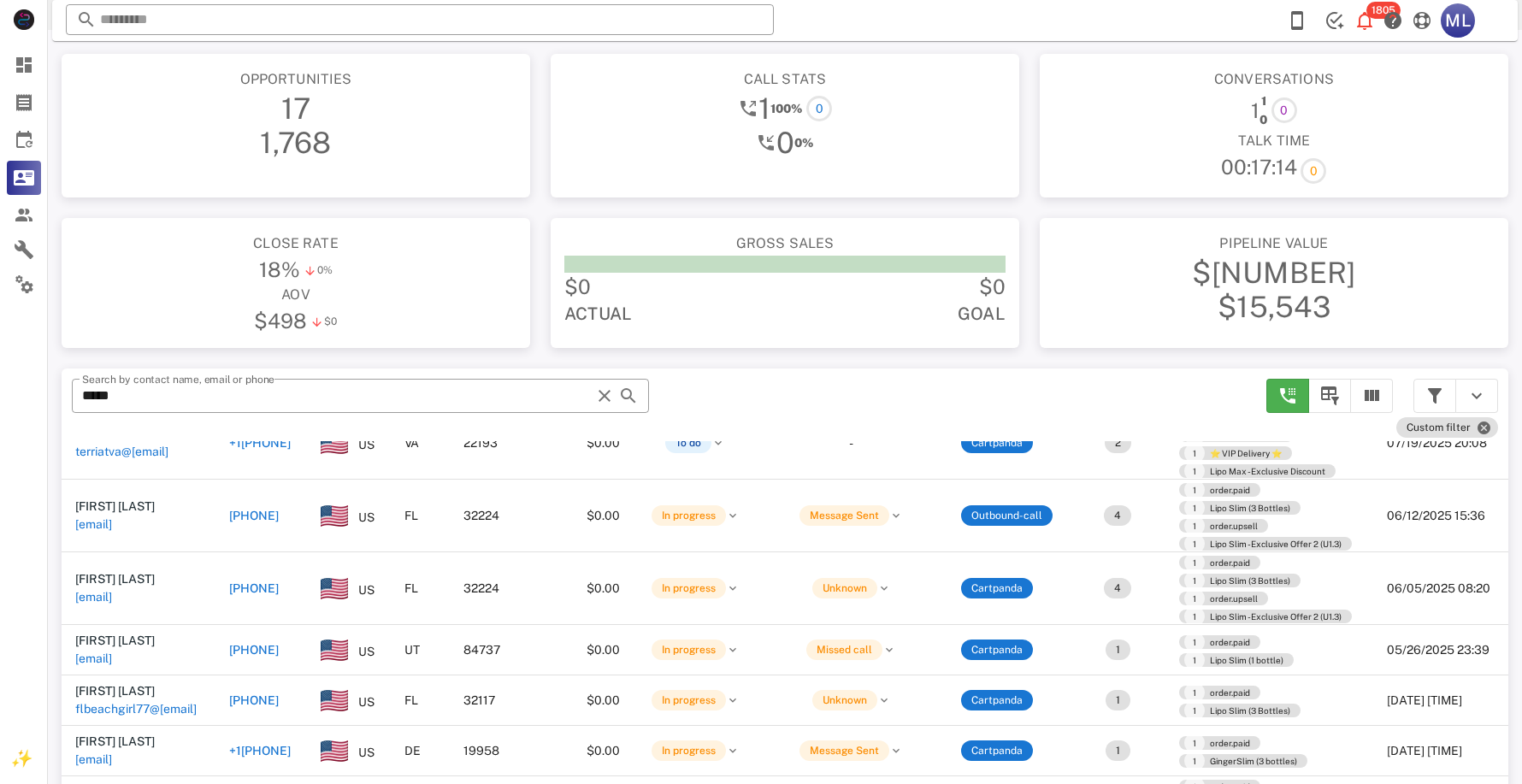 click on "[PHONE]" at bounding box center (254, 650) 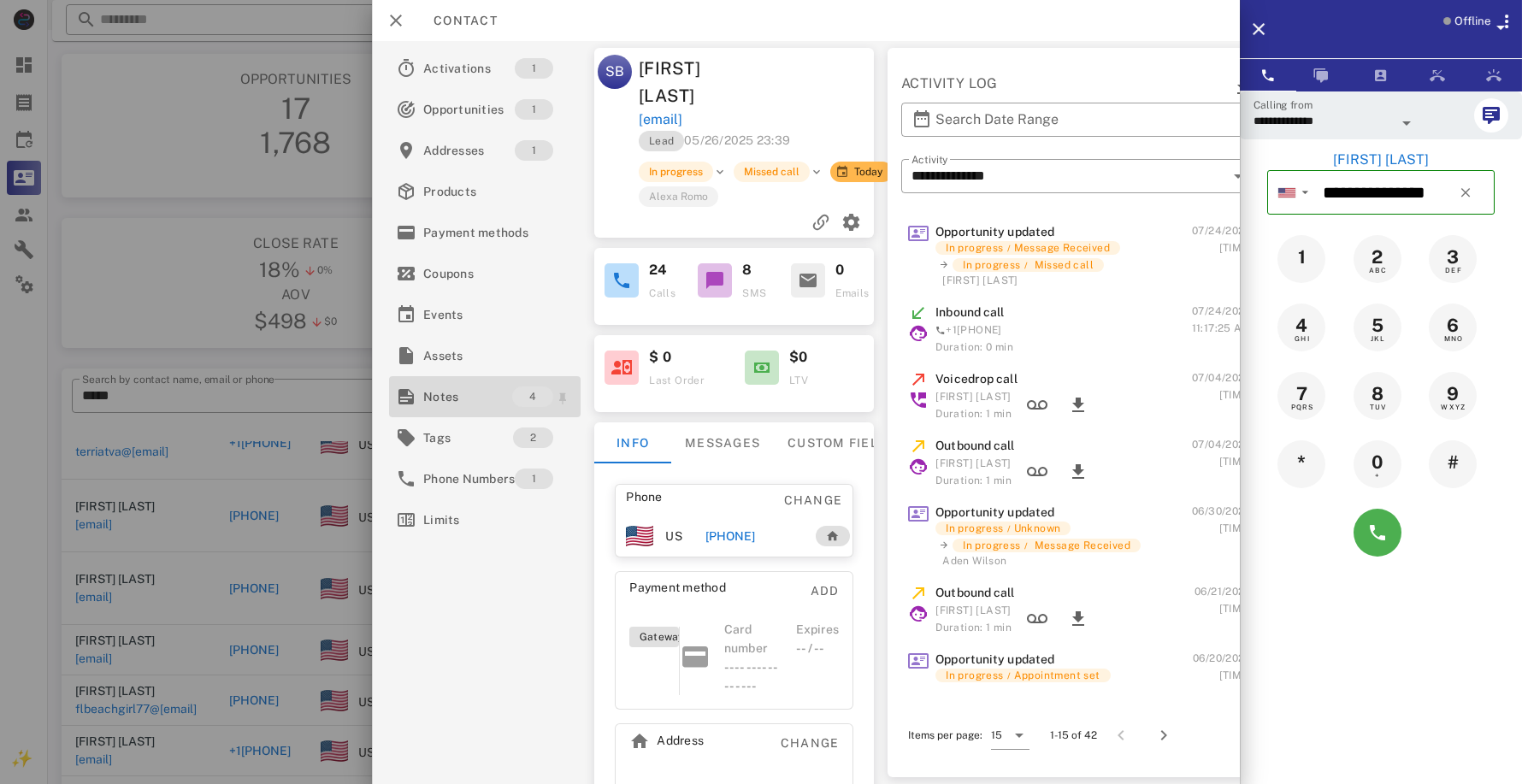click on "Notes" at bounding box center (468, 397) 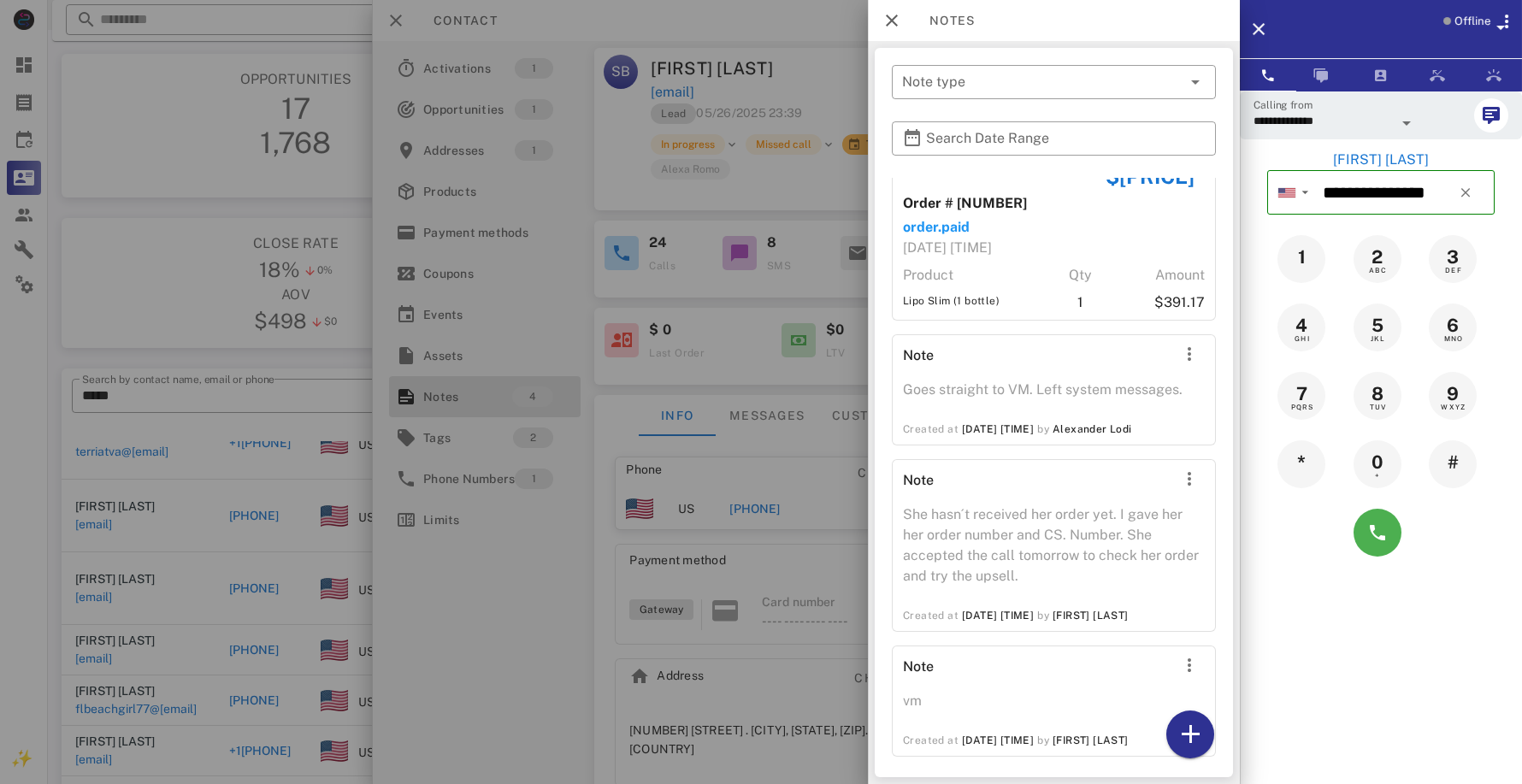 scroll, scrollTop: 44, scrollLeft: 0, axis: vertical 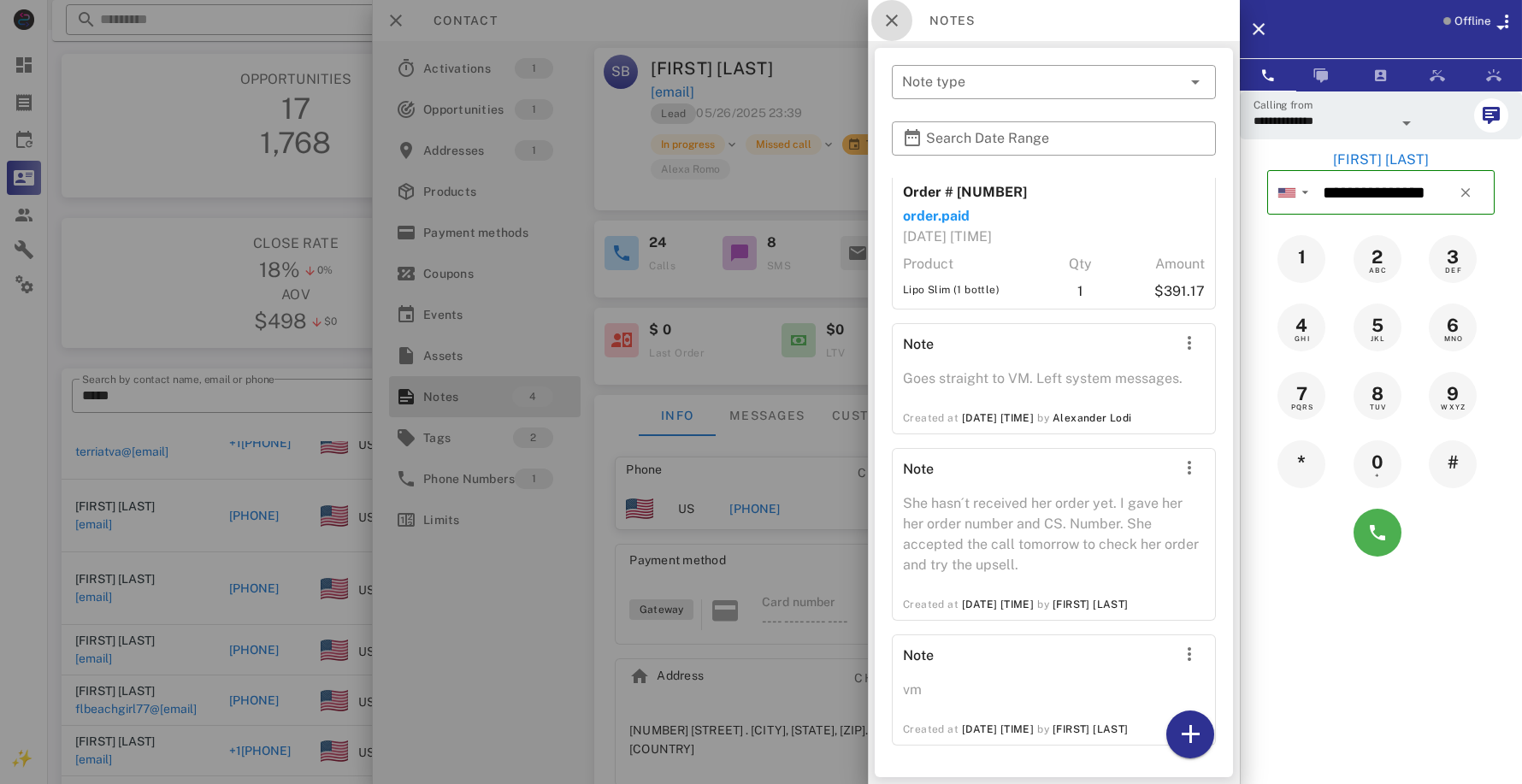 click at bounding box center (892, 21) 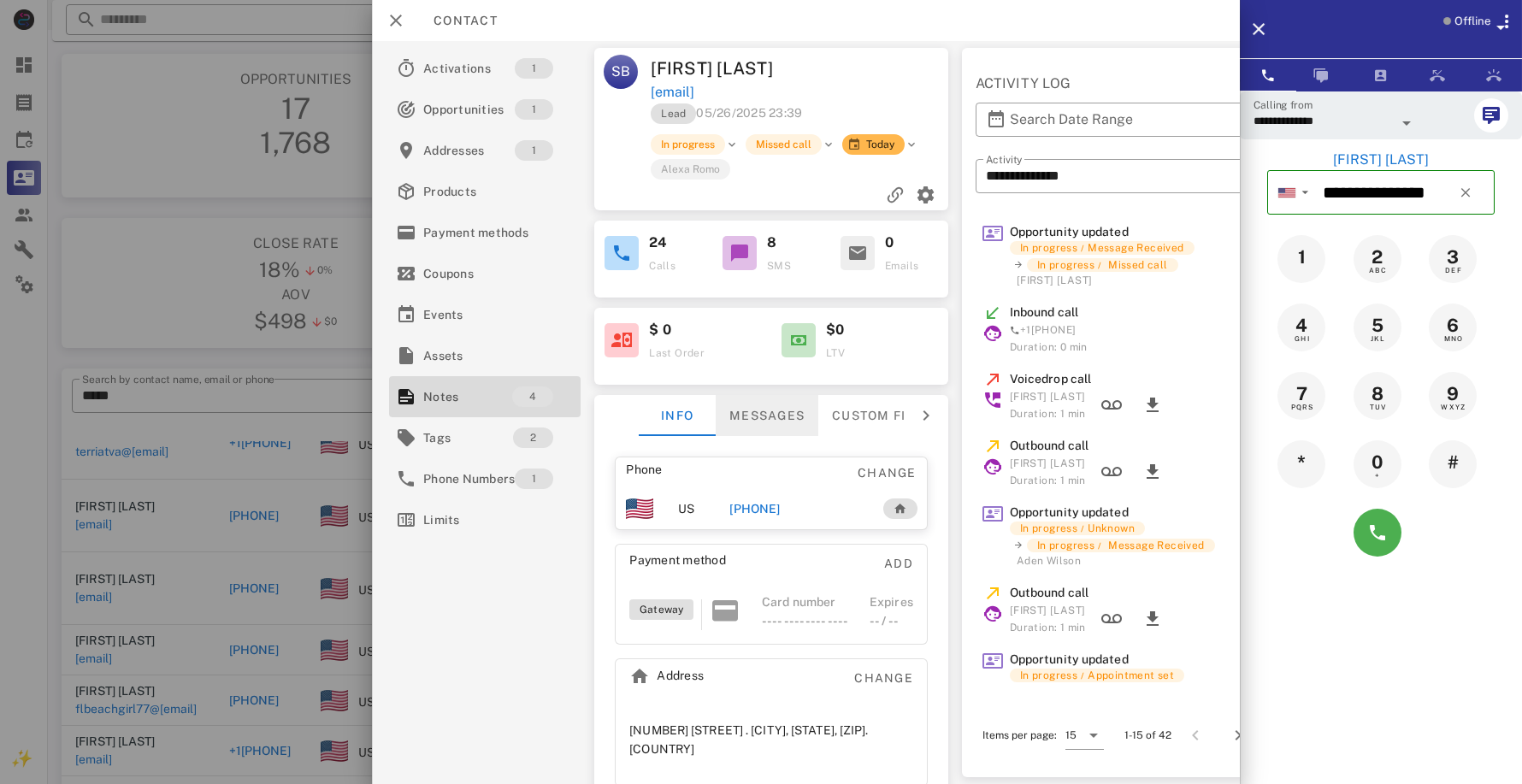 click on "Messages" at bounding box center [767, 416] 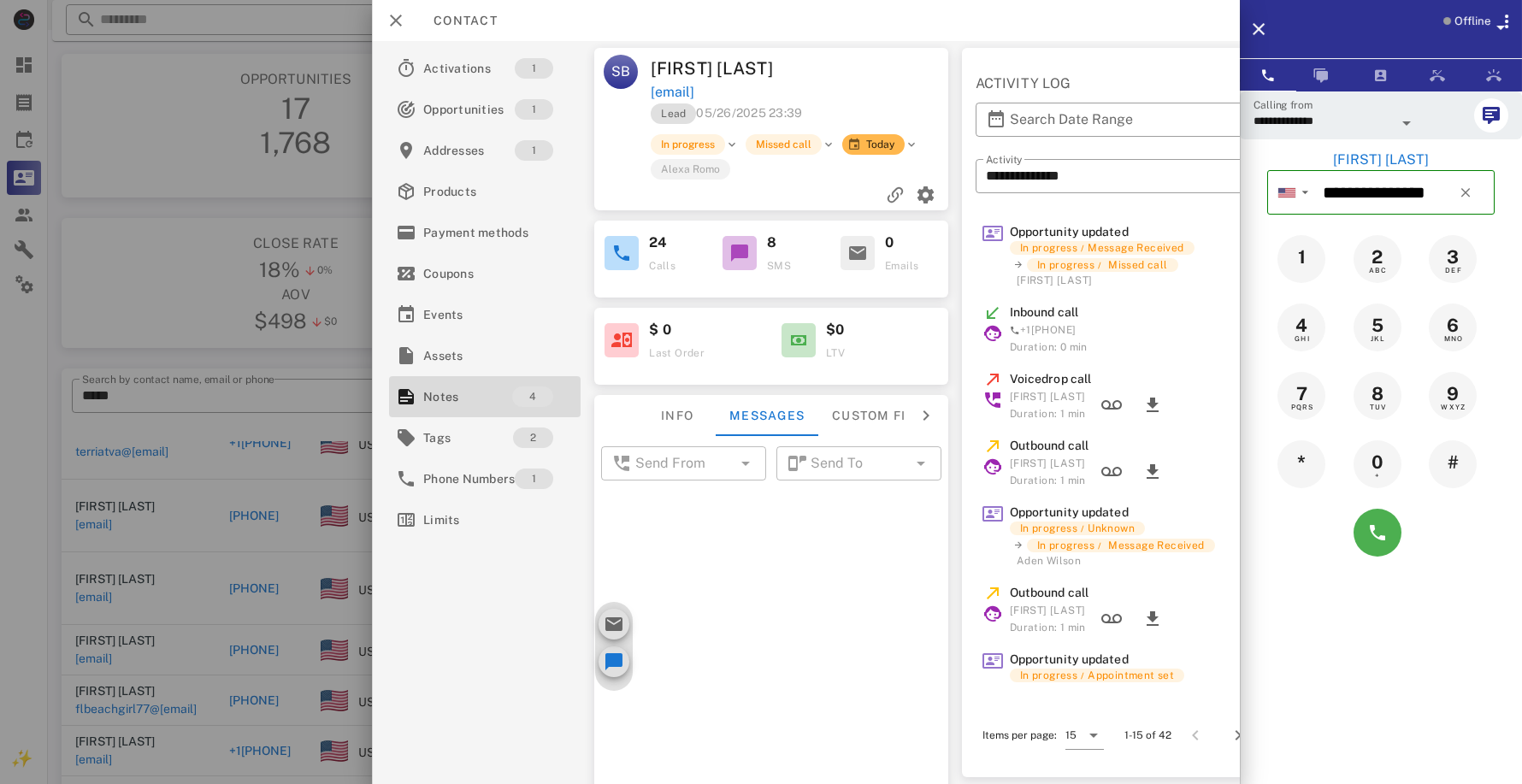 scroll, scrollTop: 1123, scrollLeft: 0, axis: vertical 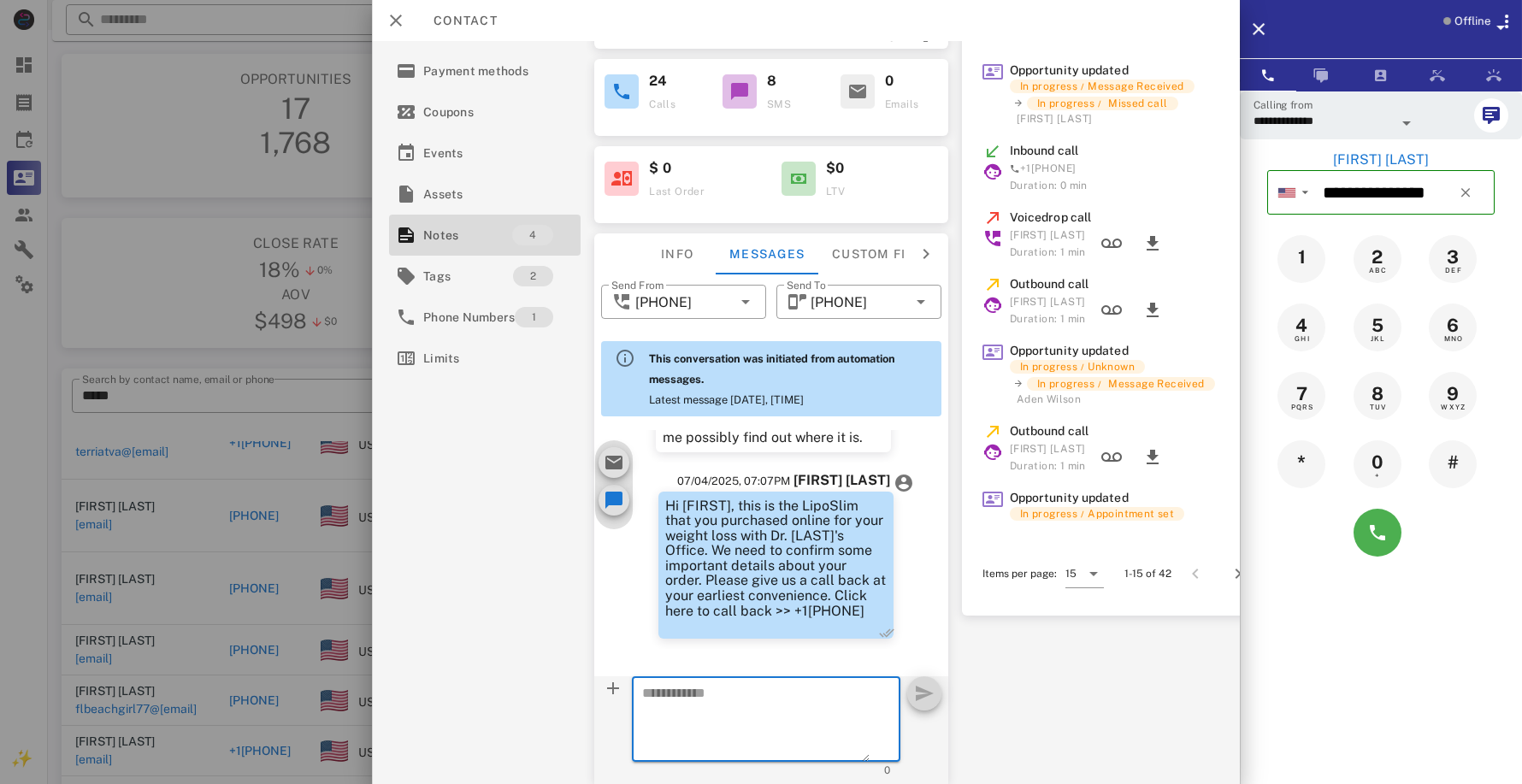 paste on "**********" 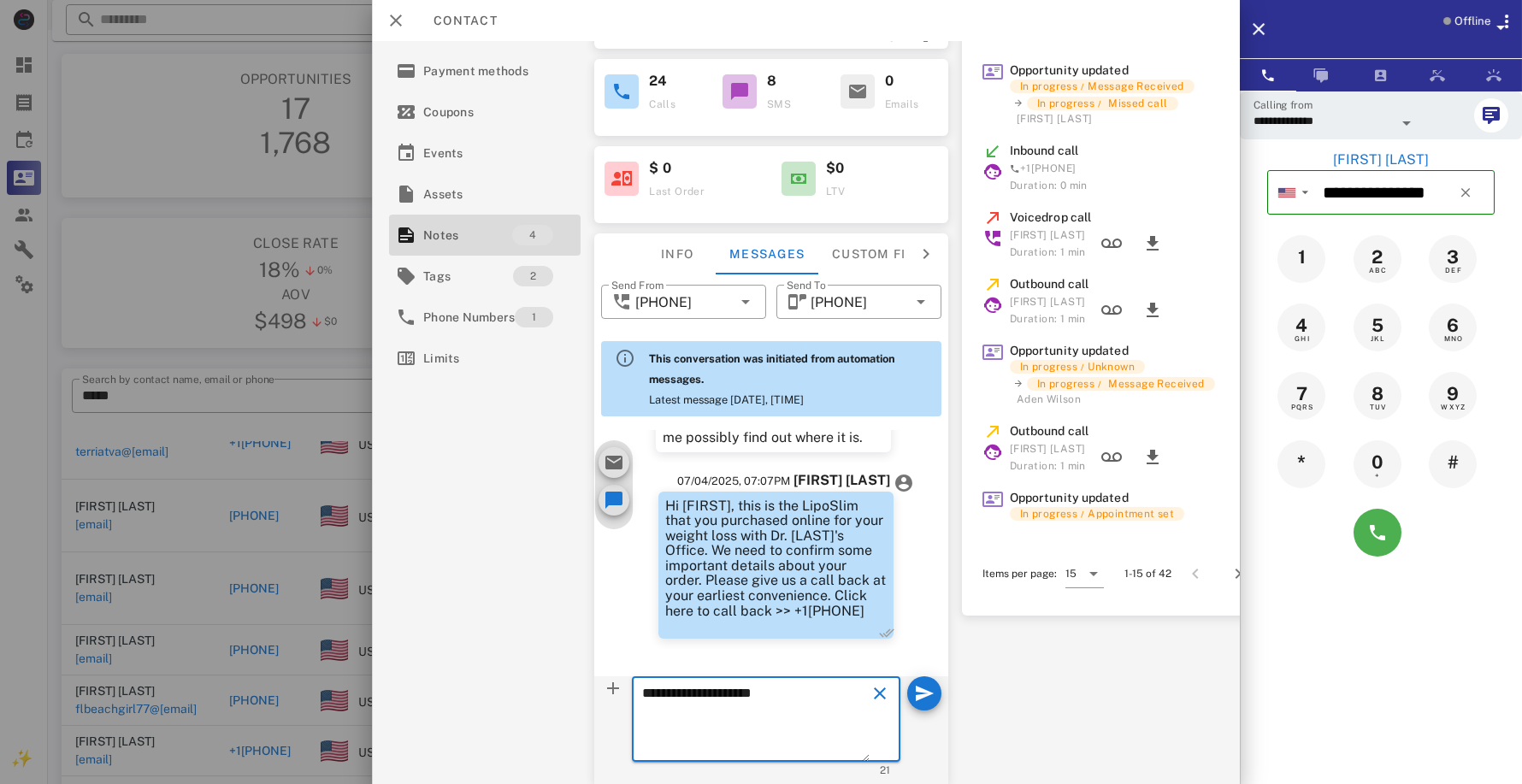 drag, startPoint x: 813, startPoint y: 689, endPoint x: 598, endPoint y: 670, distance: 215.8379 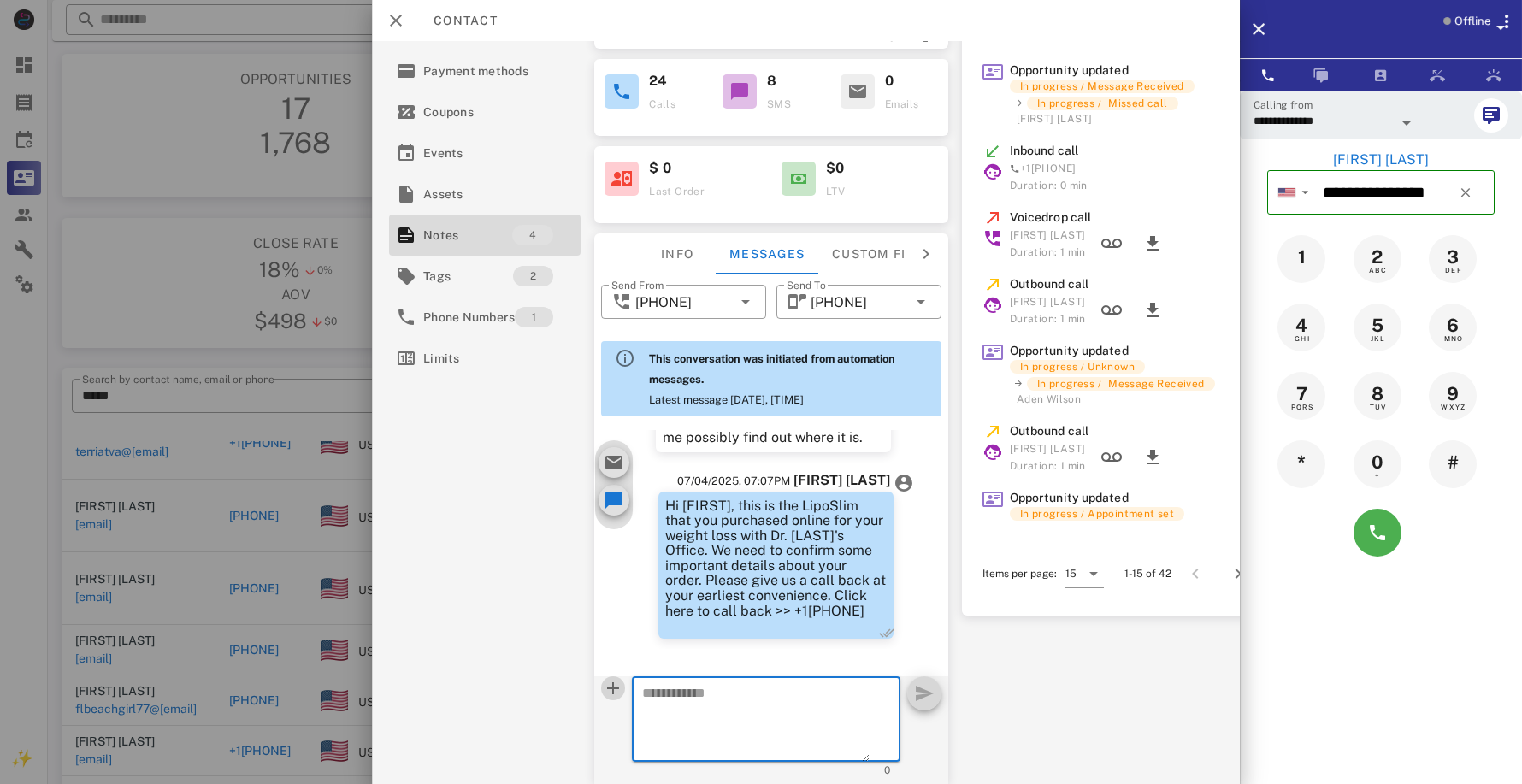 click at bounding box center (613, 688) 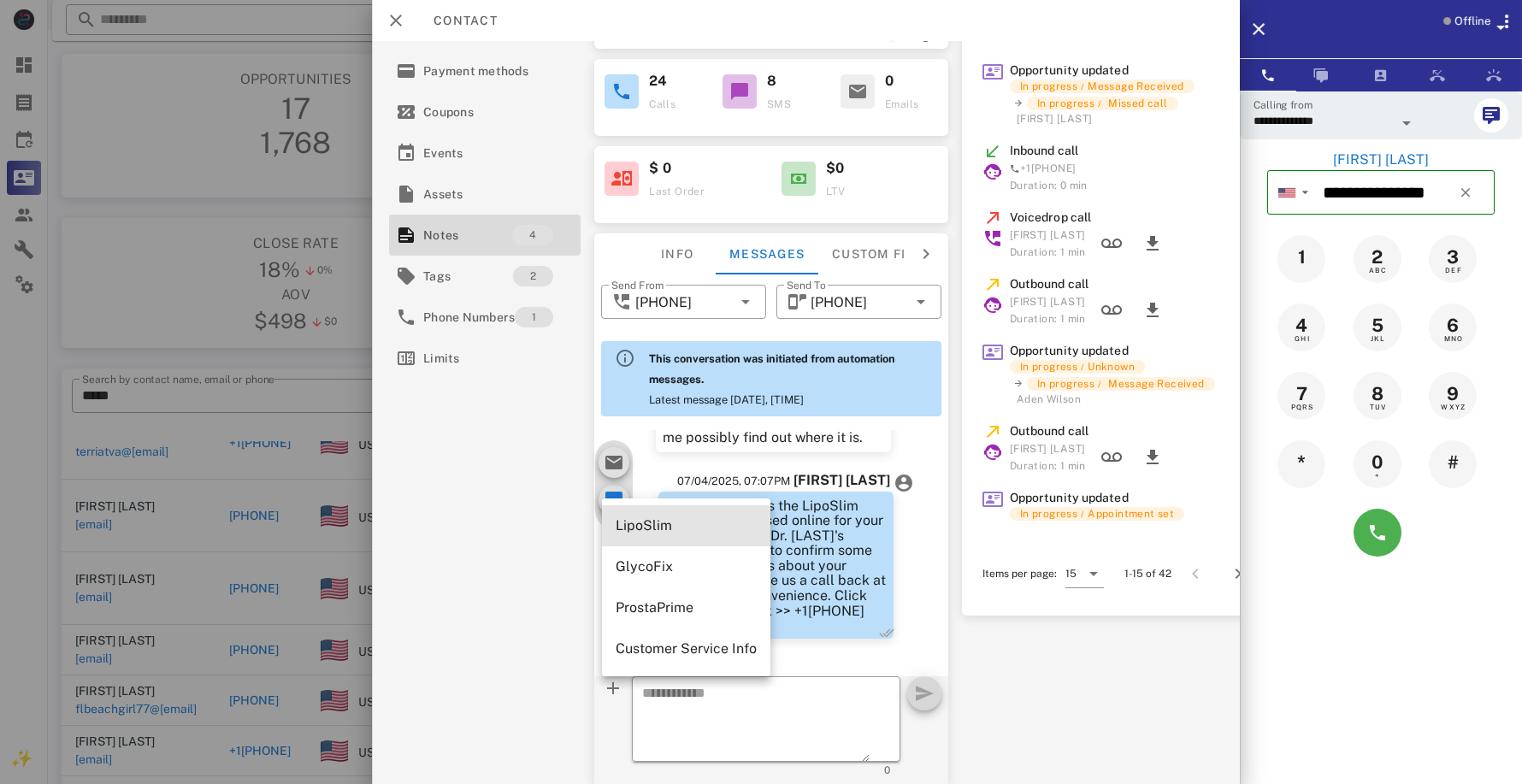 click on "LipoSlim" at bounding box center [686, 525] 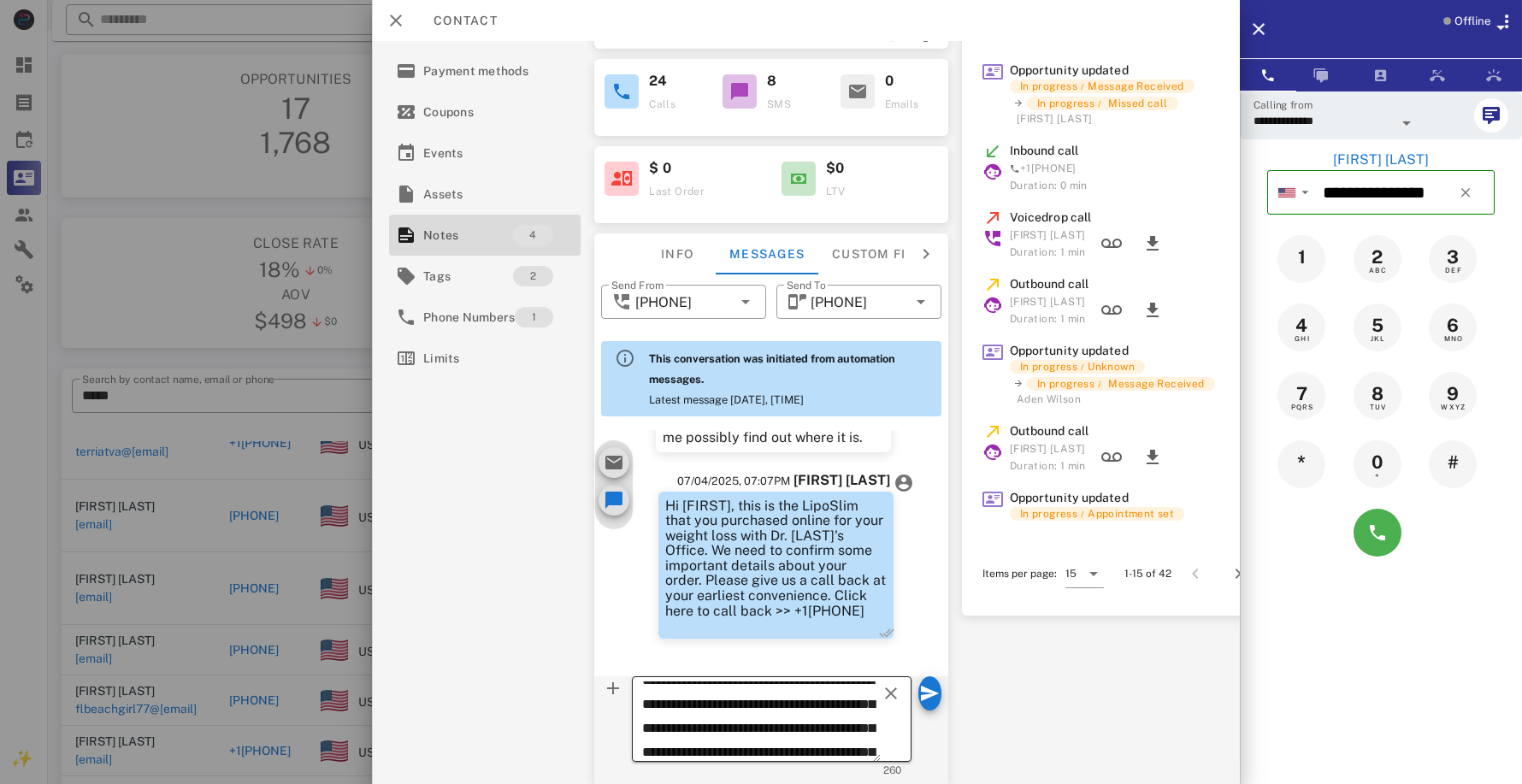 scroll, scrollTop: 0, scrollLeft: 0, axis: both 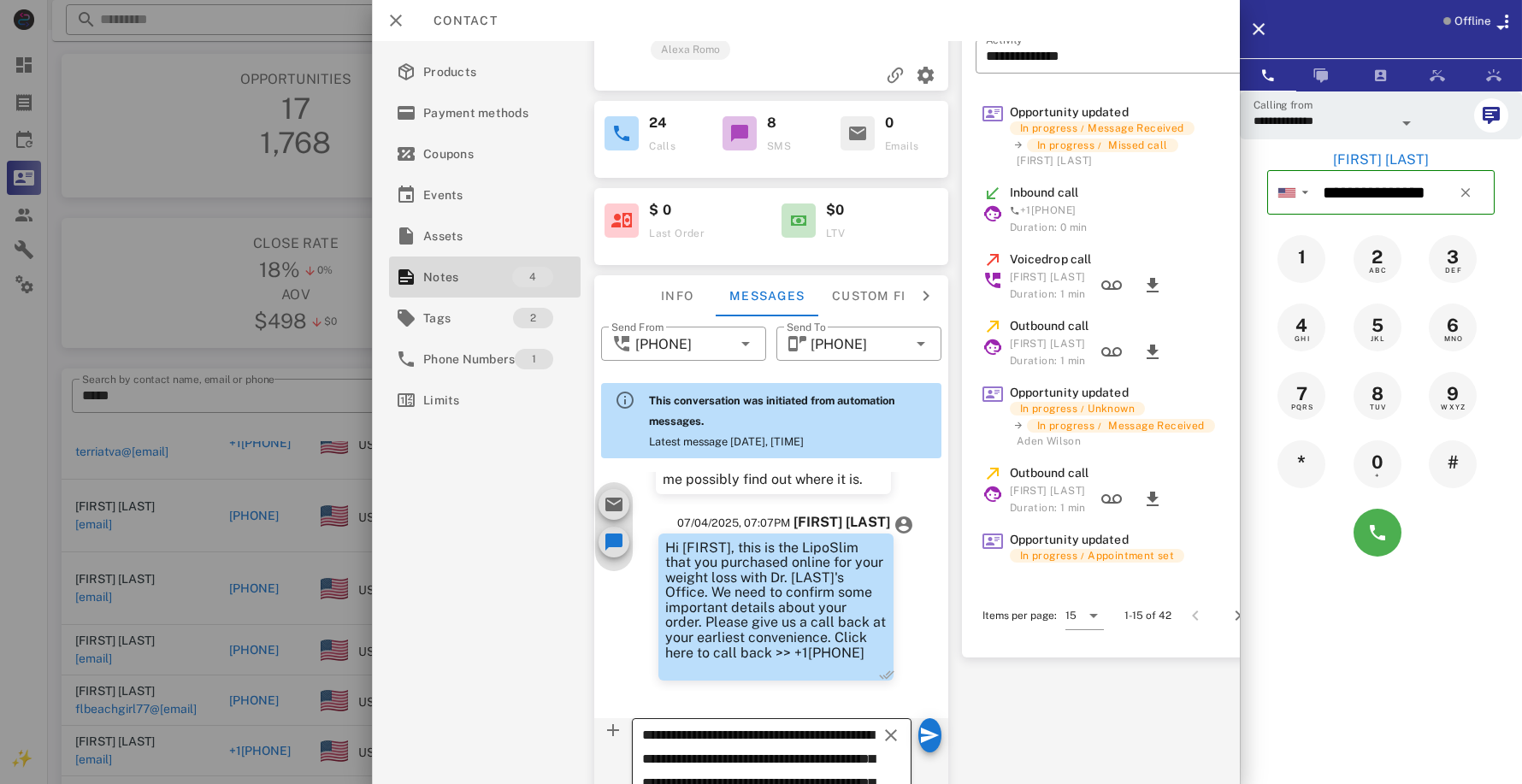 click on "**********" at bounding box center (761, 763) 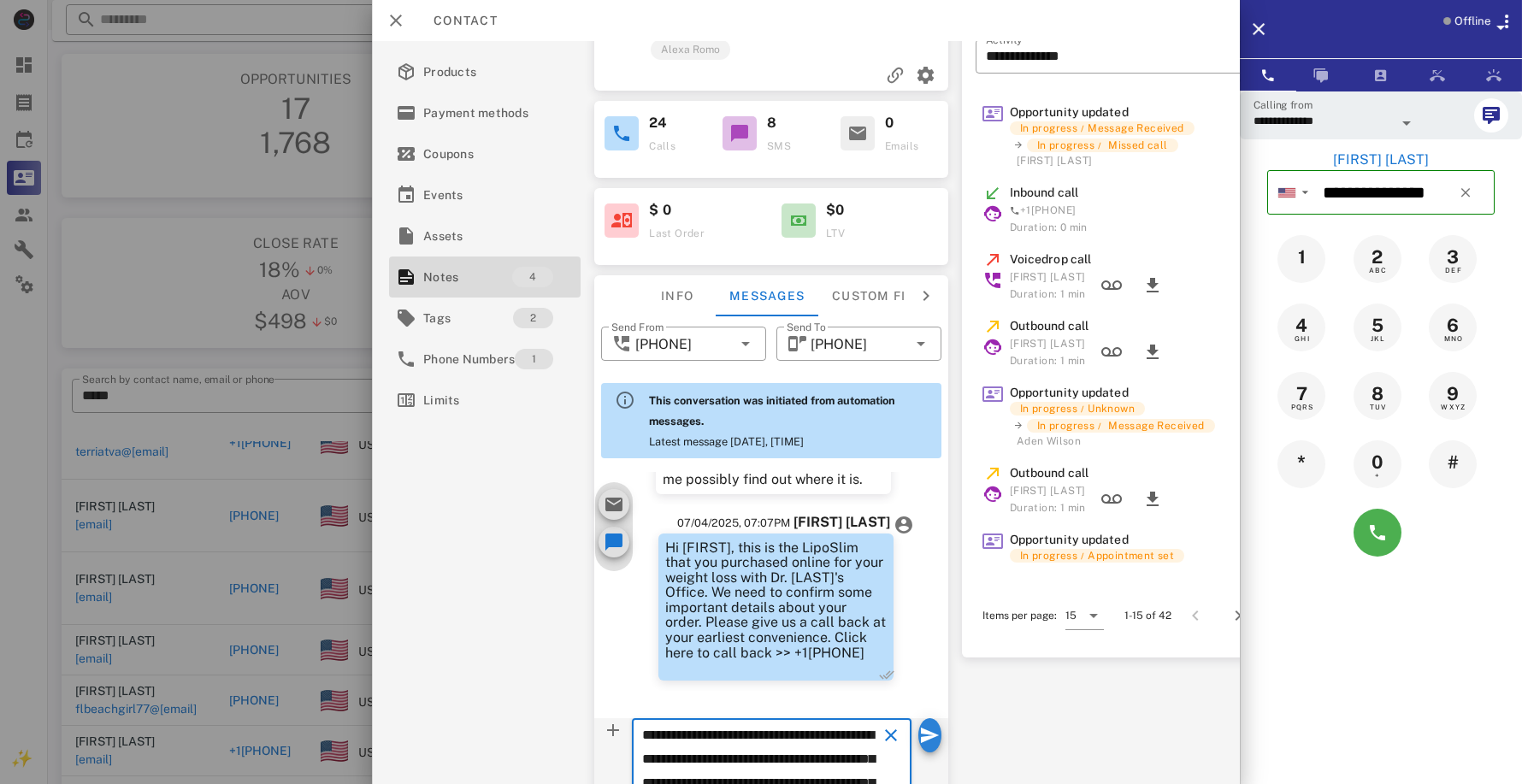 type on "**********" 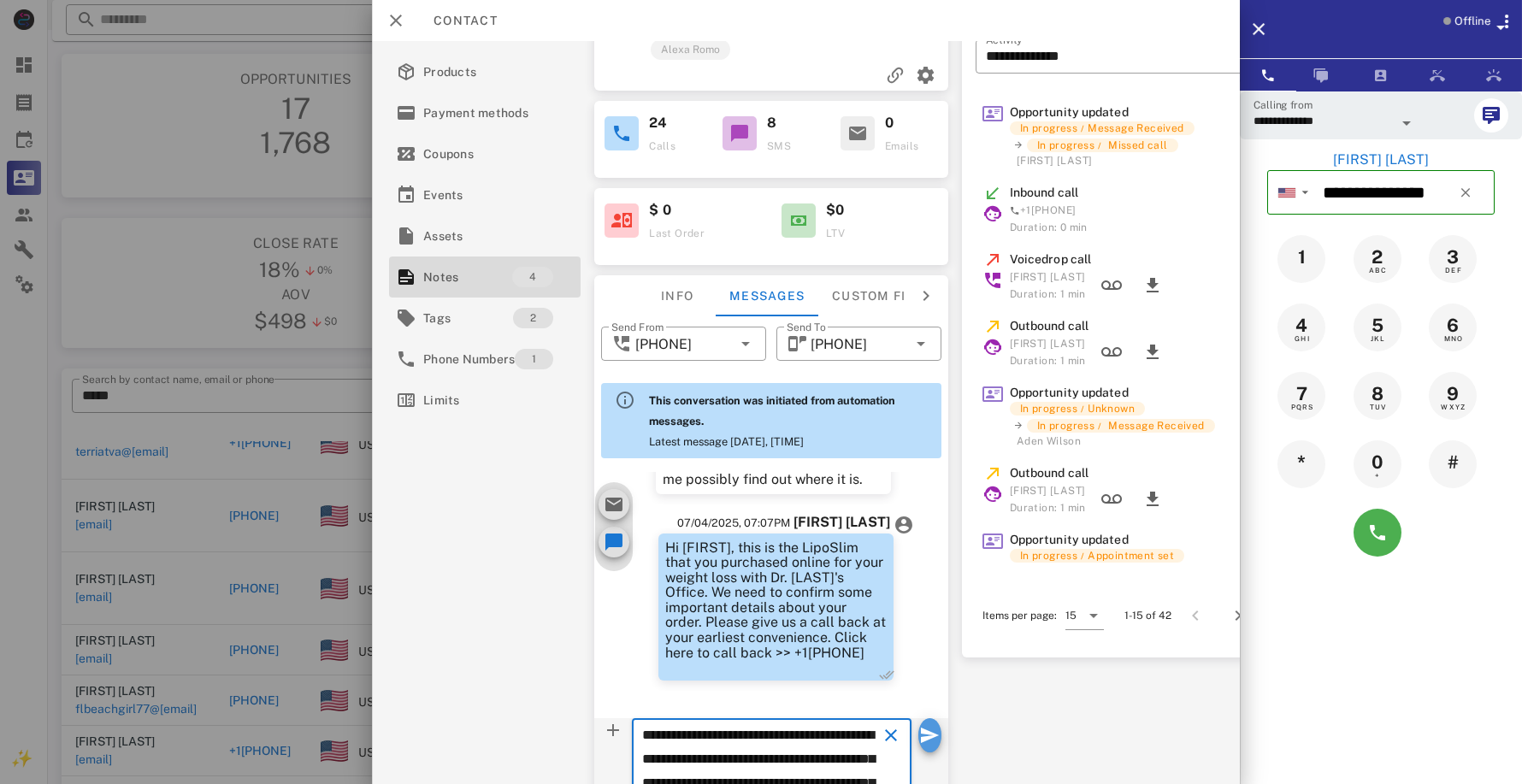 click at bounding box center [929, 735] 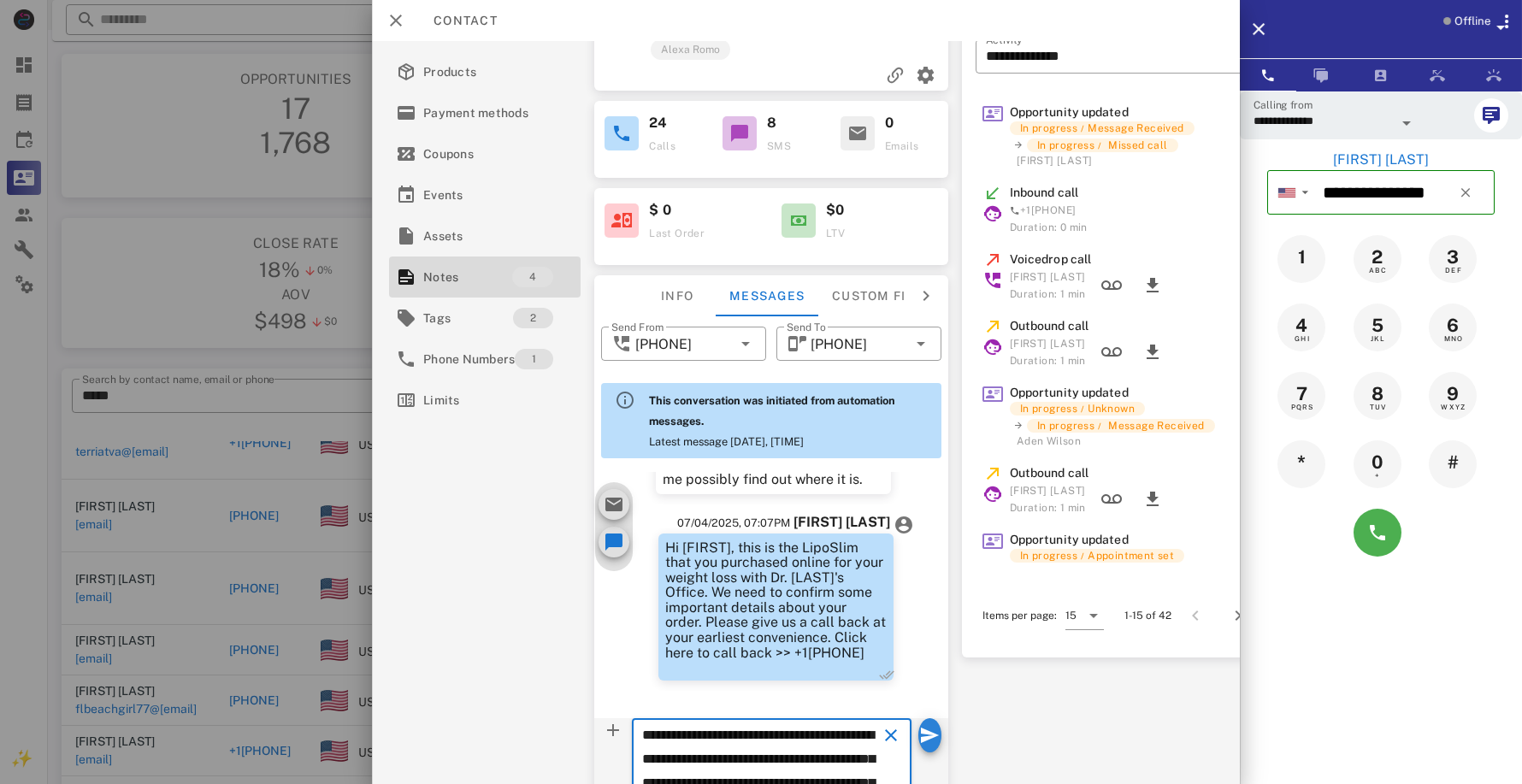 type 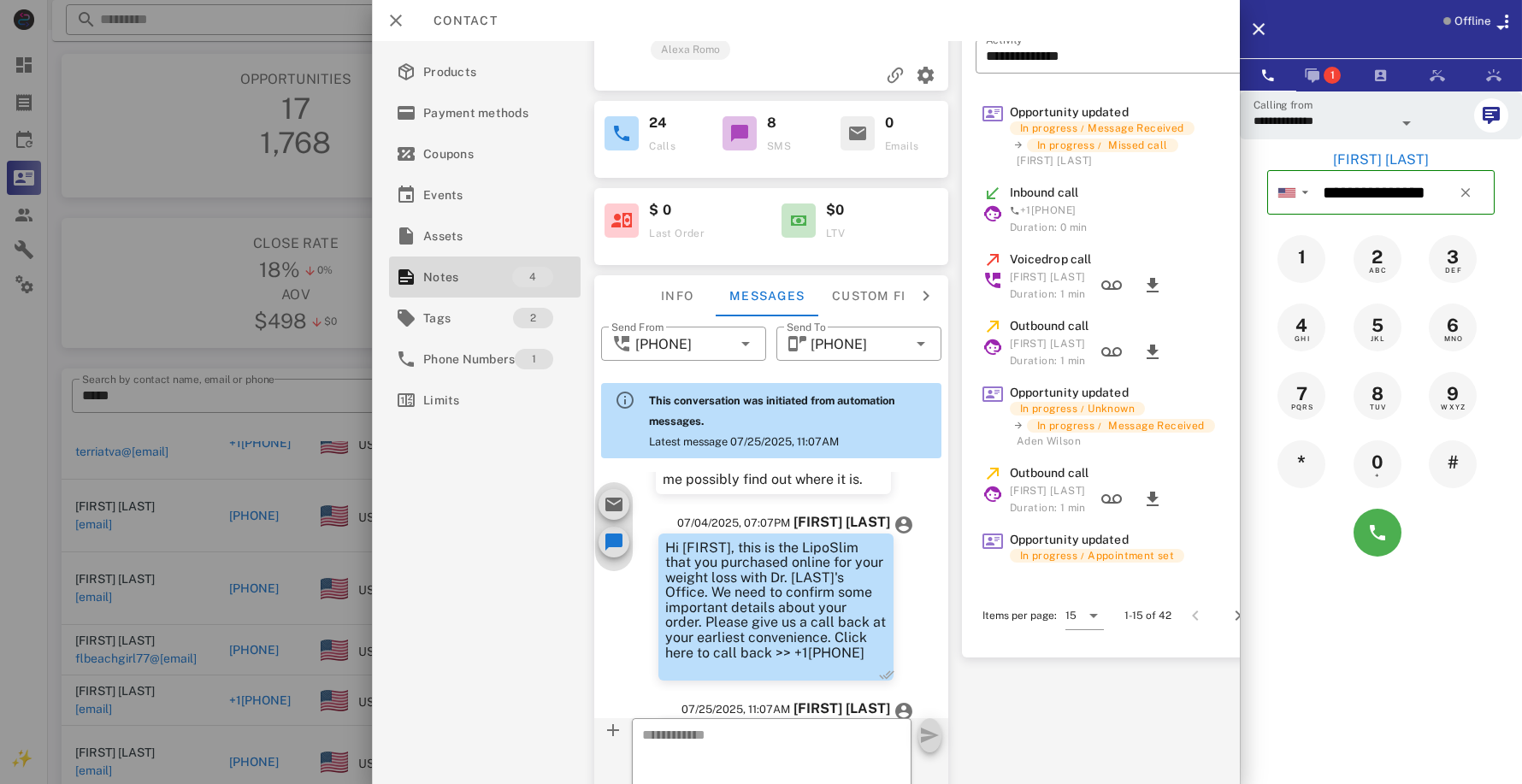 scroll, scrollTop: 1325, scrollLeft: 0, axis: vertical 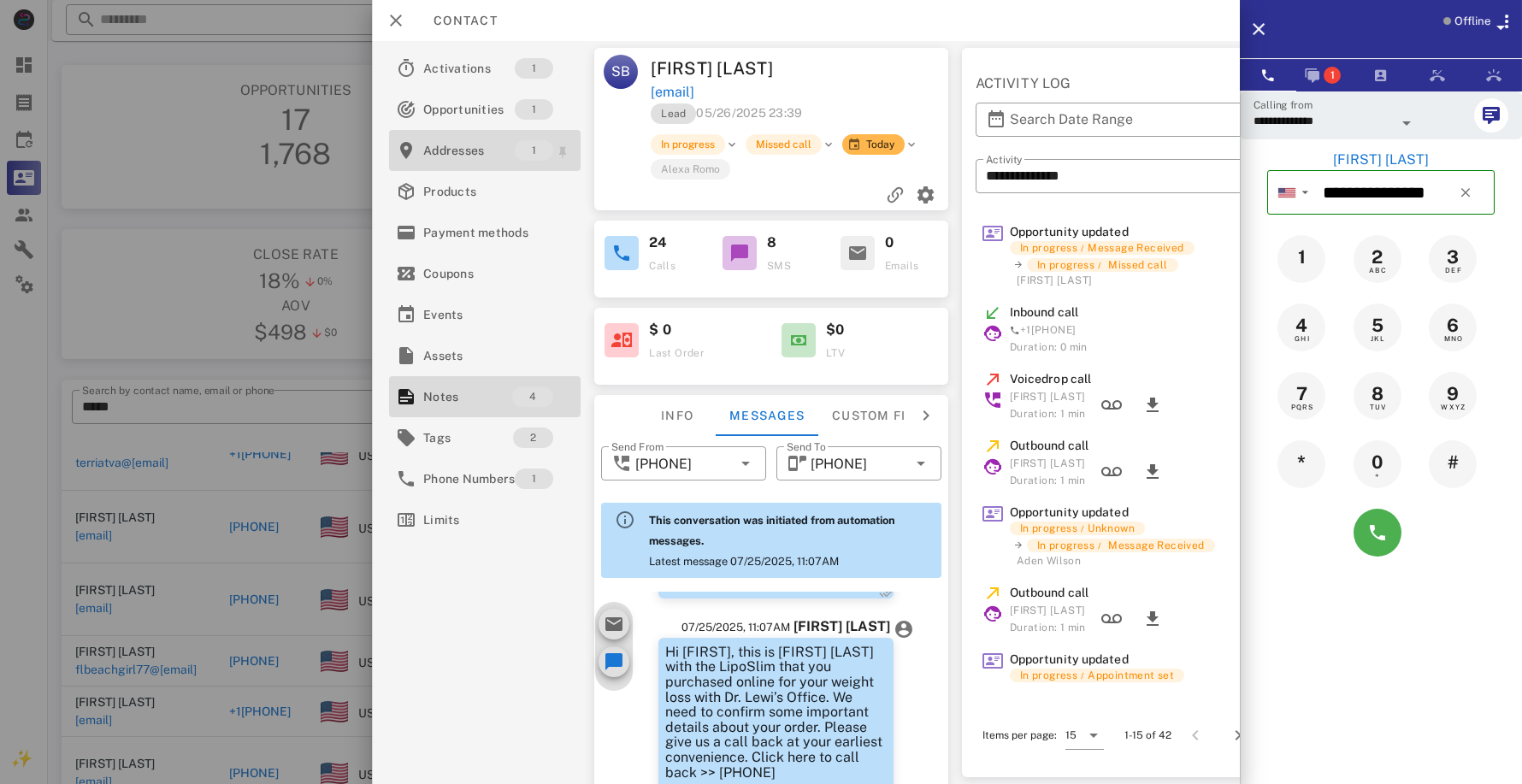 click on "Addresses" at bounding box center [469, 150] 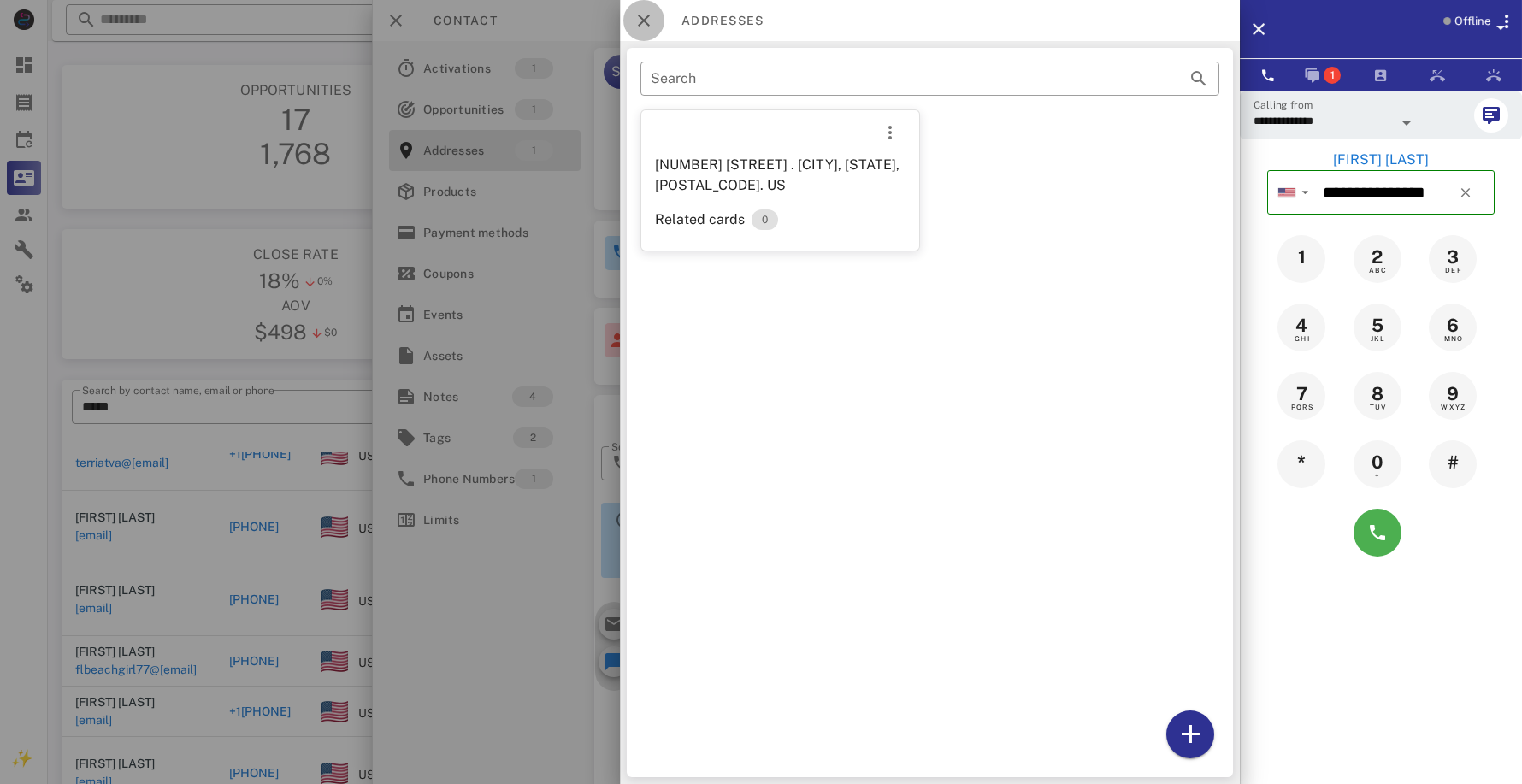 click at bounding box center [644, 21] 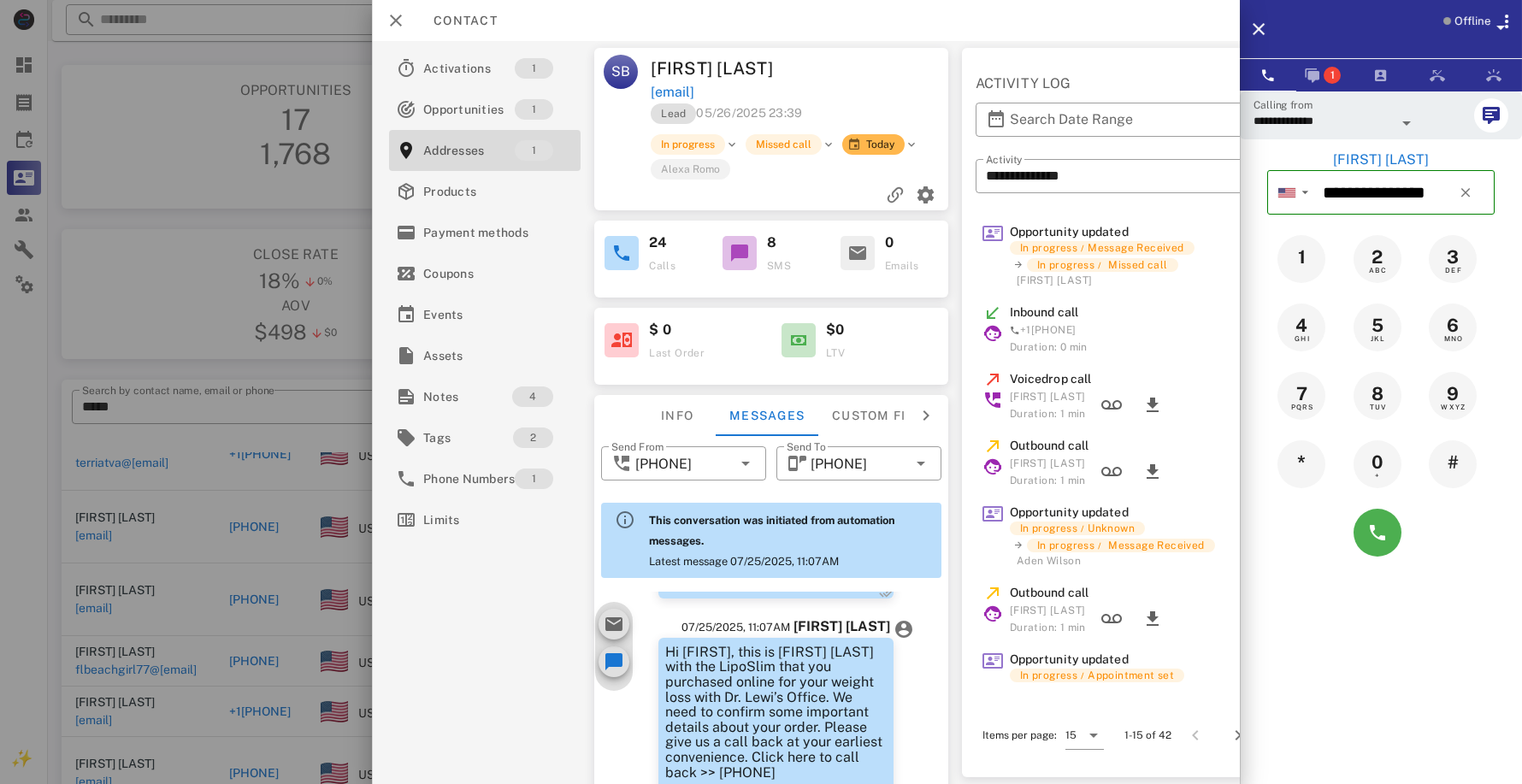 click at bounding box center [1407, 123] 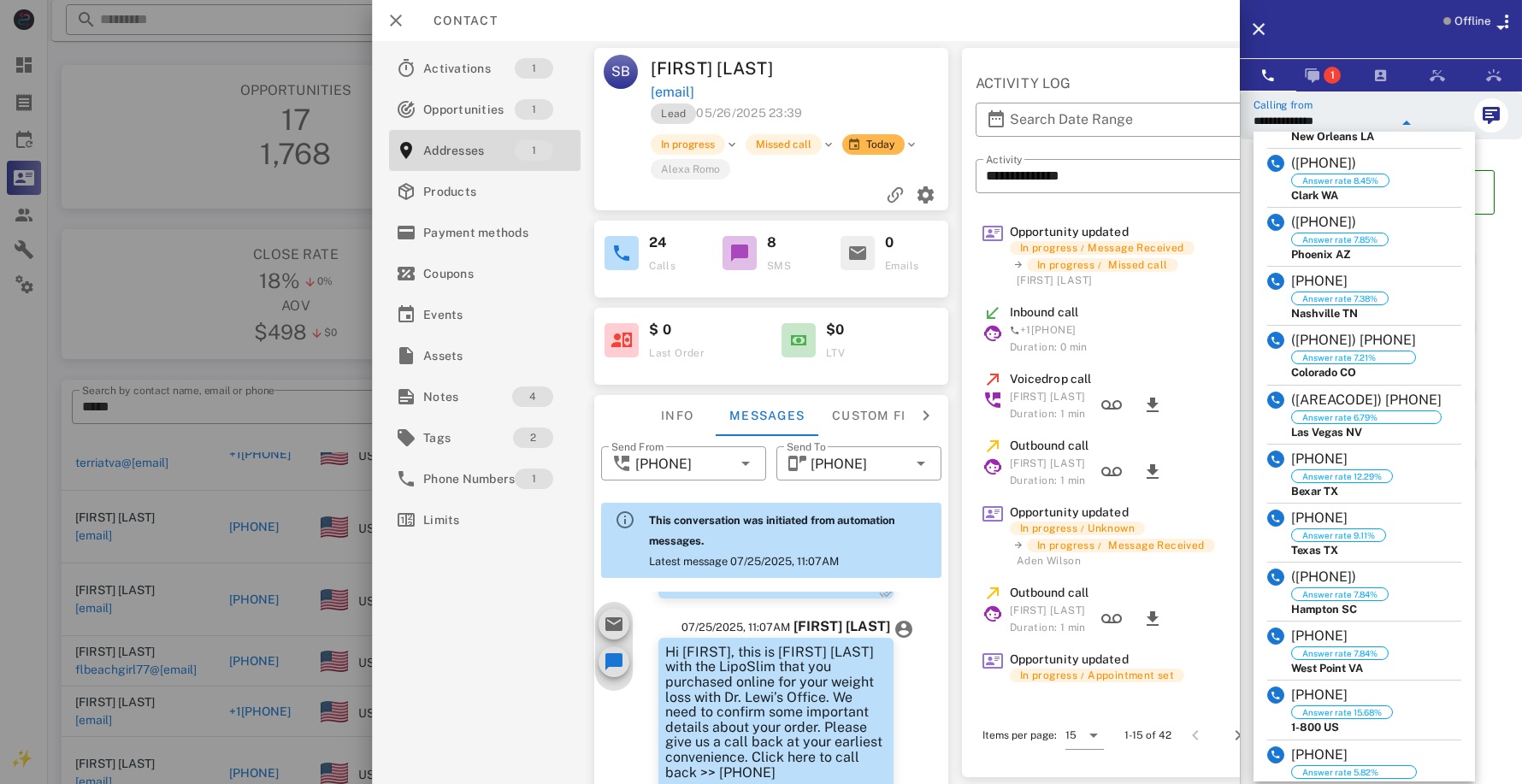 scroll, scrollTop: 1316, scrollLeft: 0, axis: vertical 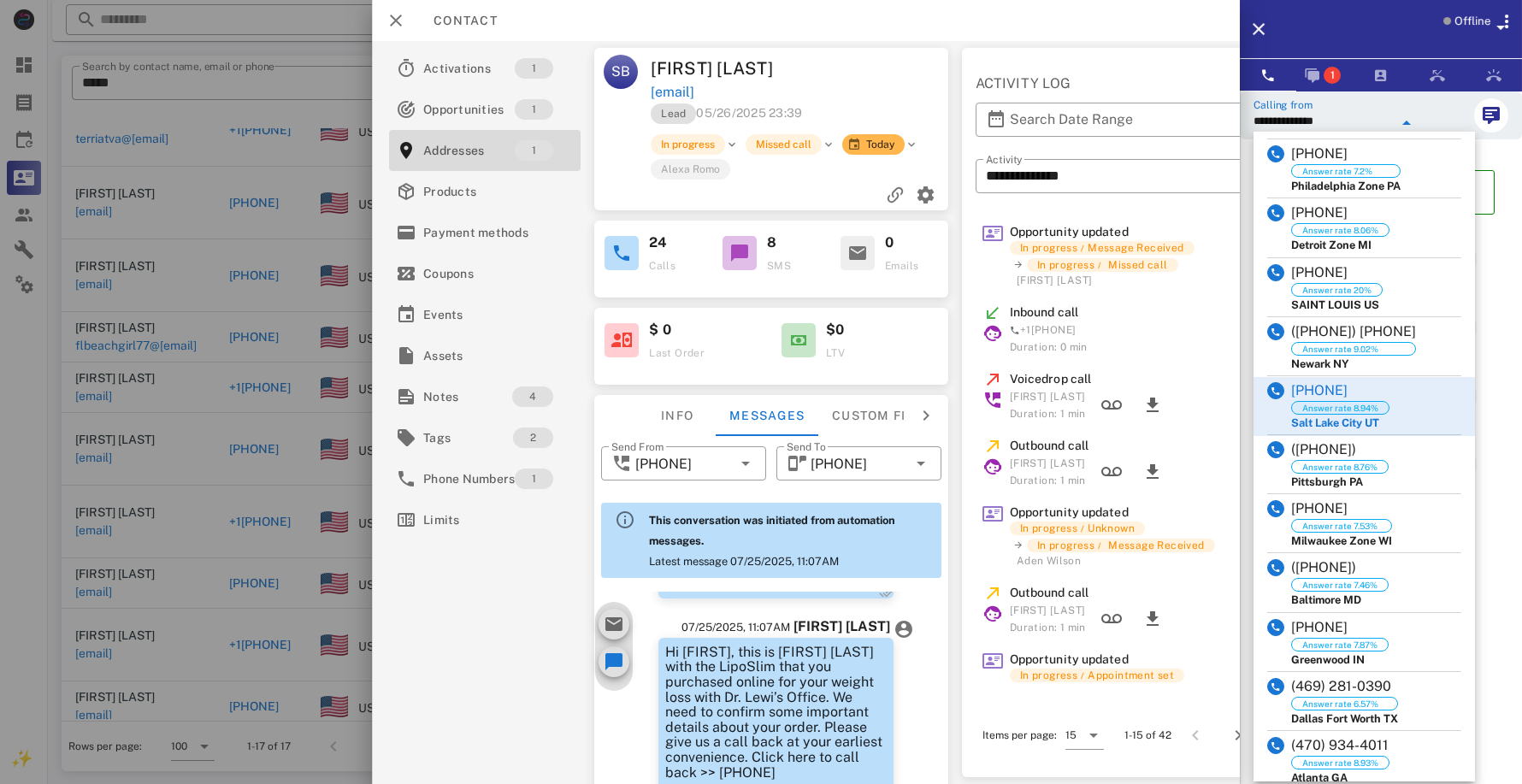 click on "Answer rate 8.94%" at bounding box center [1340, 408] 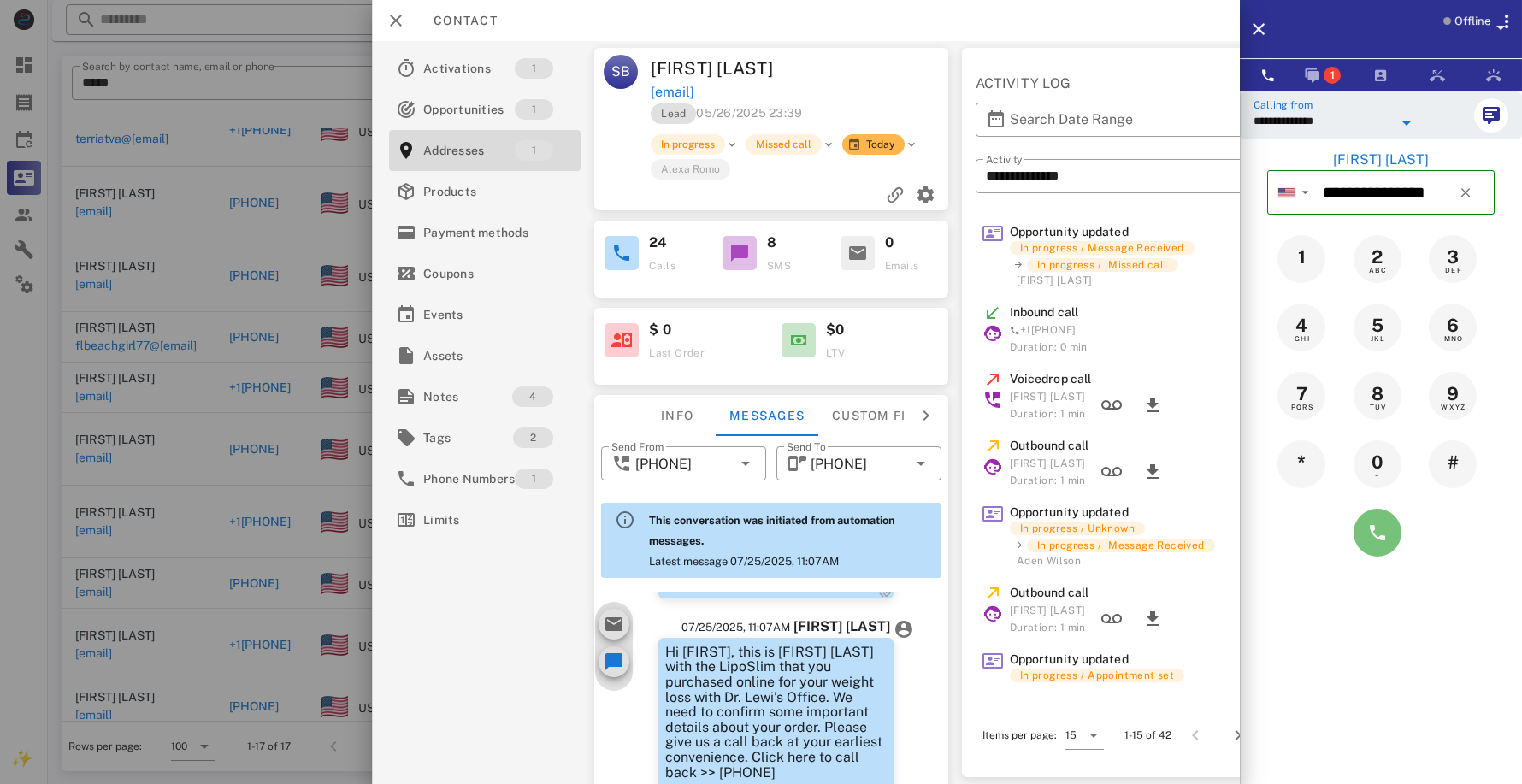 click at bounding box center (1377, 533) 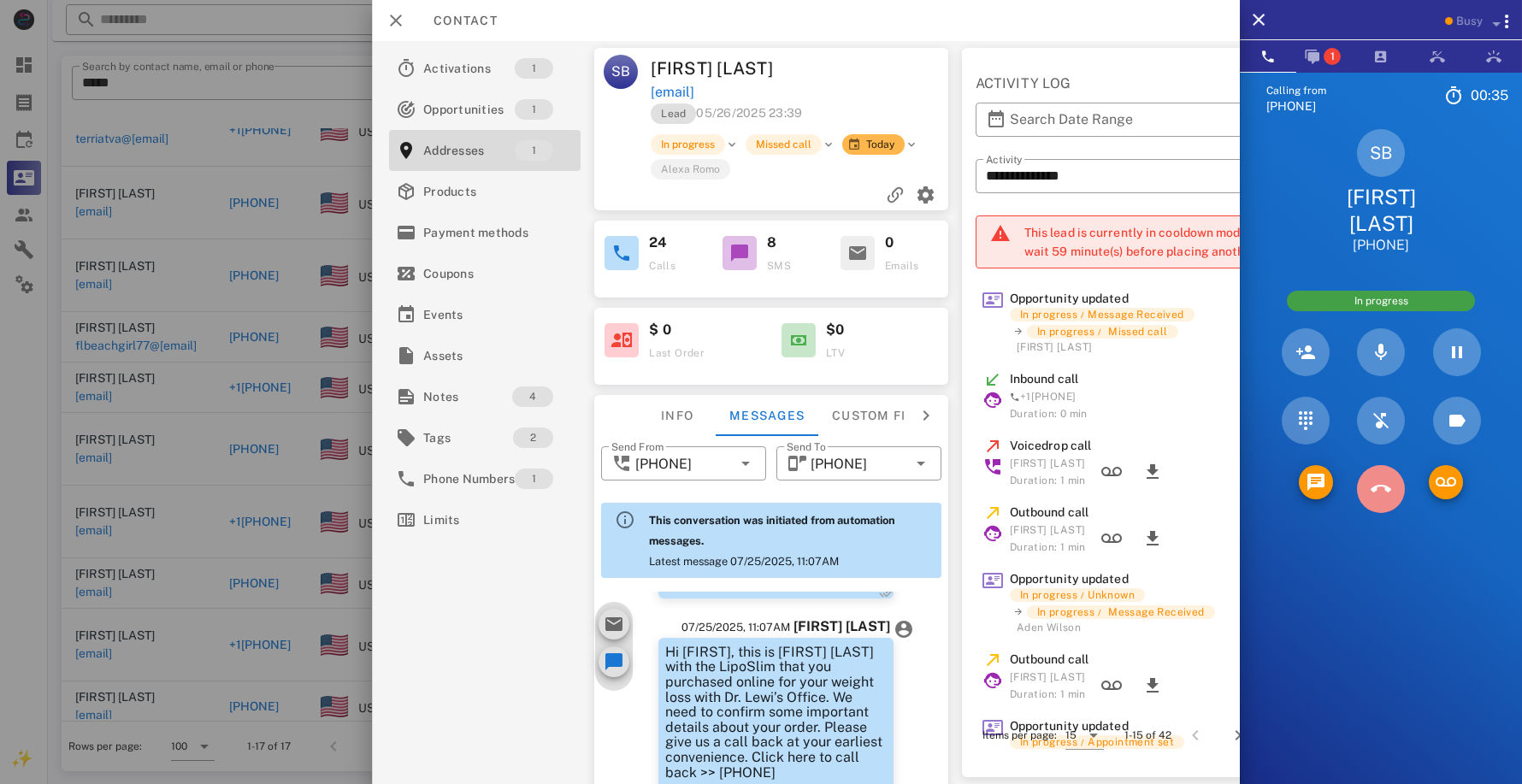 click at bounding box center (1381, 489) 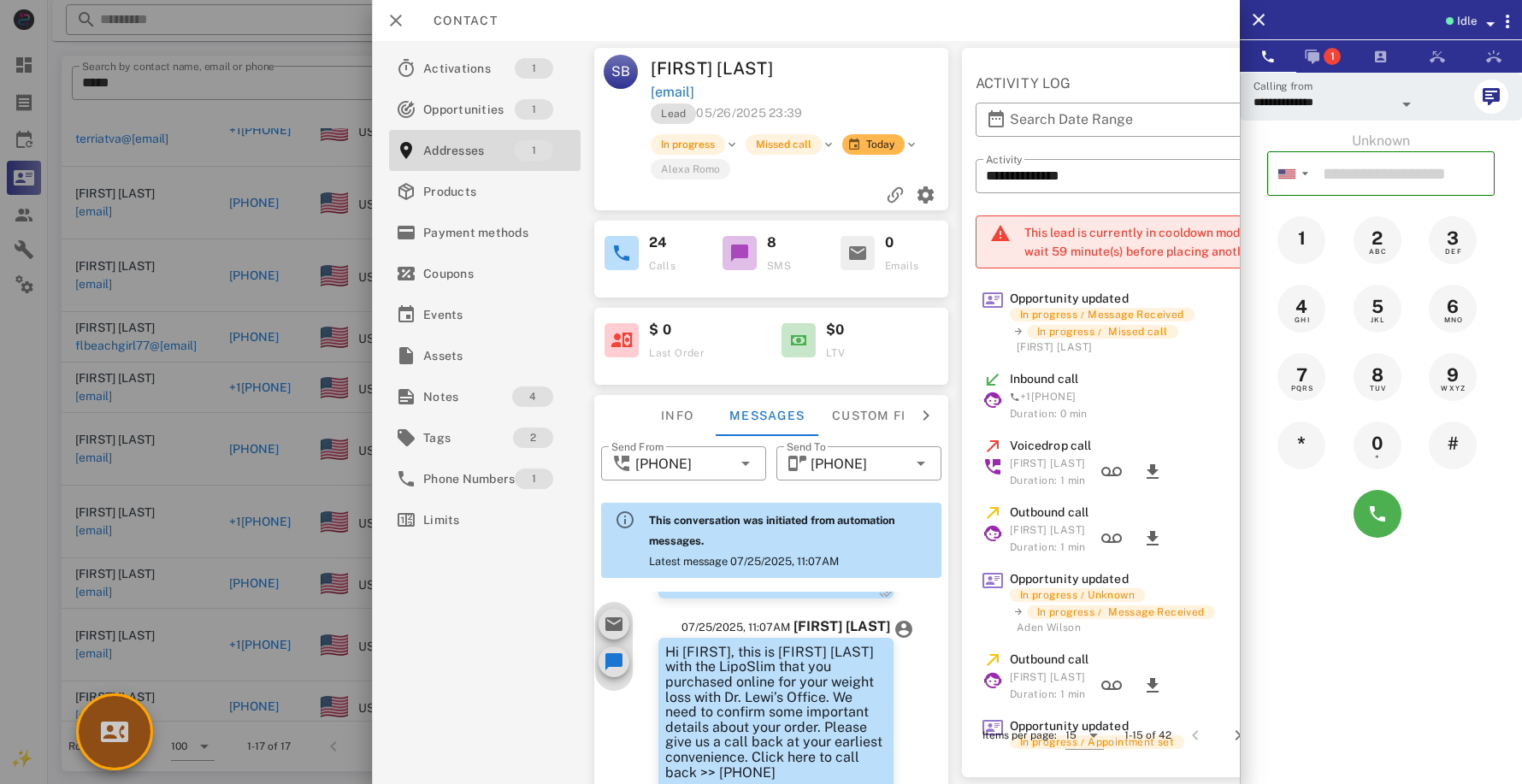 click at bounding box center [115, 732] 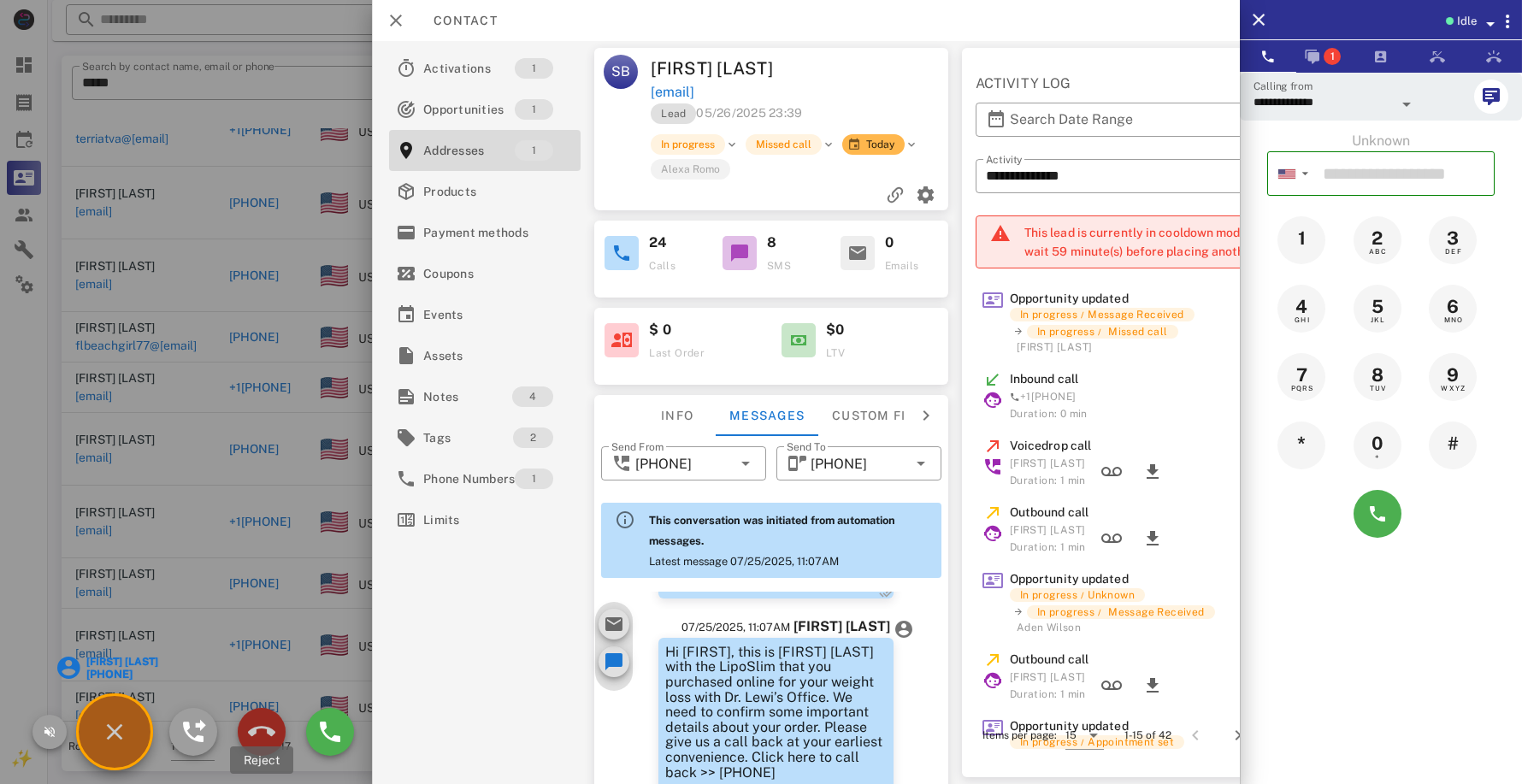 click at bounding box center [262, 732] 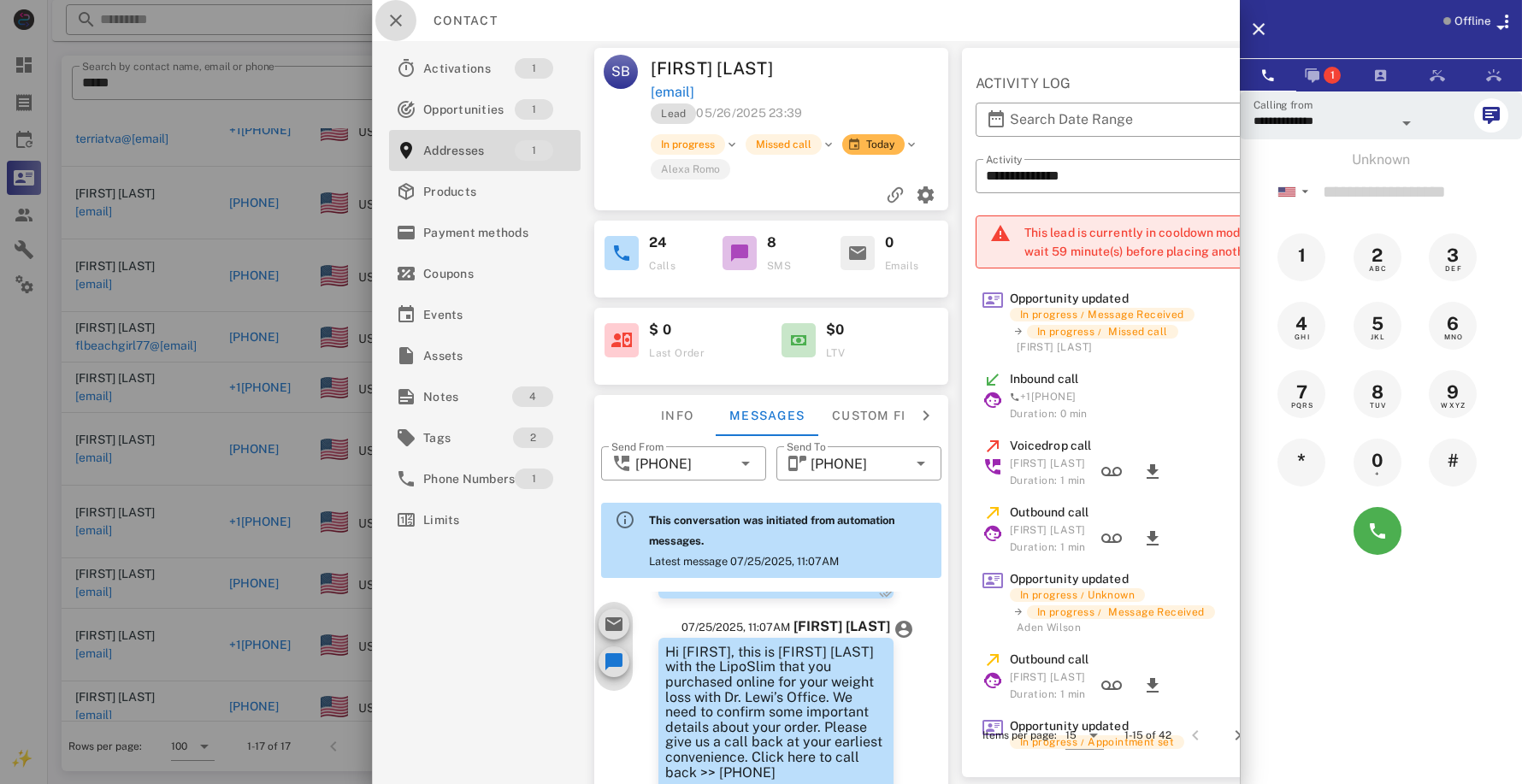 click at bounding box center (396, 21) 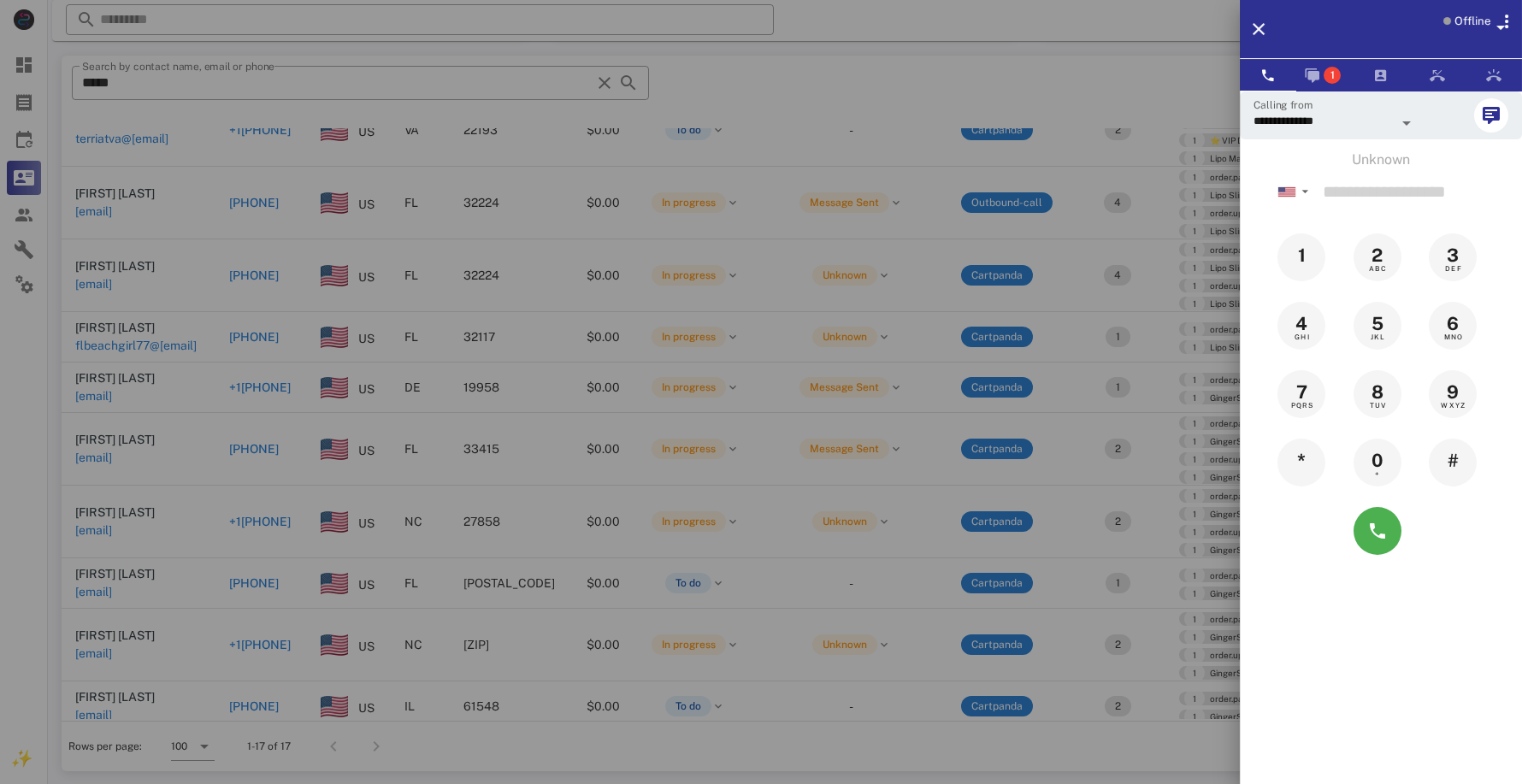 click at bounding box center [761, 392] 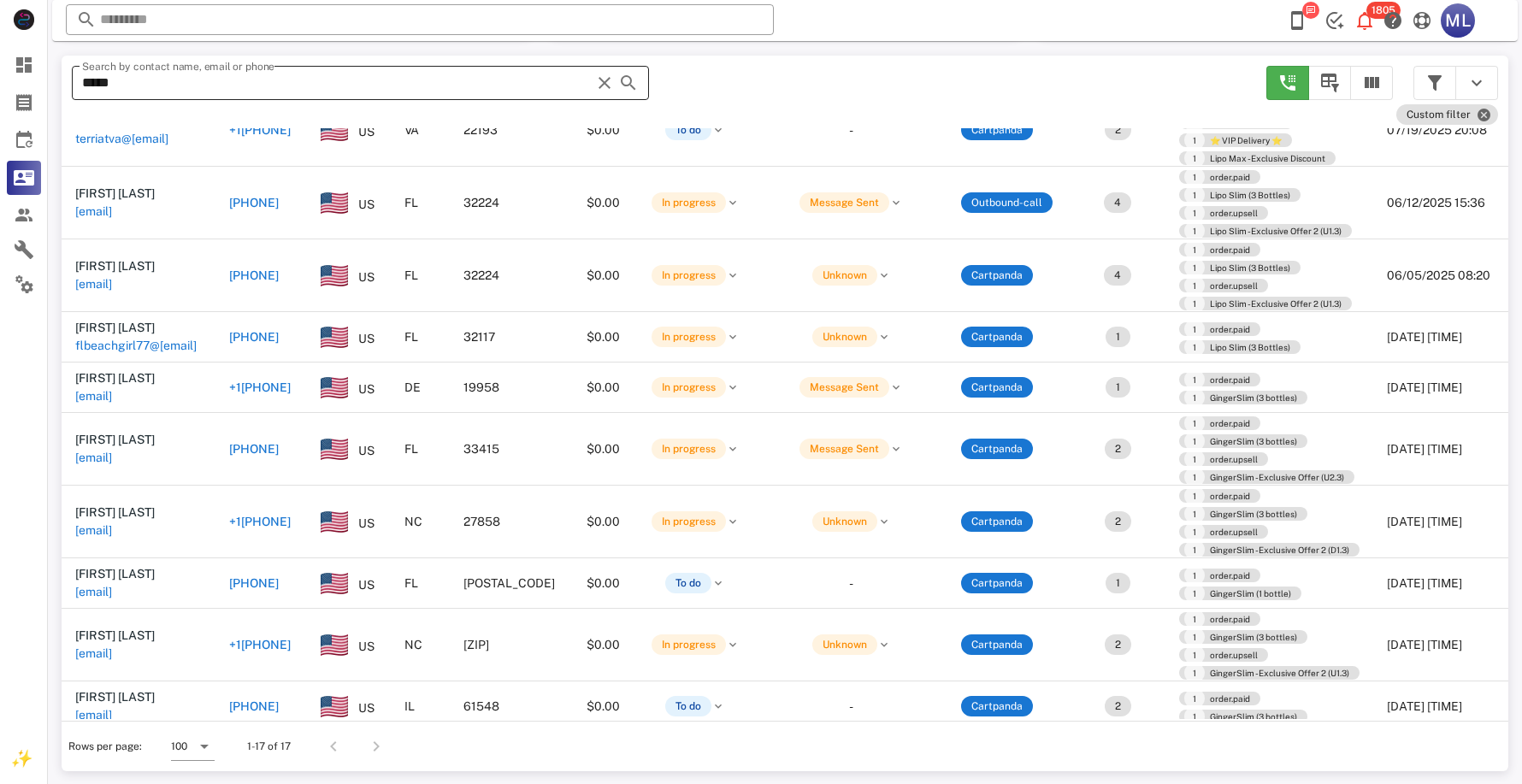 click on "*****" at bounding box center [336, 83] 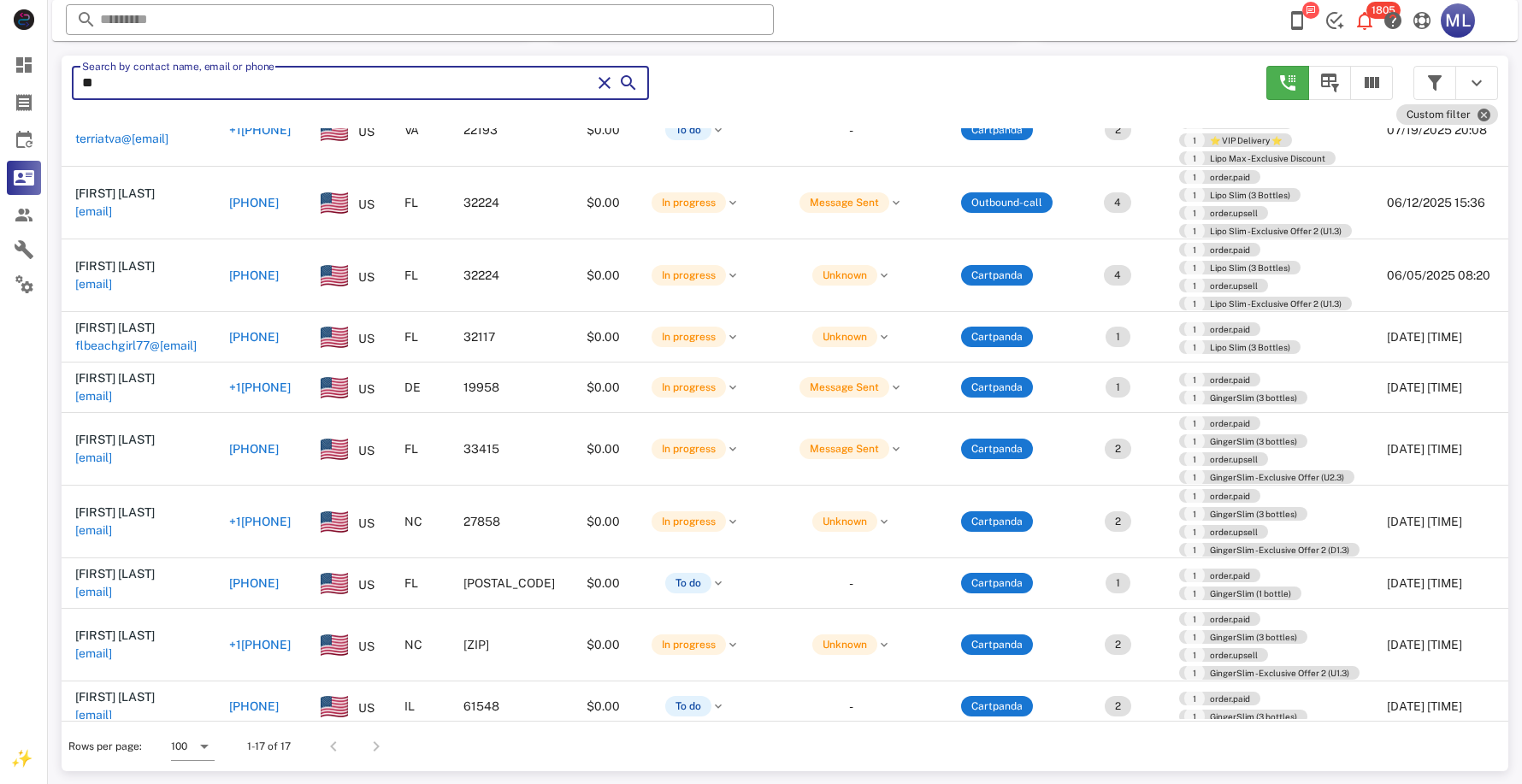 type on "*" 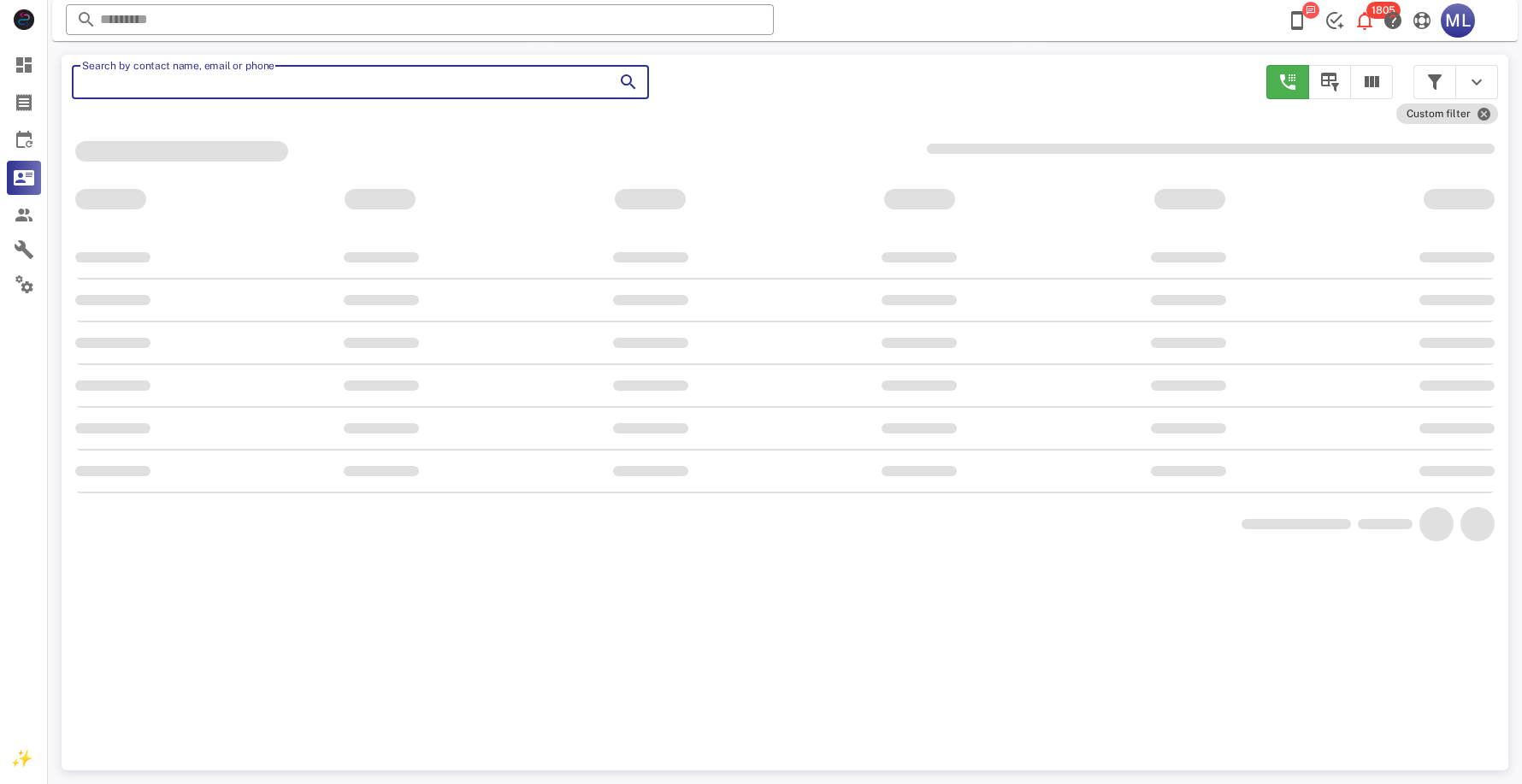 scroll, scrollTop: 304, scrollLeft: 0, axis: vertical 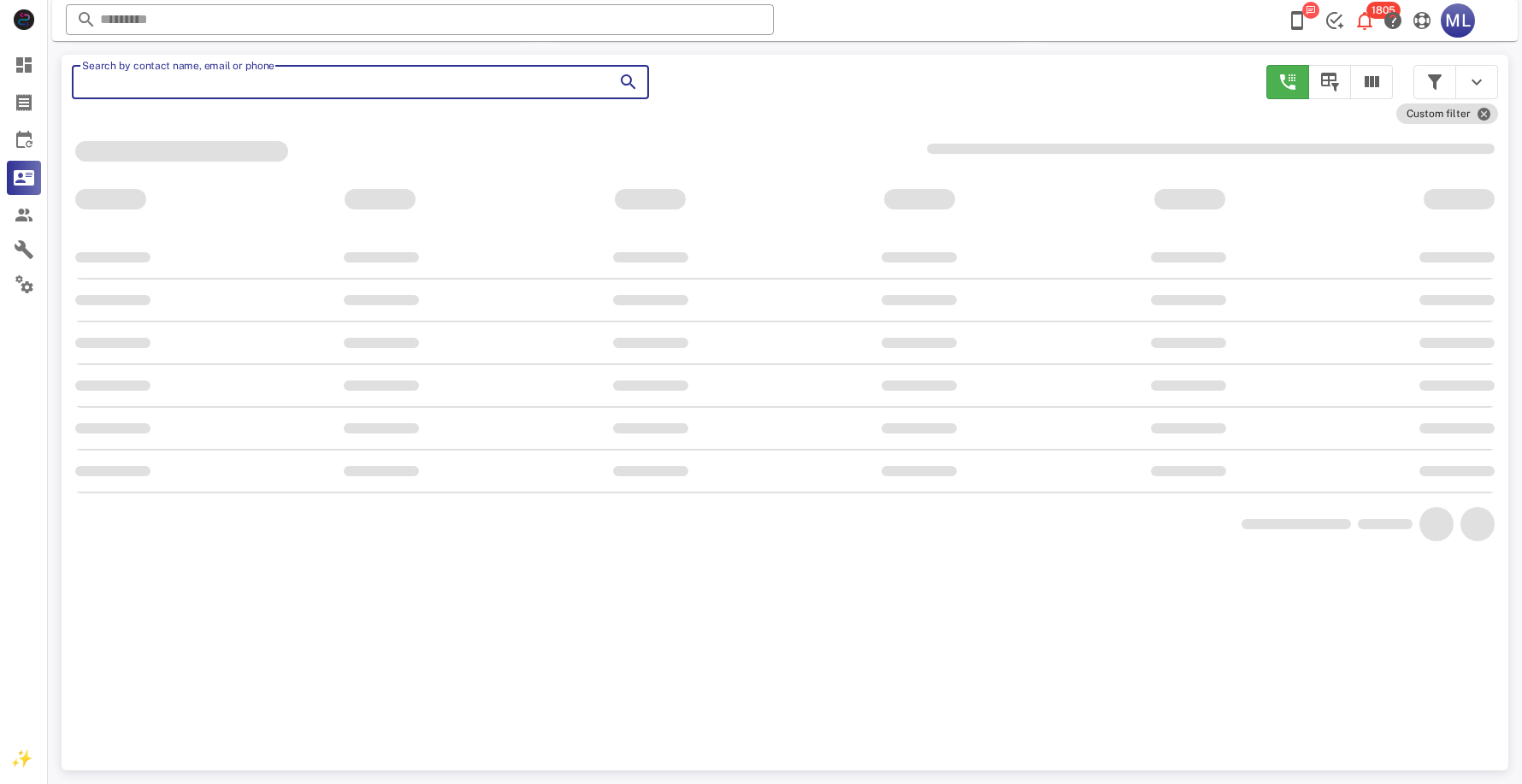 paste on "**********" 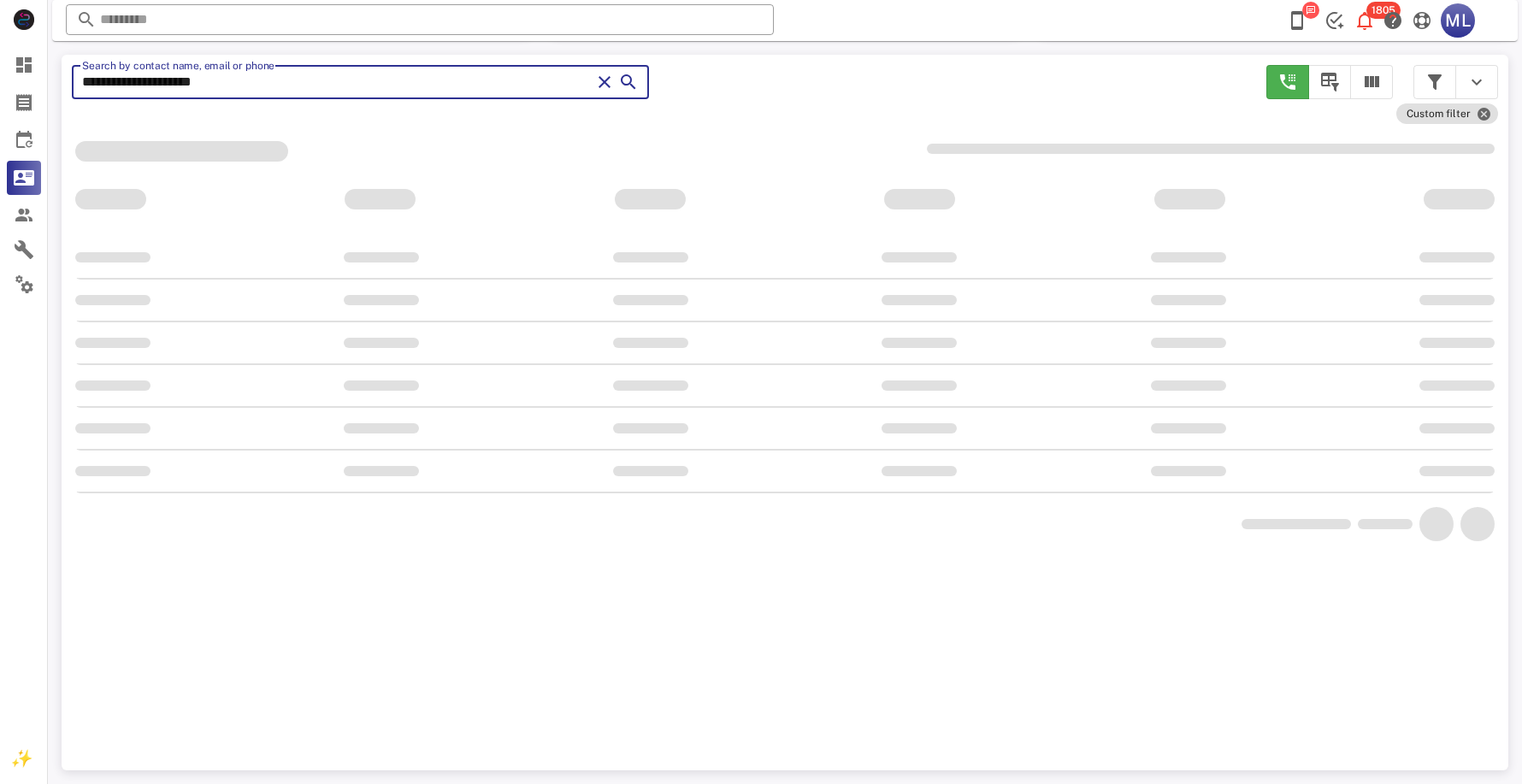 click at bounding box center [628, 82] 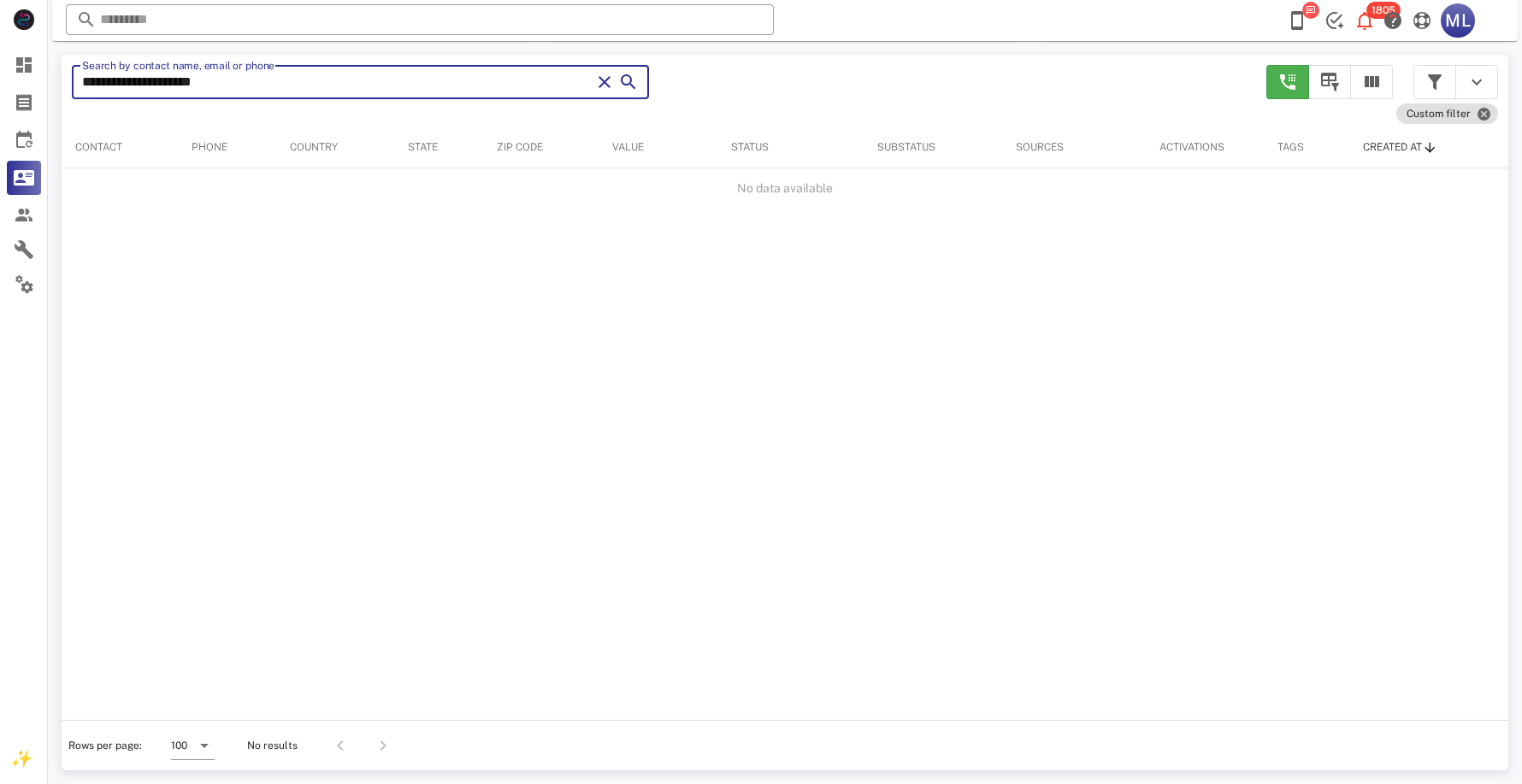 click at bounding box center [628, 82] 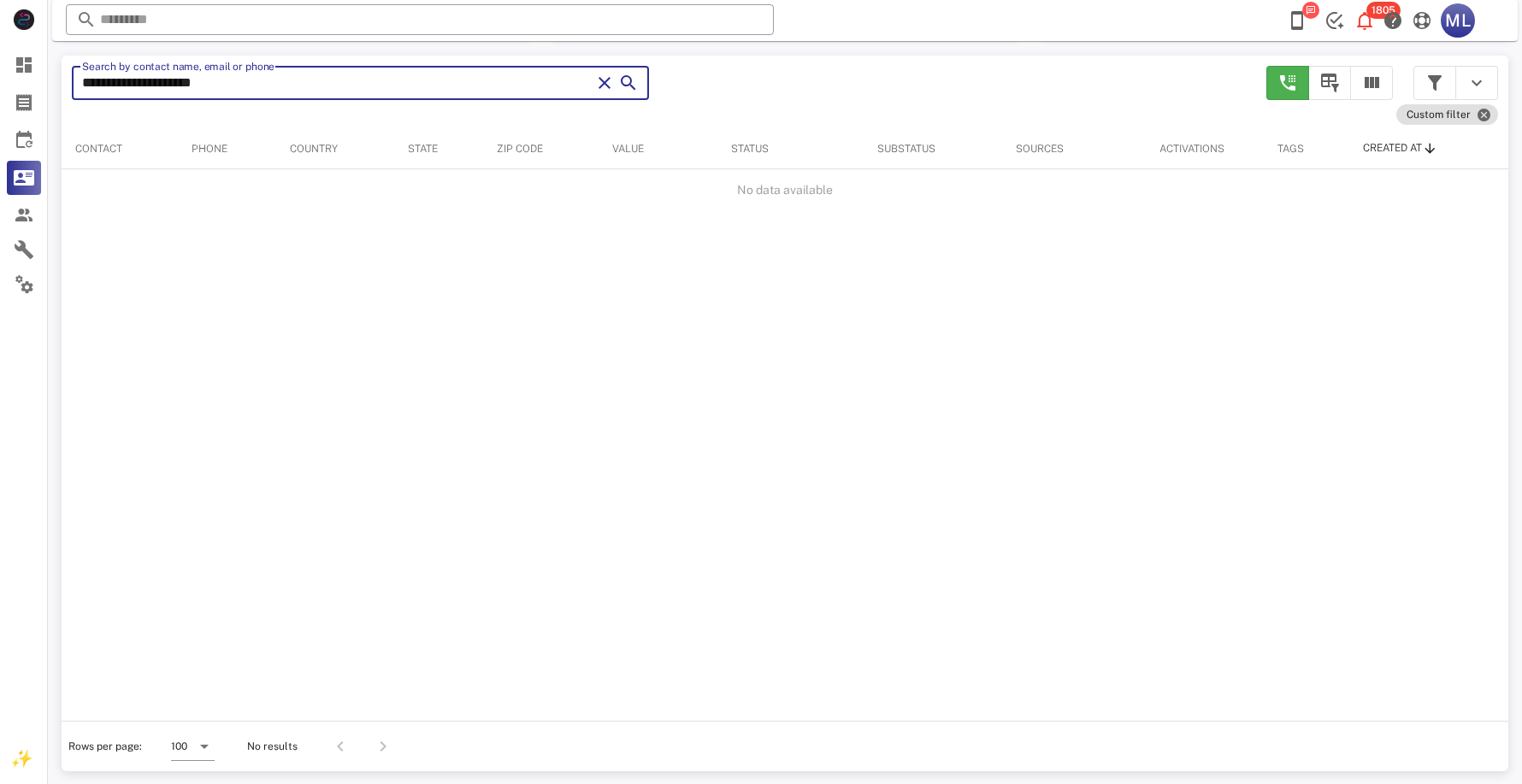 click at bounding box center (628, 83) 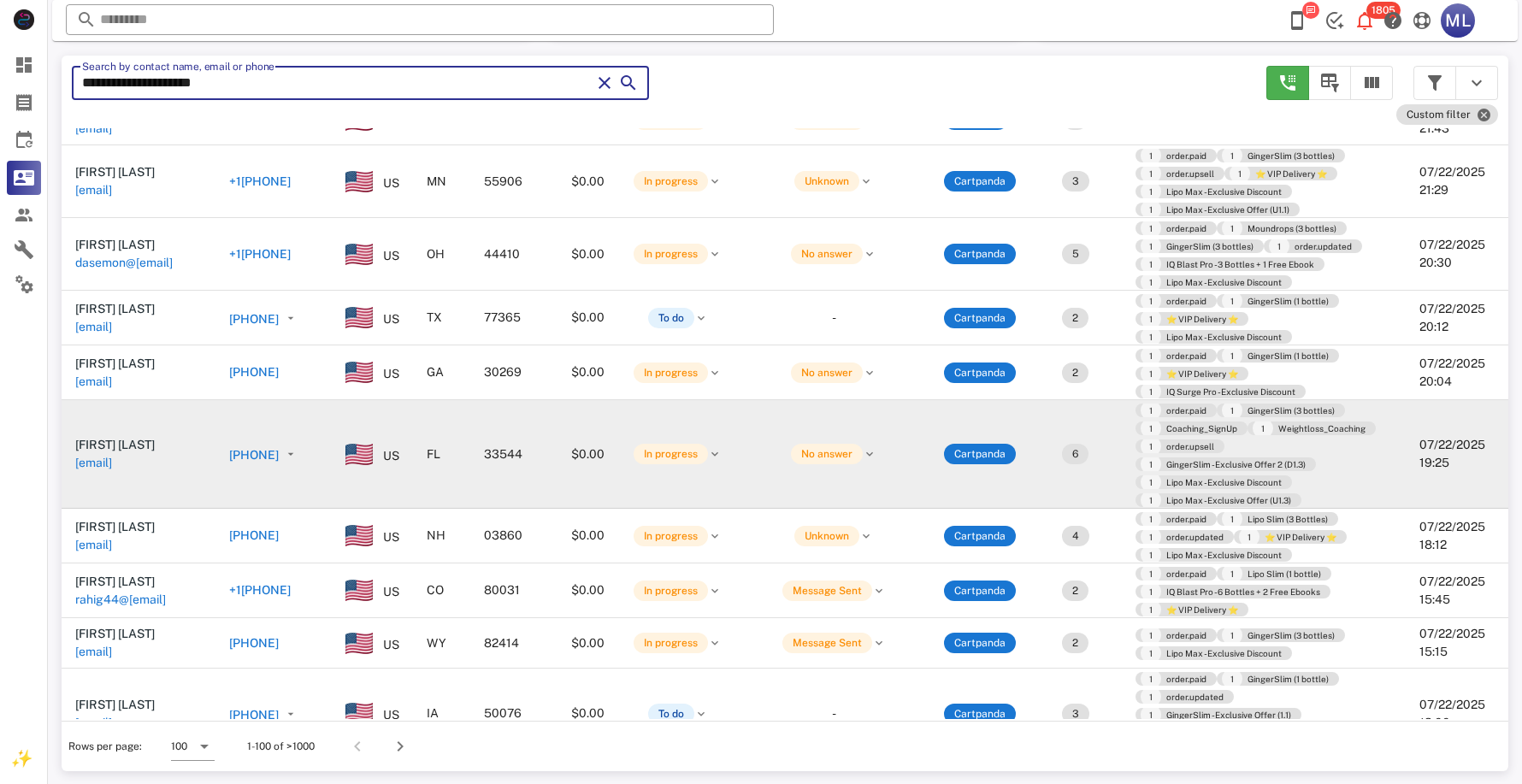 scroll, scrollTop: 934, scrollLeft: 0, axis: vertical 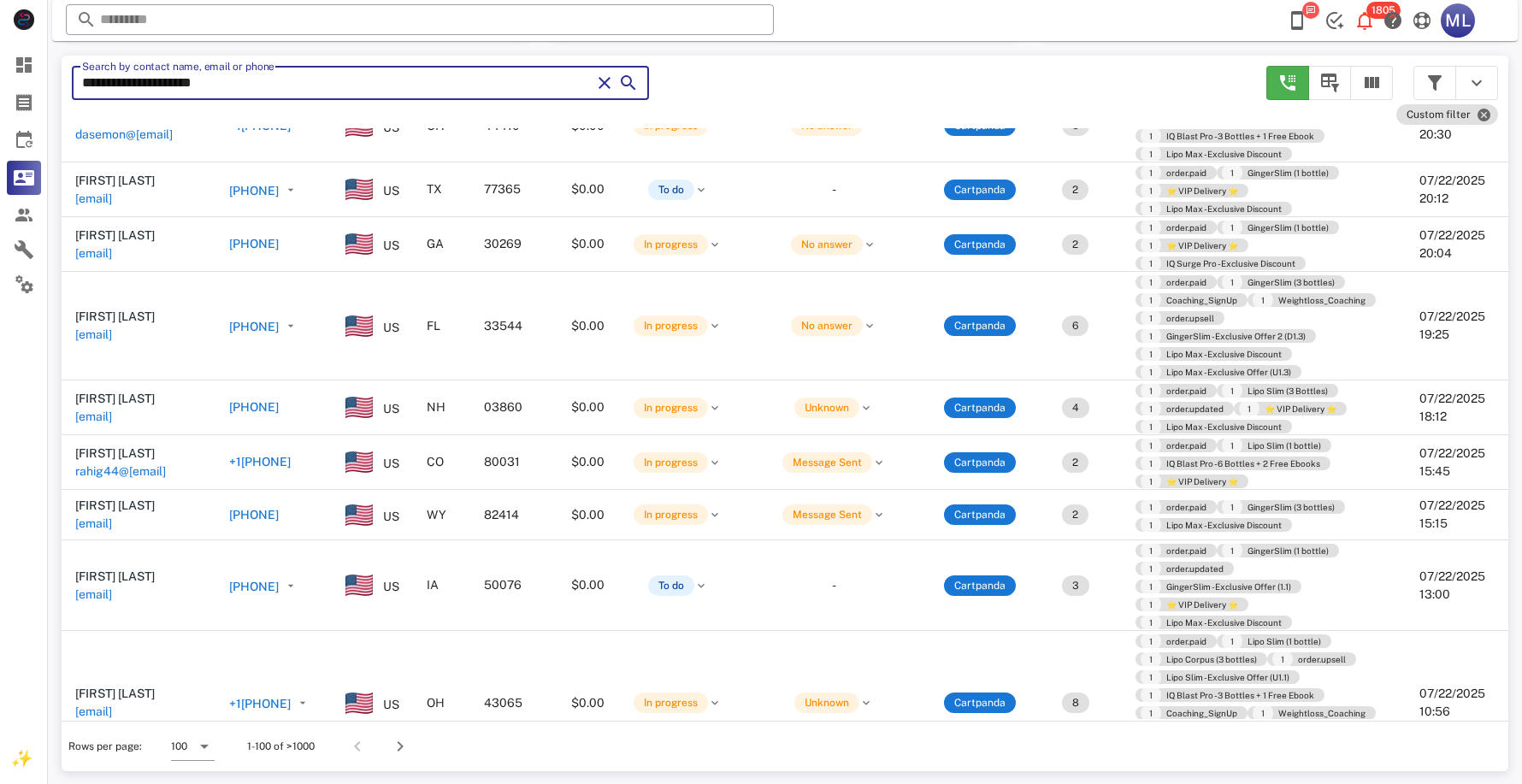 drag, startPoint x: 275, startPoint y: 77, endPoint x: 160, endPoint y: 66, distance: 115.52489 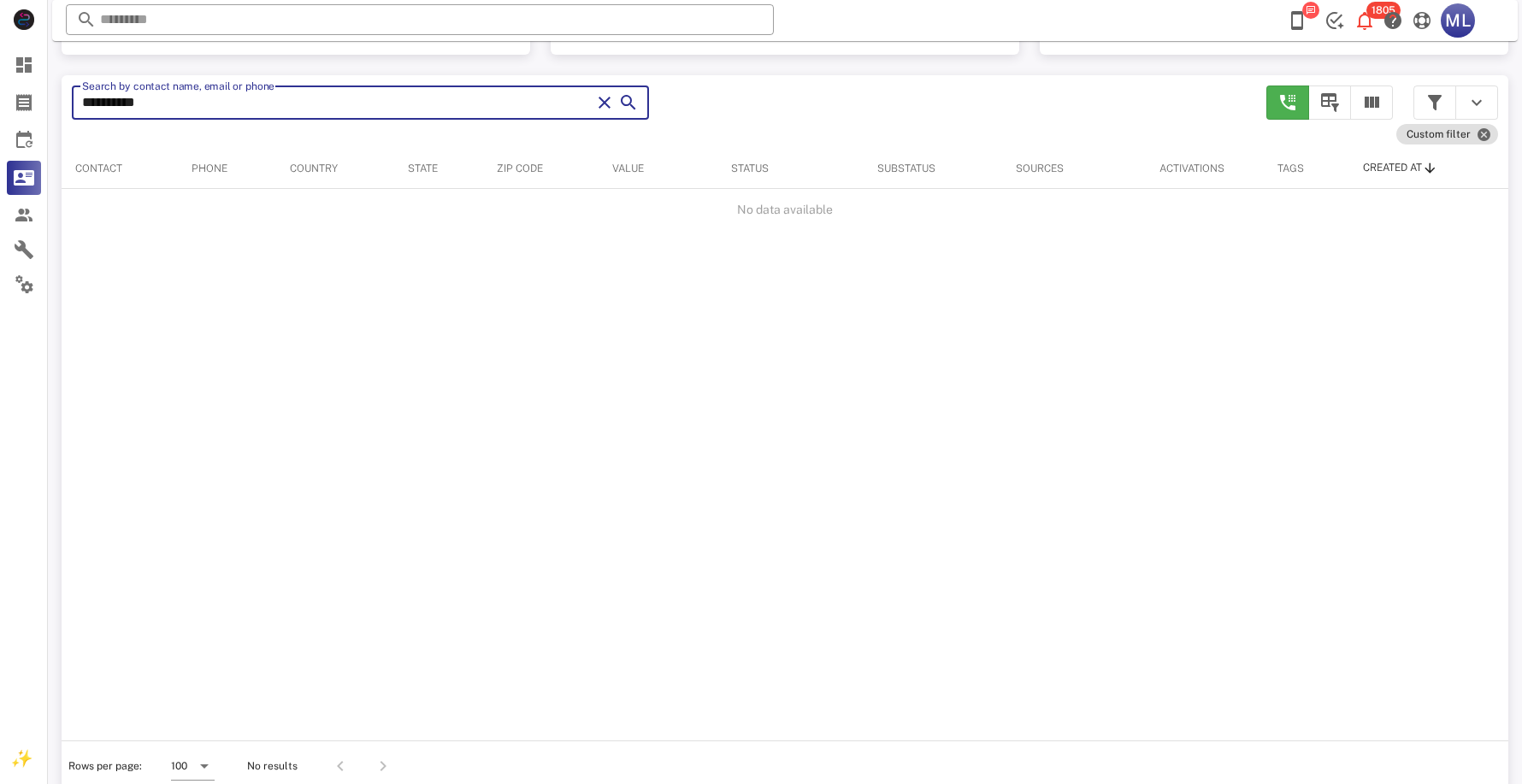 scroll, scrollTop: 324, scrollLeft: 0, axis: vertical 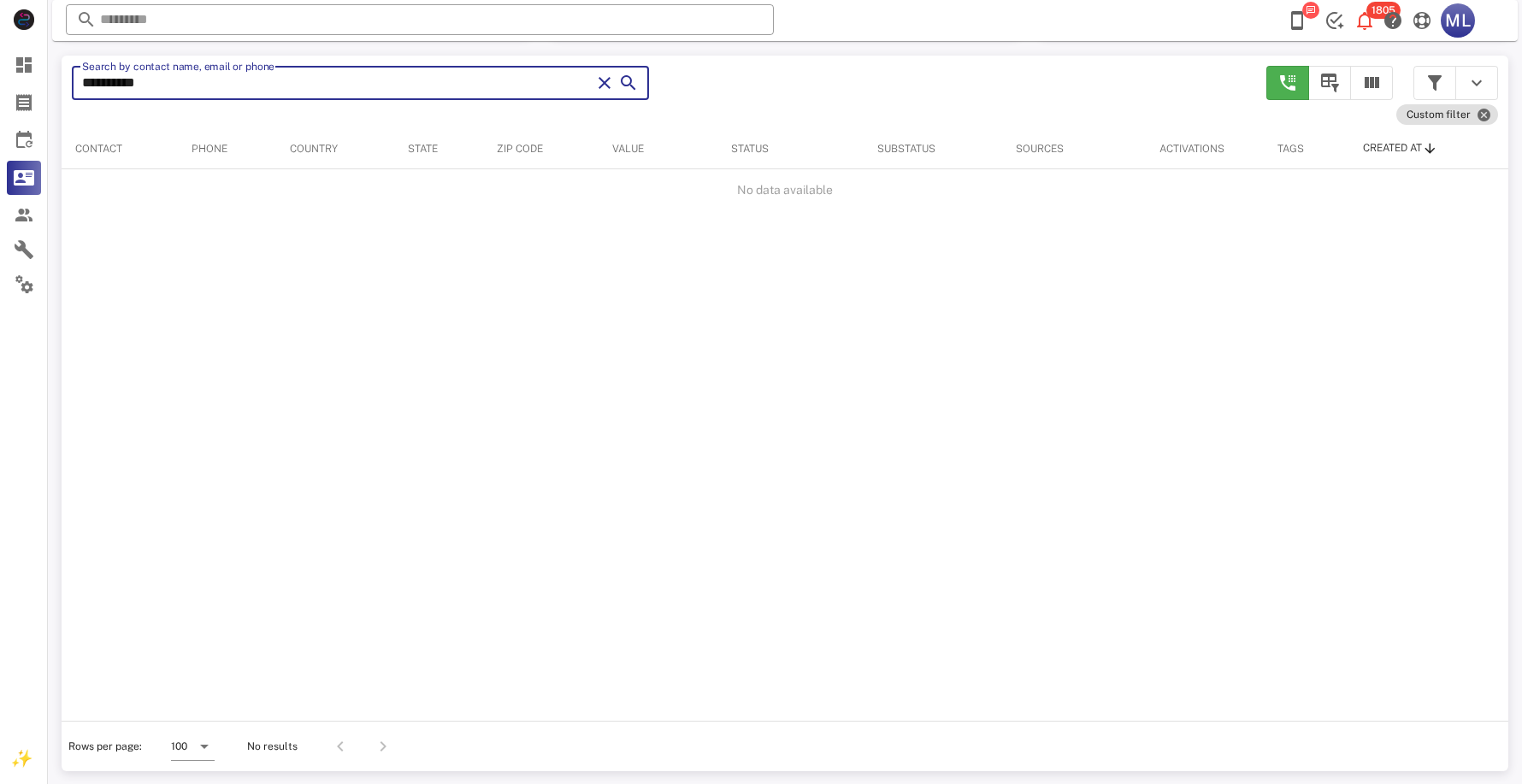 drag, startPoint x: 185, startPoint y: 80, endPoint x: 53, endPoint y: 73, distance: 132.18548 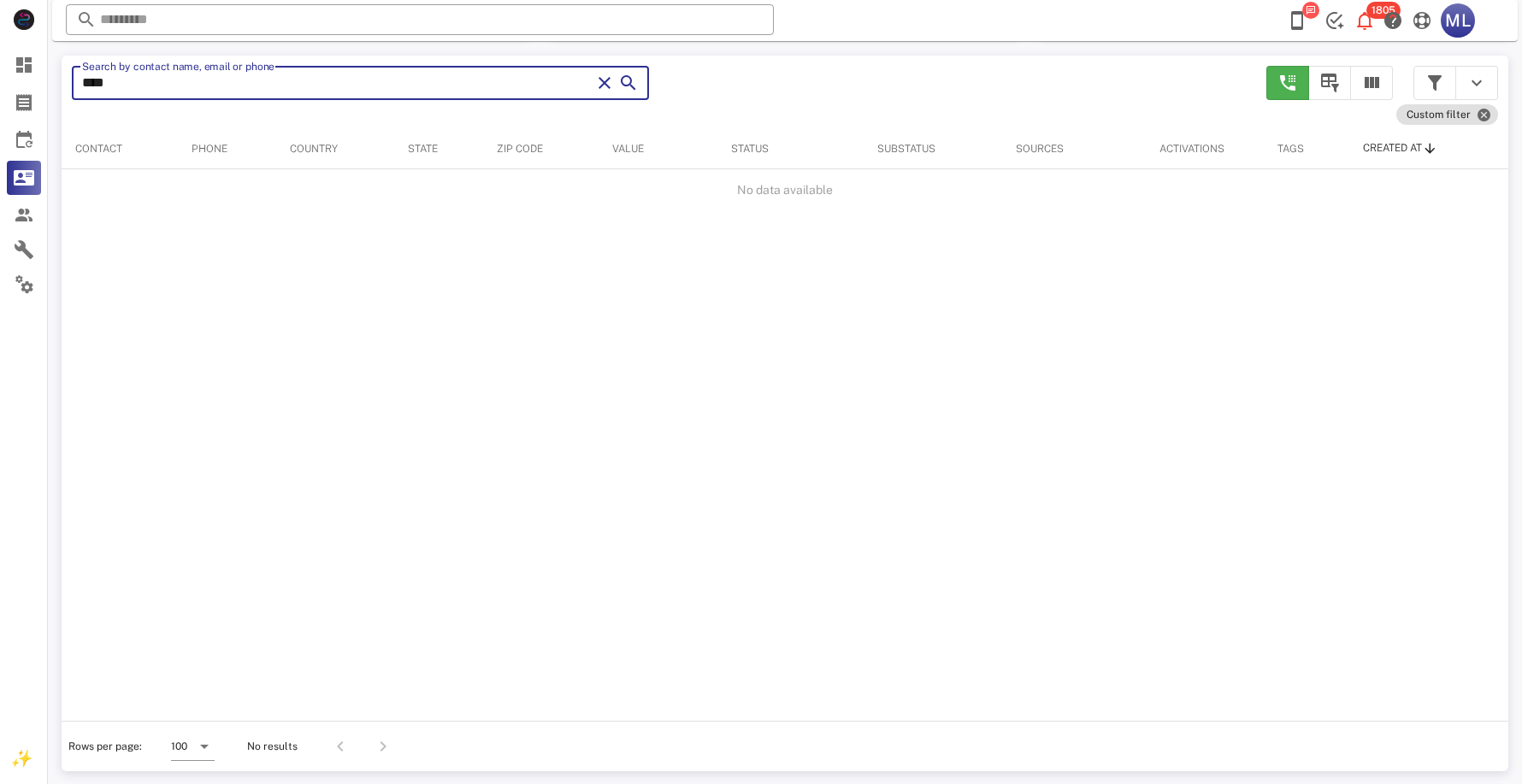 type on "*****" 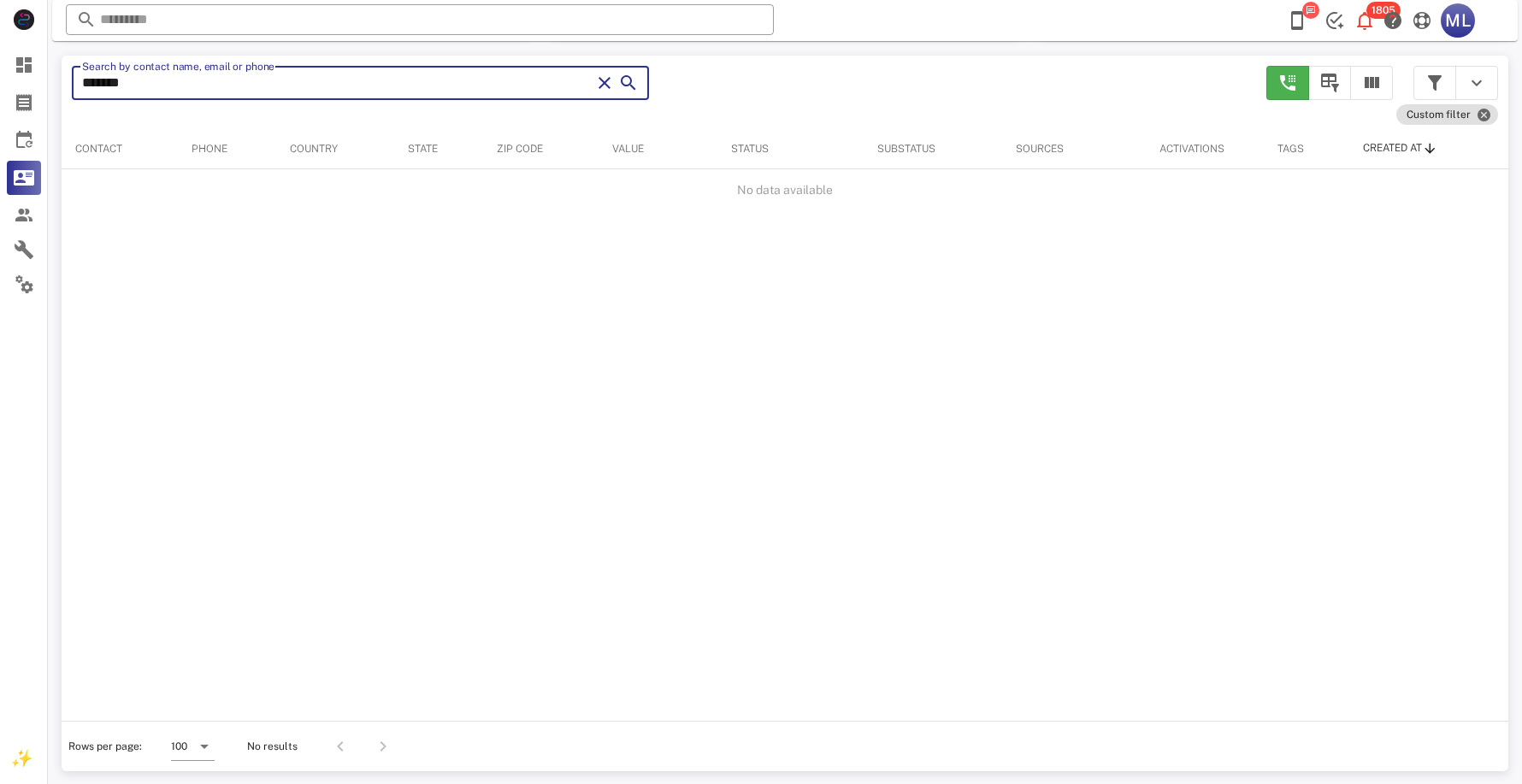 scroll, scrollTop: 304, scrollLeft: 0, axis: vertical 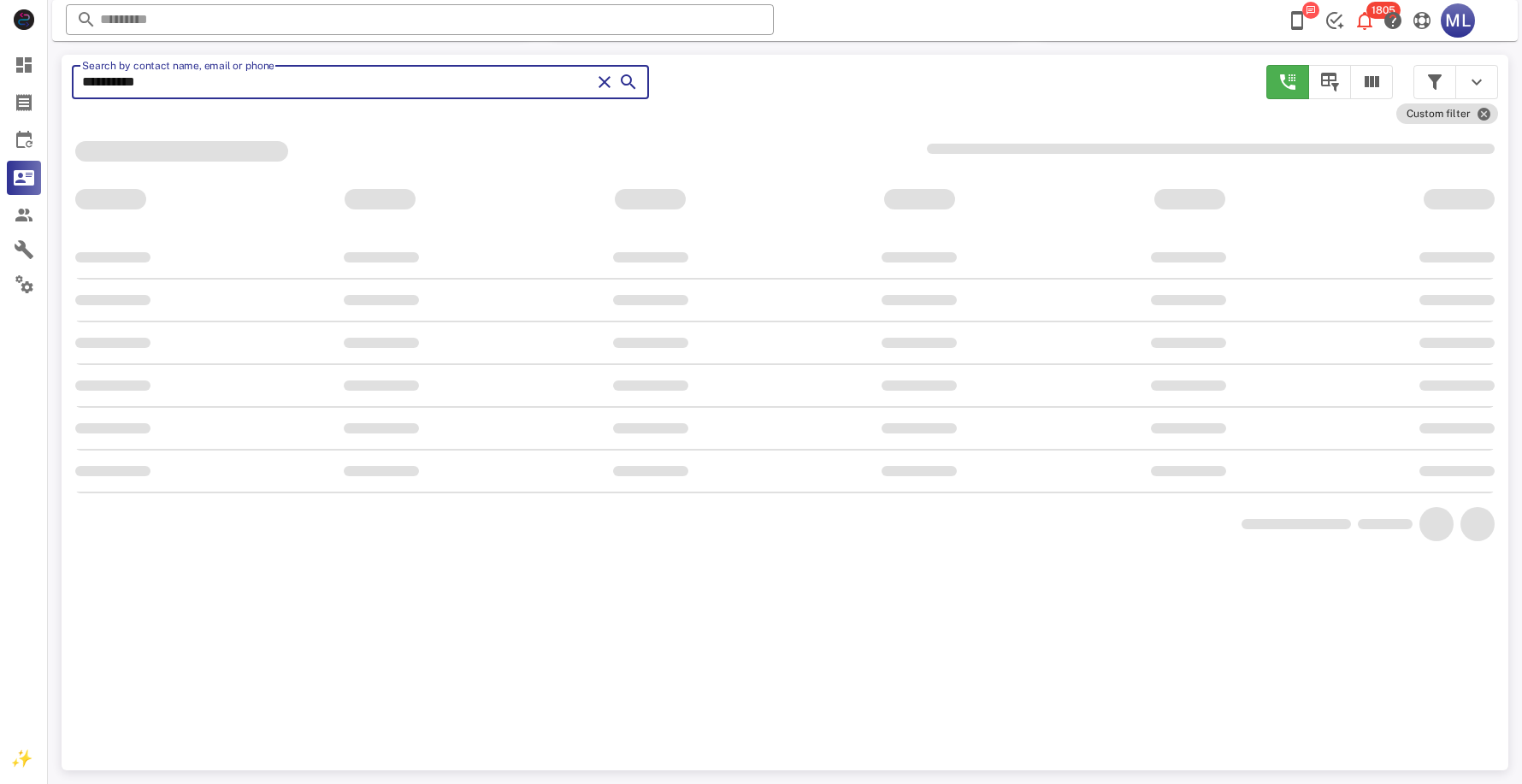 type on "**********" 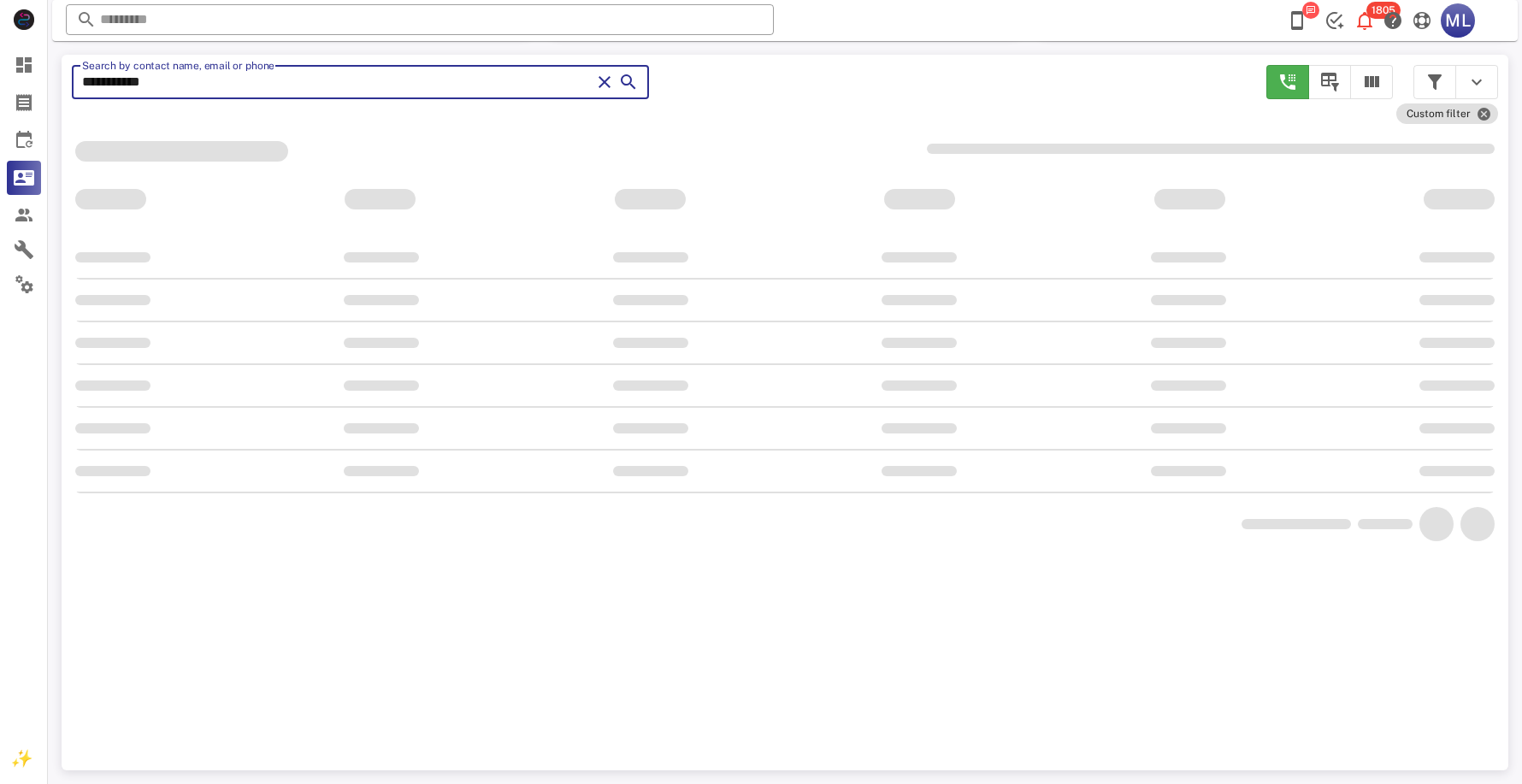 scroll, scrollTop: 324, scrollLeft: 0, axis: vertical 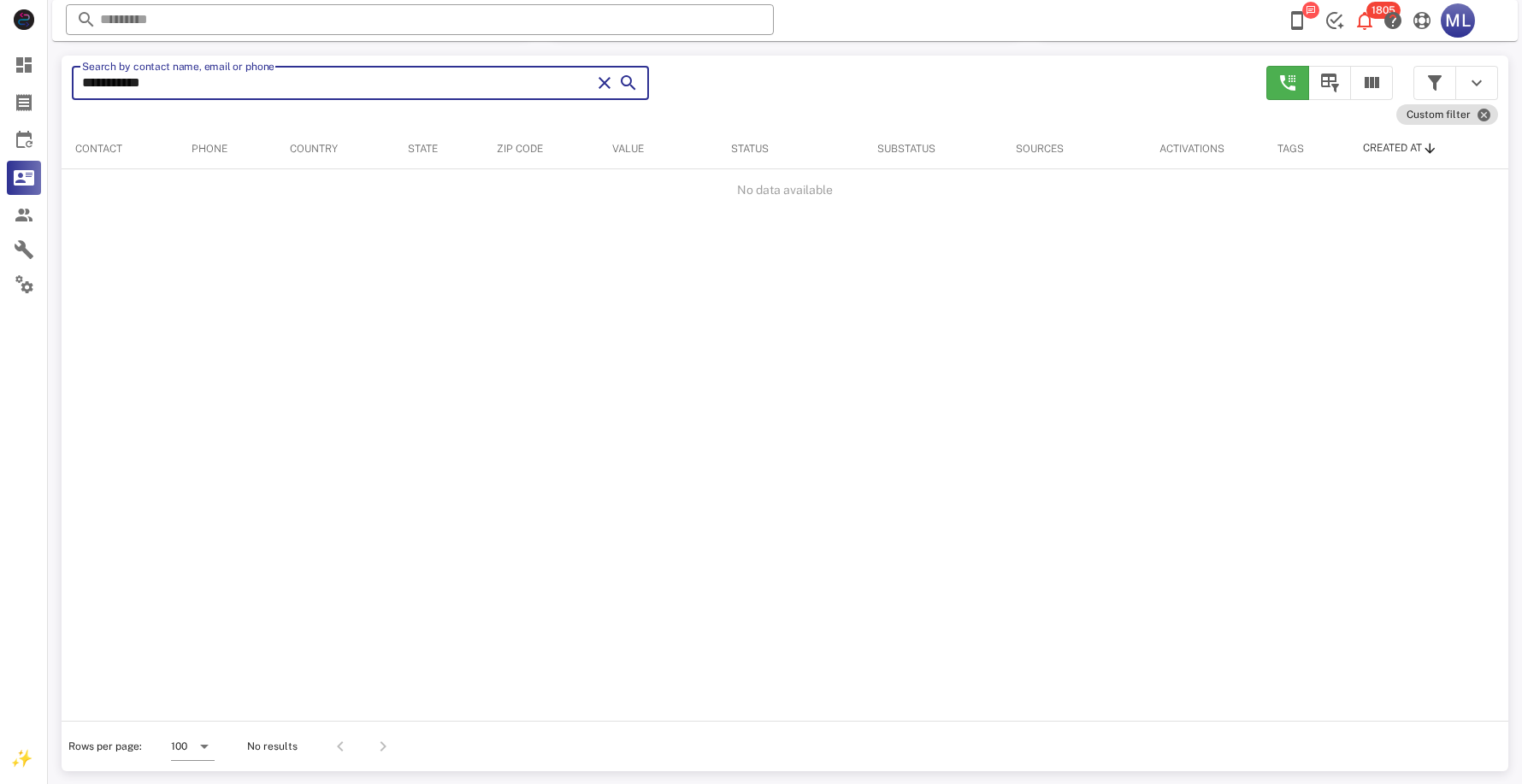 click at bounding box center (628, 83) 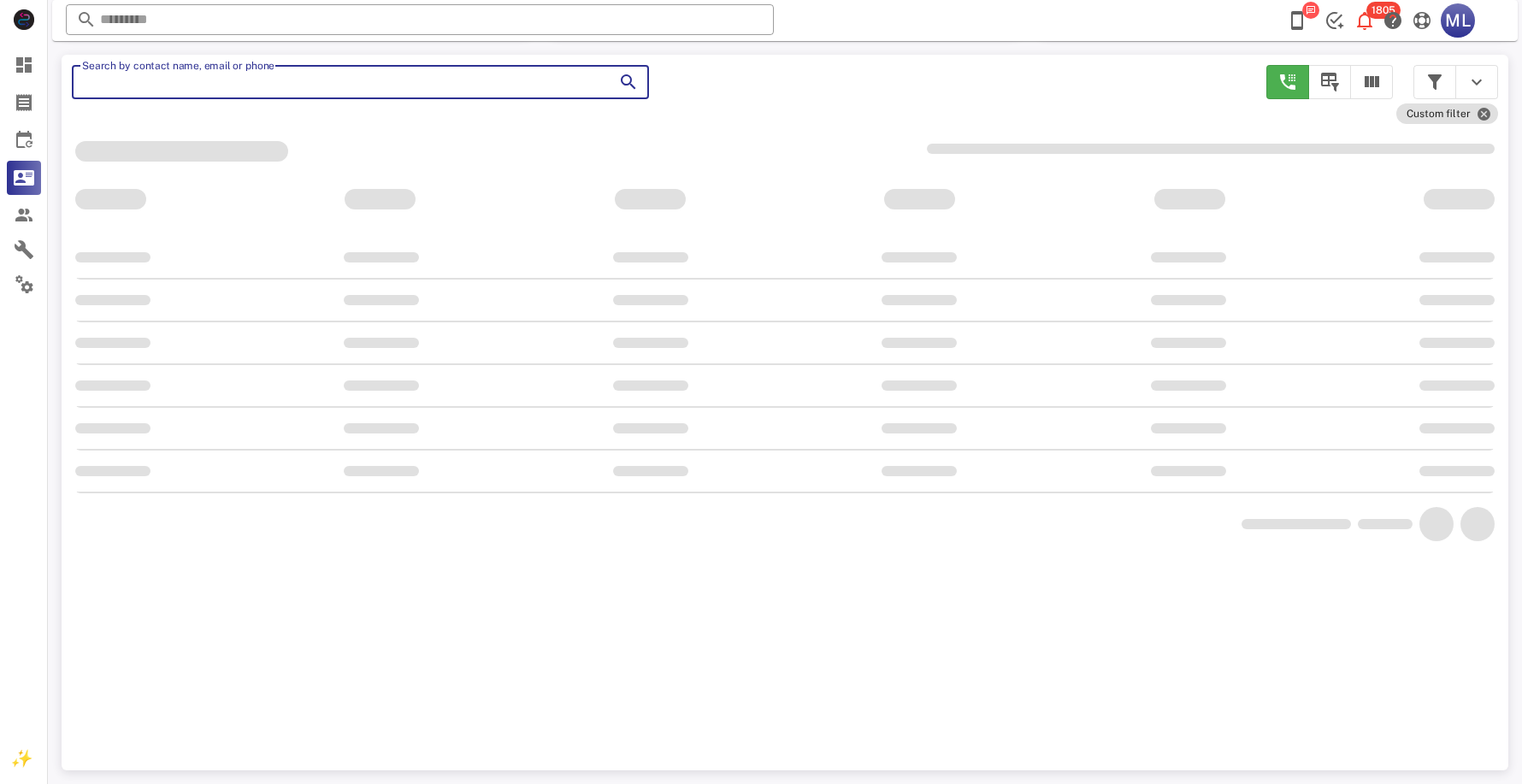 scroll, scrollTop: 304, scrollLeft: 0, axis: vertical 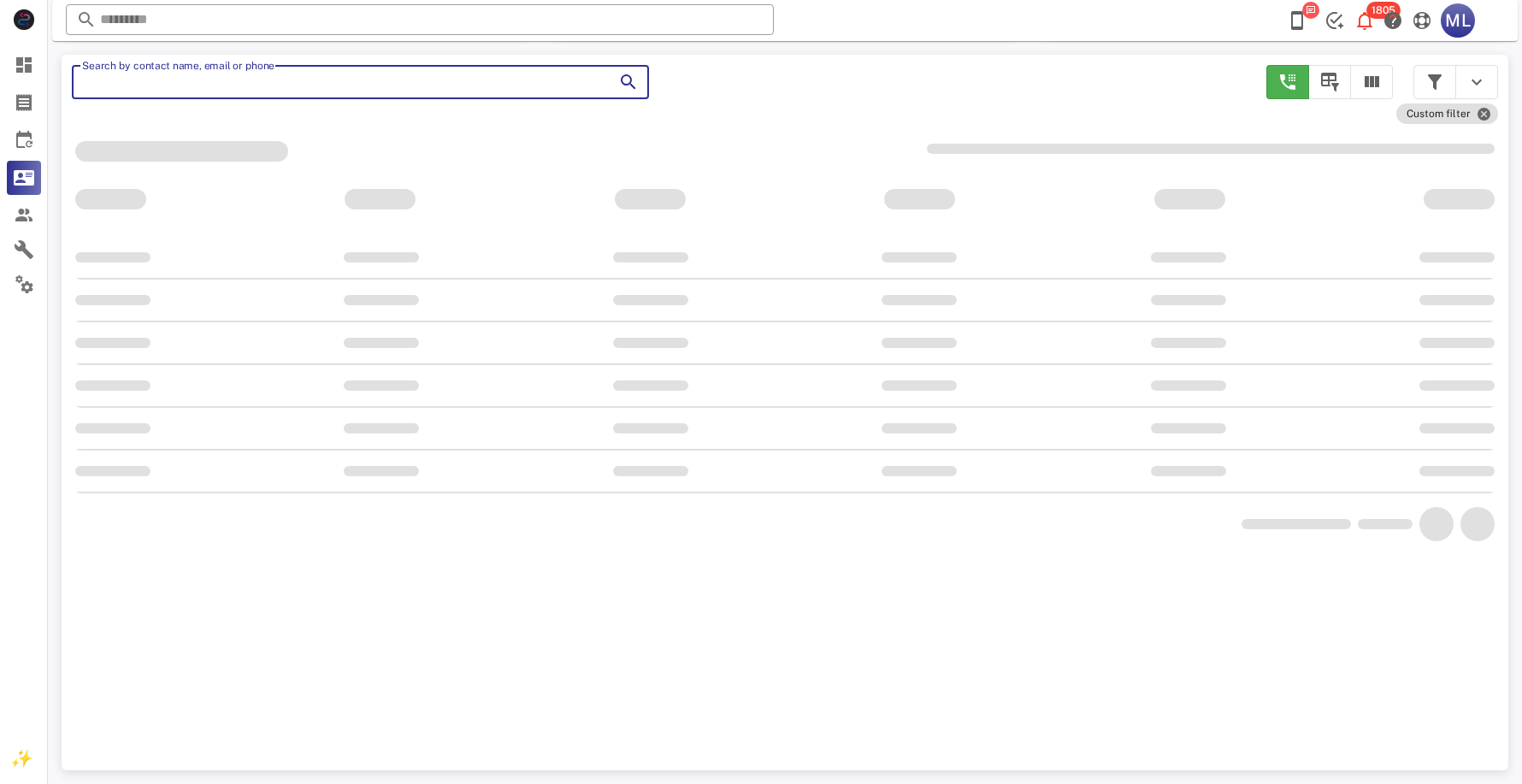 type on "*" 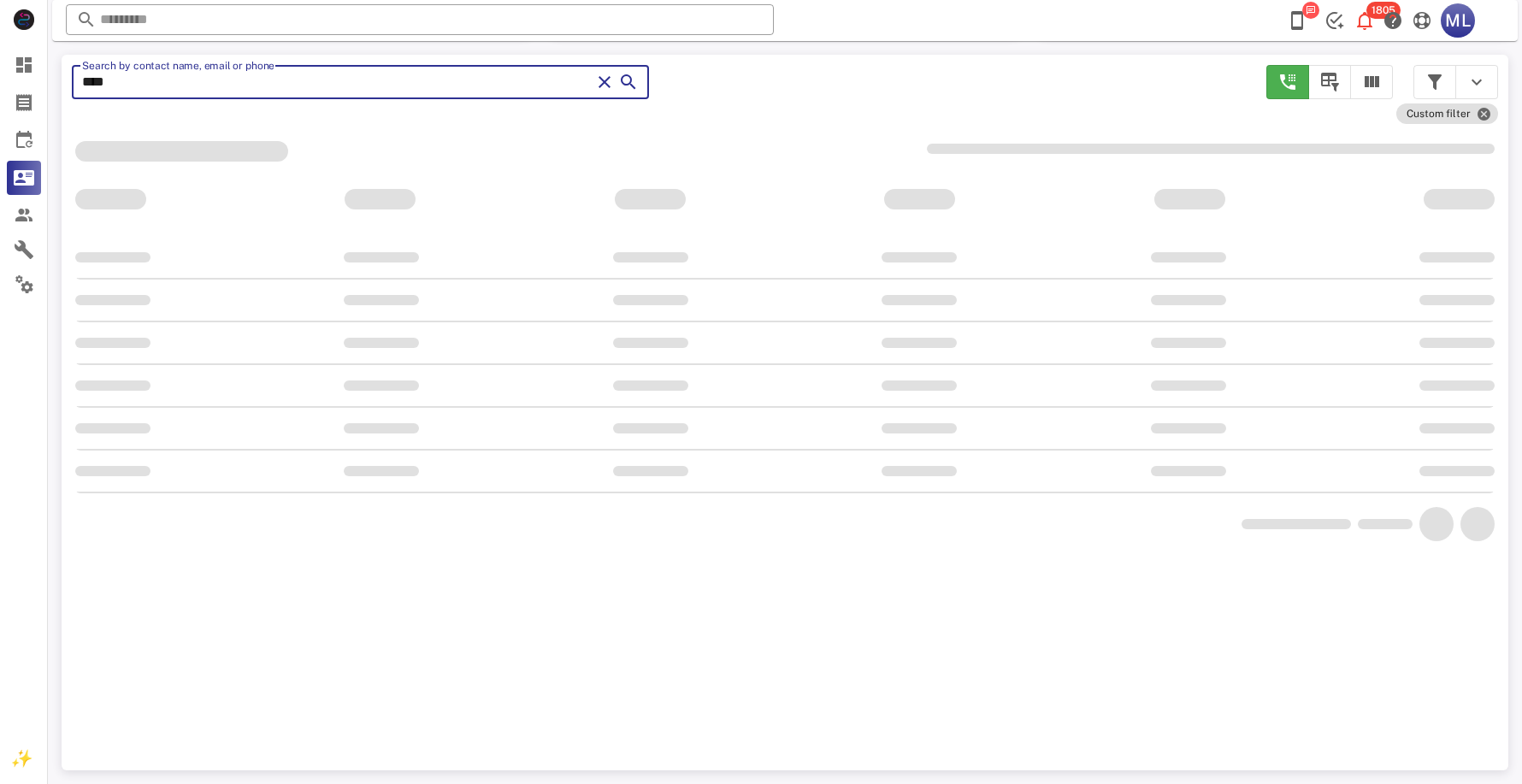 type on "*****" 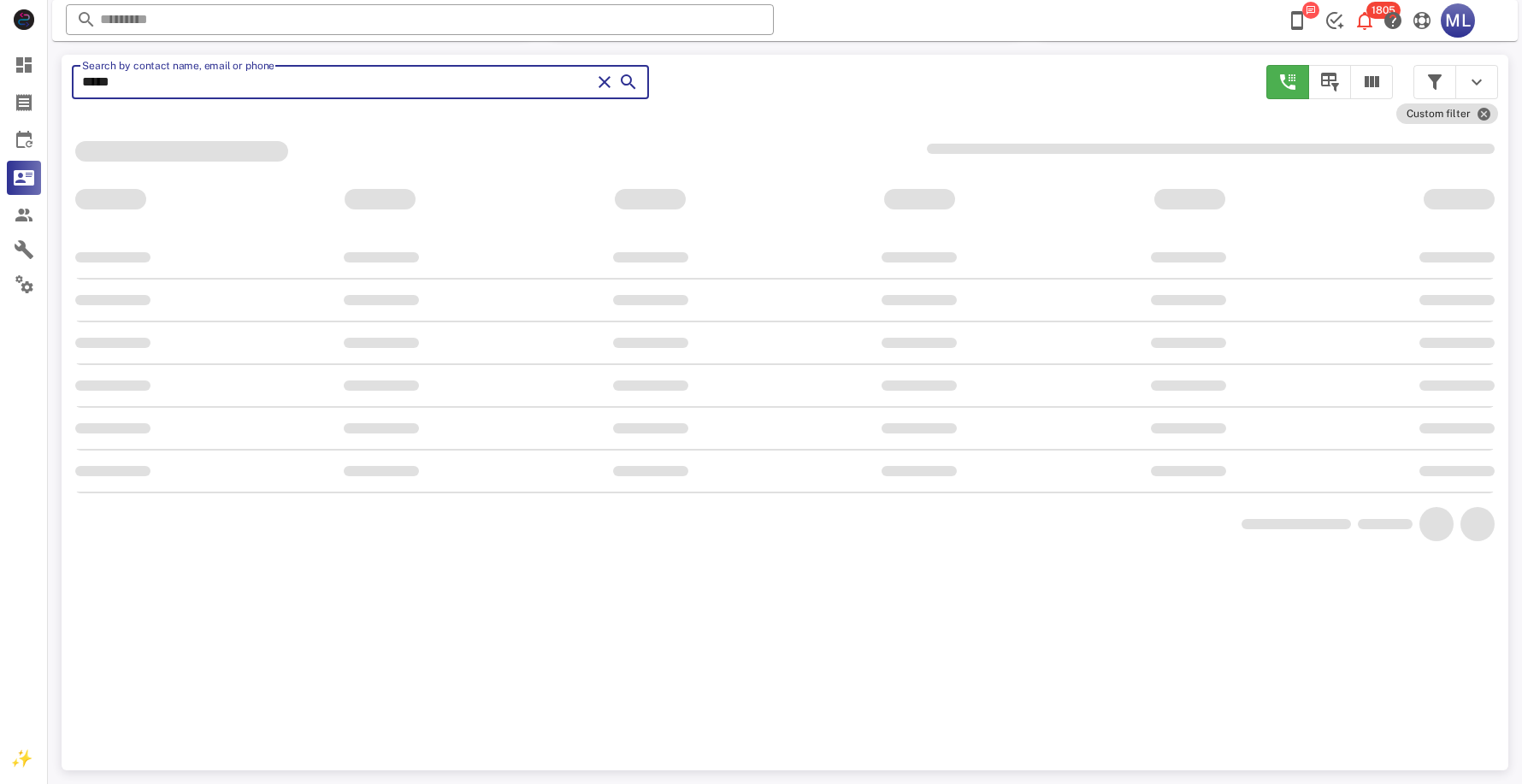 scroll, scrollTop: 324, scrollLeft: 0, axis: vertical 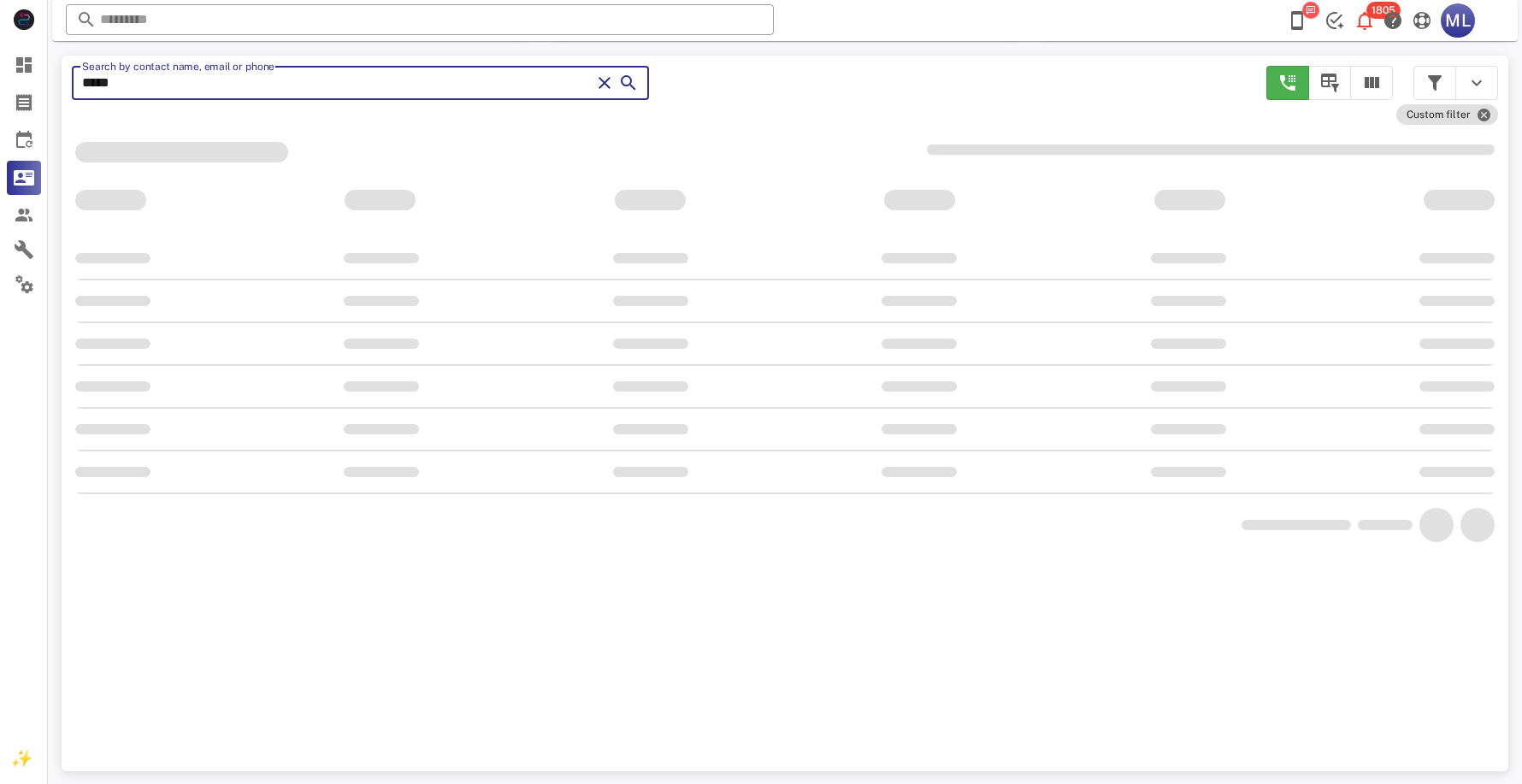 click at bounding box center [628, 83] 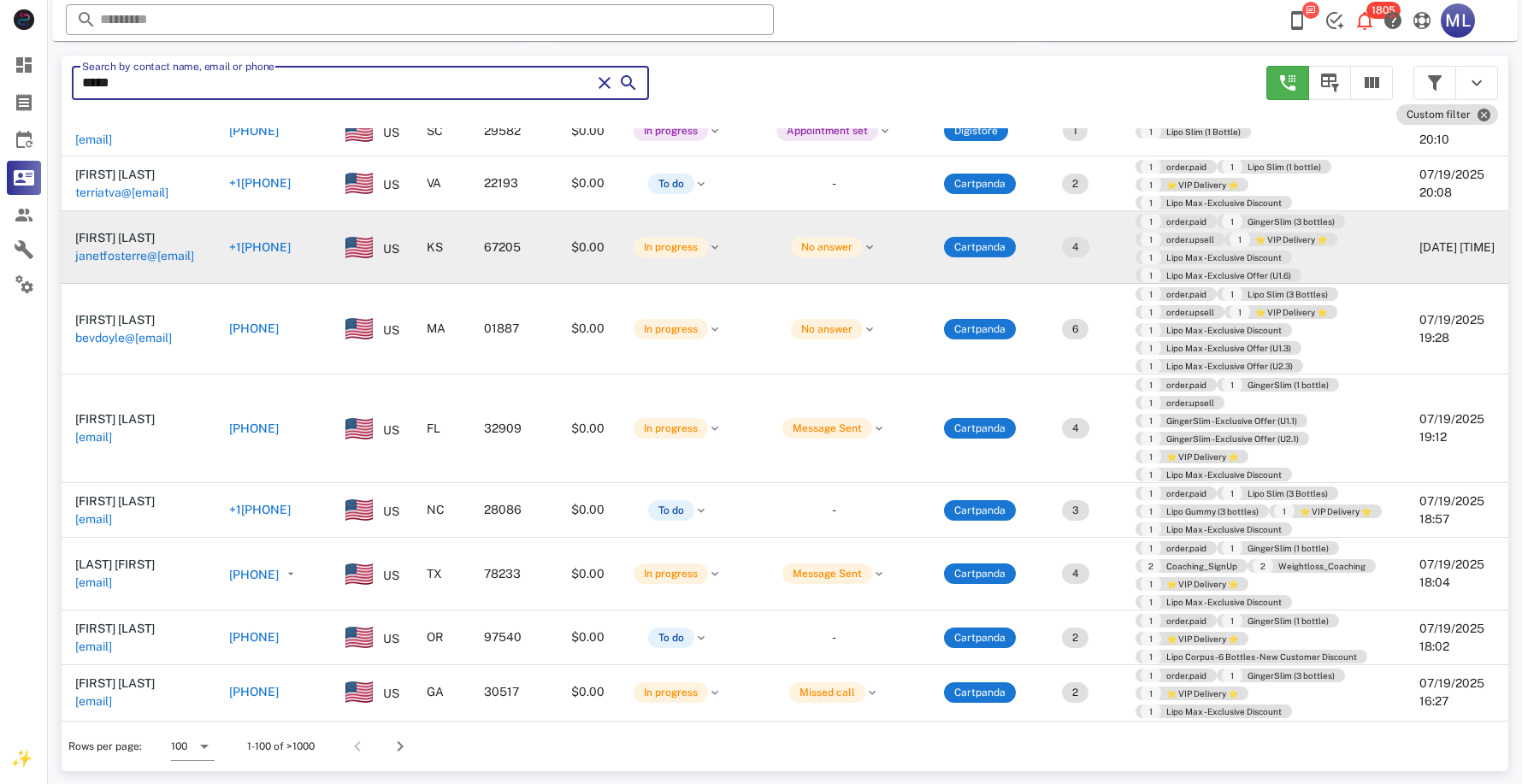 scroll, scrollTop: 6895, scrollLeft: 0, axis: vertical 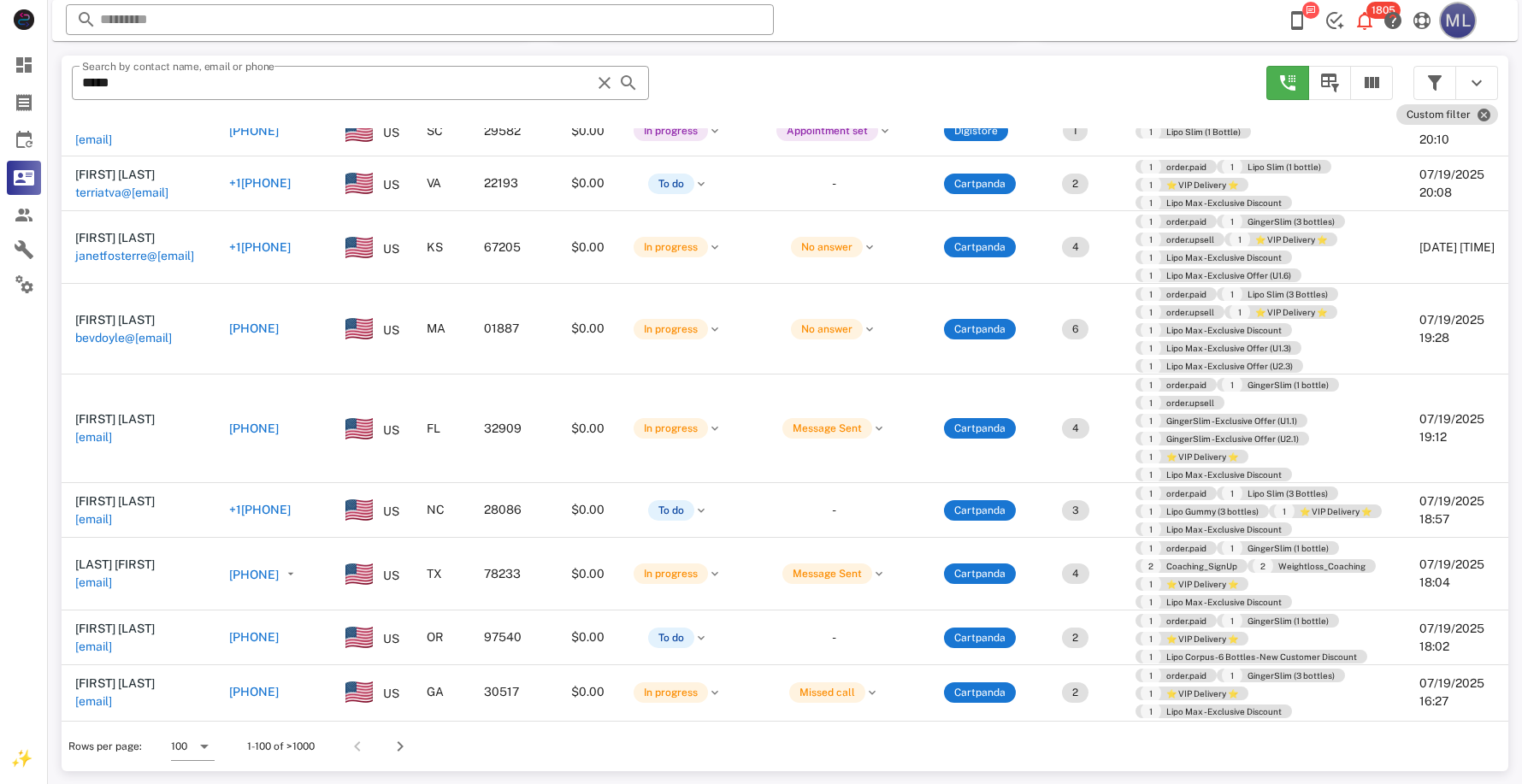 click on "ML" at bounding box center (1458, 21) 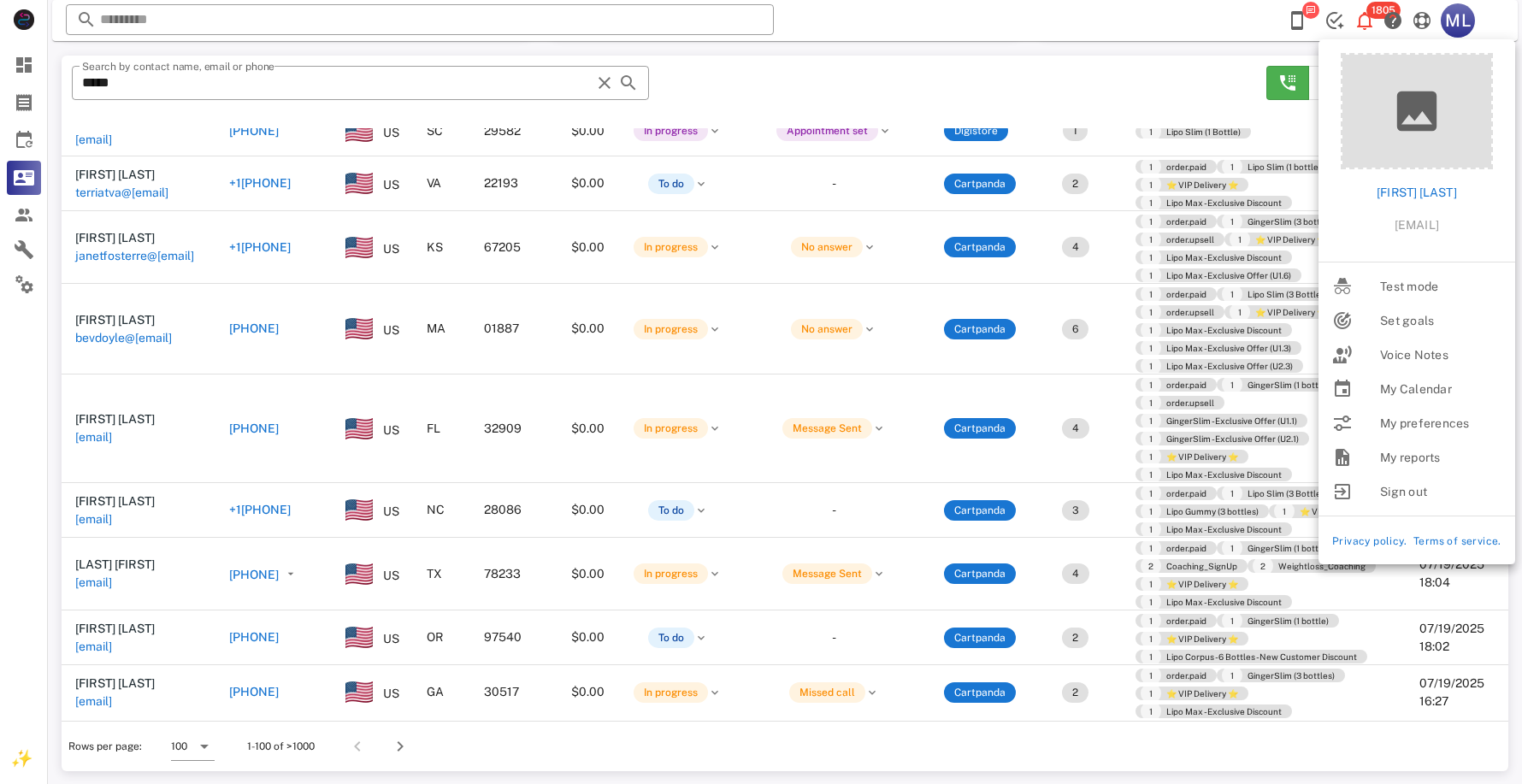 click on "​ Search by contact name, email or phone *****" at bounding box center (658, 91) 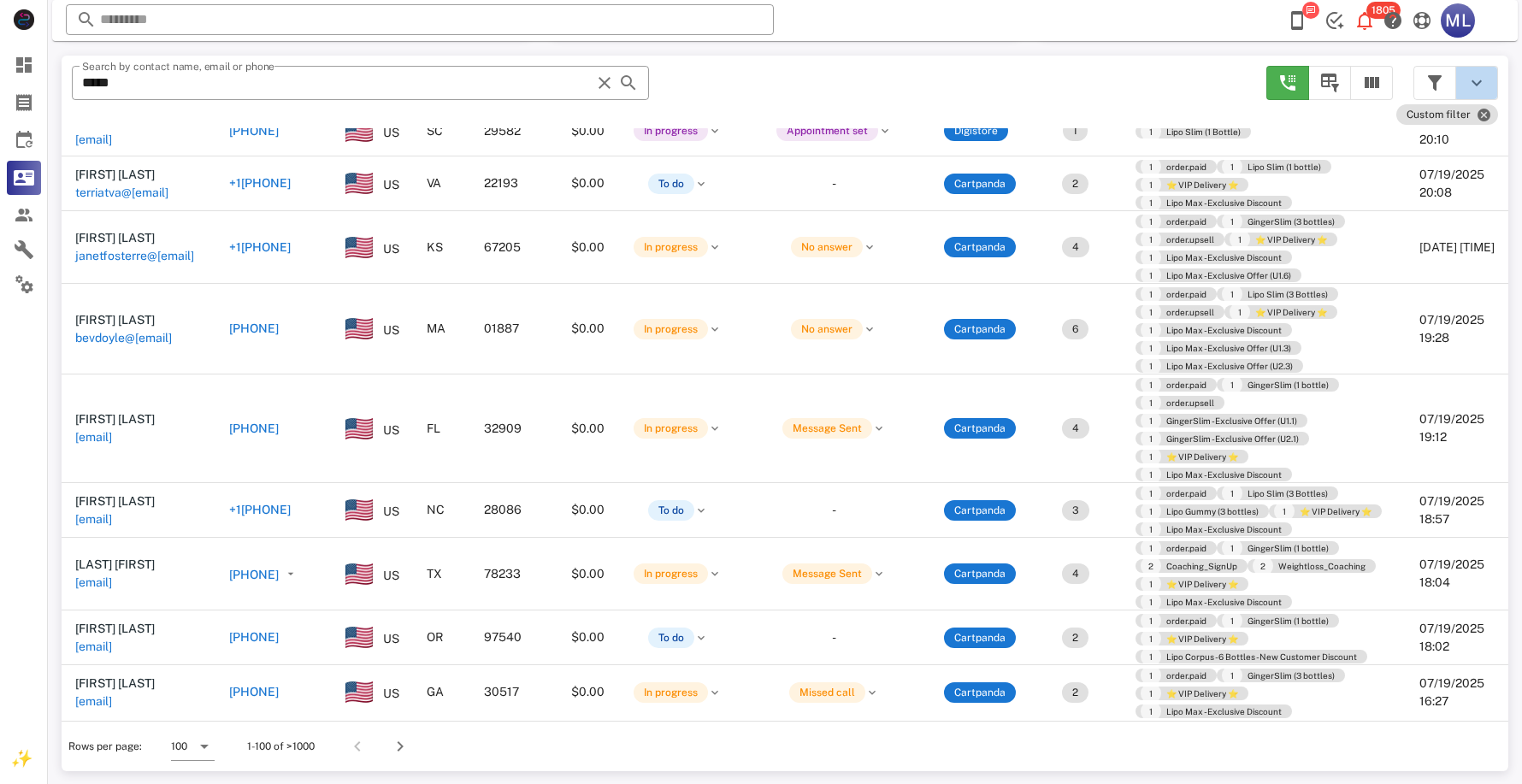 click at bounding box center [1477, 83] 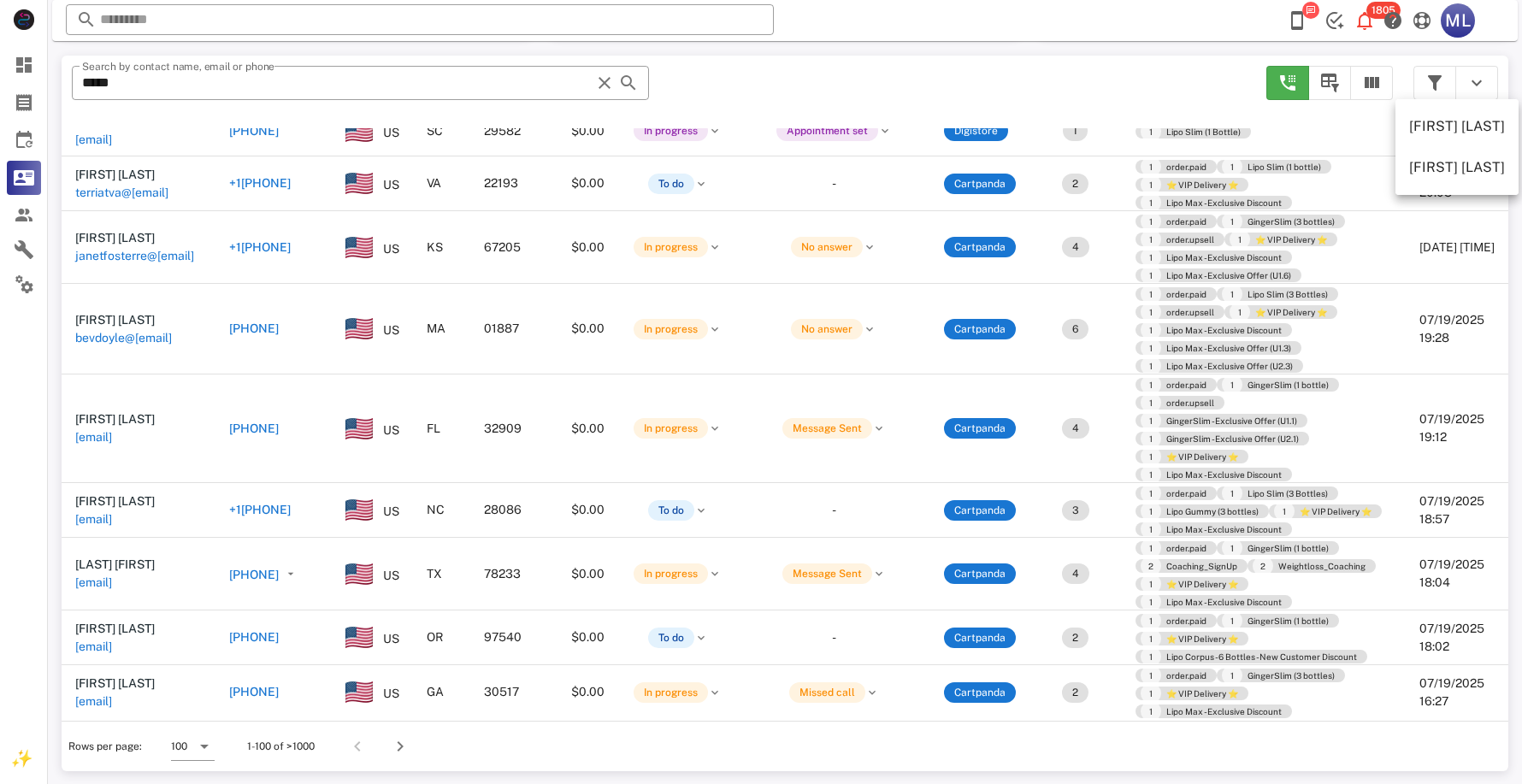 click on "​ Search by contact name, email or phone *****" at bounding box center [658, 91] 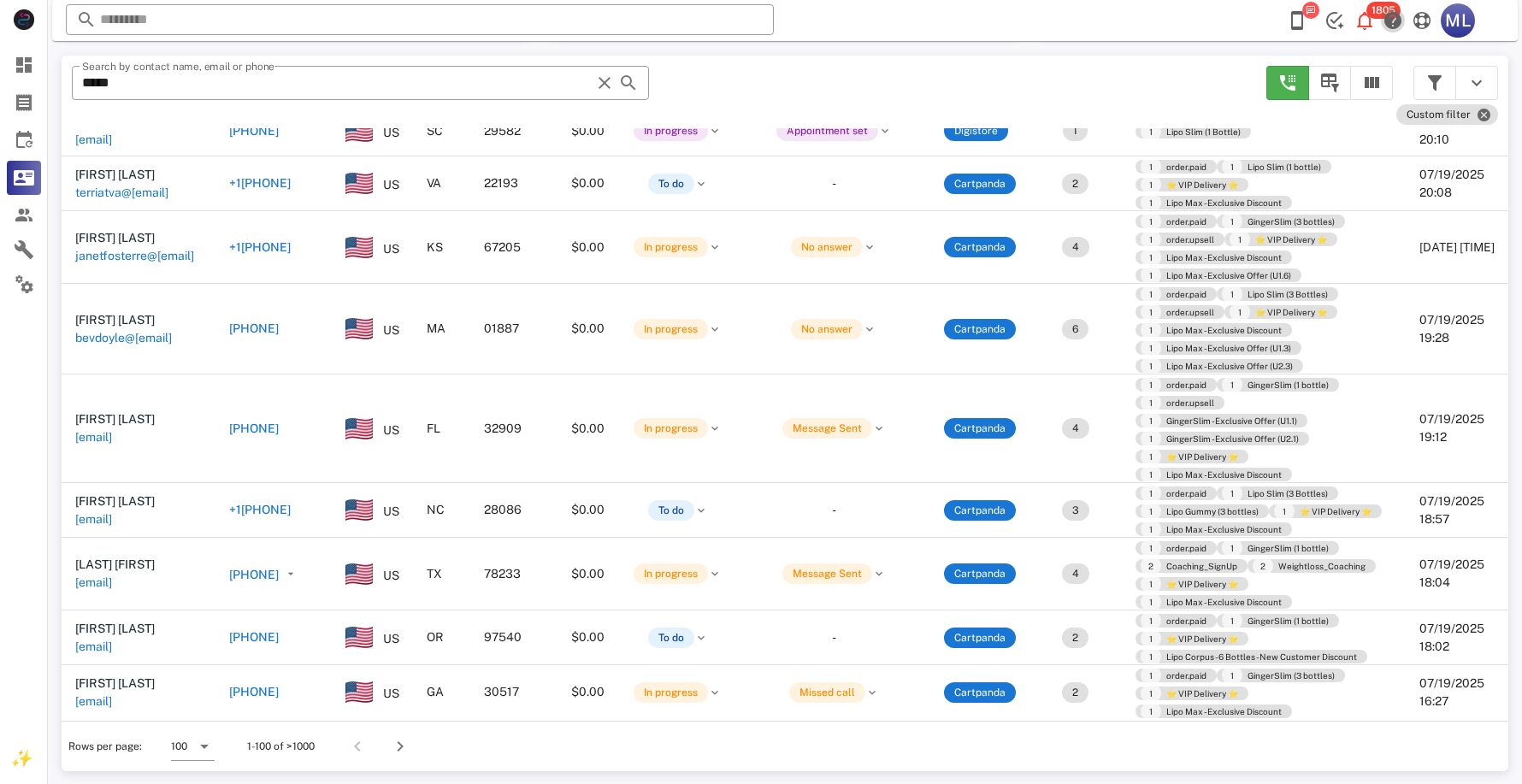 click at bounding box center (1393, 21) 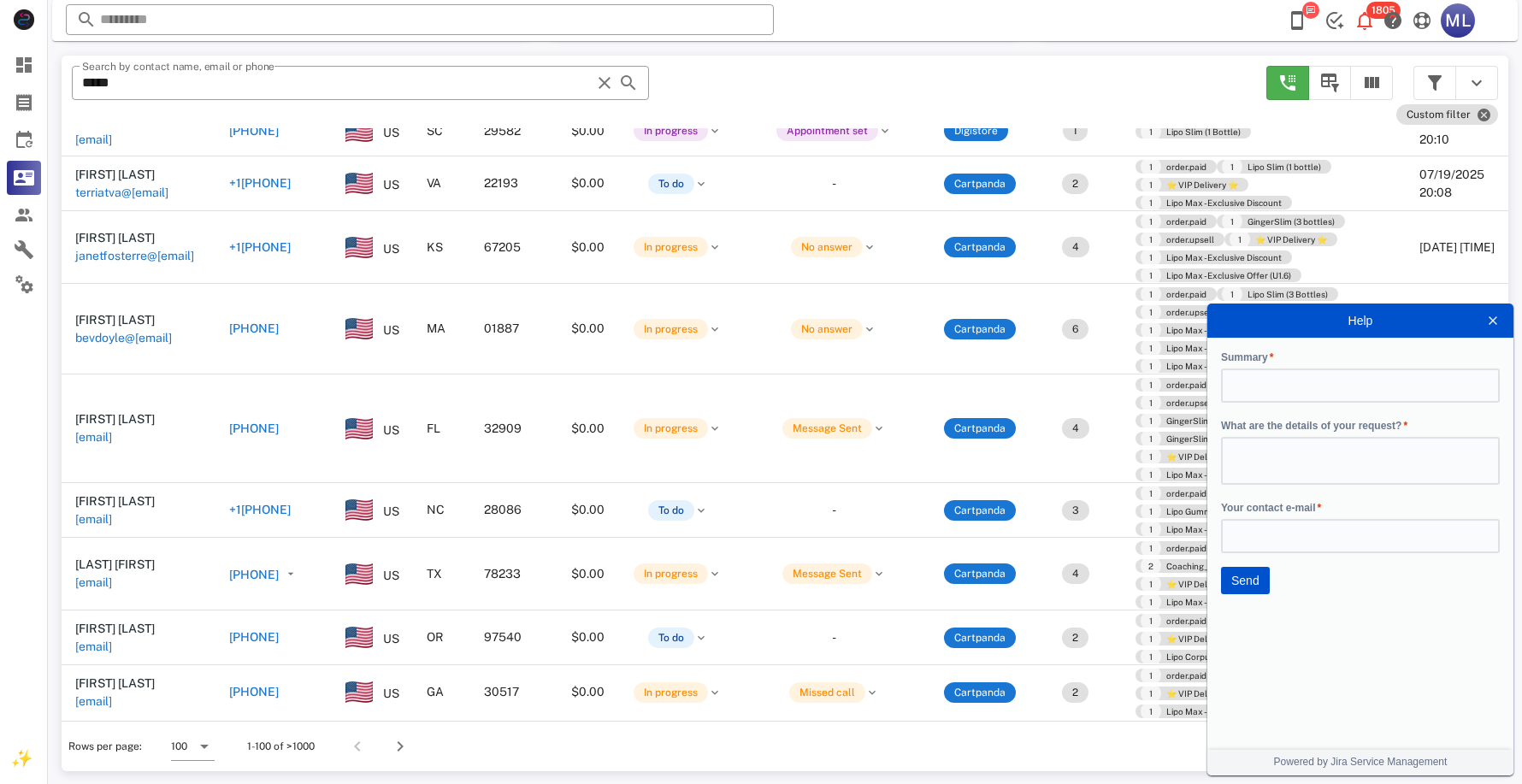 drag, startPoint x: 1081, startPoint y: 61, endPoint x: 1138, endPoint y: 69, distance: 57.55867 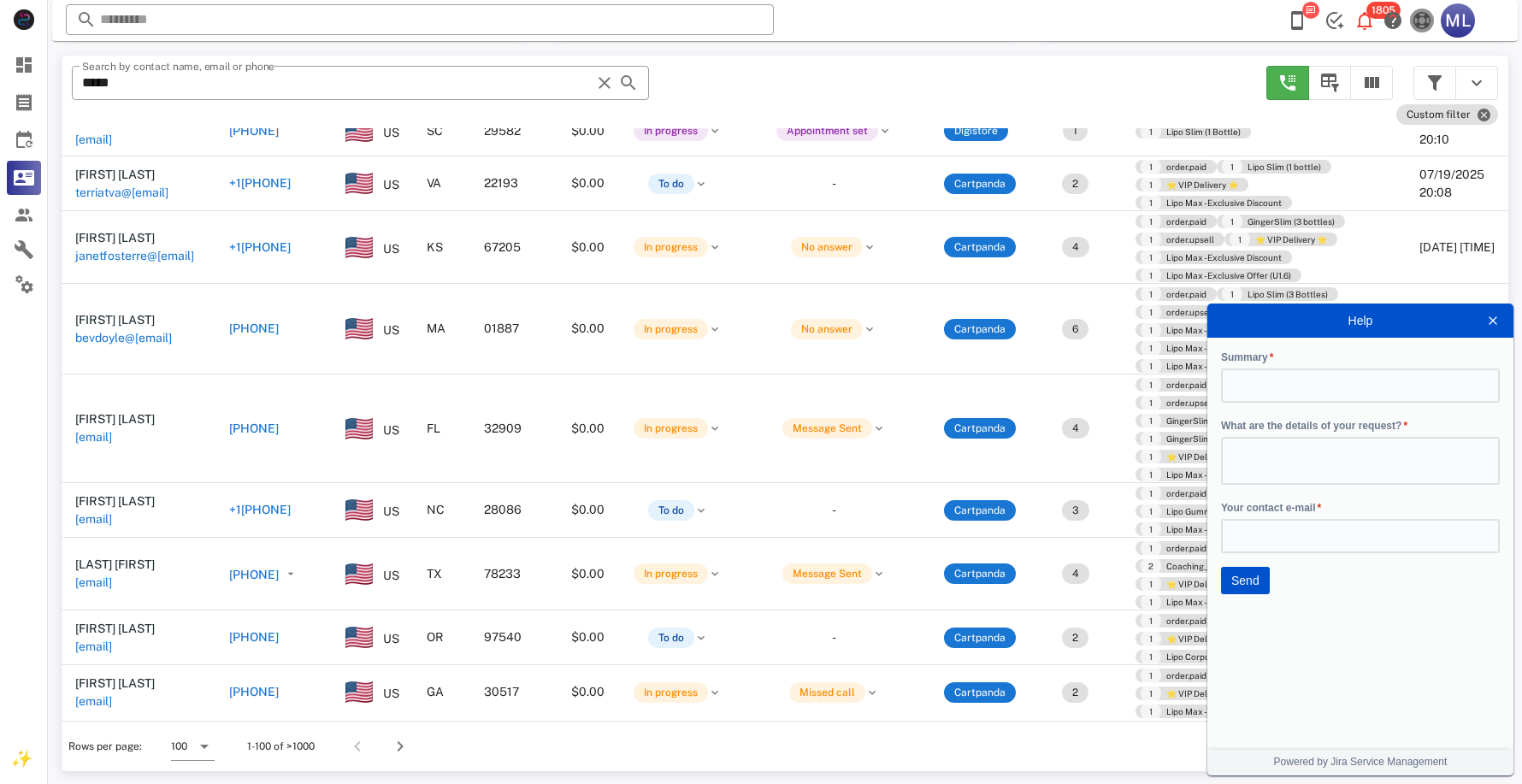 click at bounding box center [1422, 21] 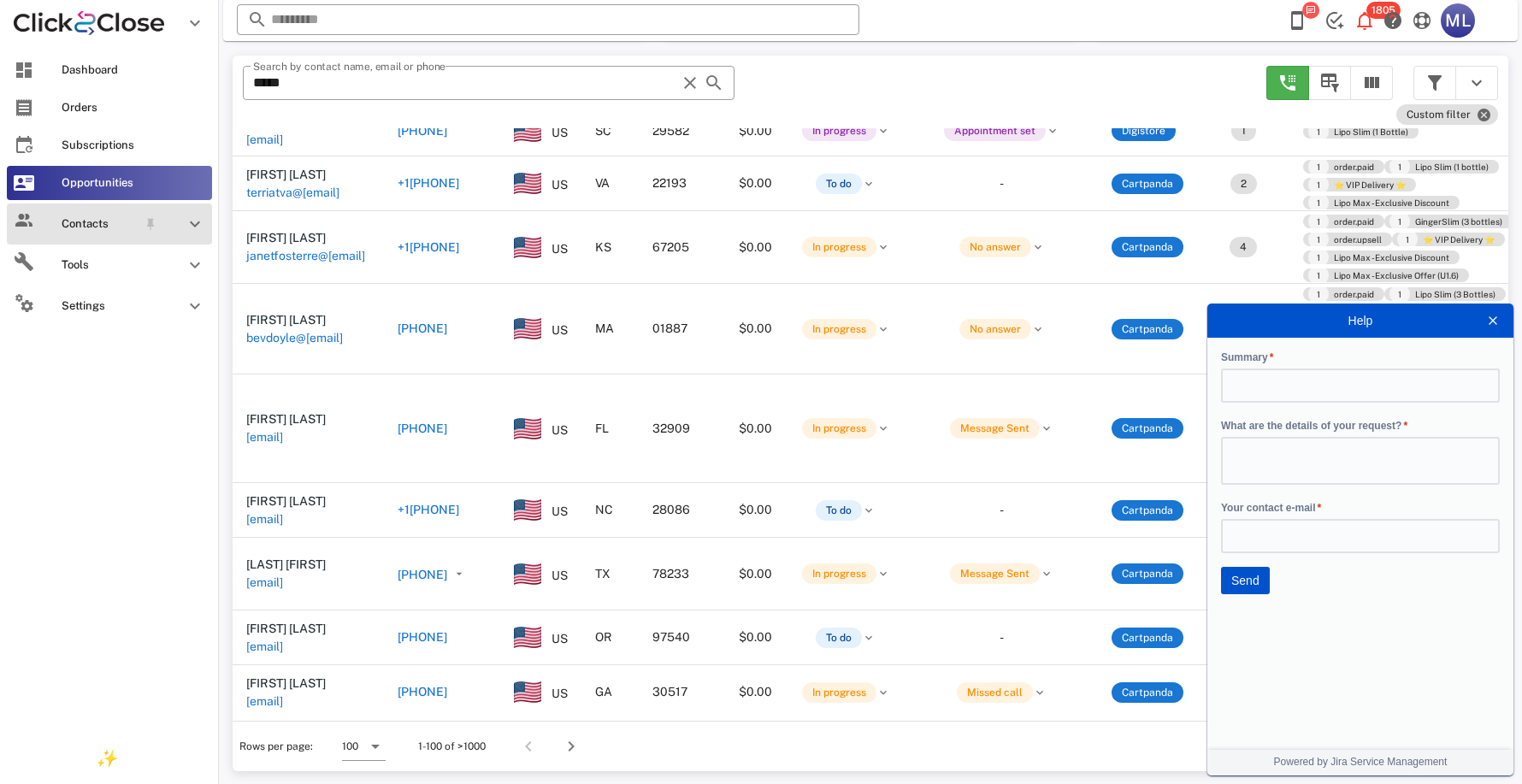 click on "Contacts" at bounding box center [99, 224] 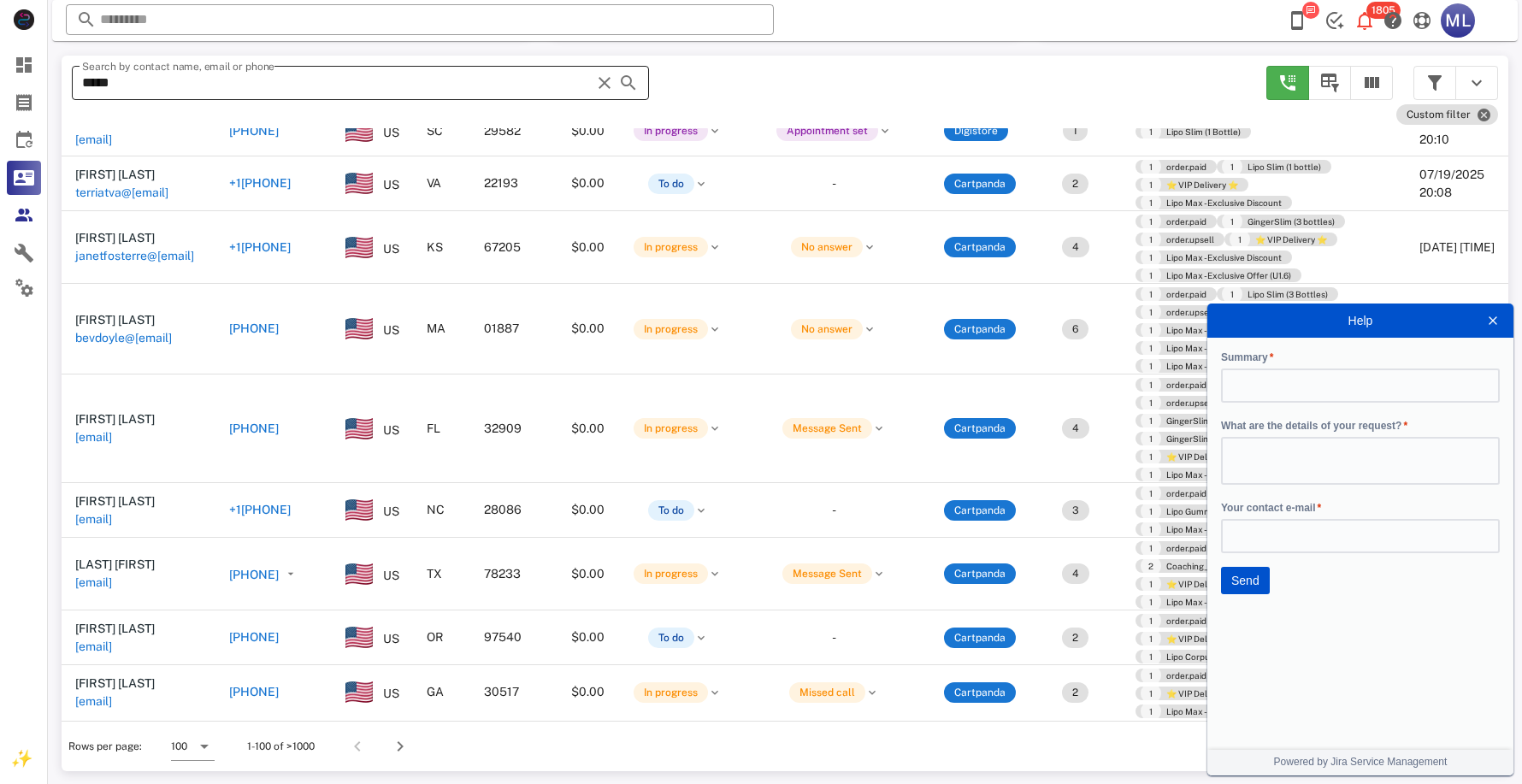 click on "*****" at bounding box center [336, 83] 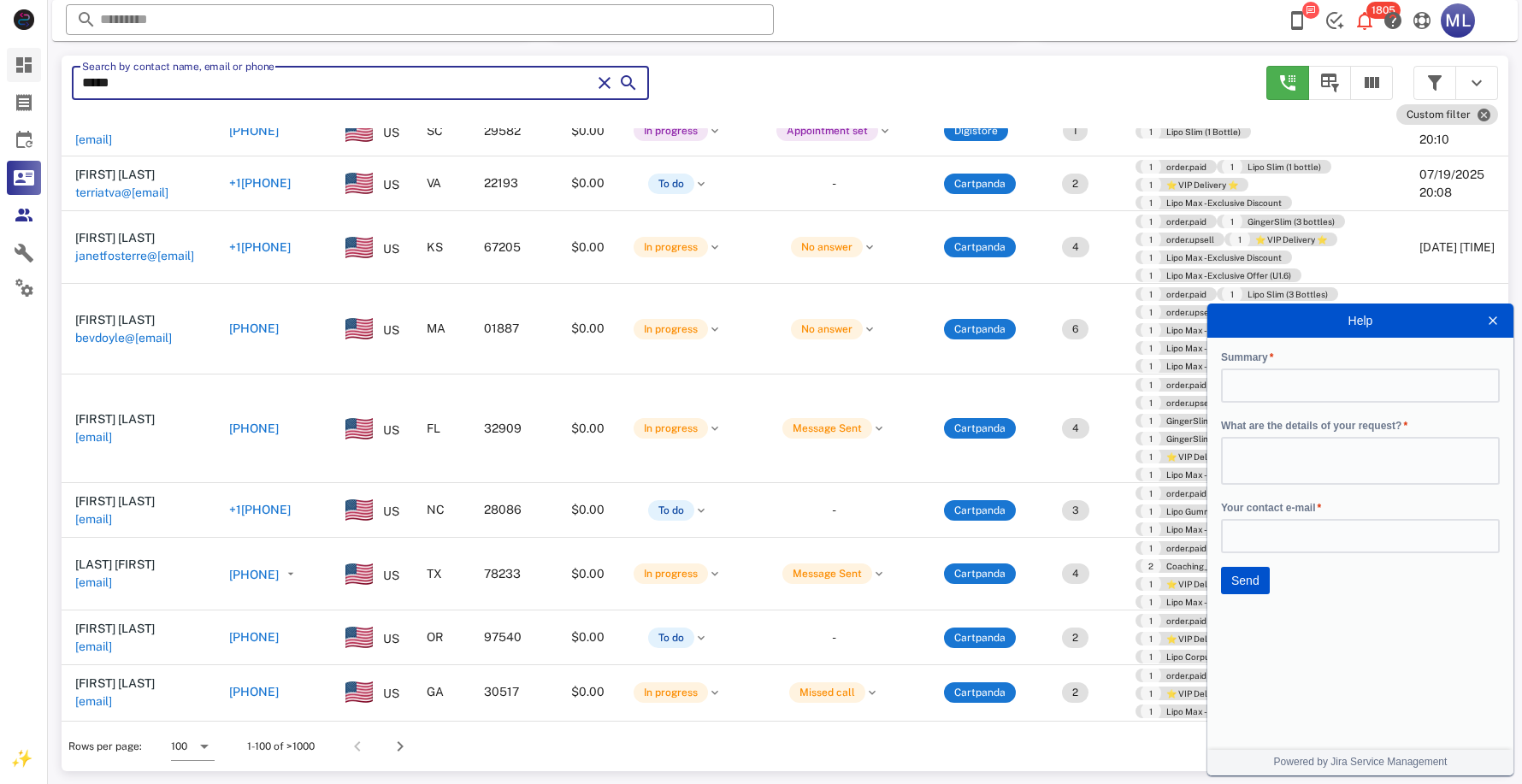 drag, startPoint x: 274, startPoint y: 84, endPoint x: 14, endPoint y: 68, distance: 260.4918 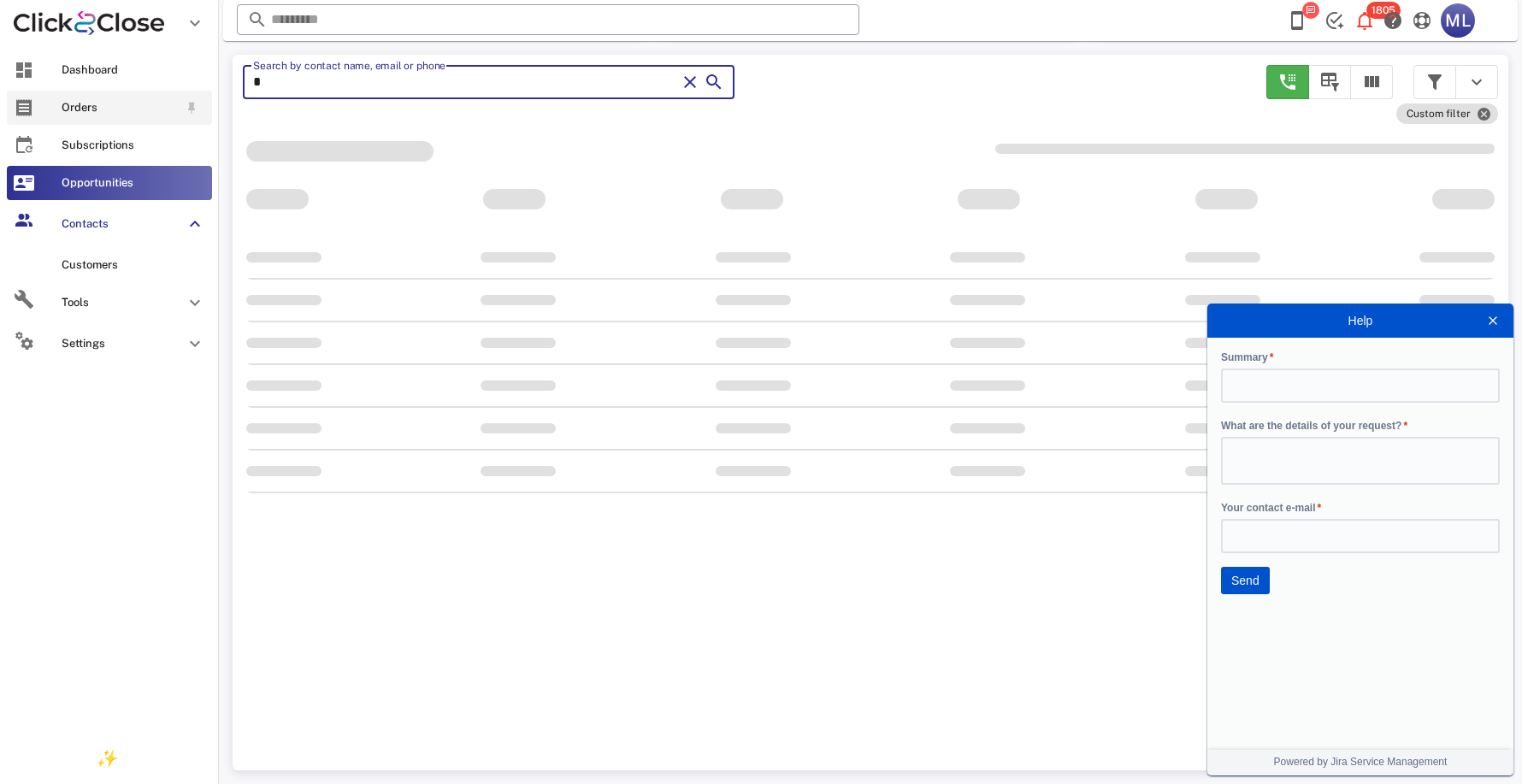 scroll, scrollTop: 304, scrollLeft: 0, axis: vertical 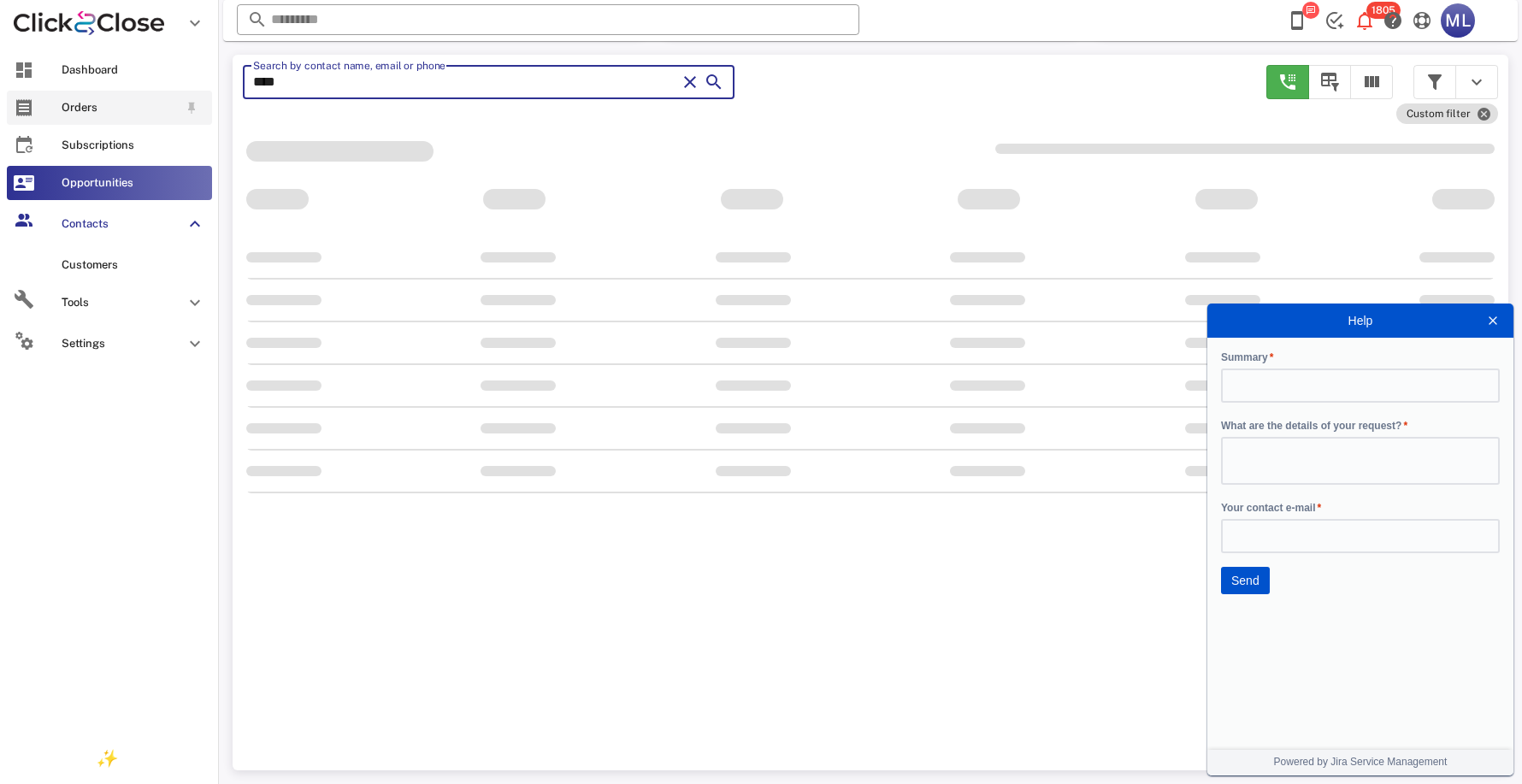 type on "*****" 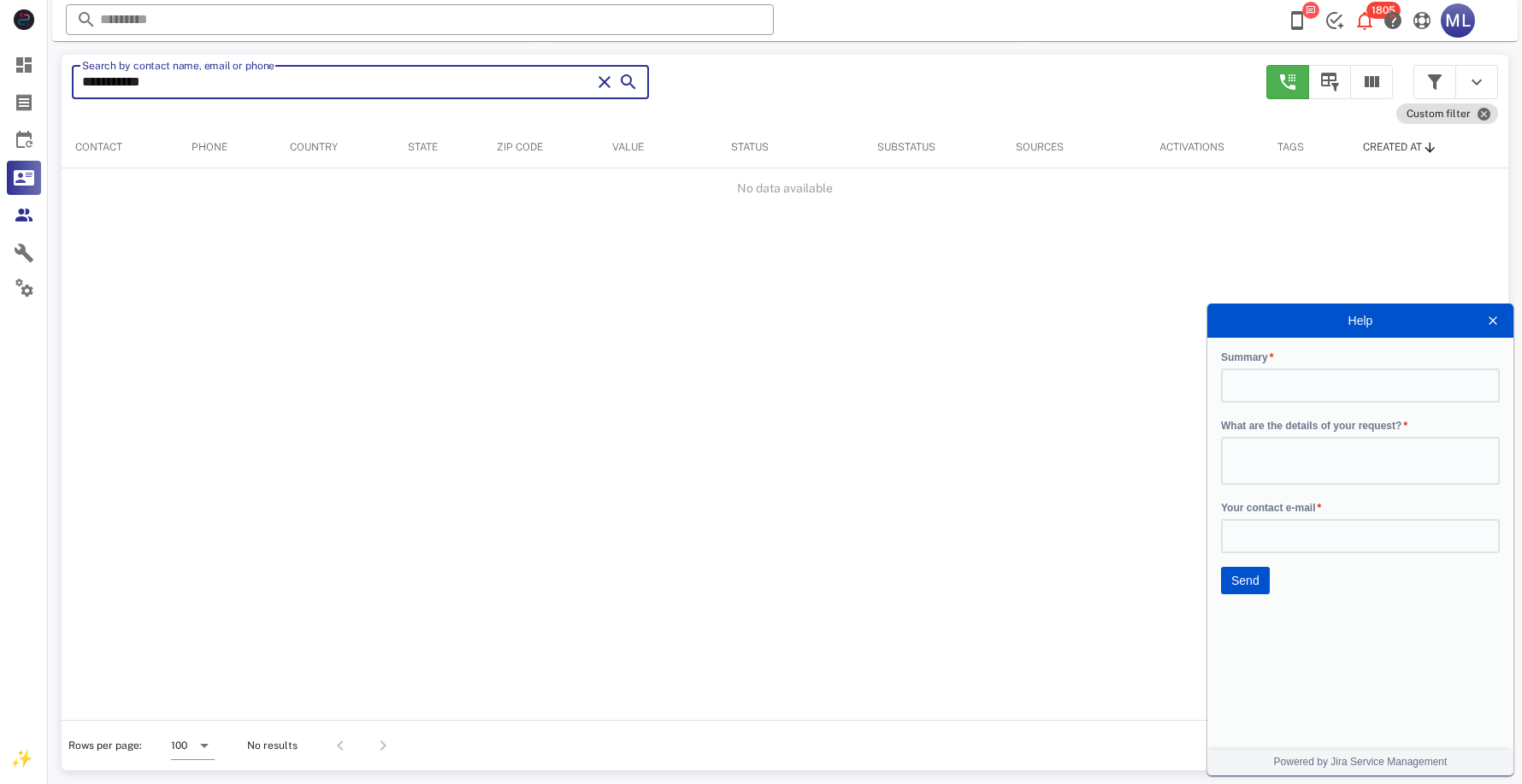 scroll, scrollTop: 322, scrollLeft: 0, axis: vertical 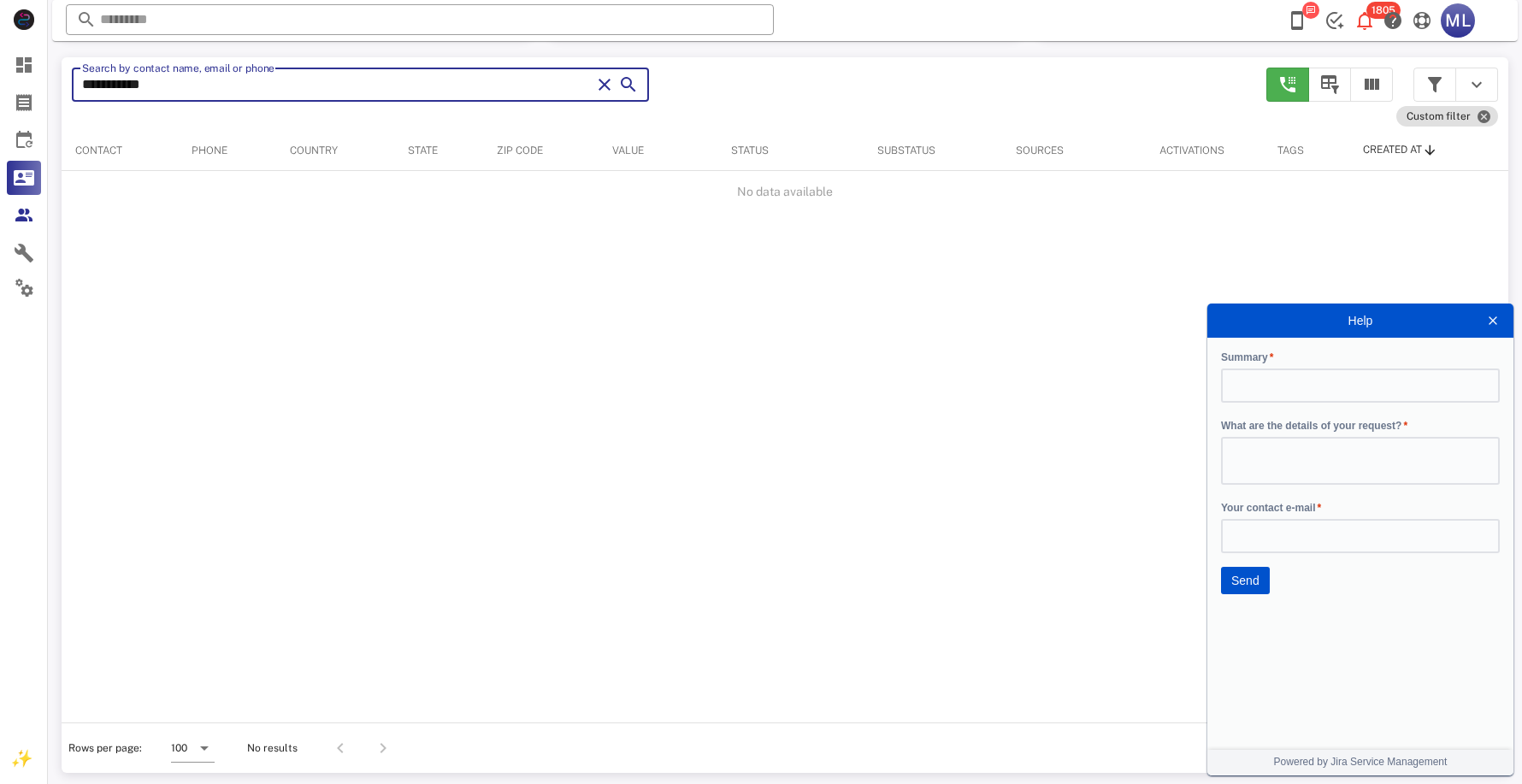 click on "**********" at bounding box center [336, 85] 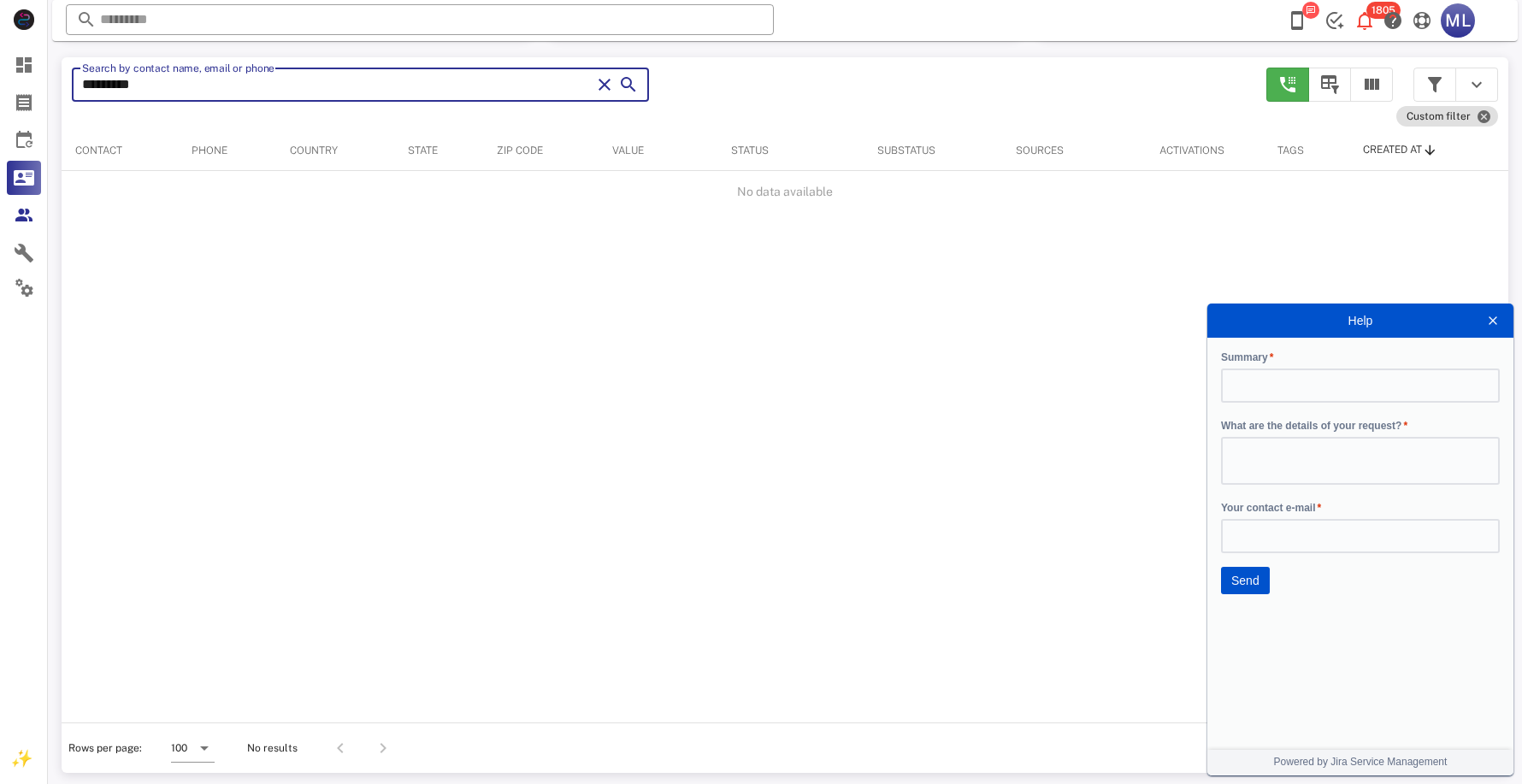scroll, scrollTop: 304, scrollLeft: 0, axis: vertical 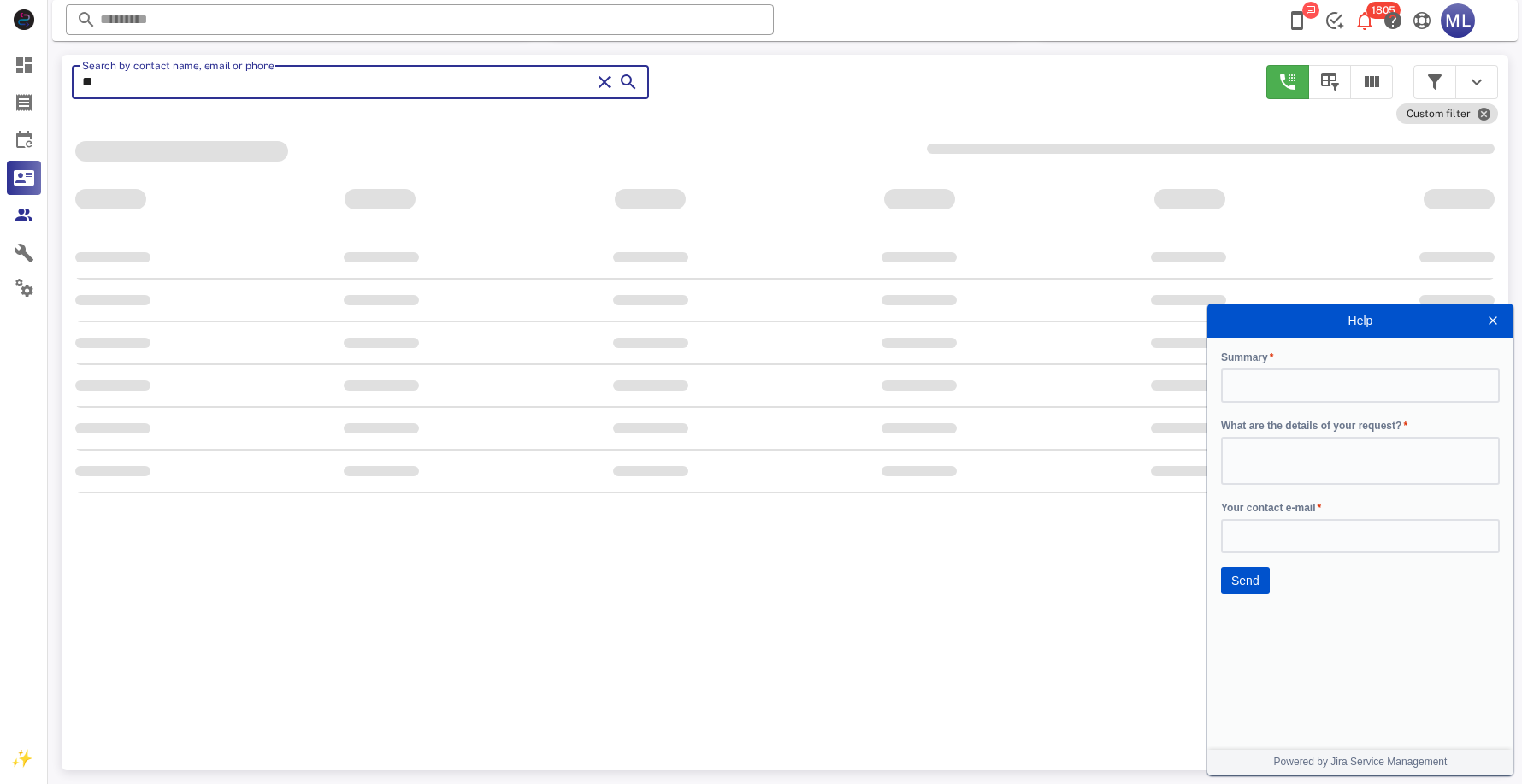 type on "*" 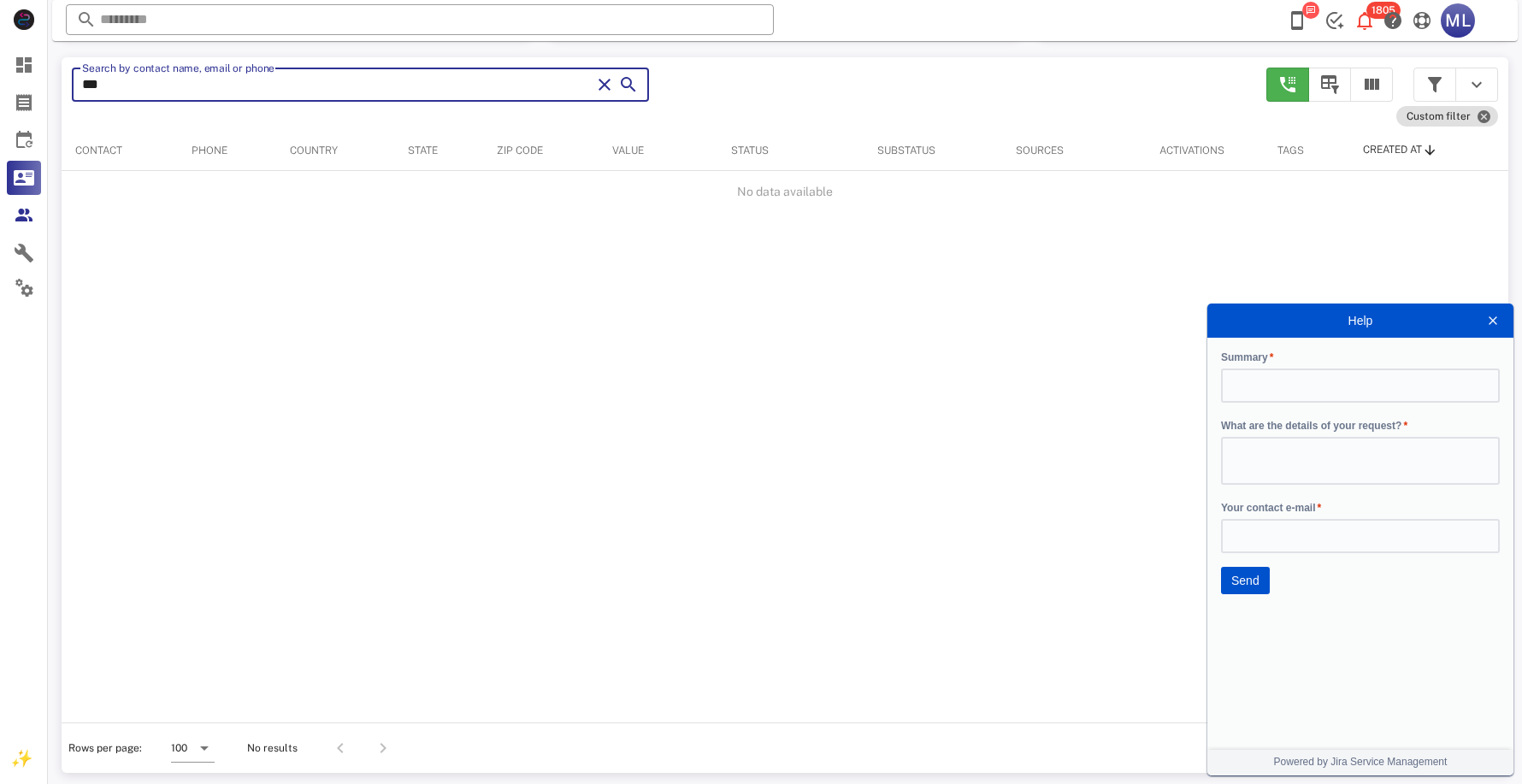 scroll, scrollTop: 304, scrollLeft: 0, axis: vertical 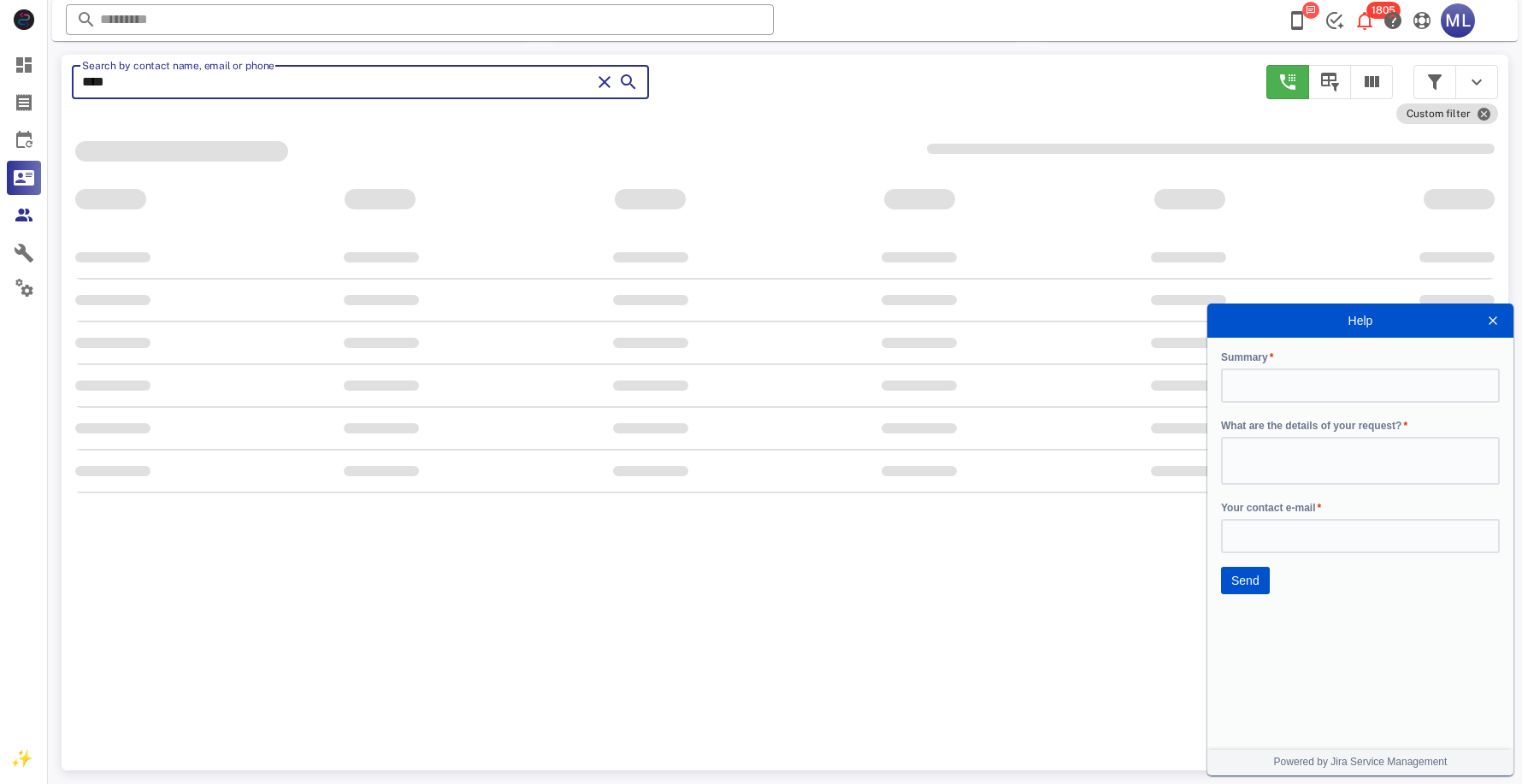 type on "*****" 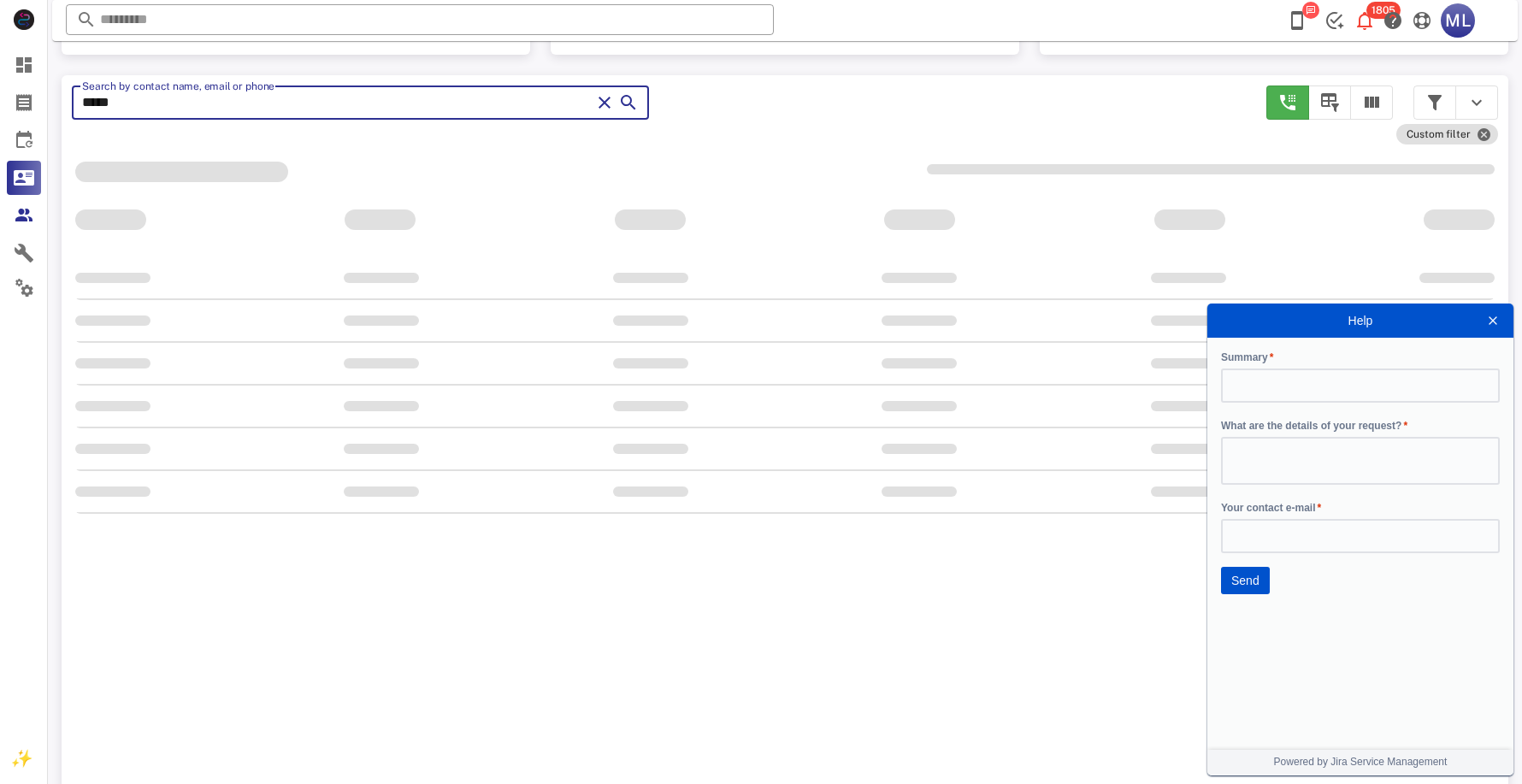 scroll, scrollTop: 322, scrollLeft: 0, axis: vertical 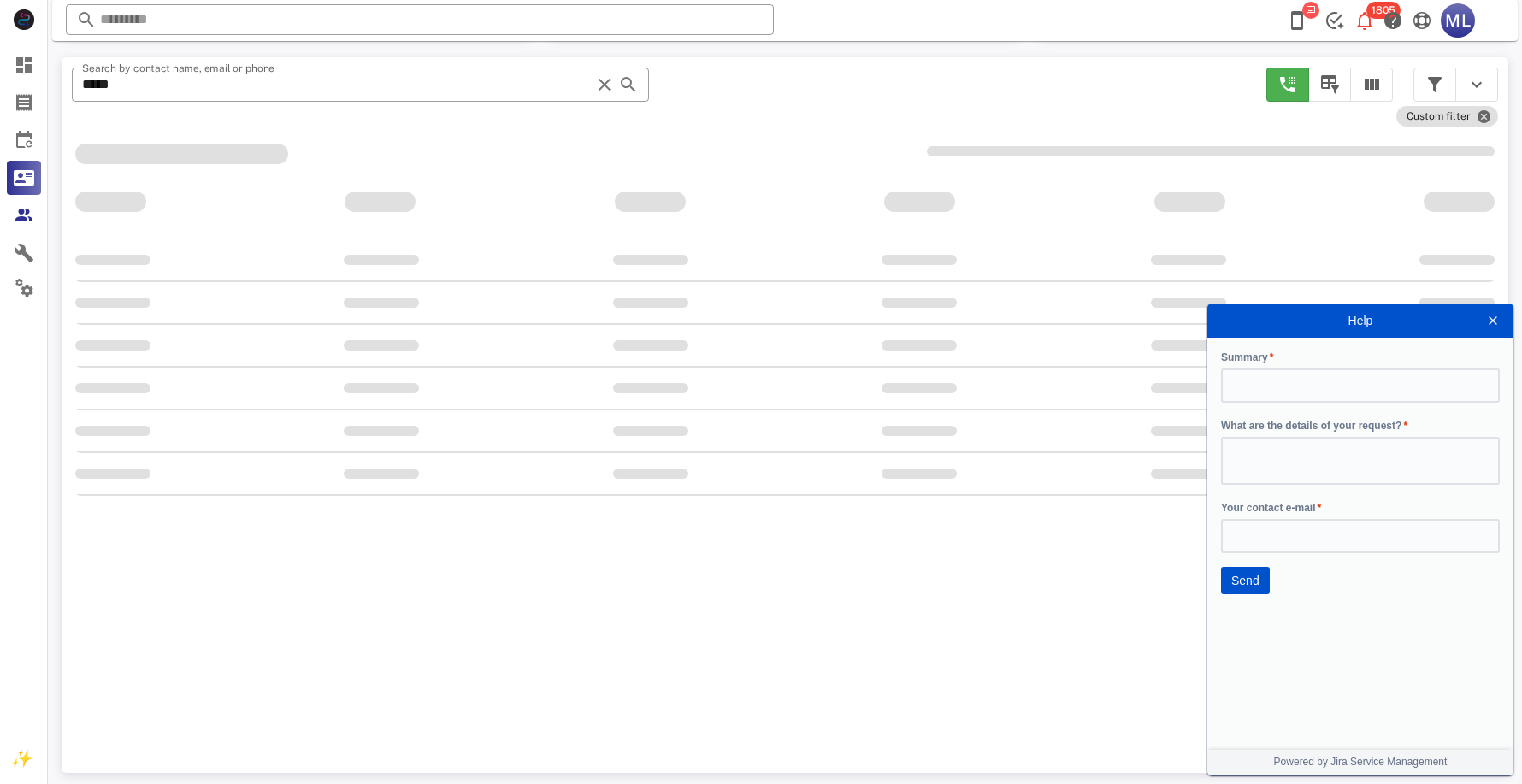 click at bounding box center (1493, 321) 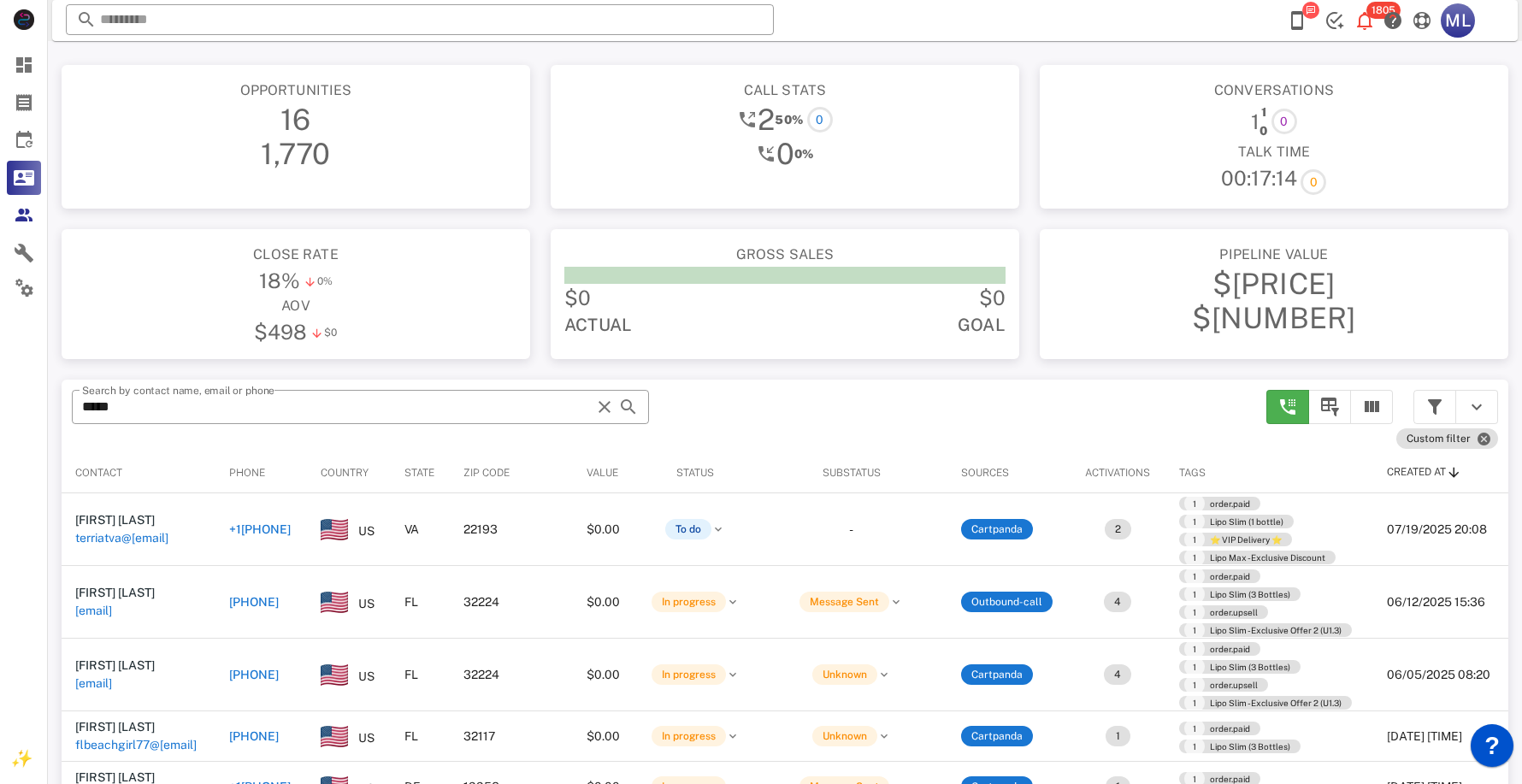 scroll, scrollTop: 11, scrollLeft: 0, axis: vertical 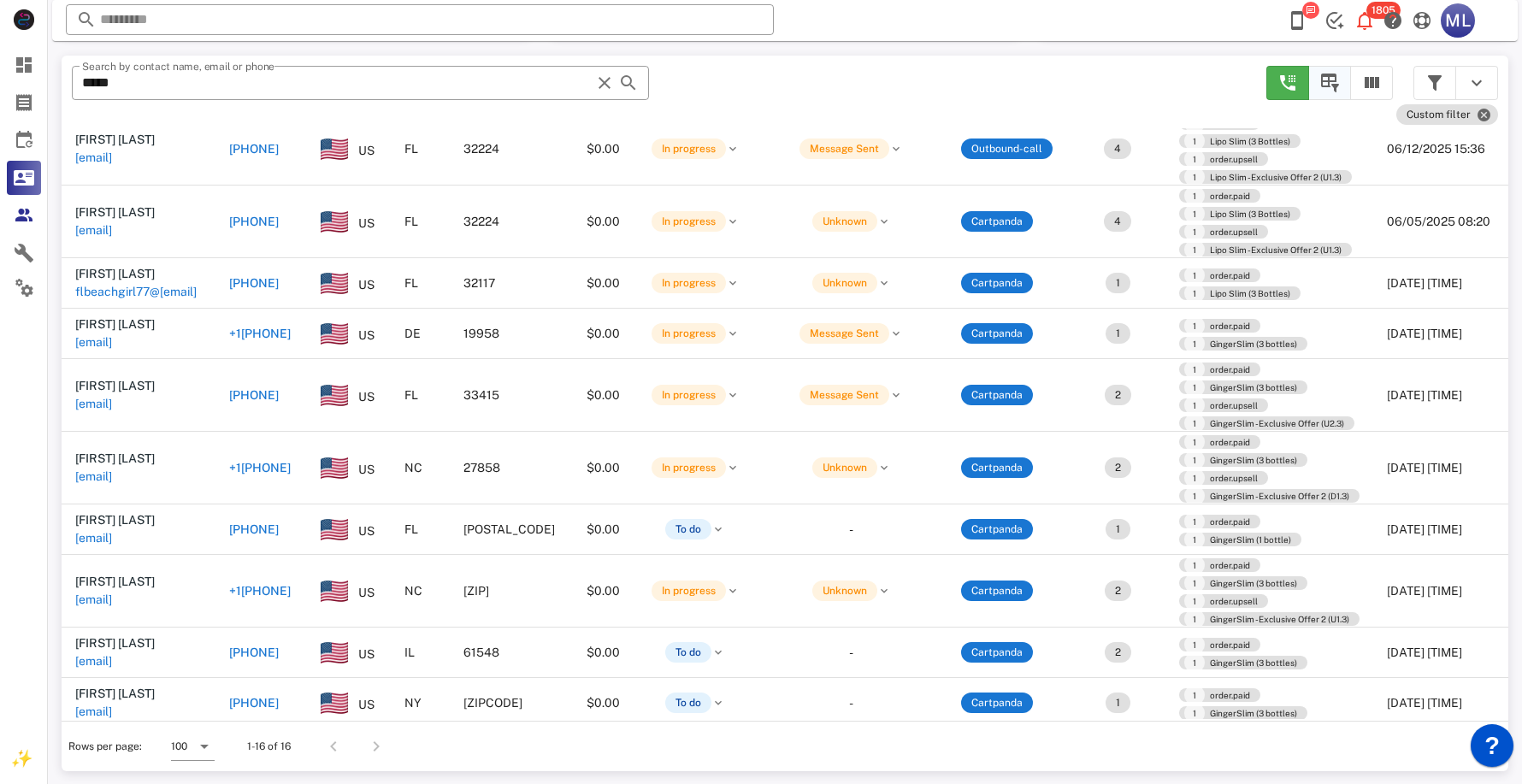 click at bounding box center (1330, 83) 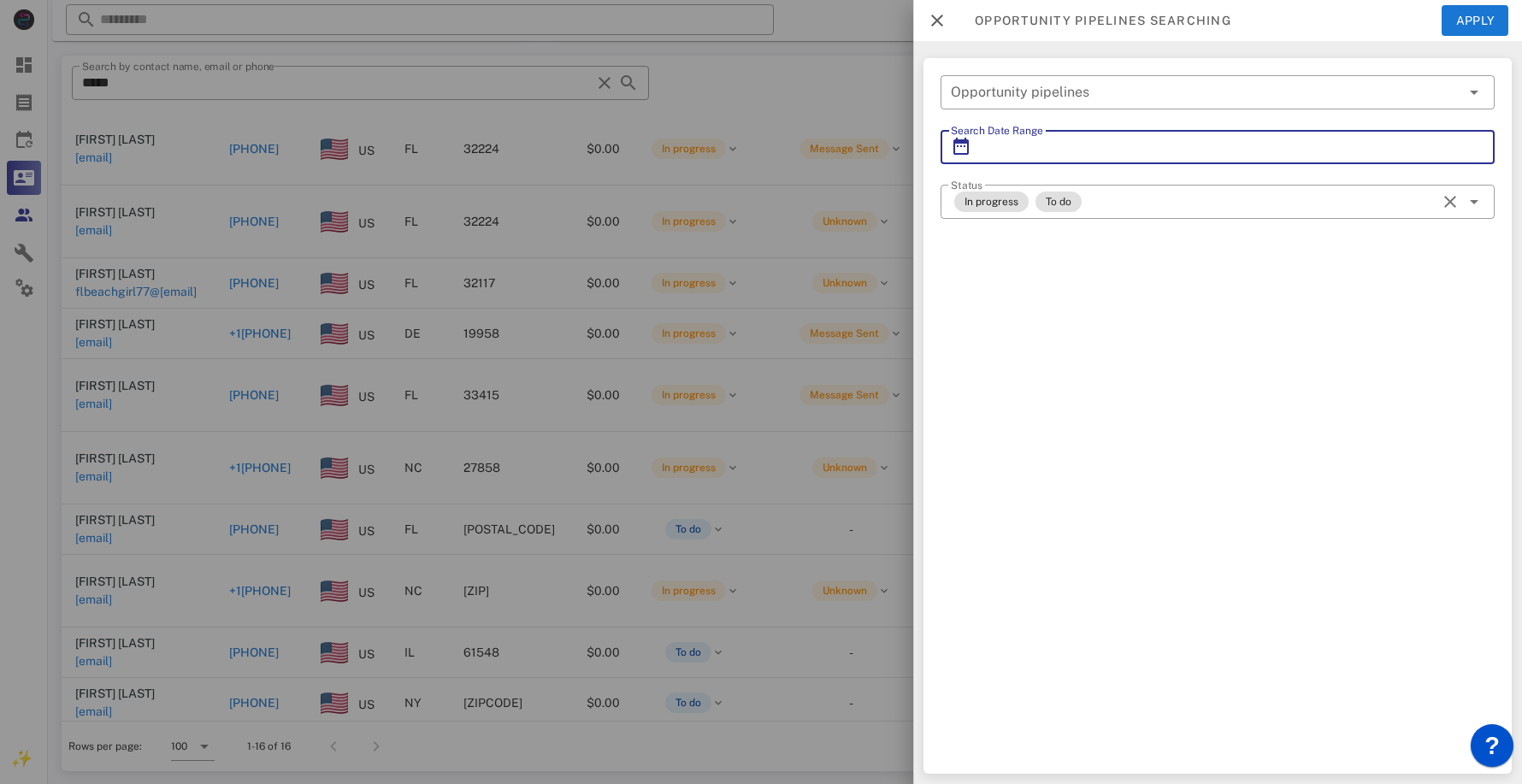 click on "Search Date Range" at bounding box center (1218, 147) 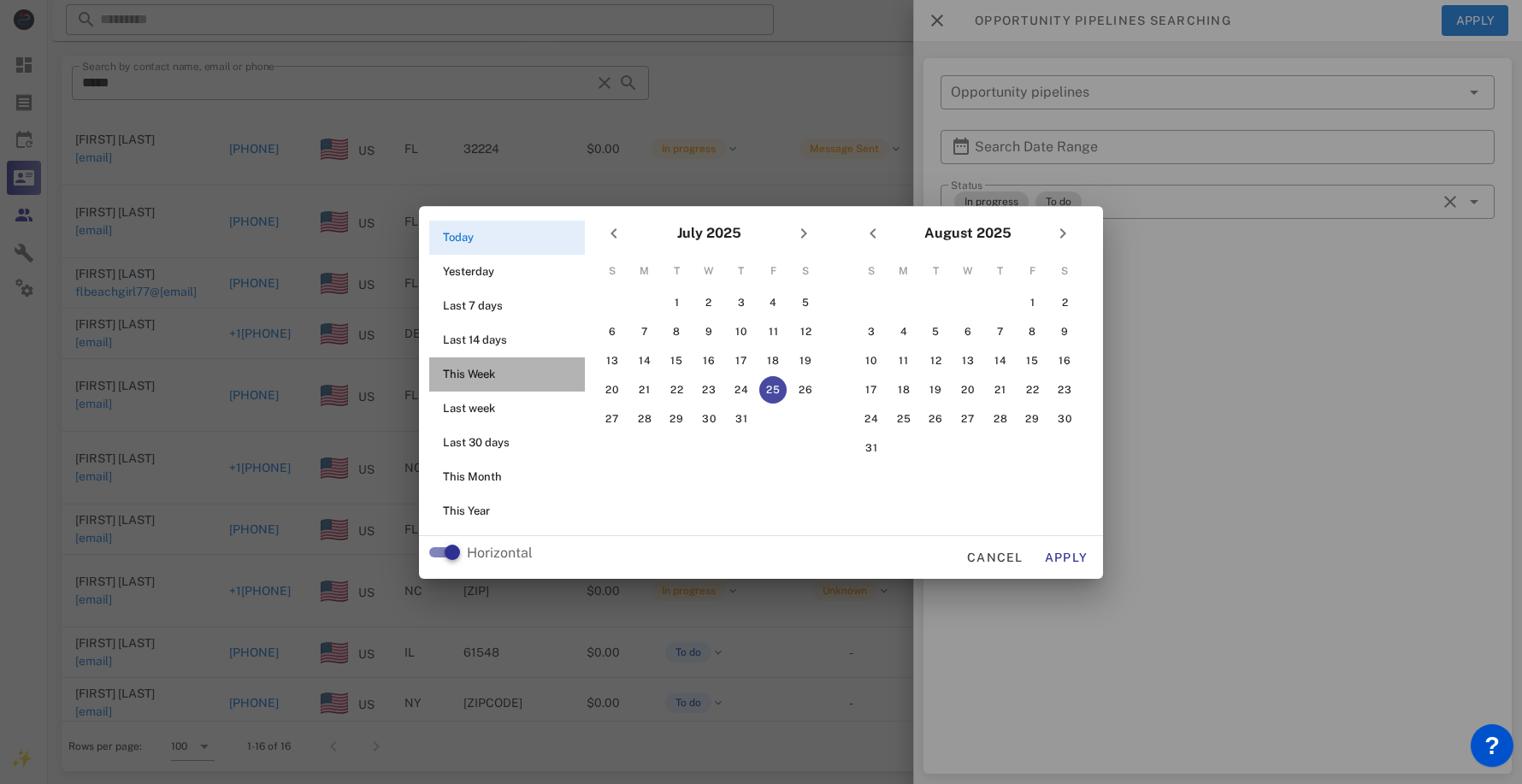 click on "This Week" at bounding box center [512, 374] 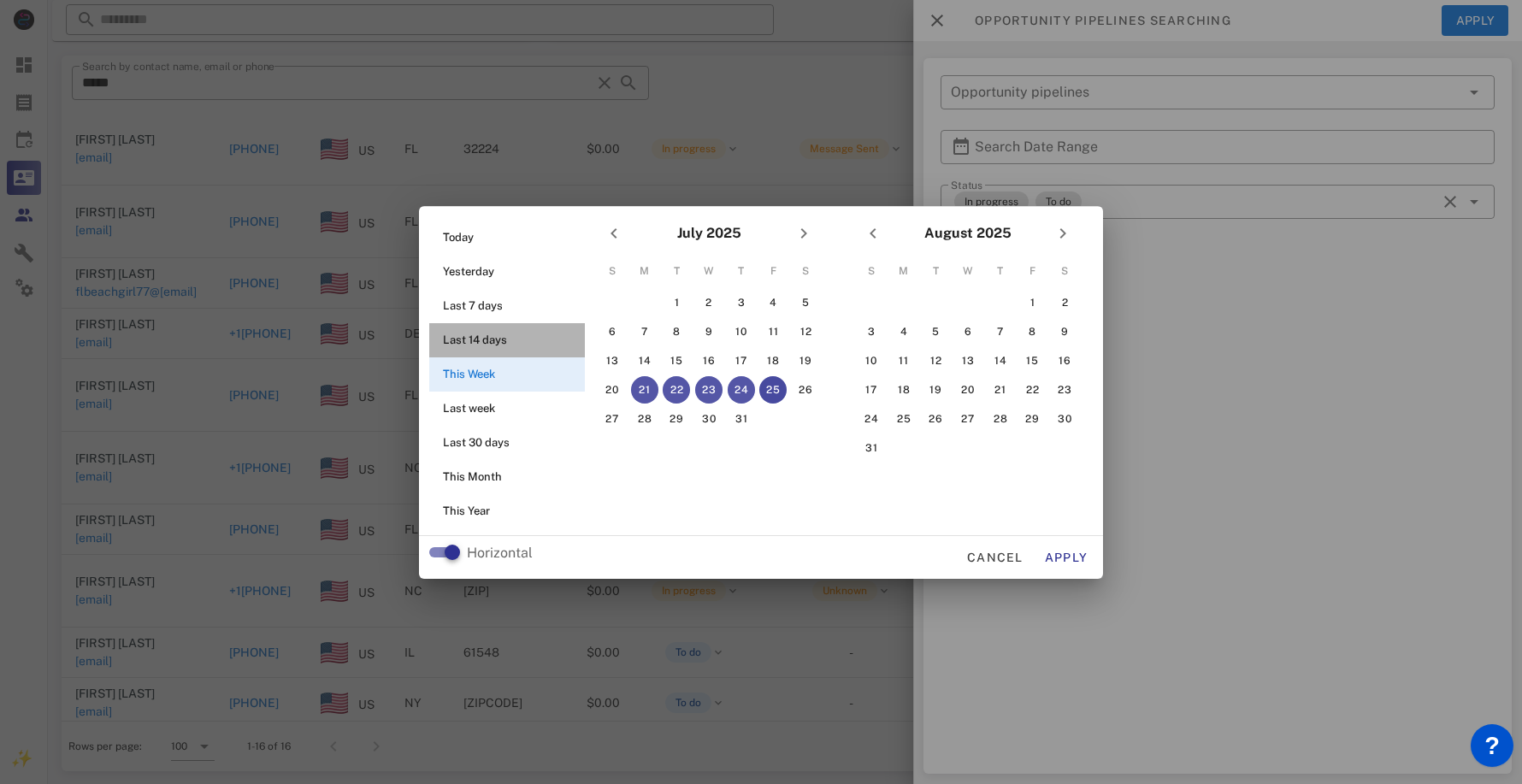 click on "Last 14 days" at bounding box center (512, 340) 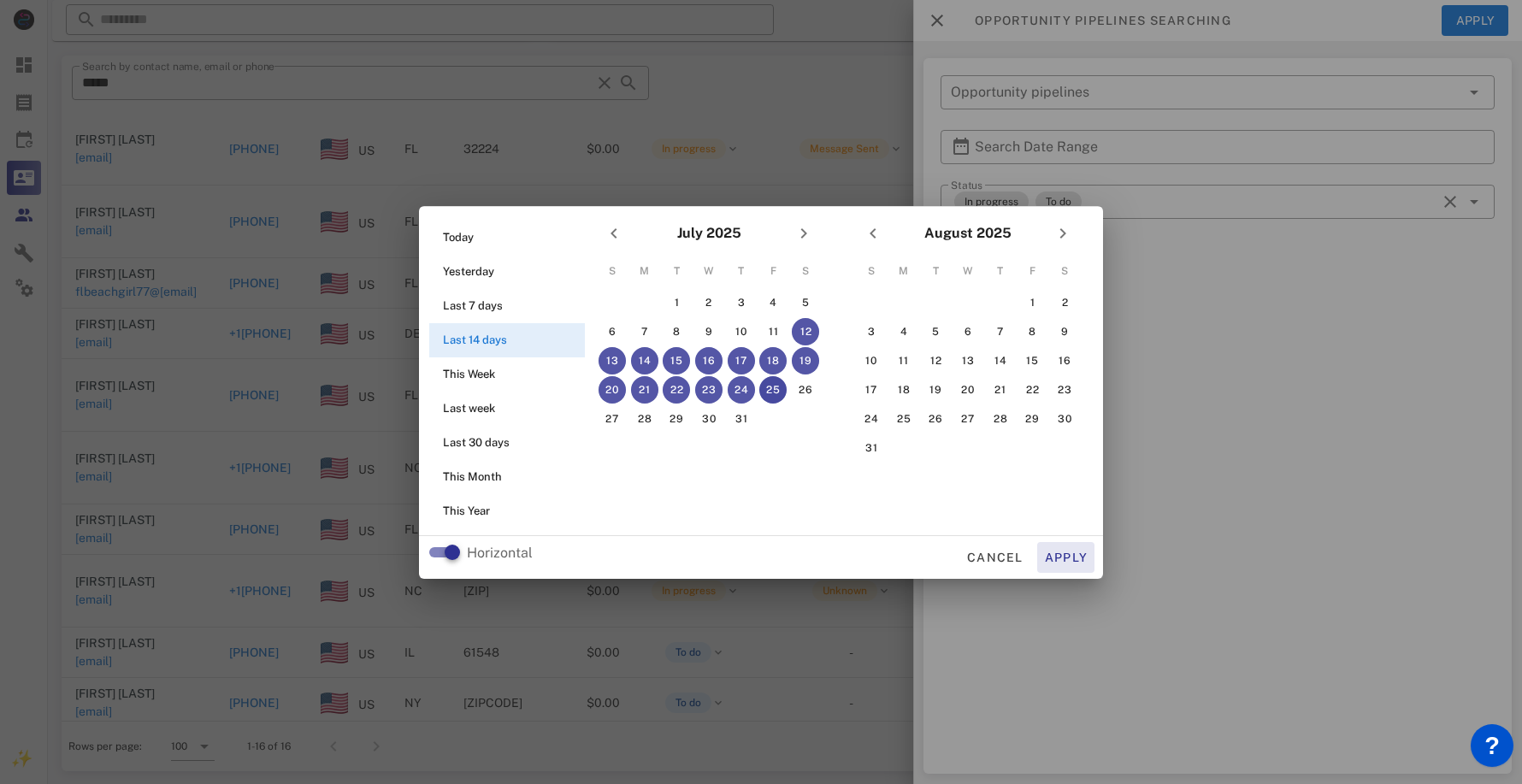 click on "Apply" at bounding box center (1066, 557) 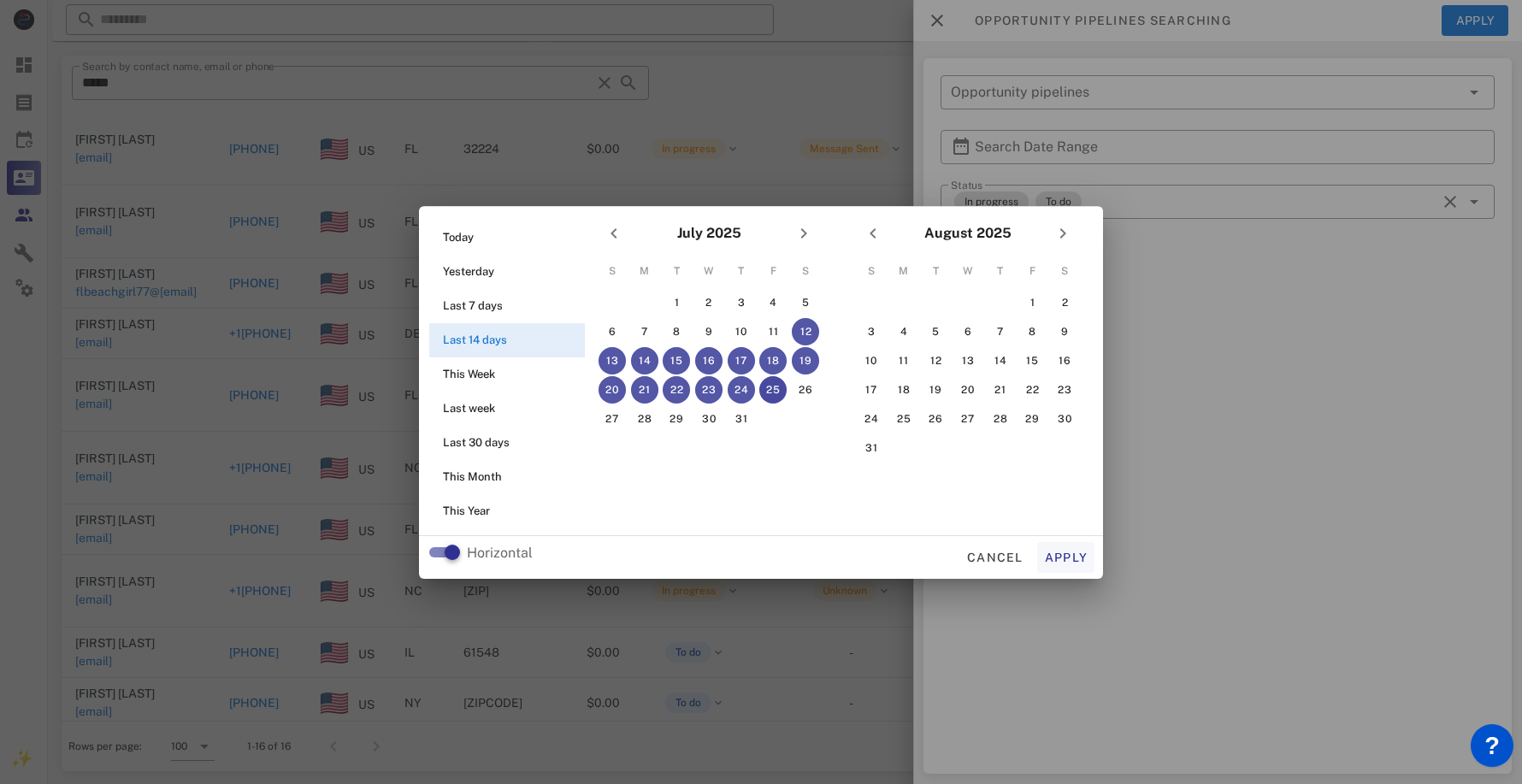 type on "**********" 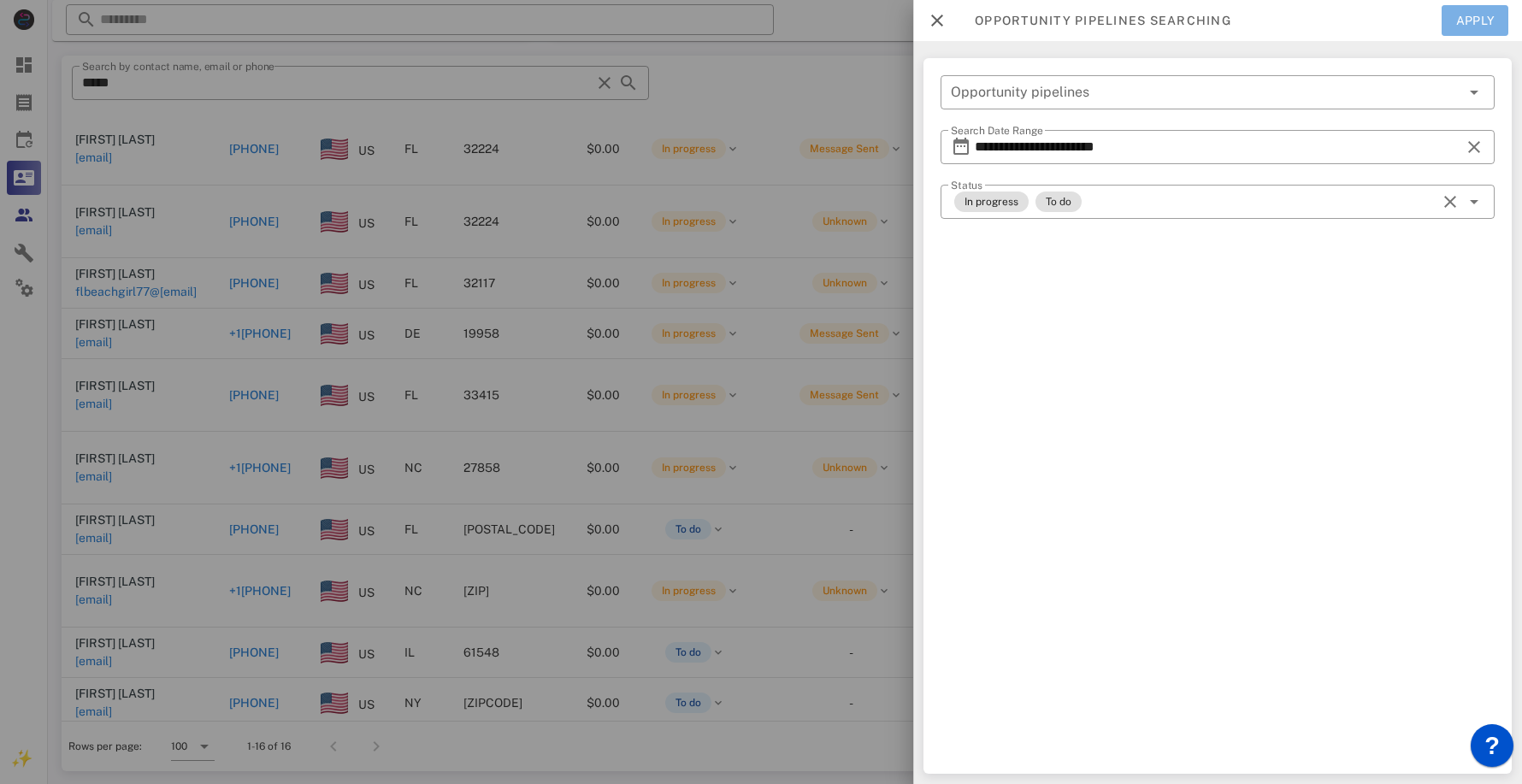 click on "Apply" at bounding box center (1475, 21) 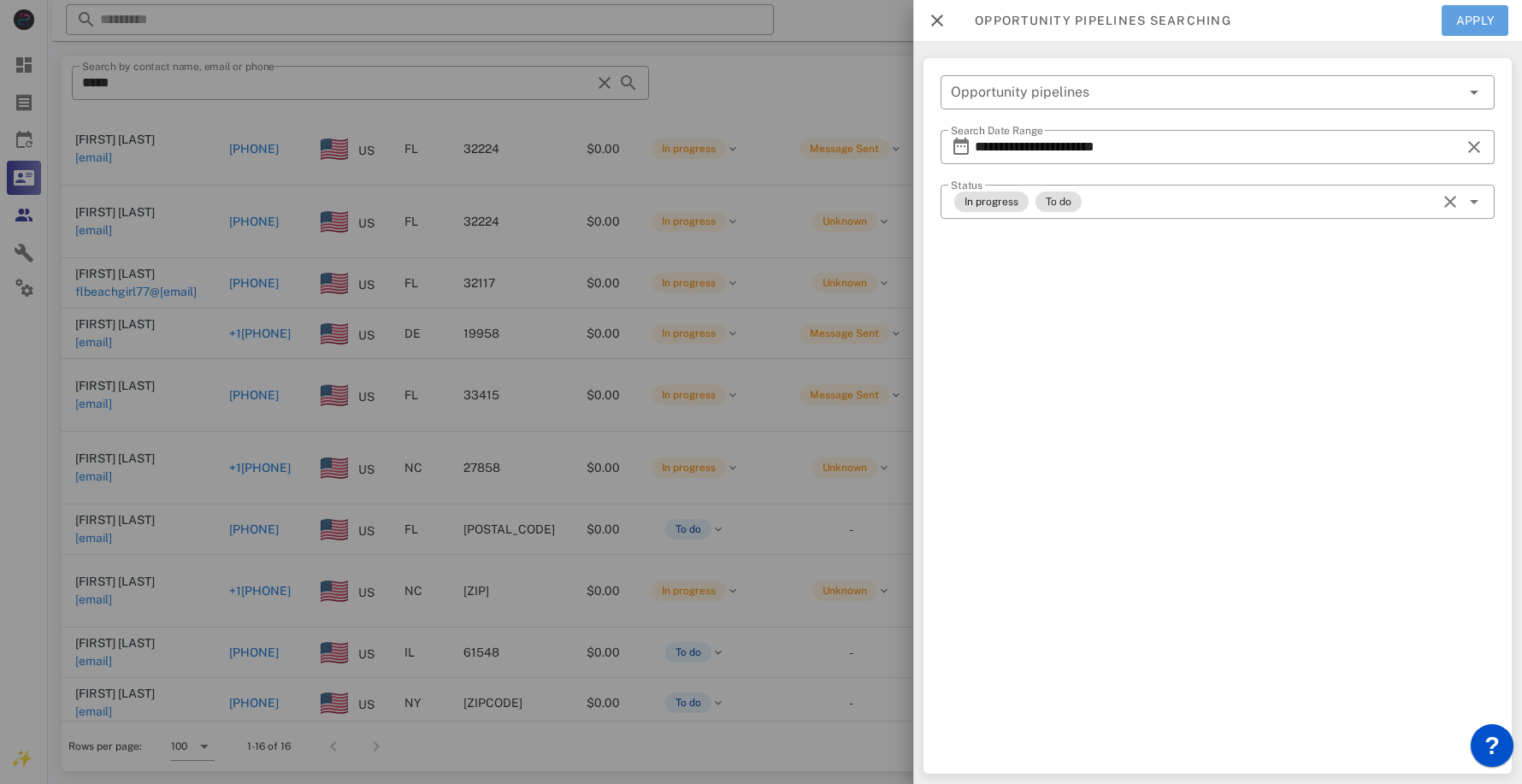 type 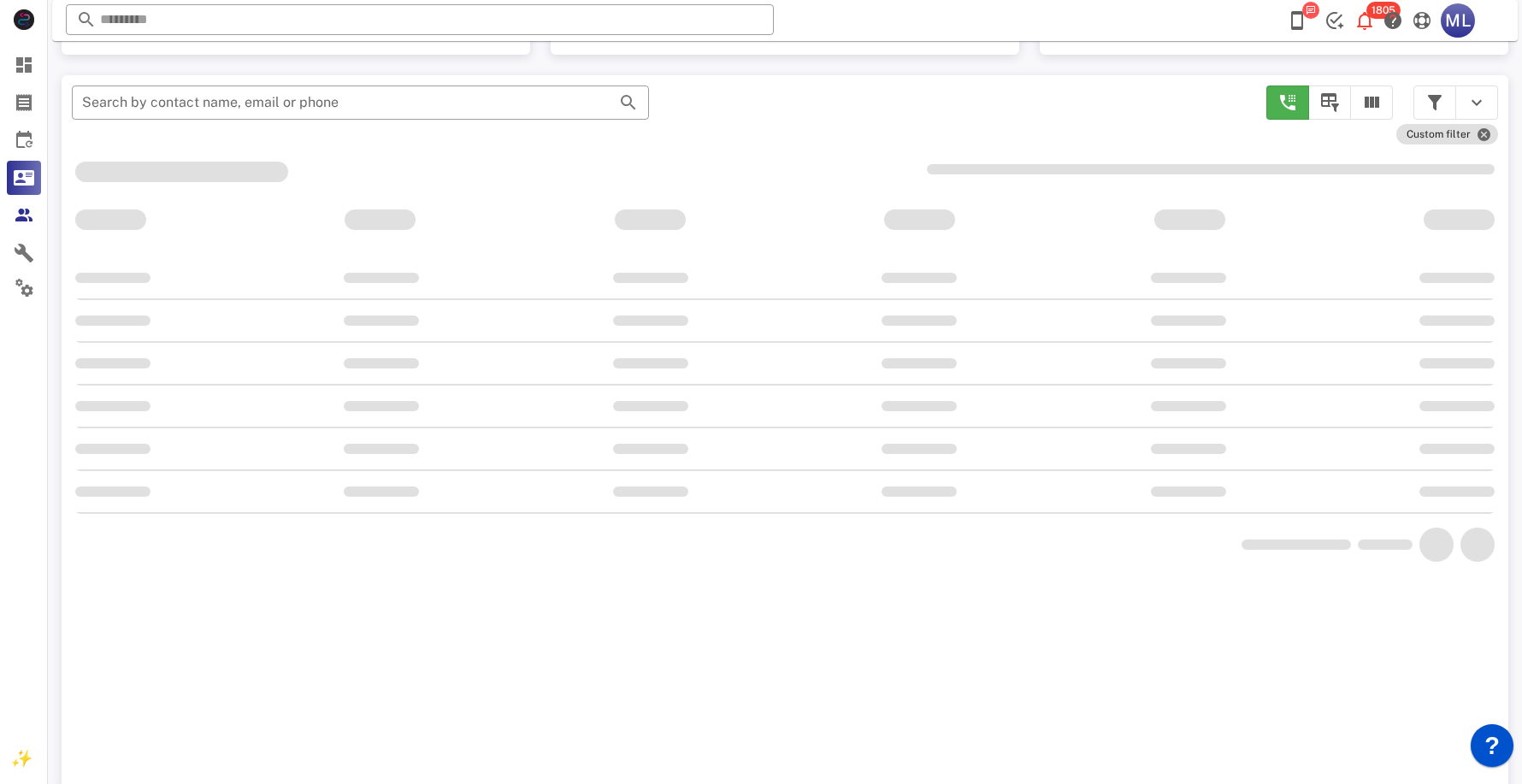 scroll, scrollTop: 324, scrollLeft: 0, axis: vertical 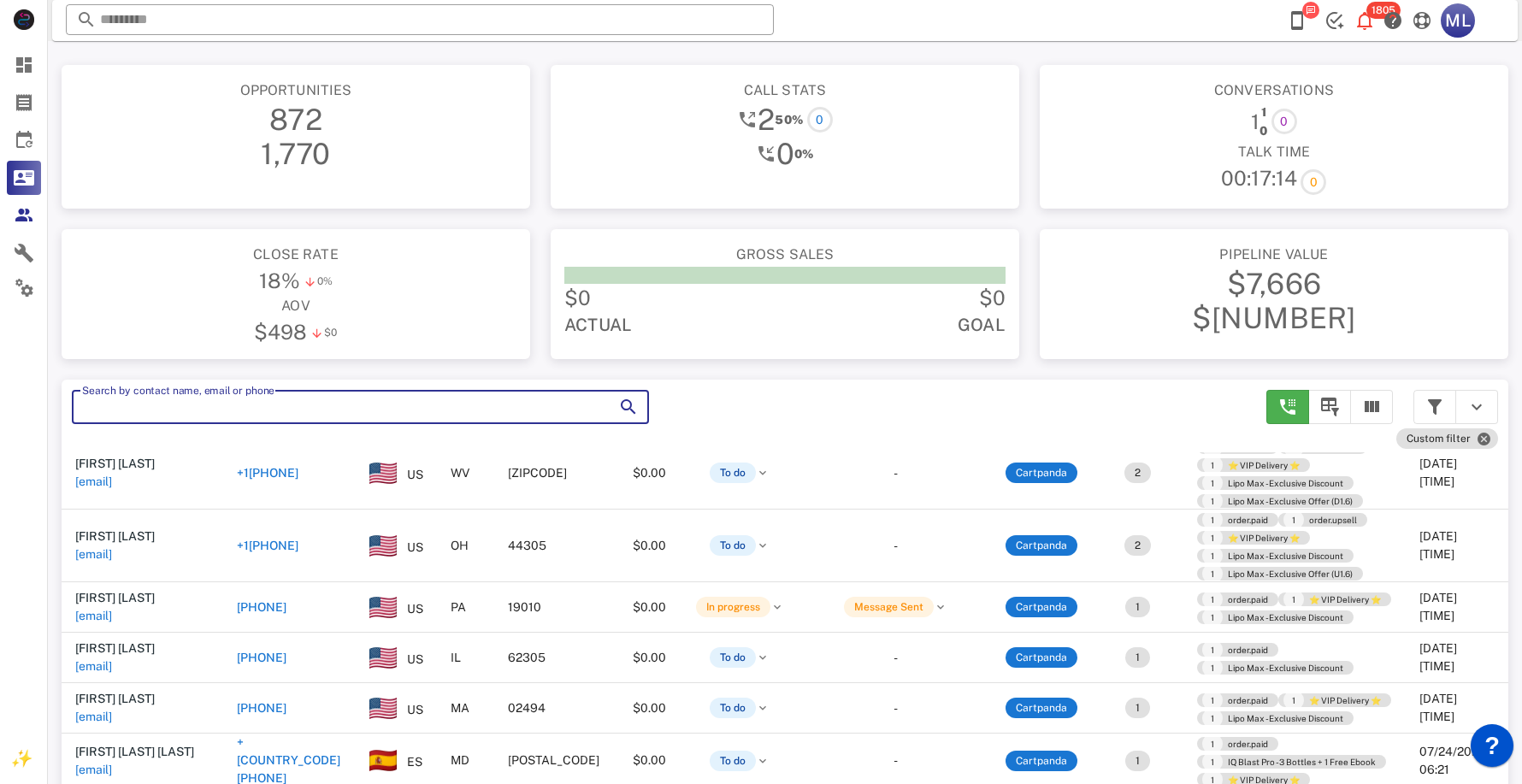 click on "Search by contact name, email or phone" at bounding box center [336, 407] 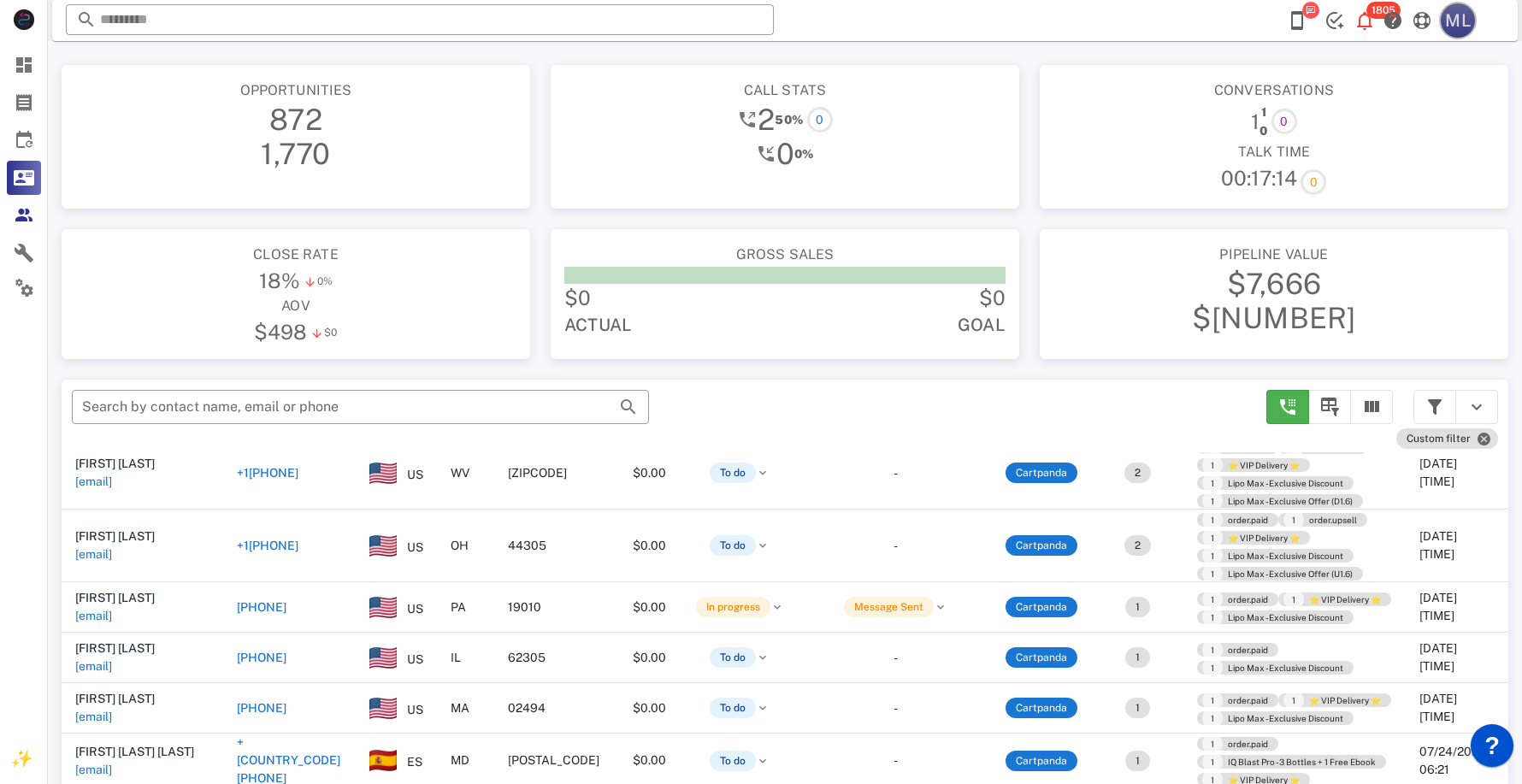 click on "ML" at bounding box center [1458, 21] 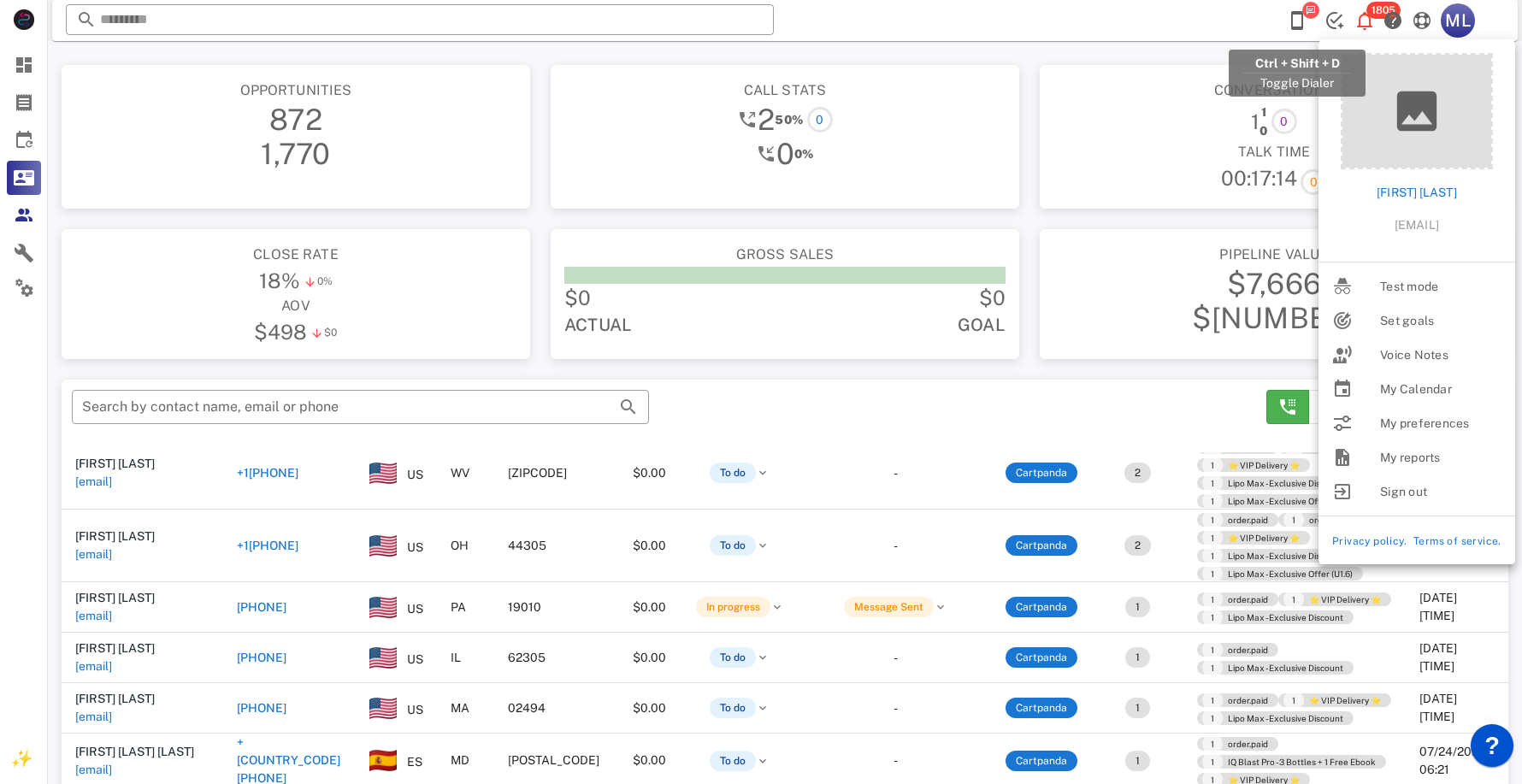 click at bounding box center (1297, 21) 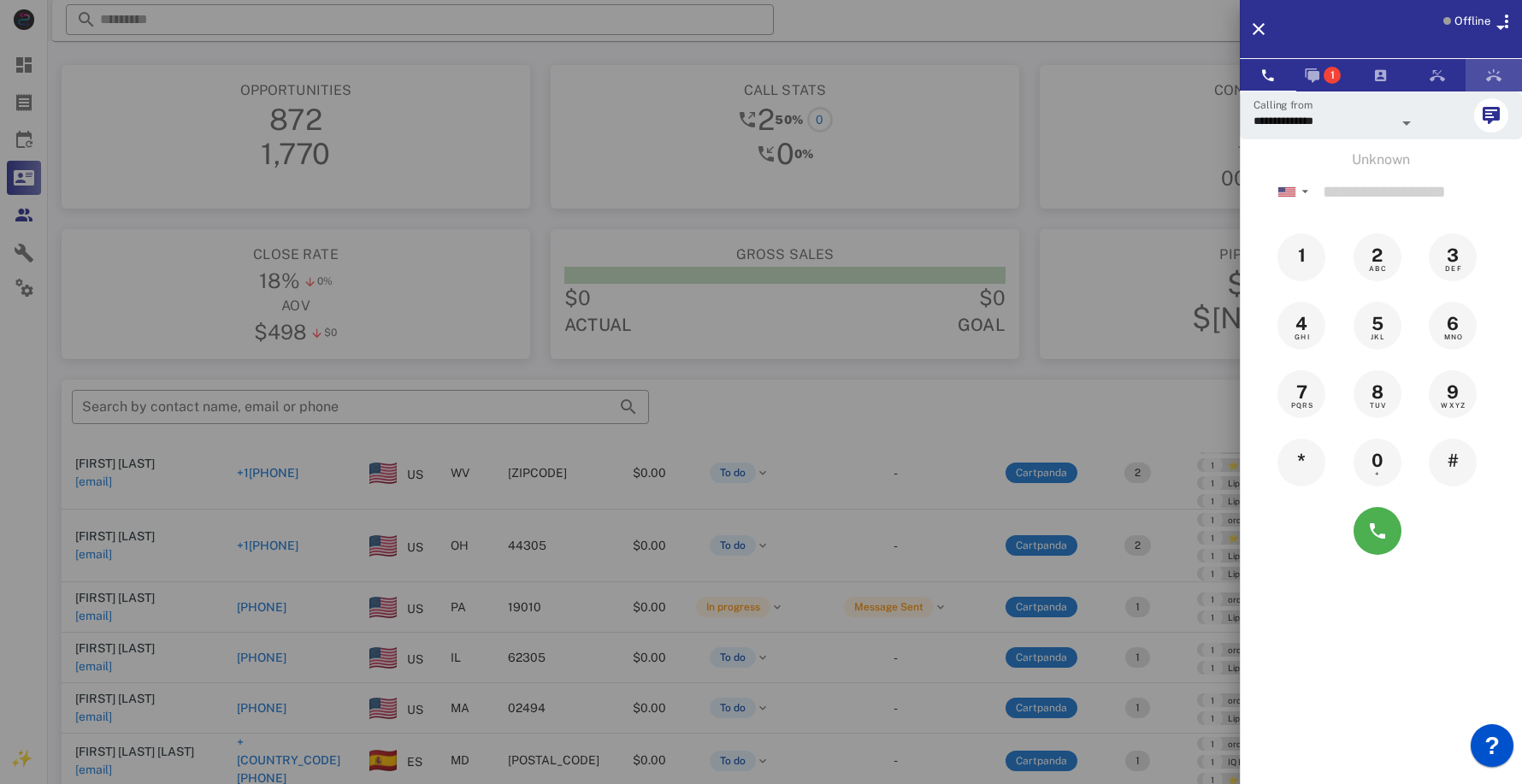 click at bounding box center (1494, 75) 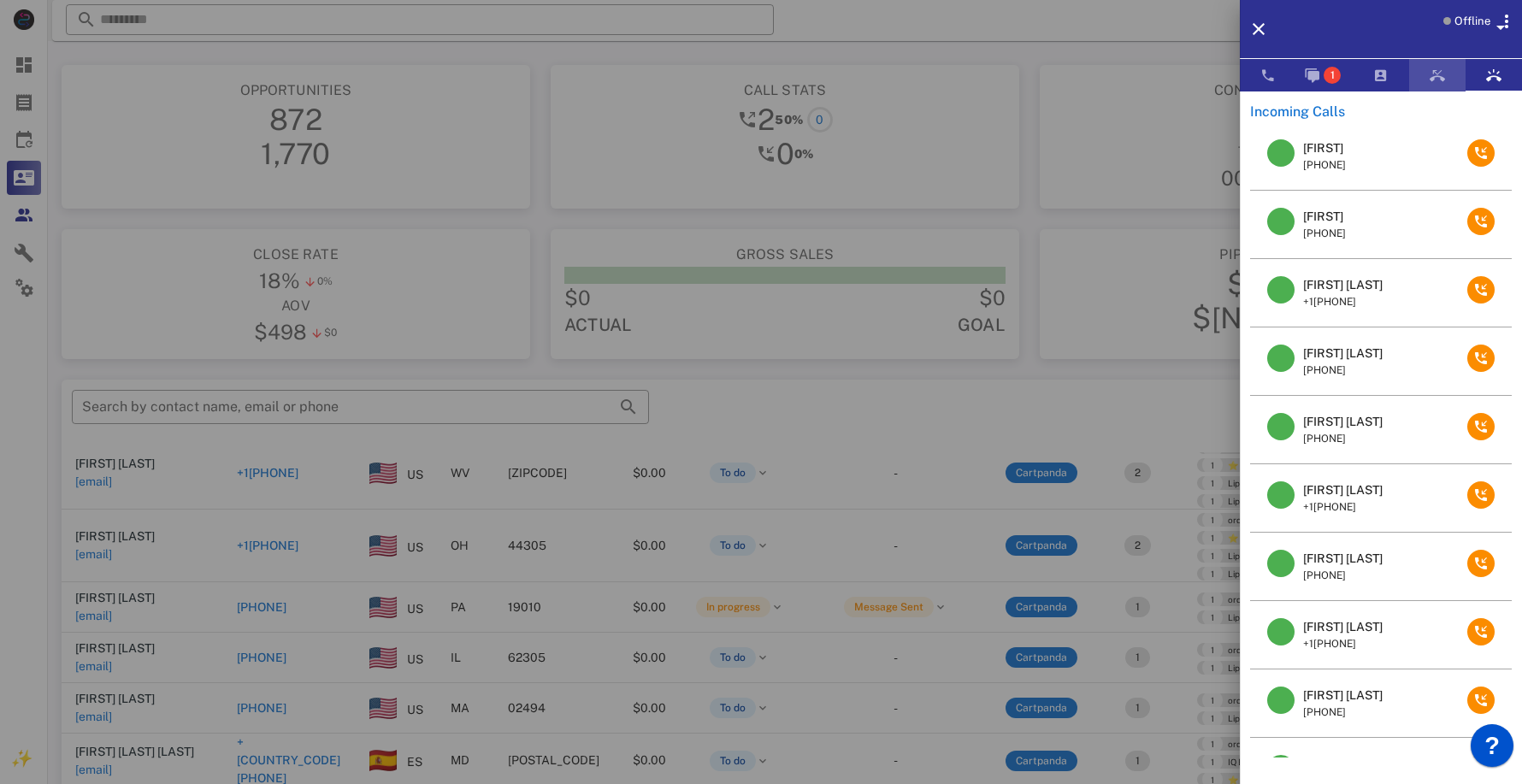click at bounding box center [1437, 75] 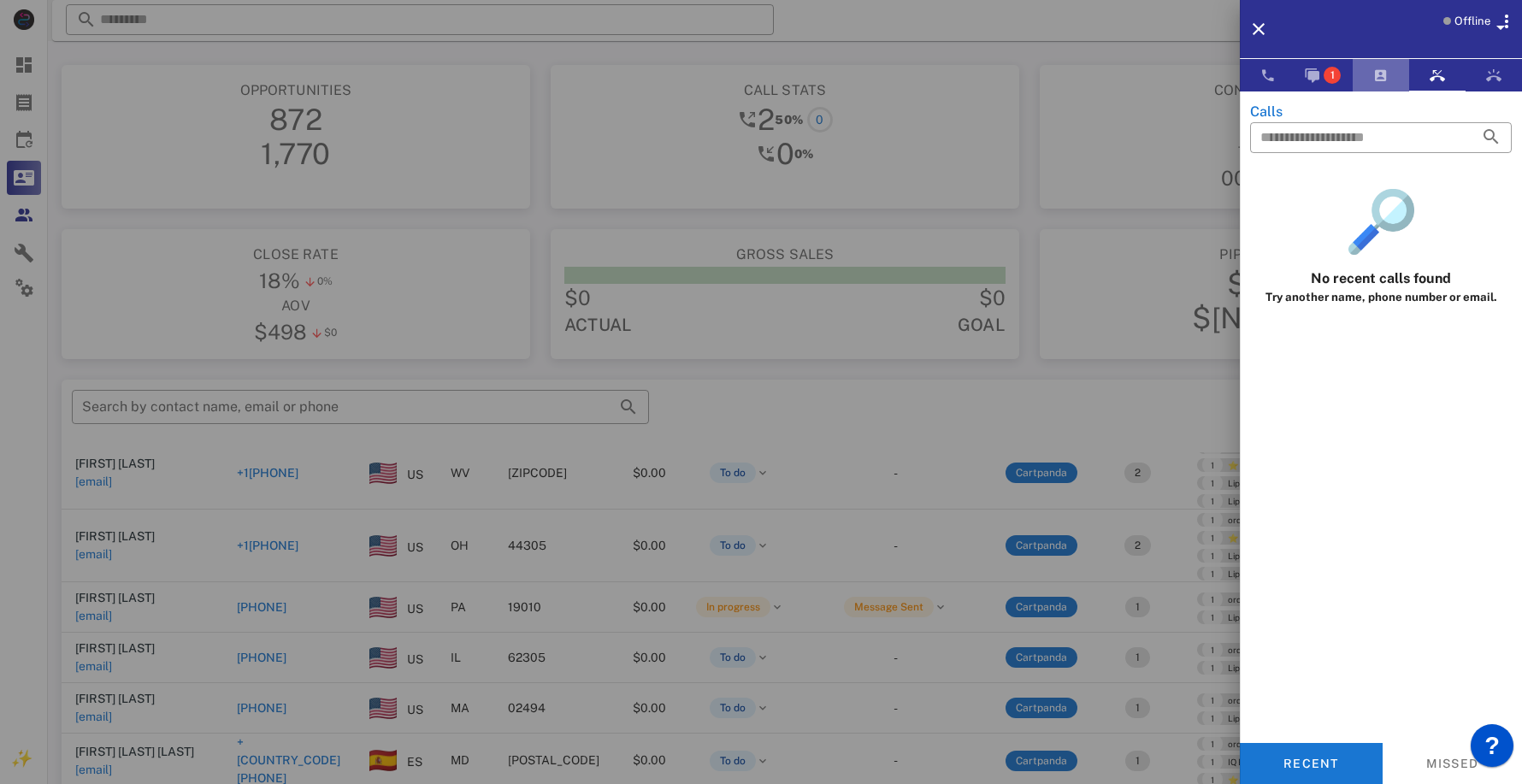 click at bounding box center [1381, 75] 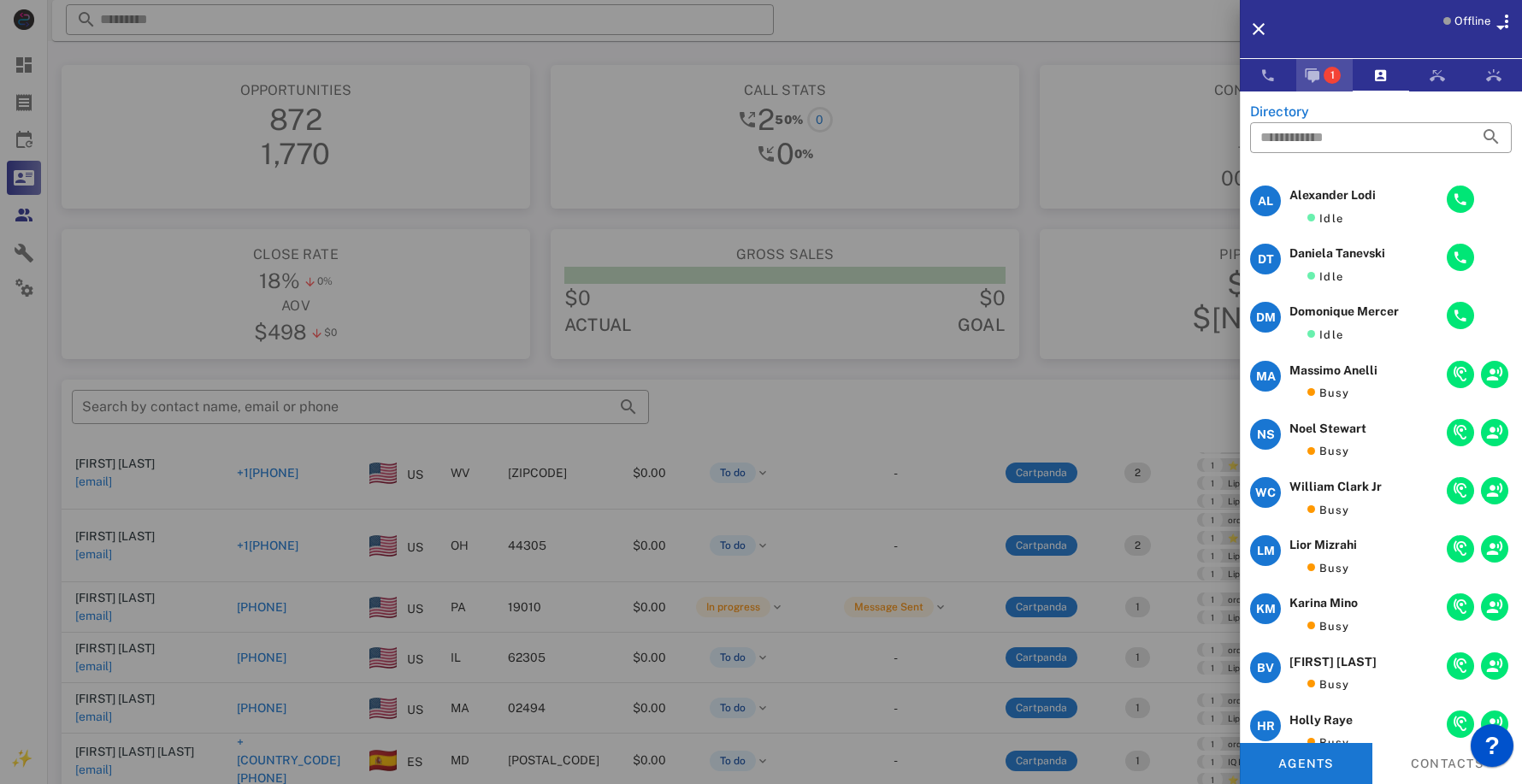click on "1" at bounding box center (1332, 75) 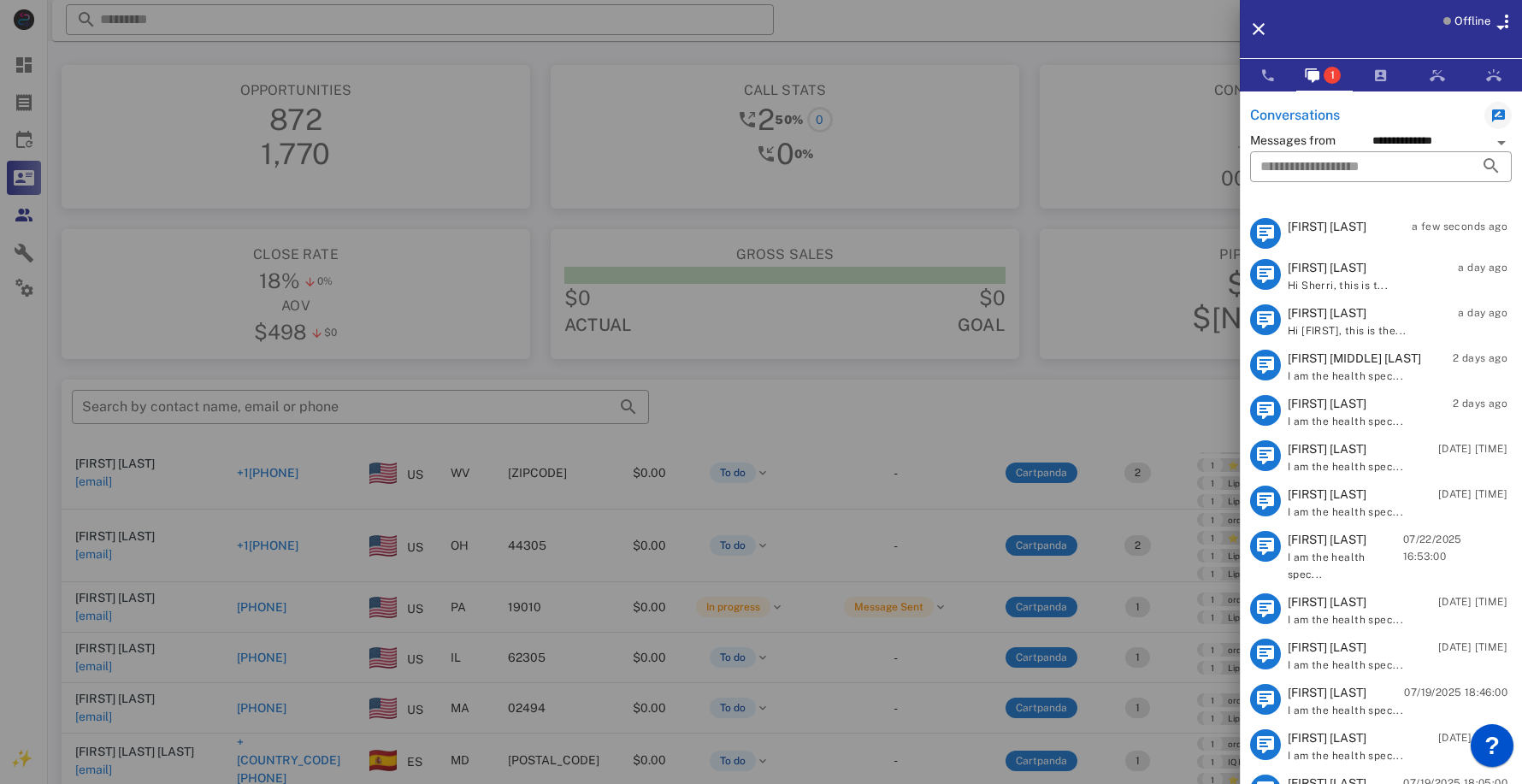 click on "[FIRST] [LAST]" at bounding box center (1327, 227) 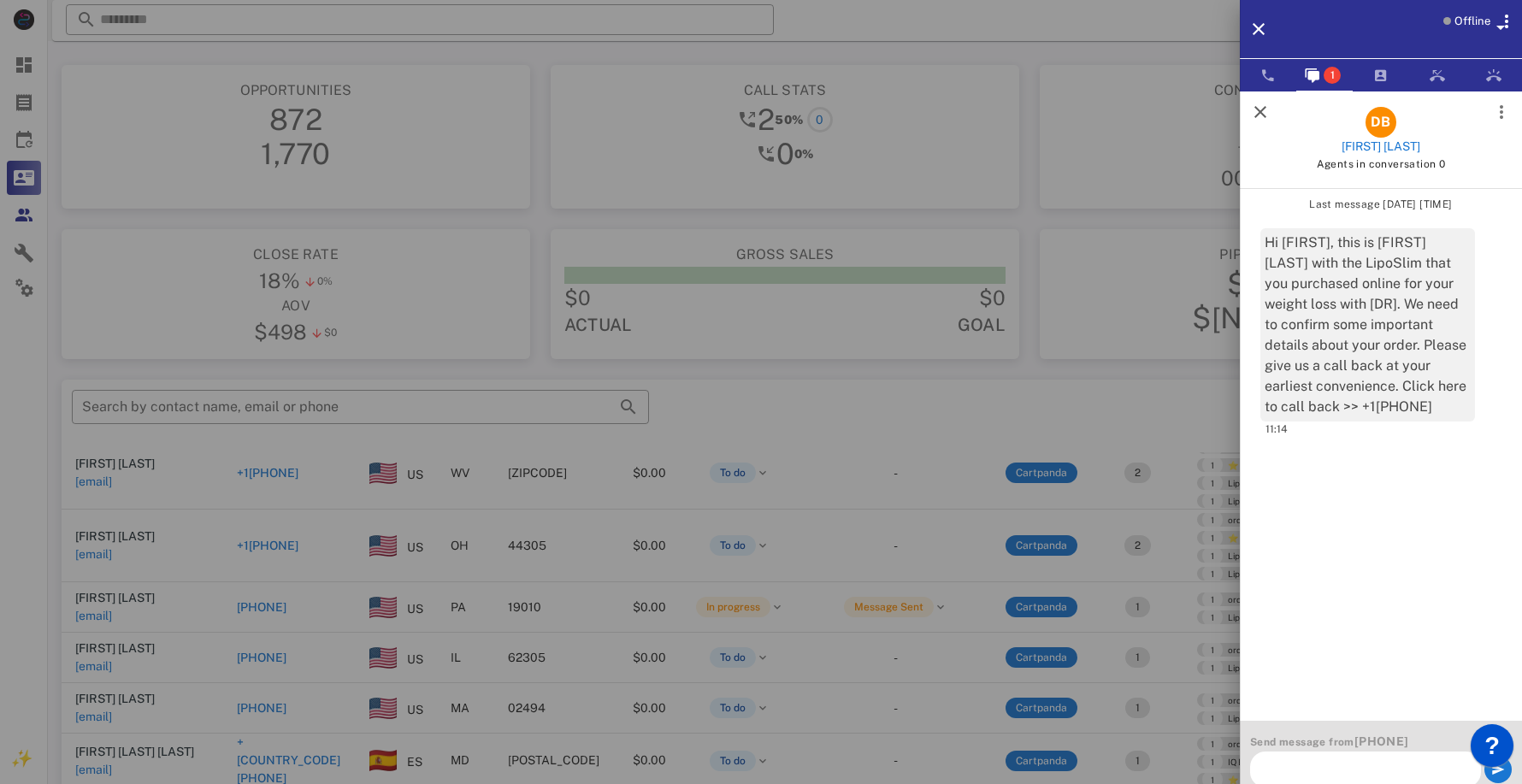 scroll, scrollTop: 0, scrollLeft: 0, axis: both 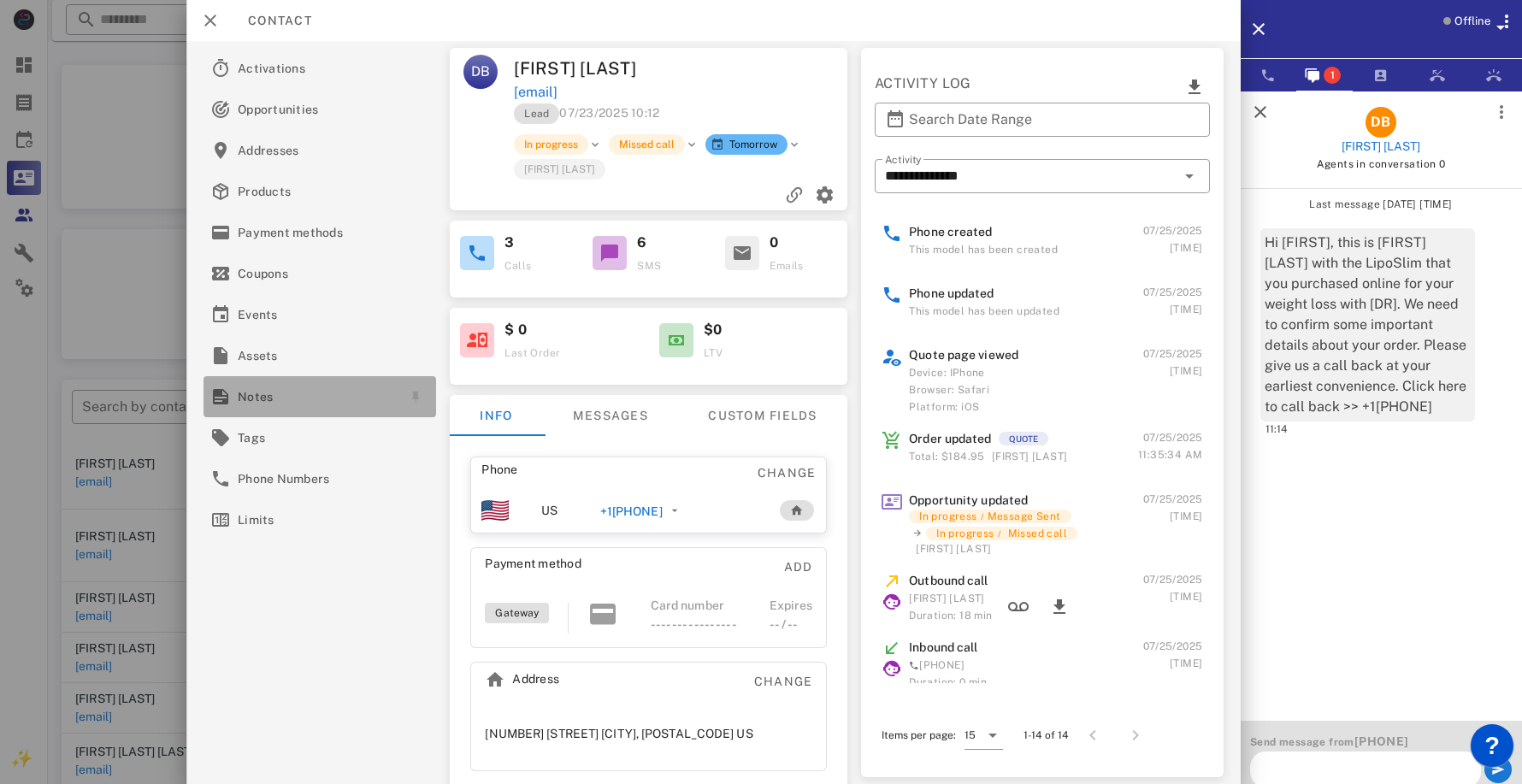 click on "Notes" at bounding box center [316, 397] 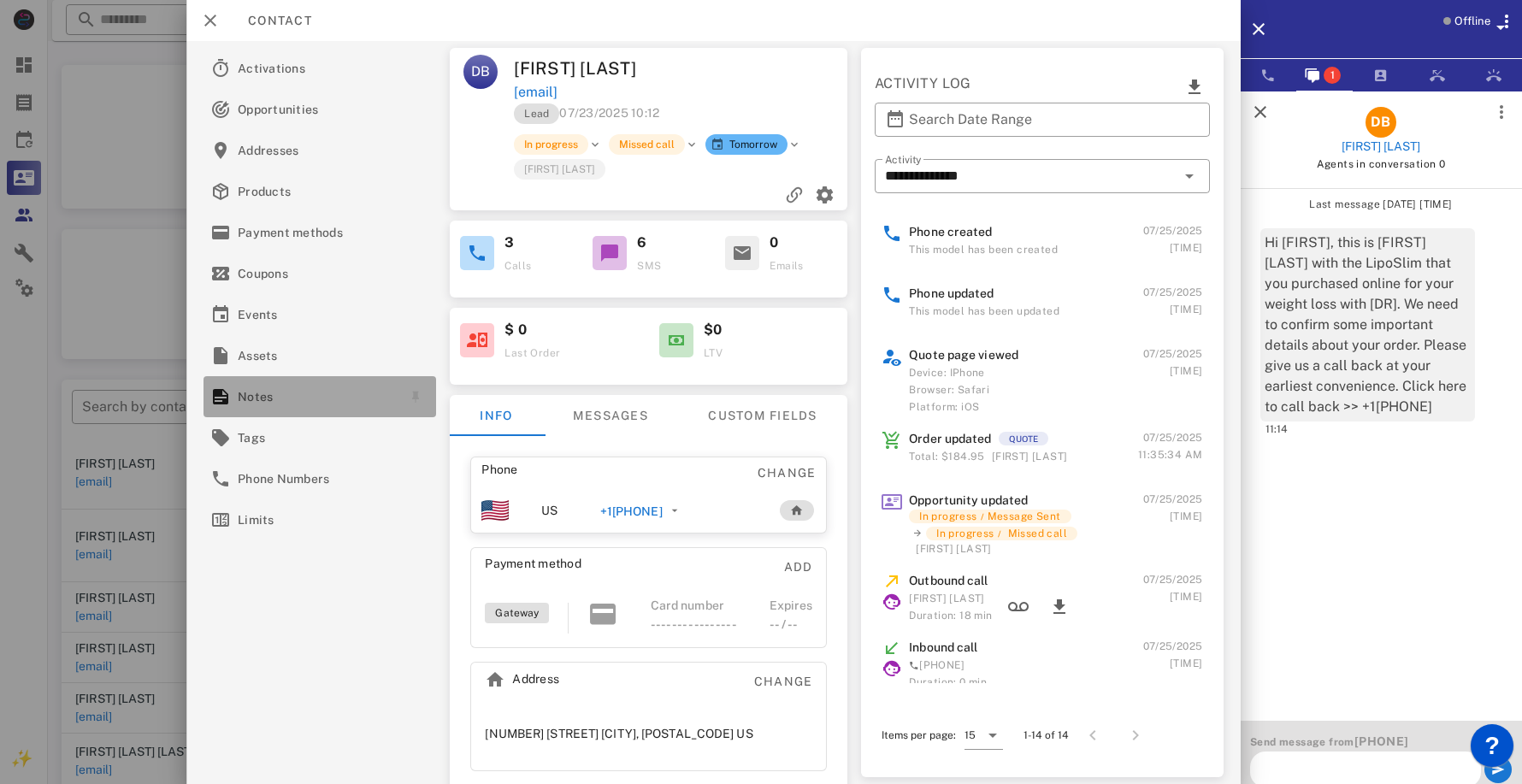 click on "Notes" at bounding box center (316, 397) 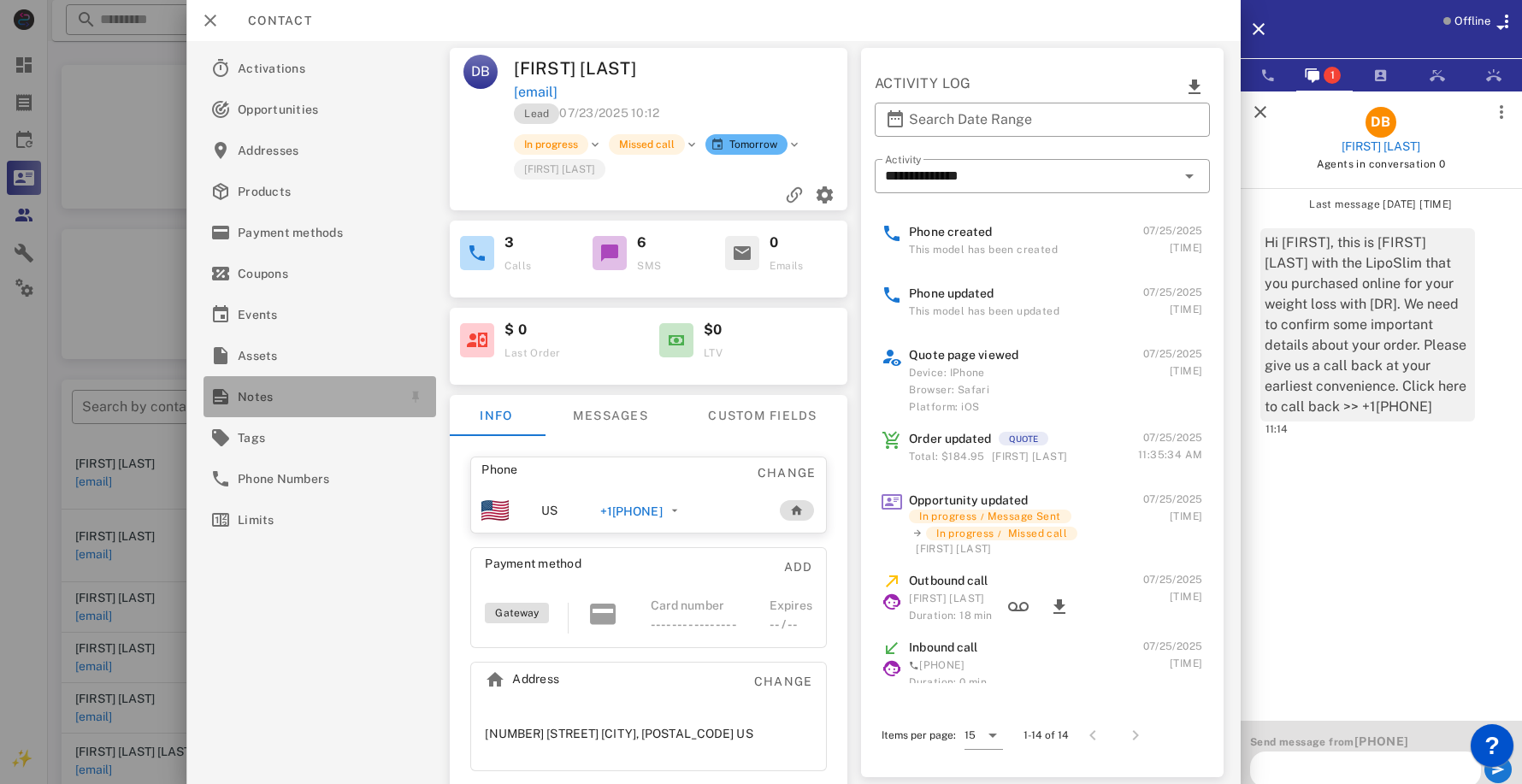 click on "Notes" at bounding box center (316, 397) 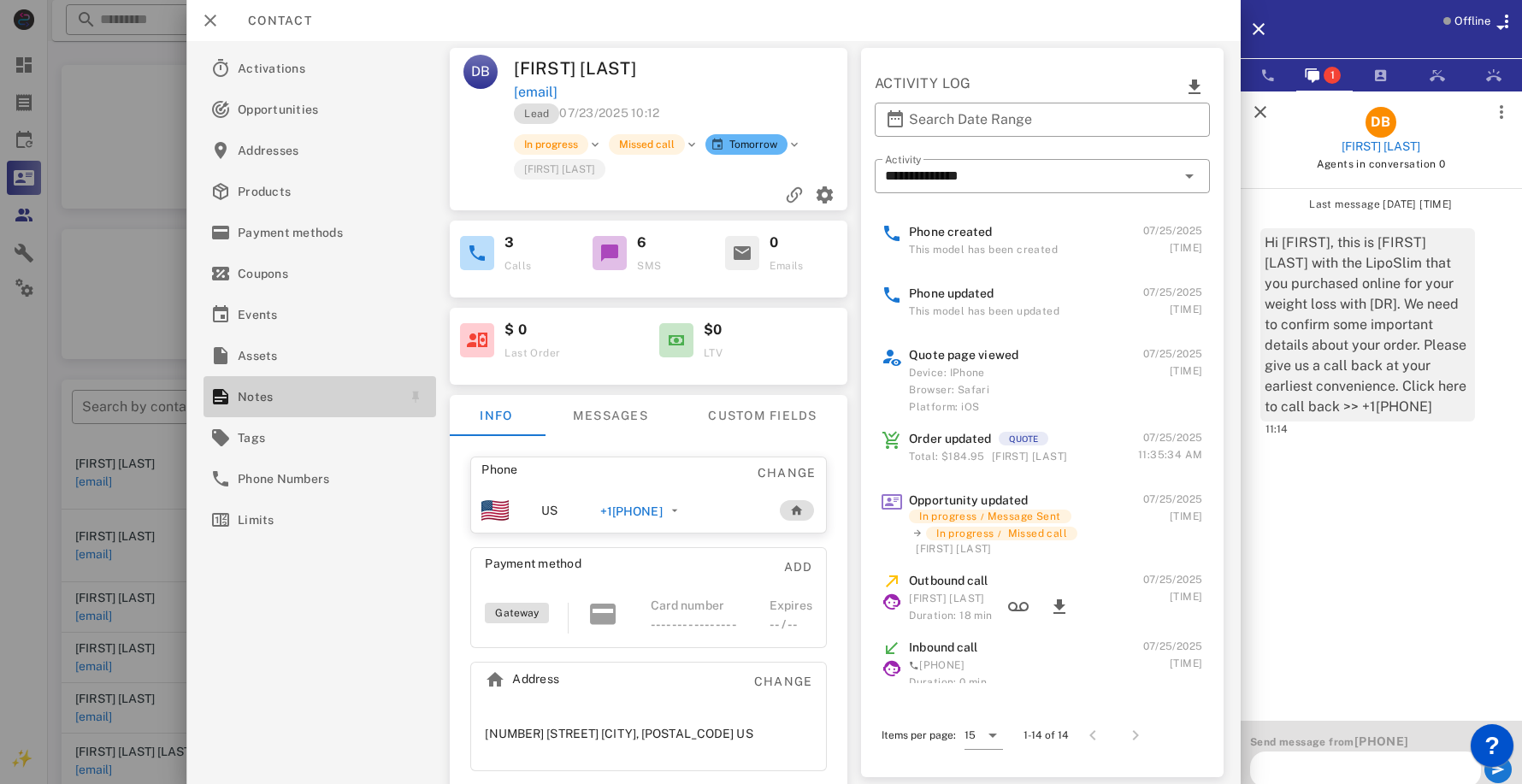 click on "Notes" at bounding box center (316, 397) 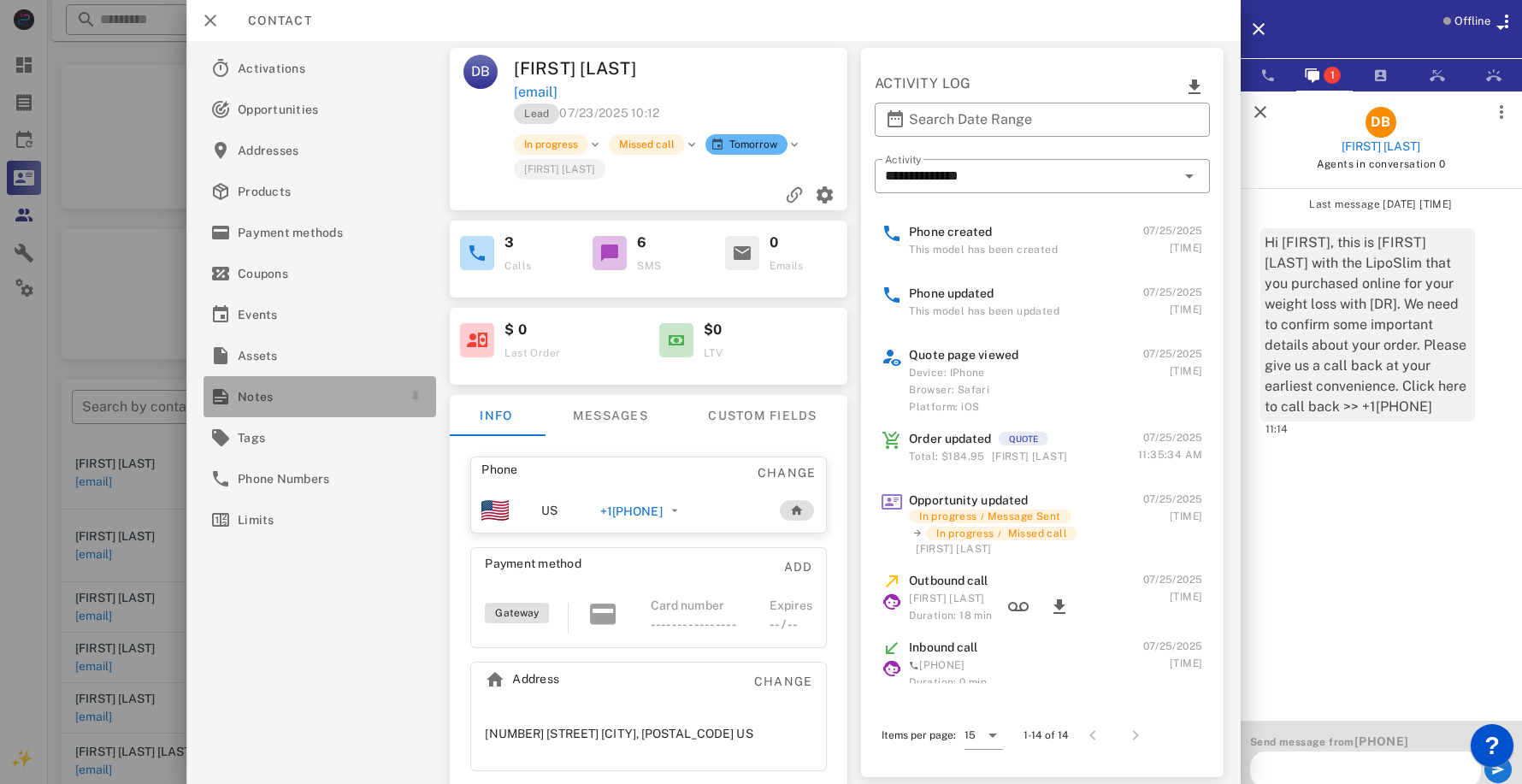 click on "Notes" at bounding box center (316, 397) 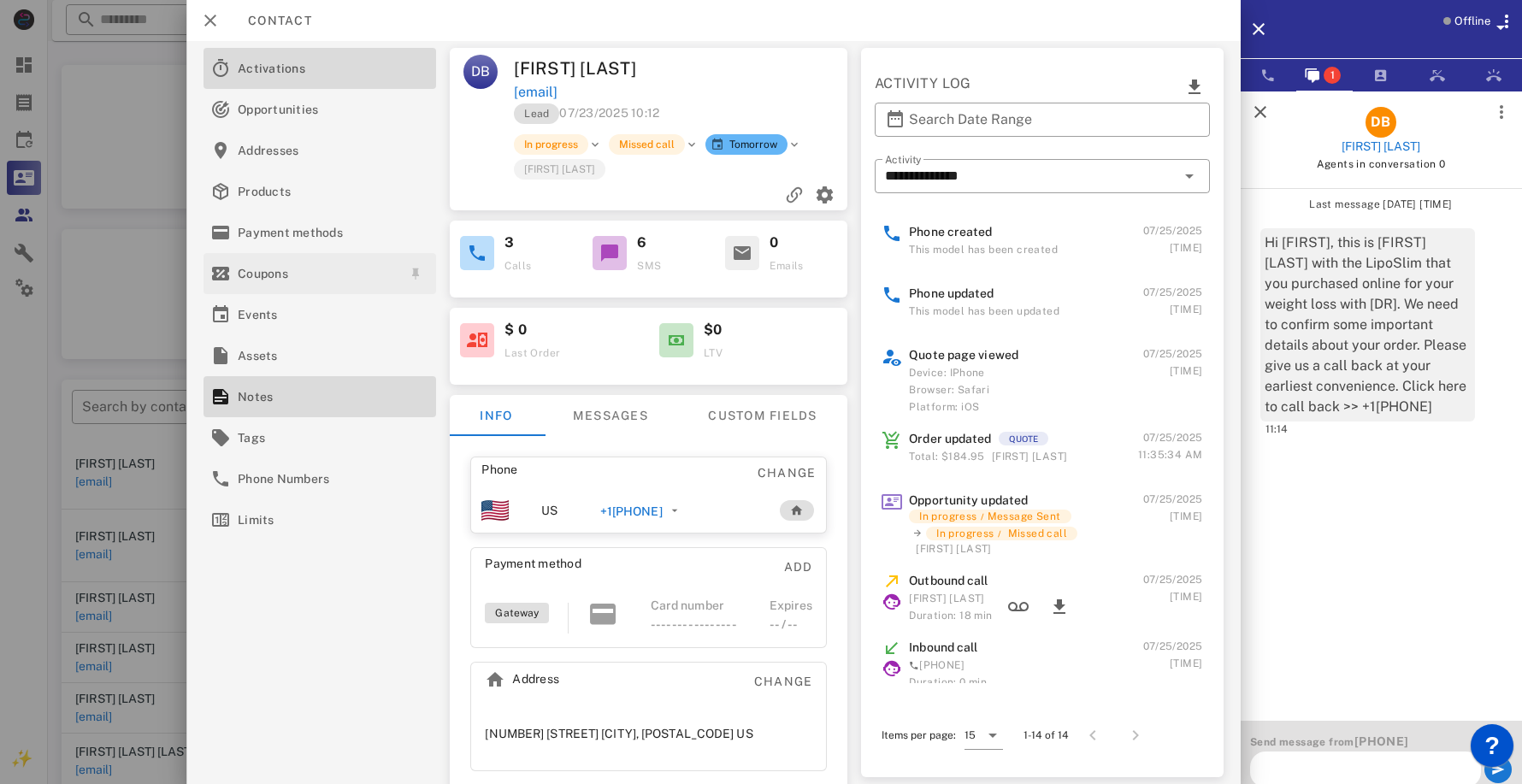 drag, startPoint x: 395, startPoint y: 68, endPoint x: 312, endPoint y: 261, distance: 210.09046 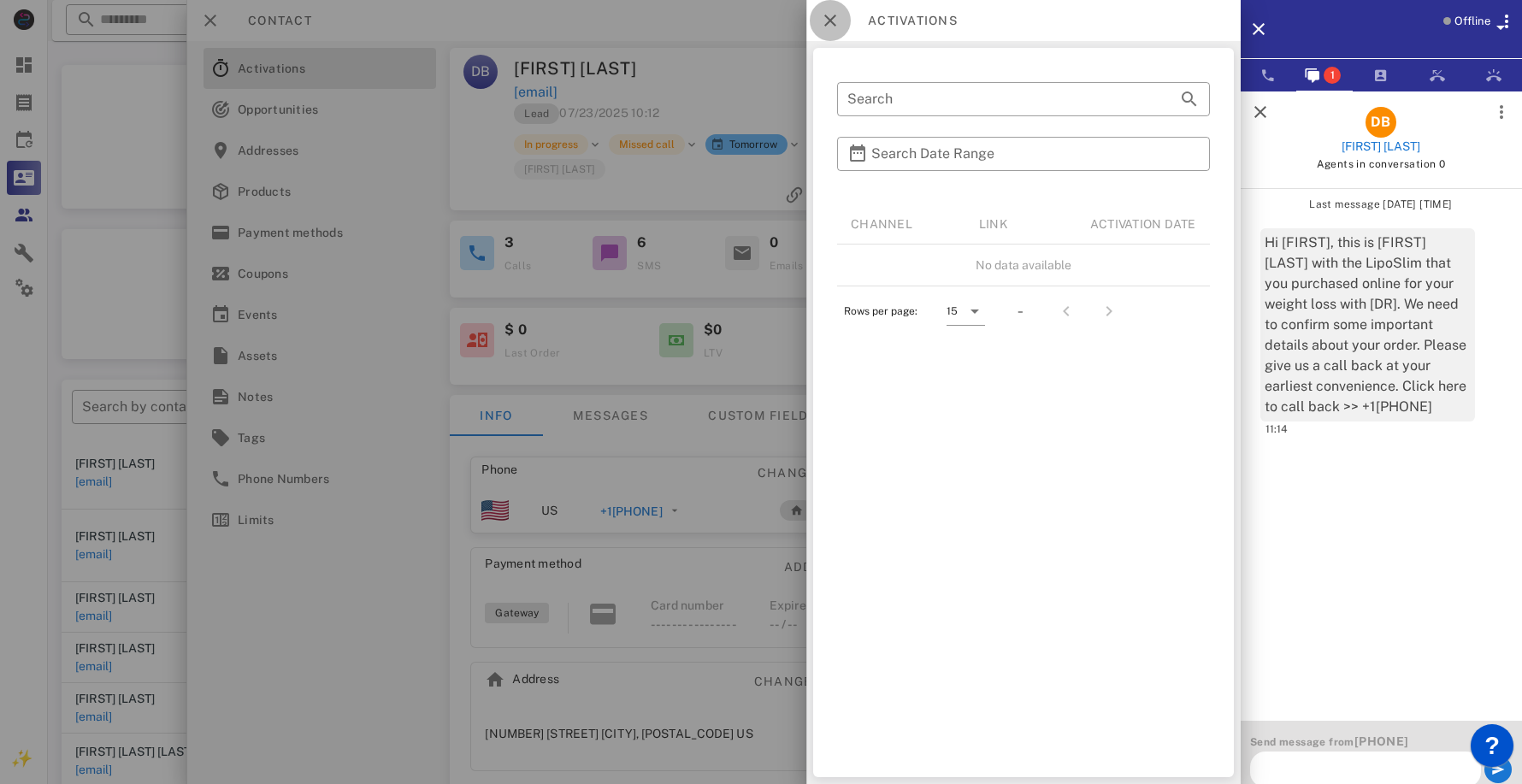 click at bounding box center [830, 21] 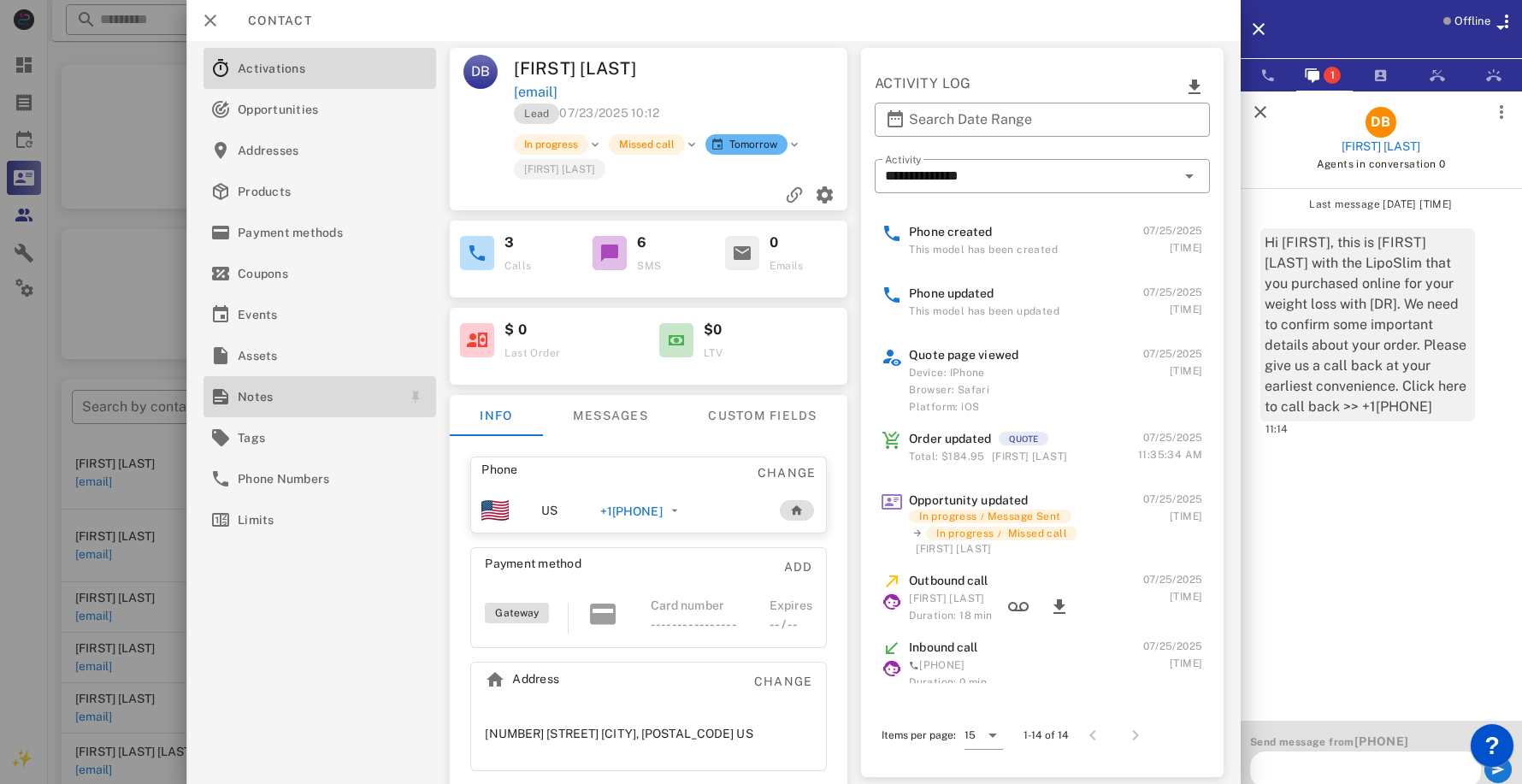 click at bounding box center [221, 397] 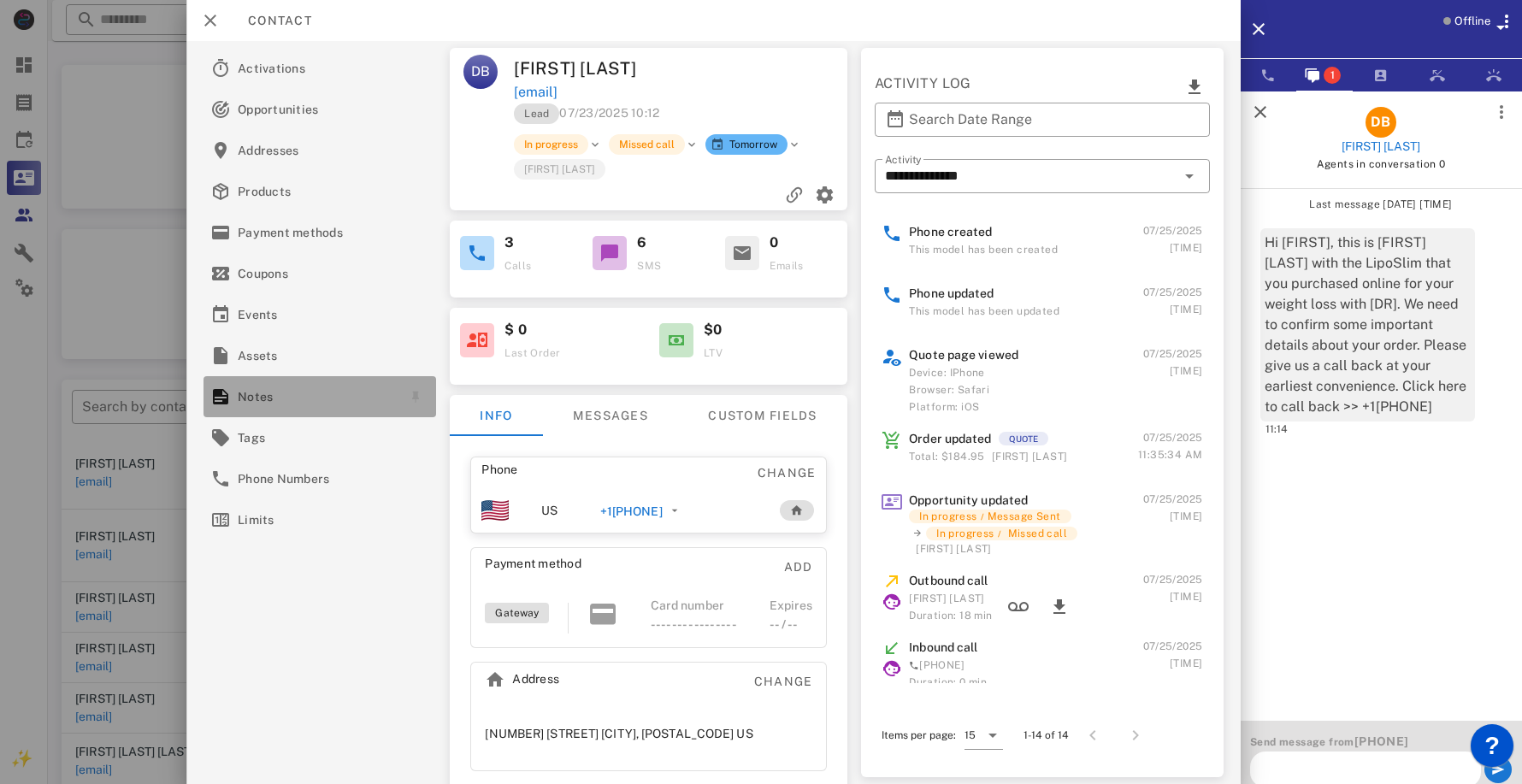 click at bounding box center (221, 397) 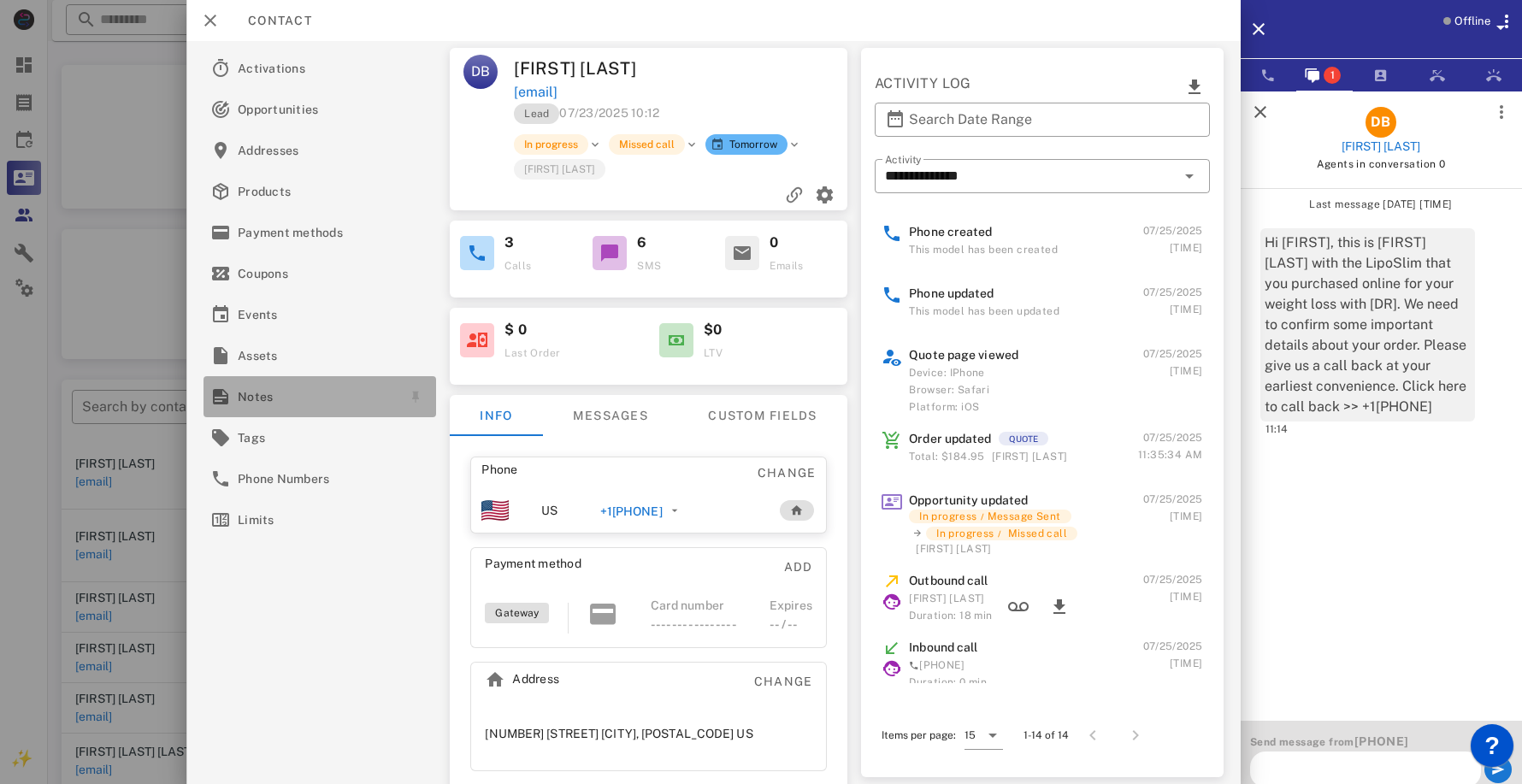 click on "Notes" at bounding box center (316, 397) 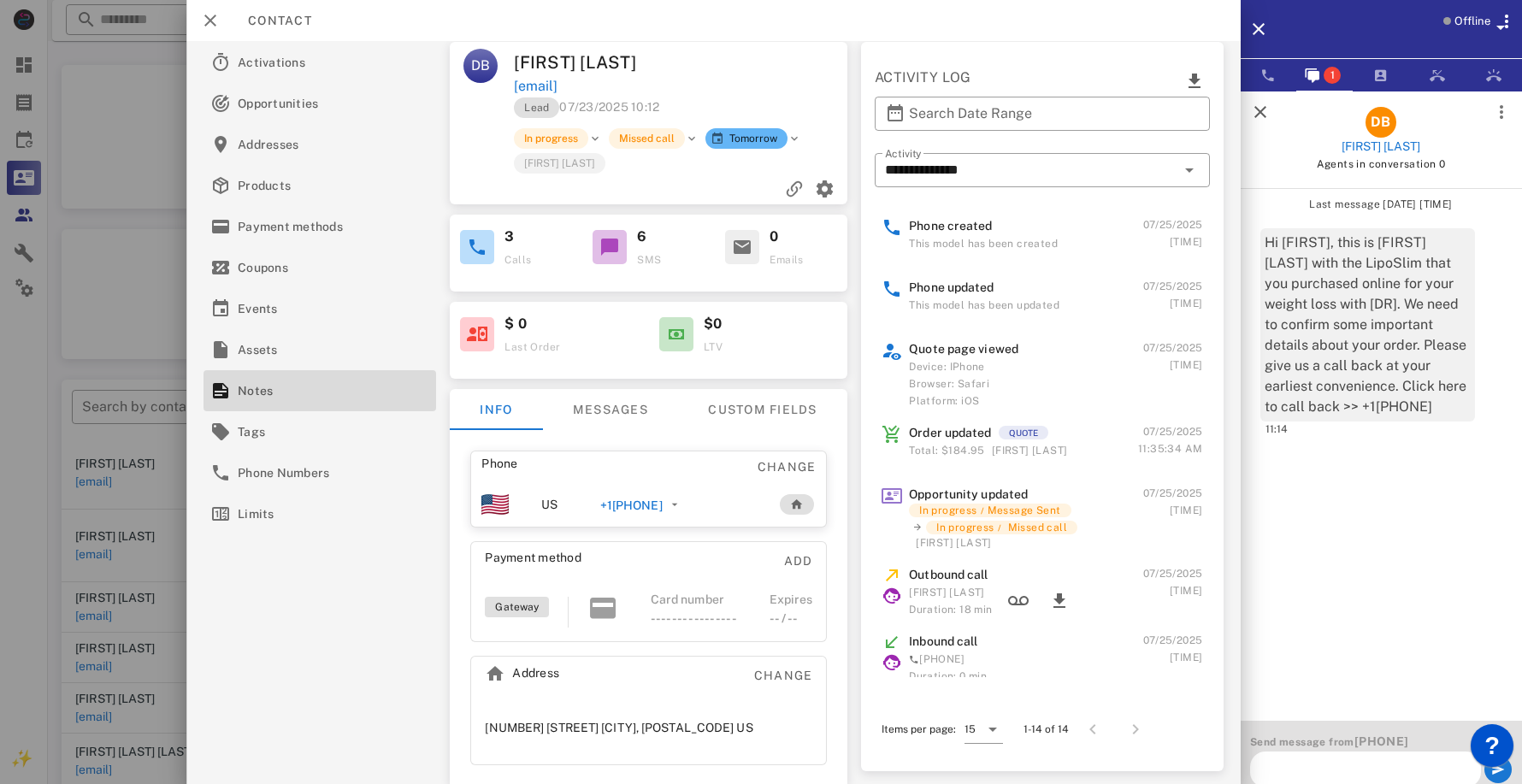 scroll, scrollTop: 8, scrollLeft: 0, axis: vertical 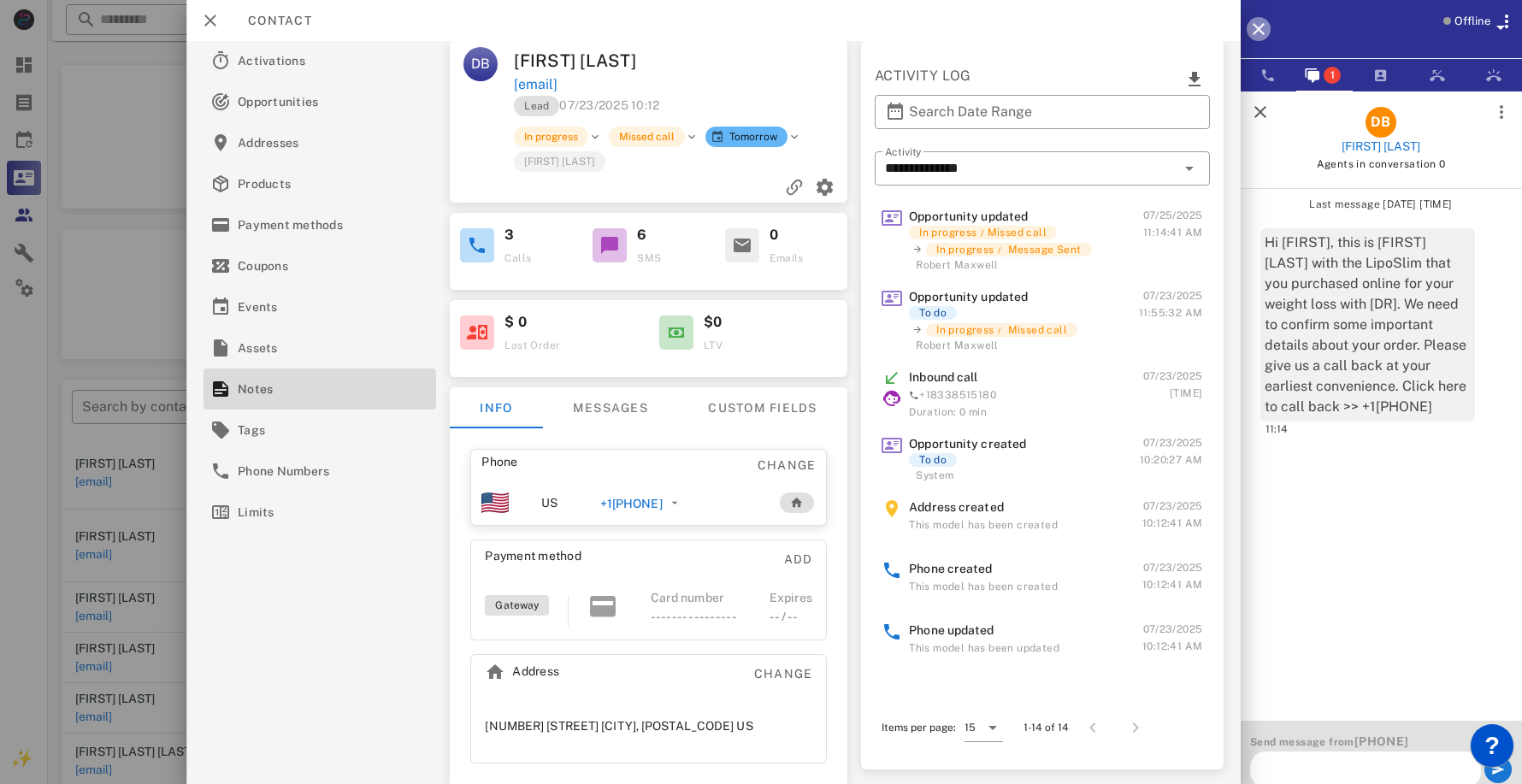 click at bounding box center (1259, 29) 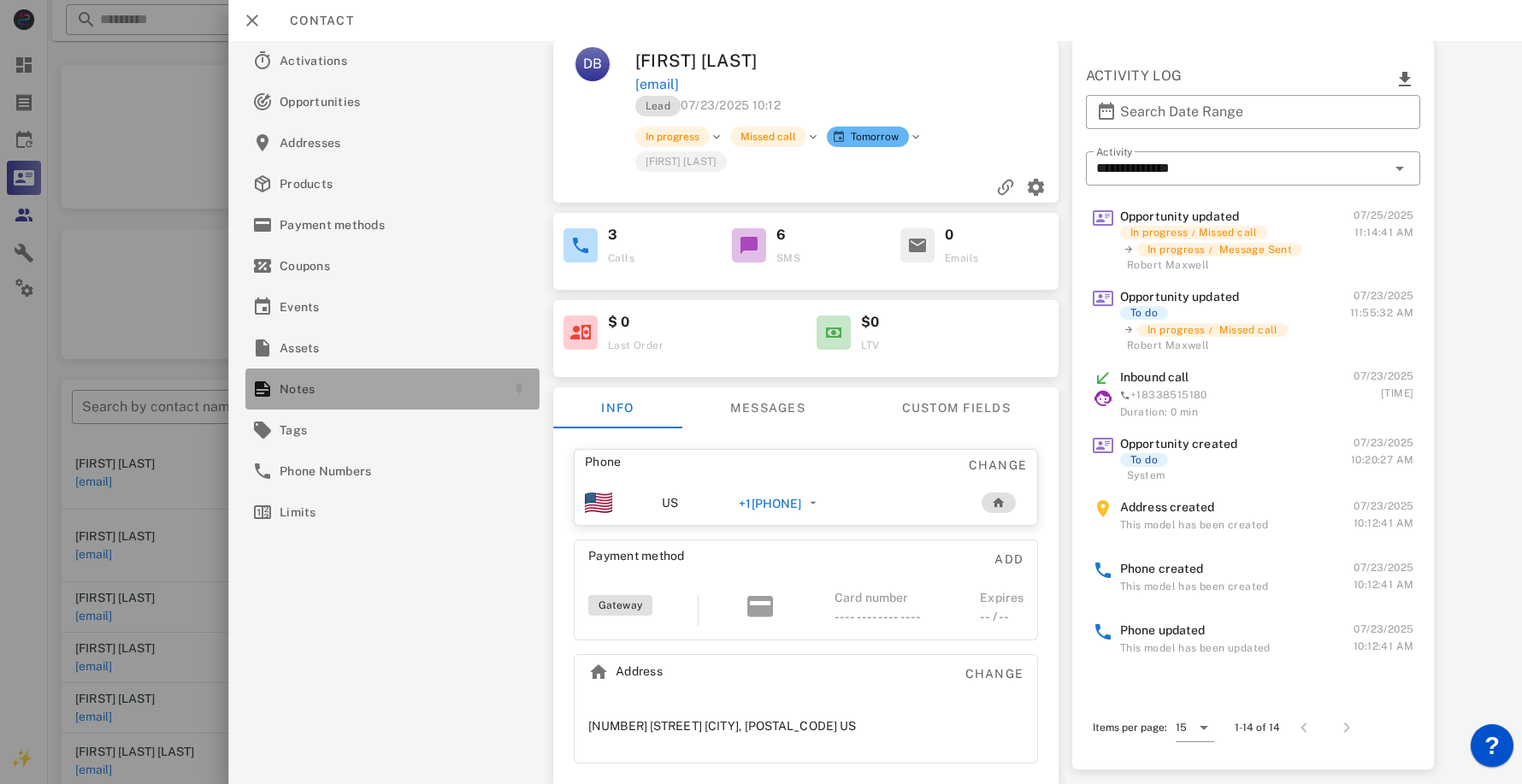 click on "Notes" at bounding box center [389, 389] 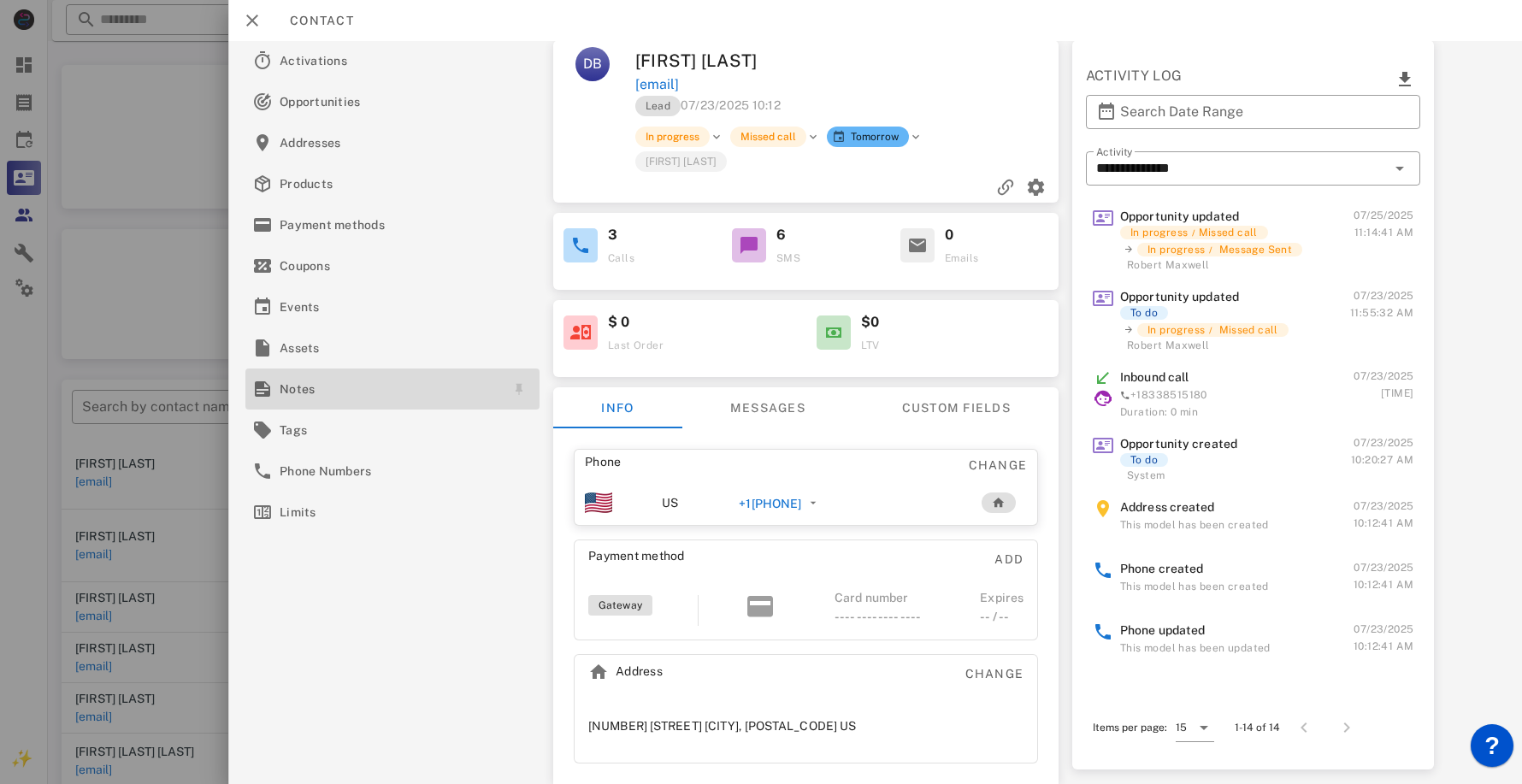 click on "Notes" at bounding box center [389, 389] 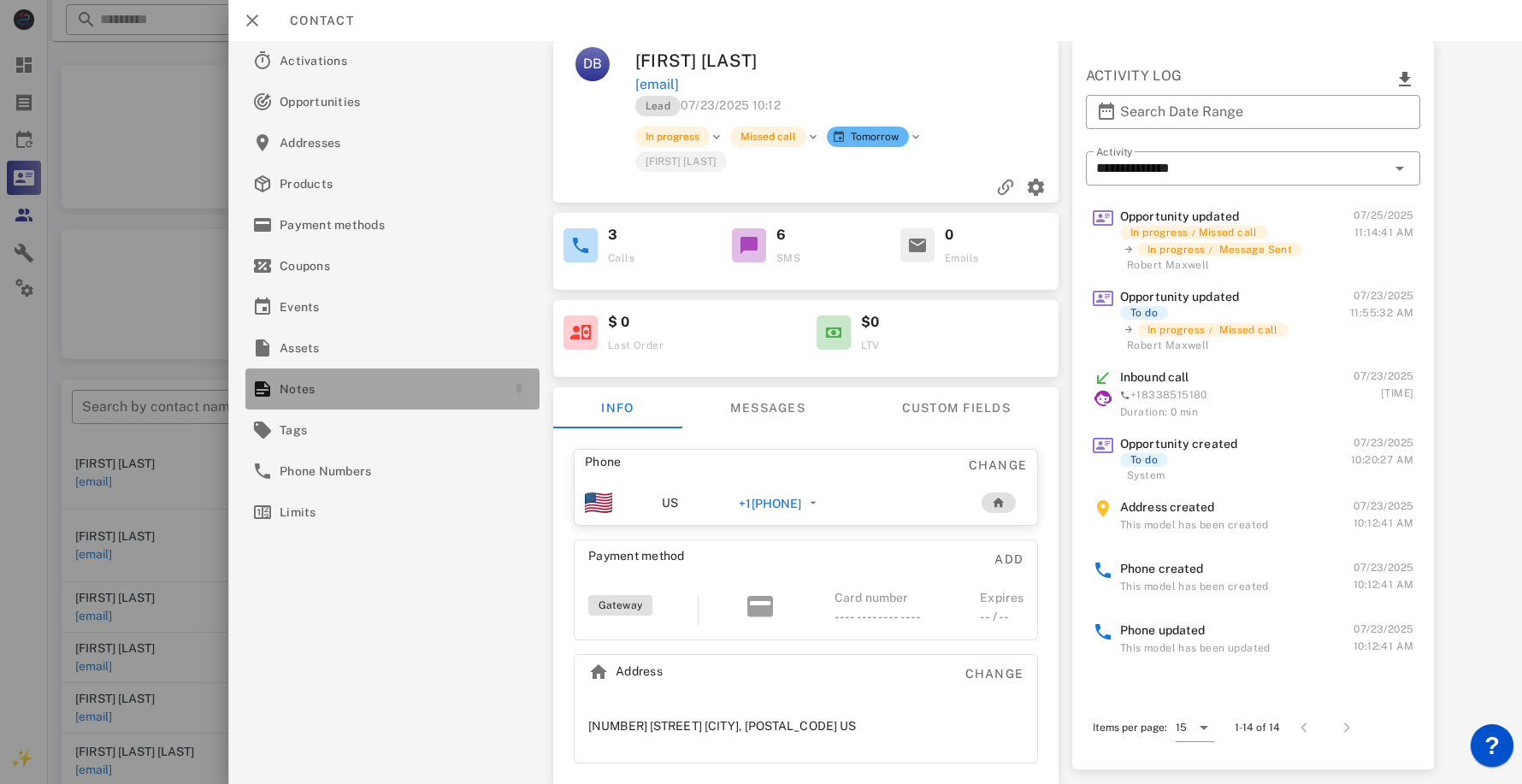 click on "Notes" at bounding box center [389, 389] 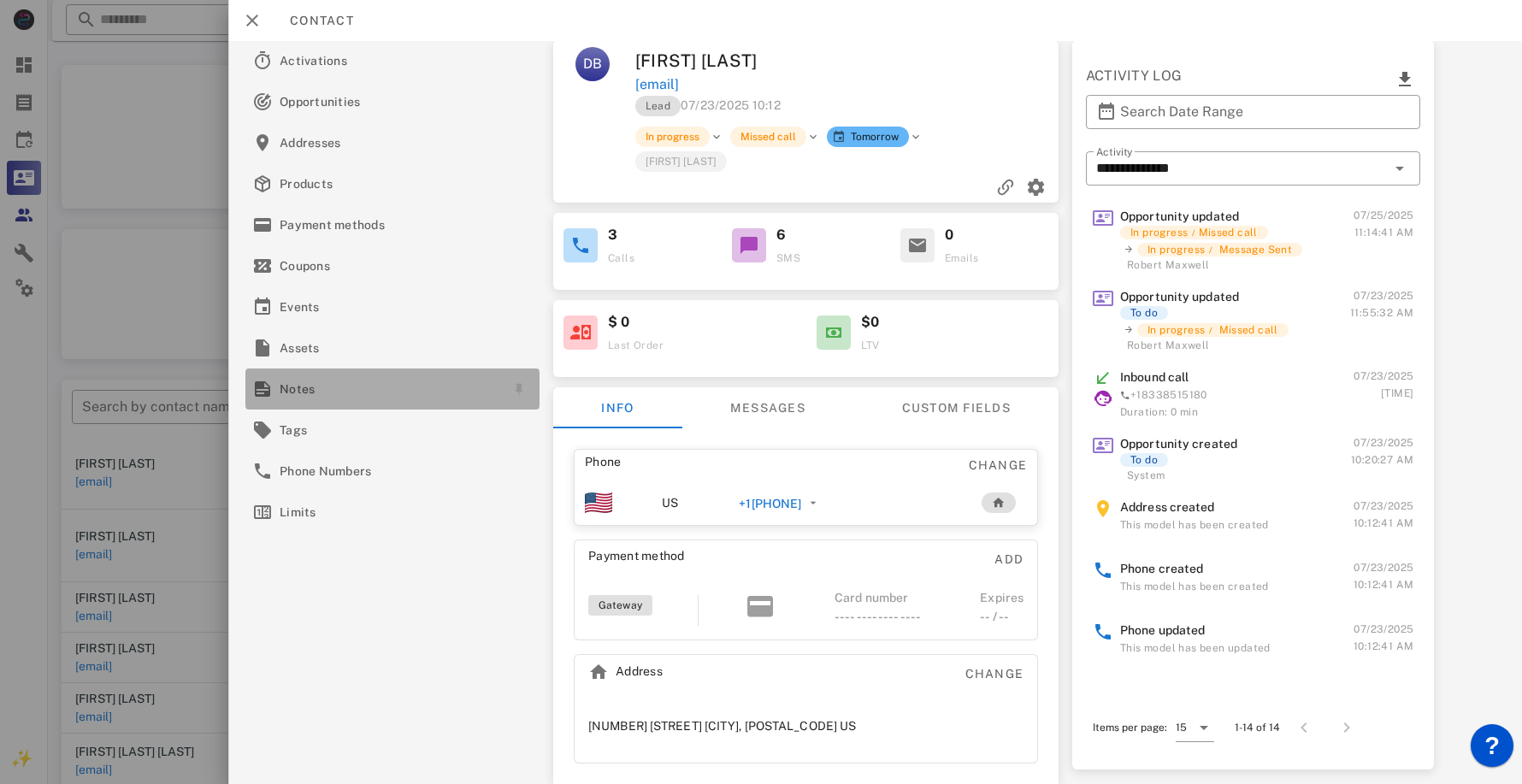 click on "Notes" at bounding box center [389, 389] 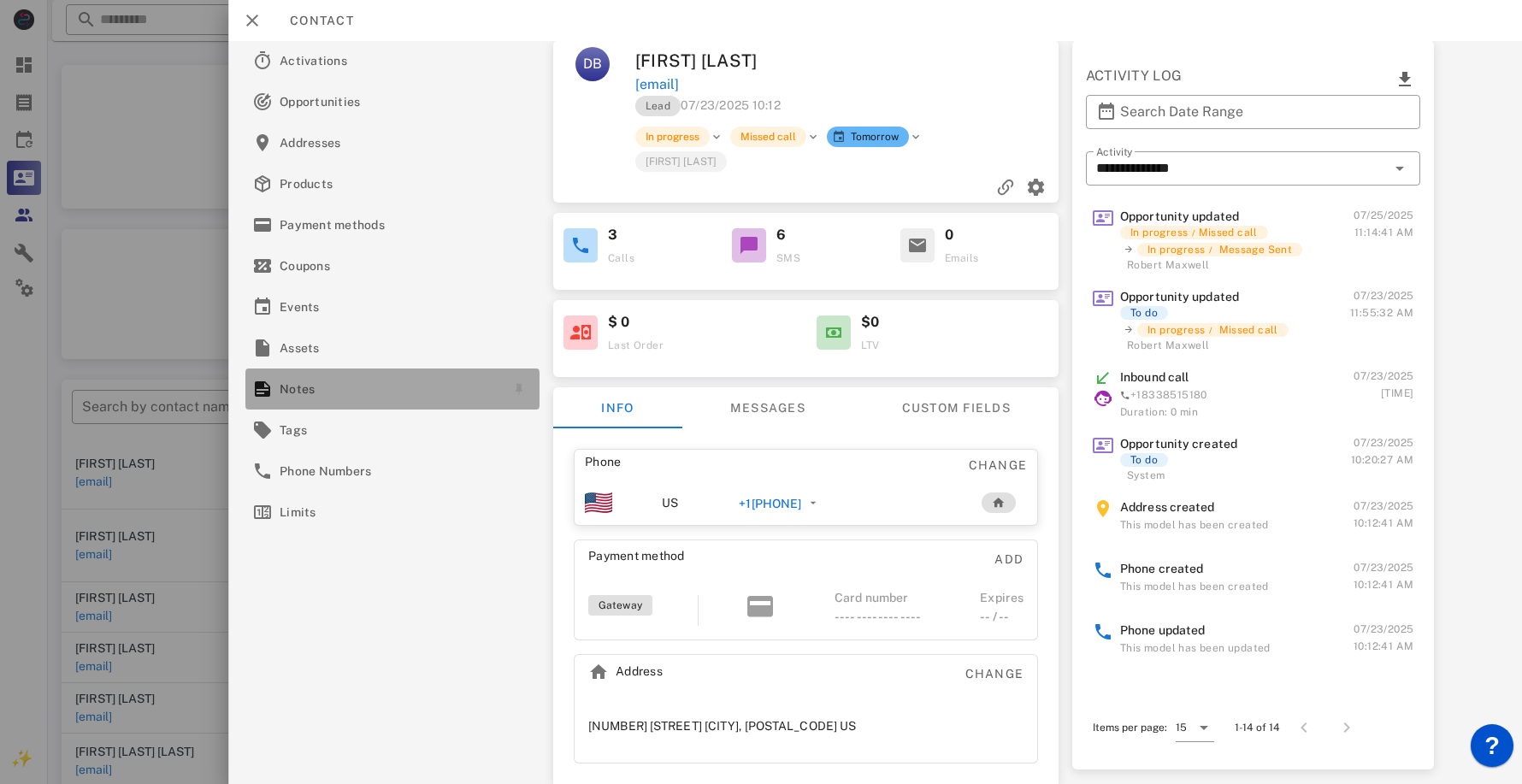 click on "Notes" at bounding box center [389, 389] 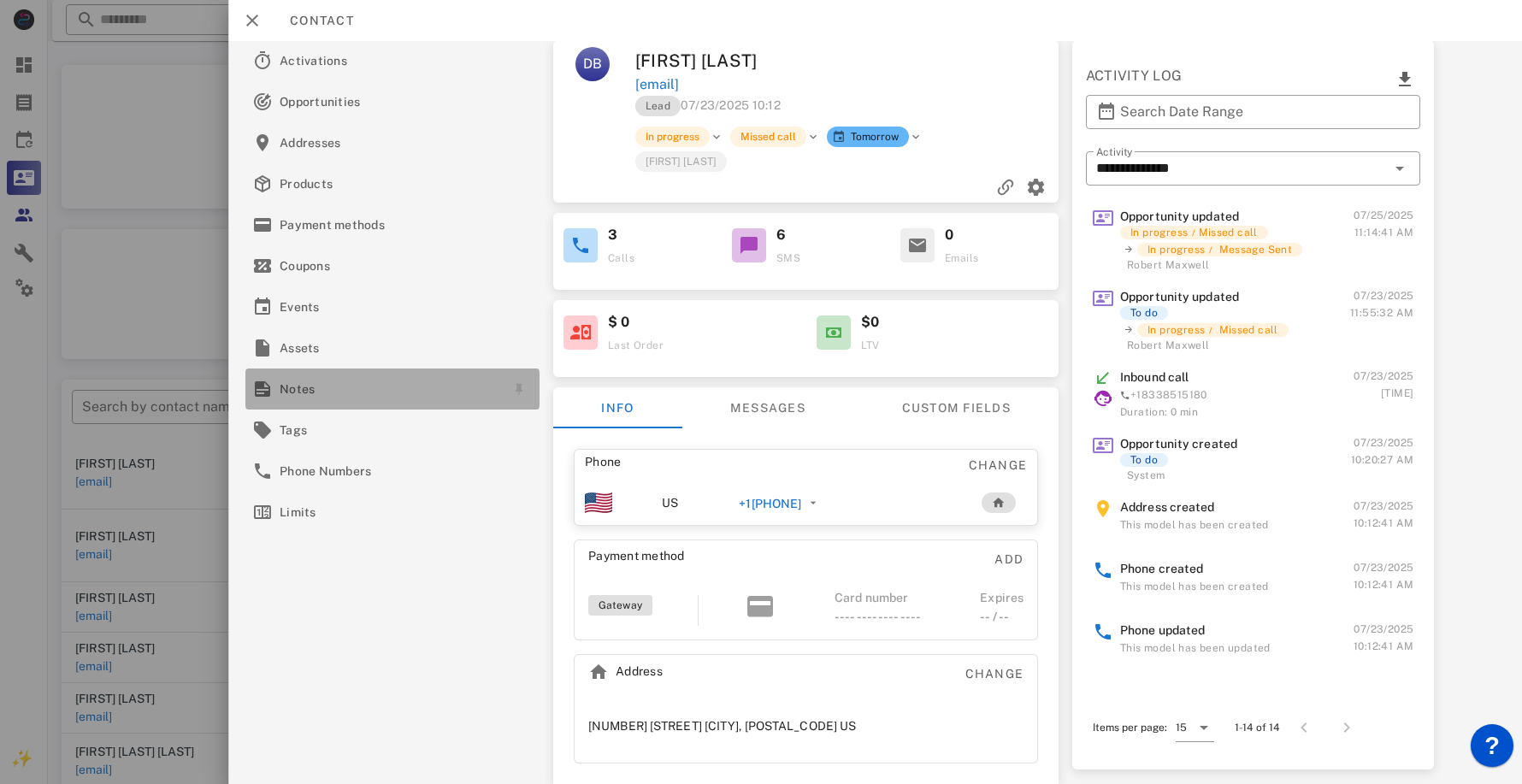 click on "Notes" at bounding box center (389, 389) 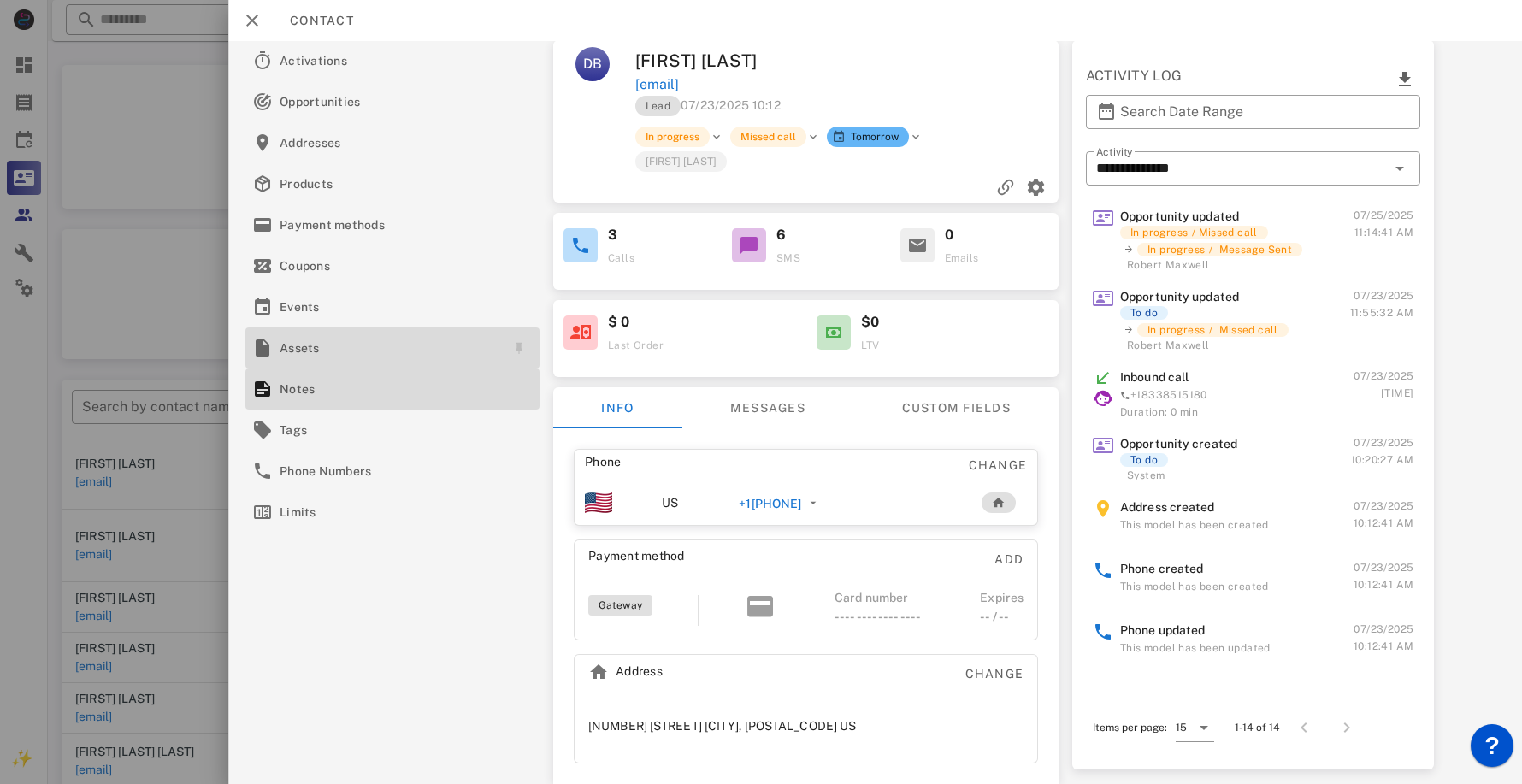 click on "Assets" at bounding box center [392, 348] 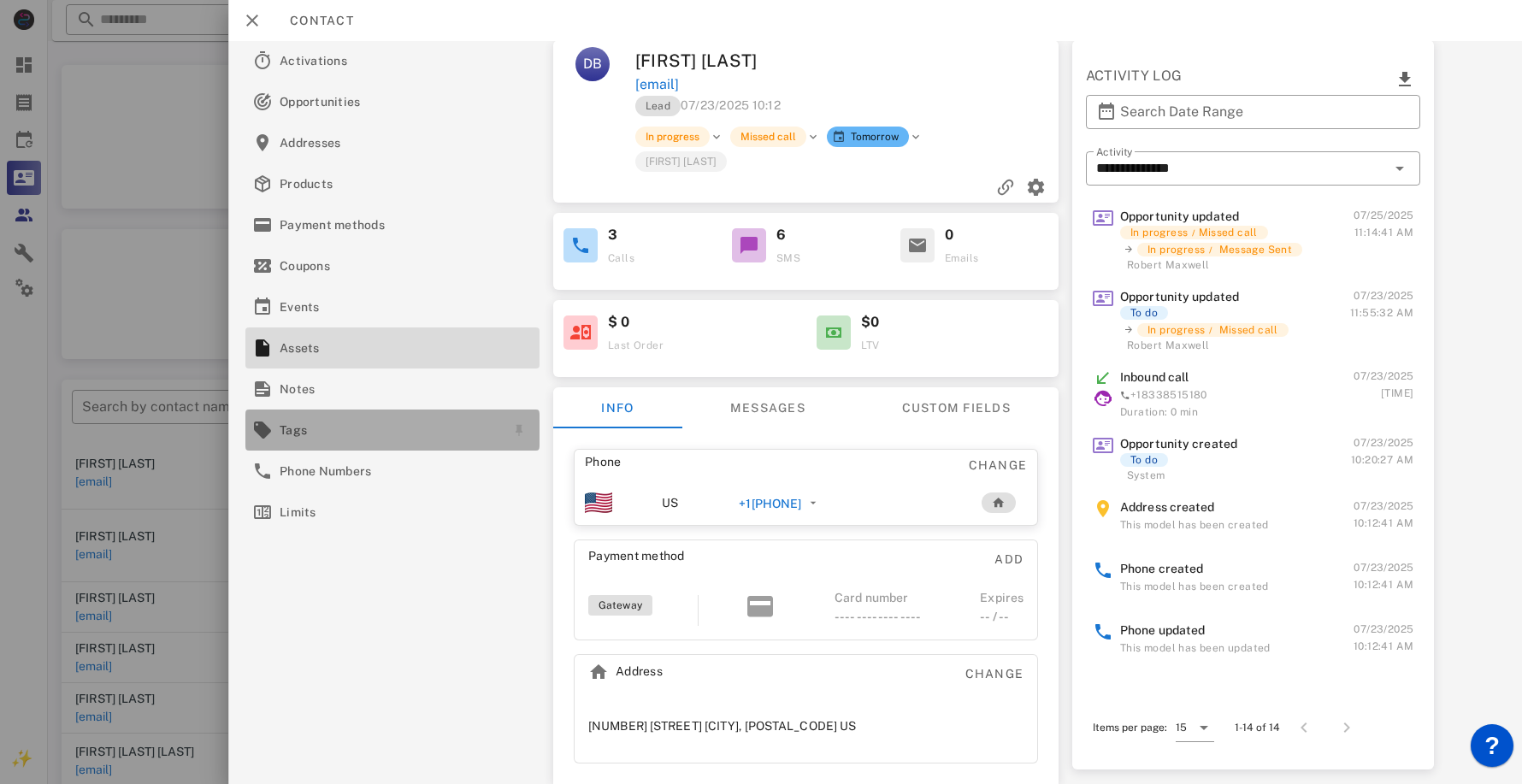 click on "Tags" at bounding box center (389, 430) 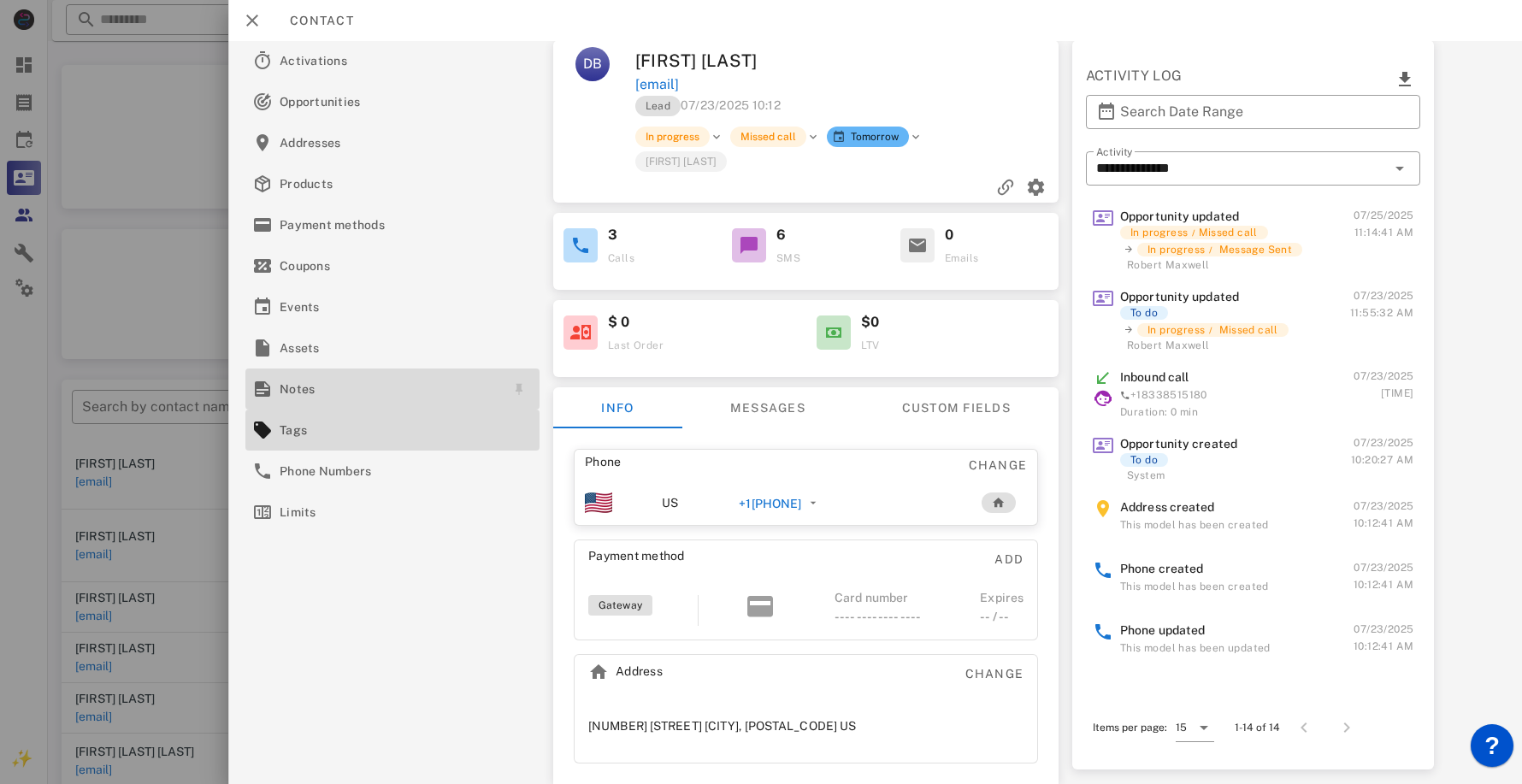 click on "Notes" at bounding box center (389, 389) 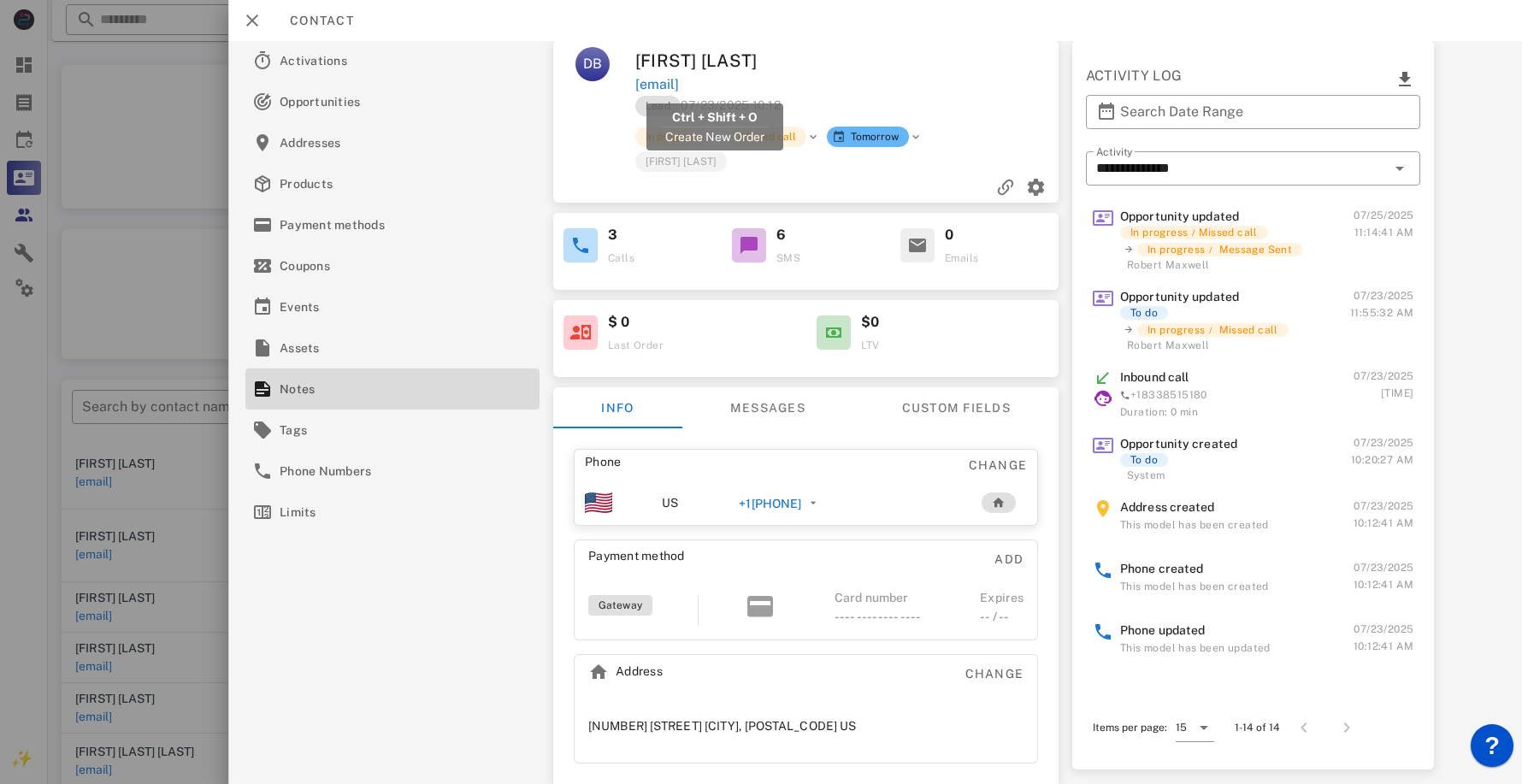 click on "[EMAIL]" at bounding box center (657, 85) 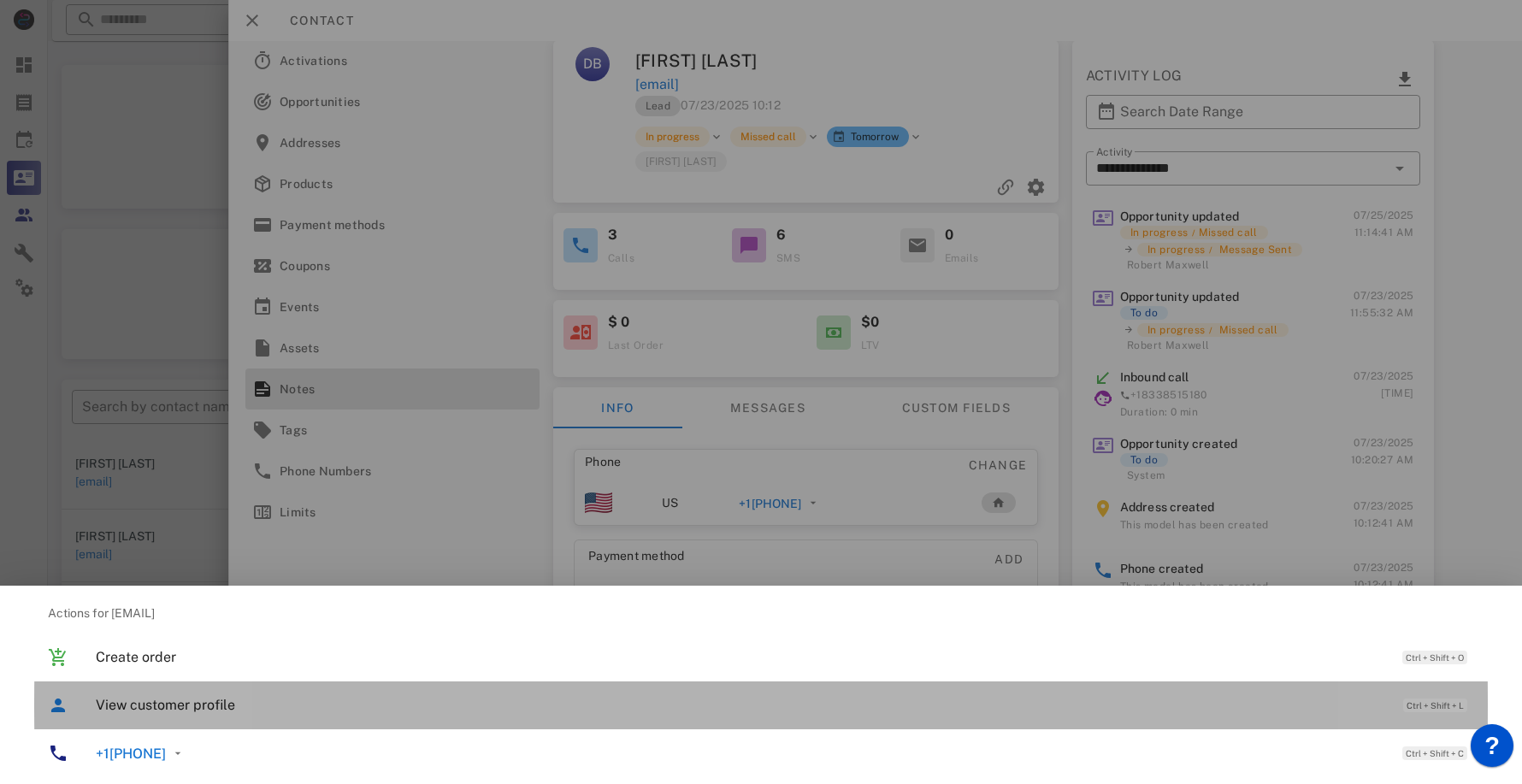 click on "View customer profile" at bounding box center [740, 704] 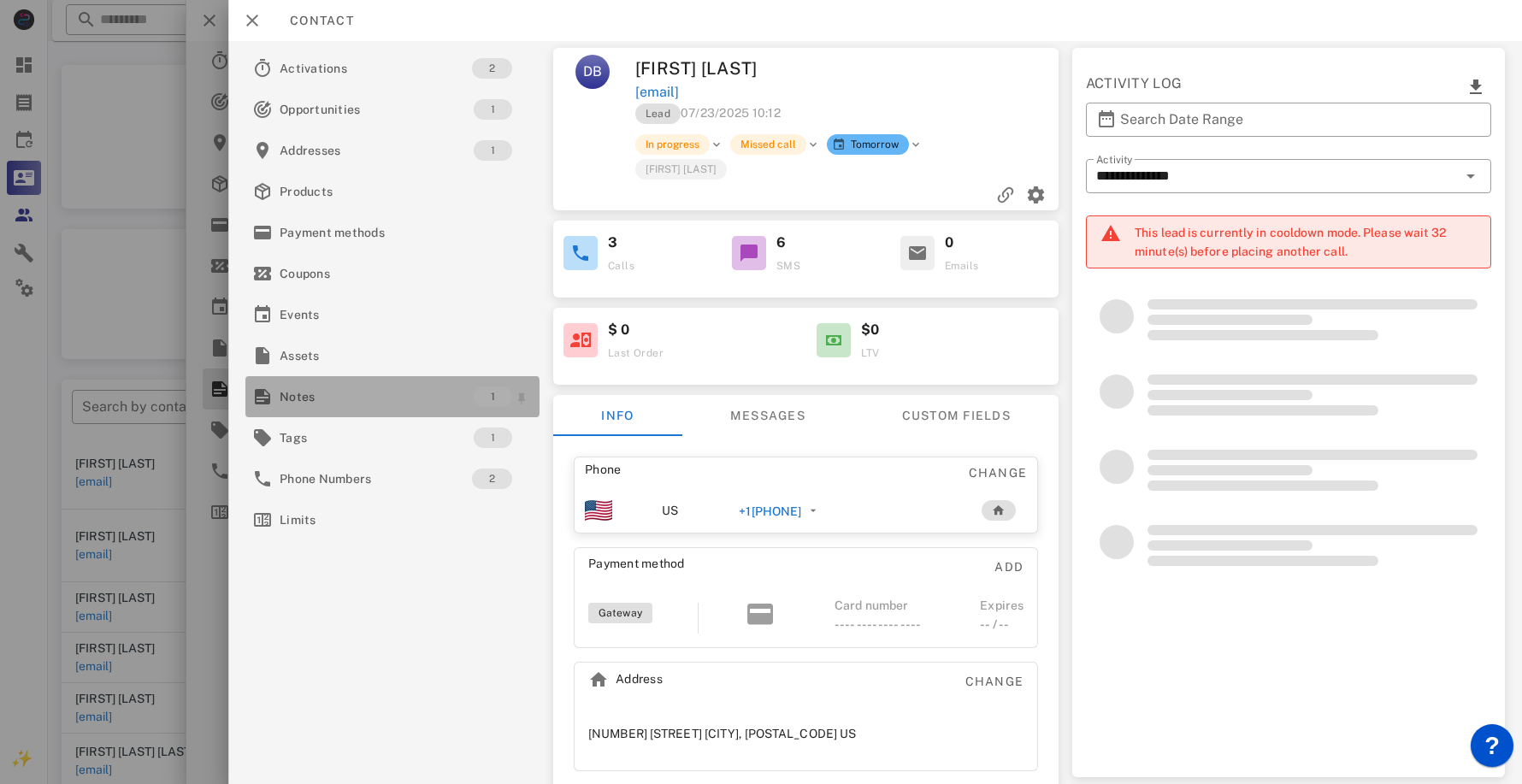 click on "Notes" at bounding box center [376, 397] 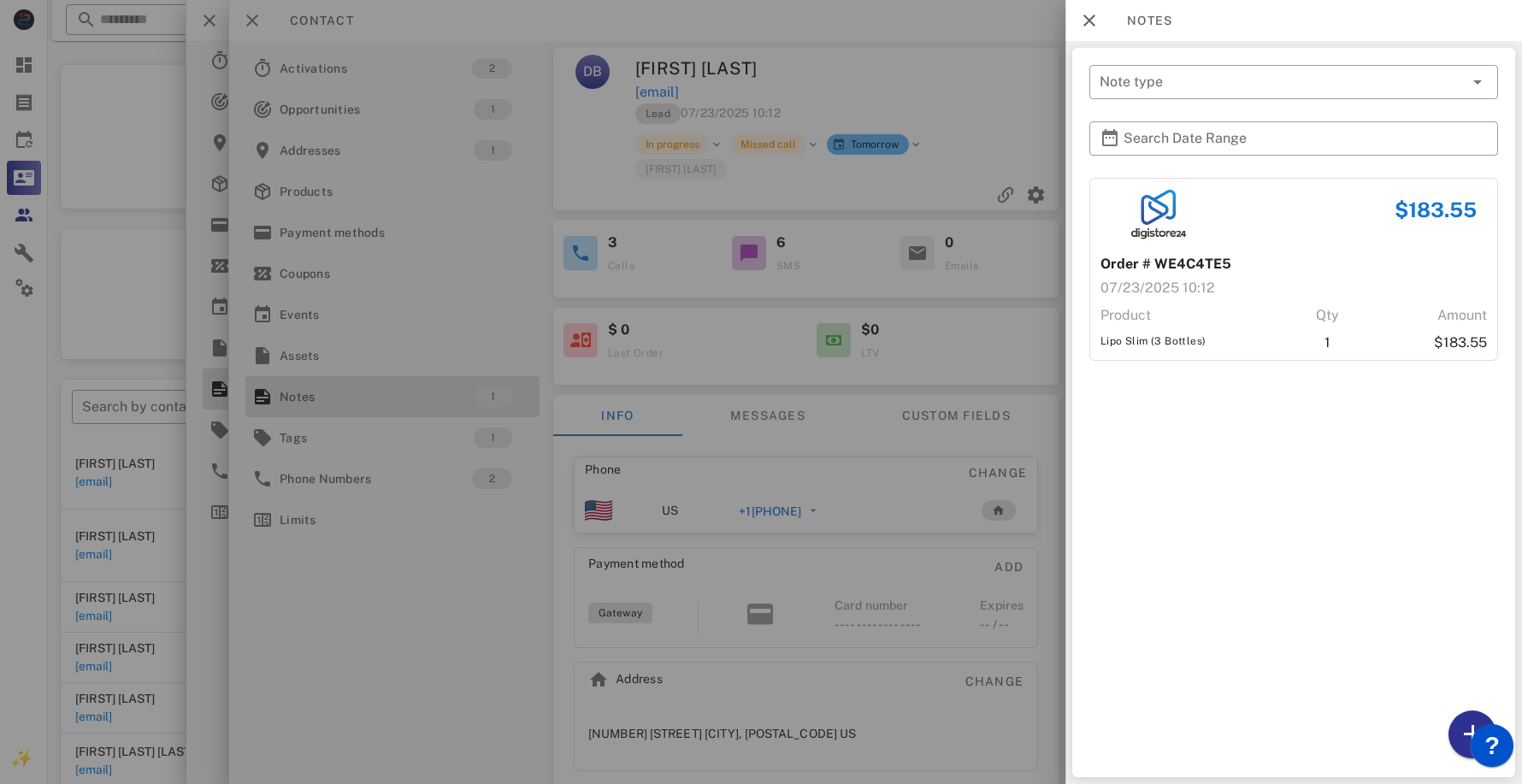 click on "?" at bounding box center [1492, 746] 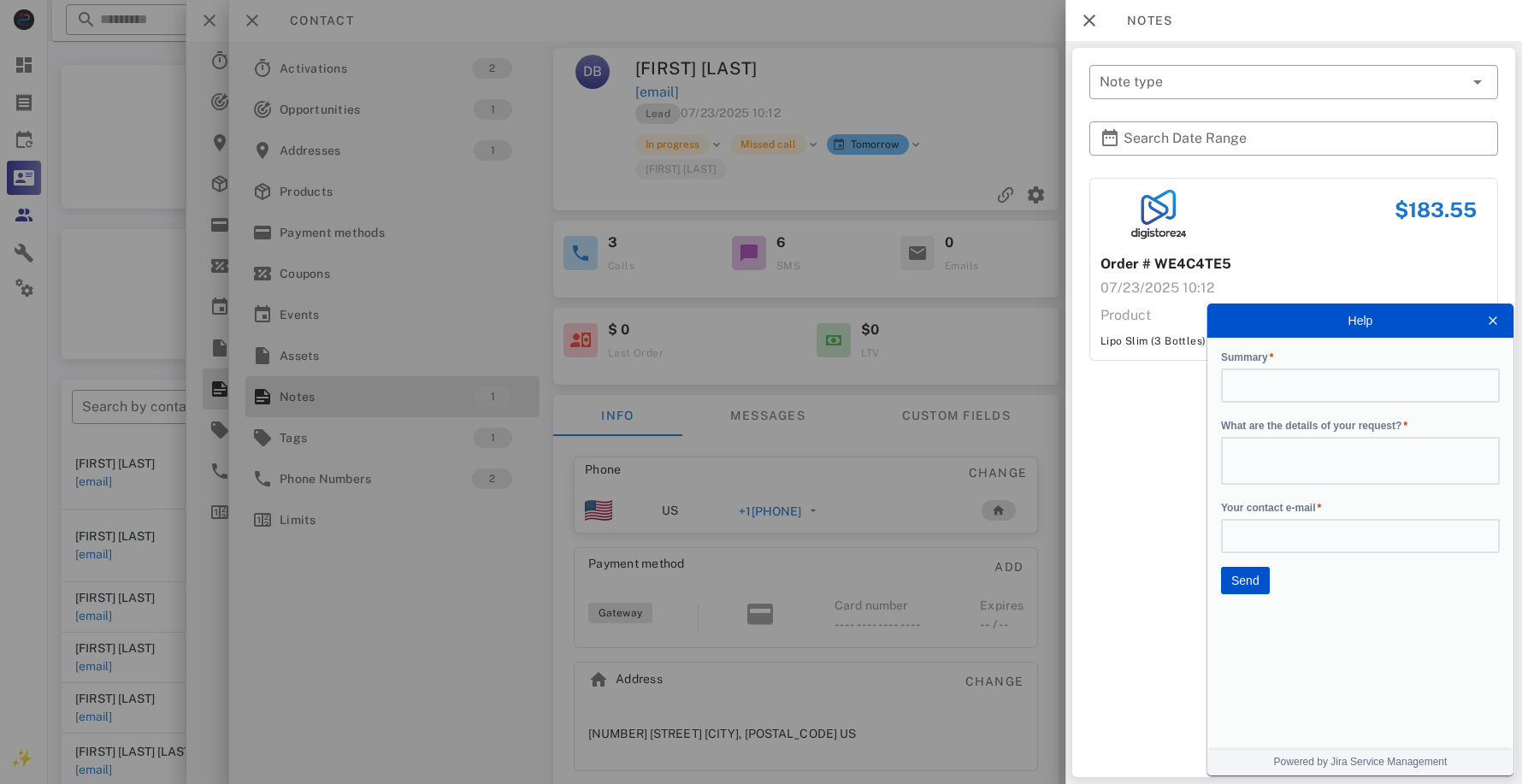click at bounding box center (1493, 321) 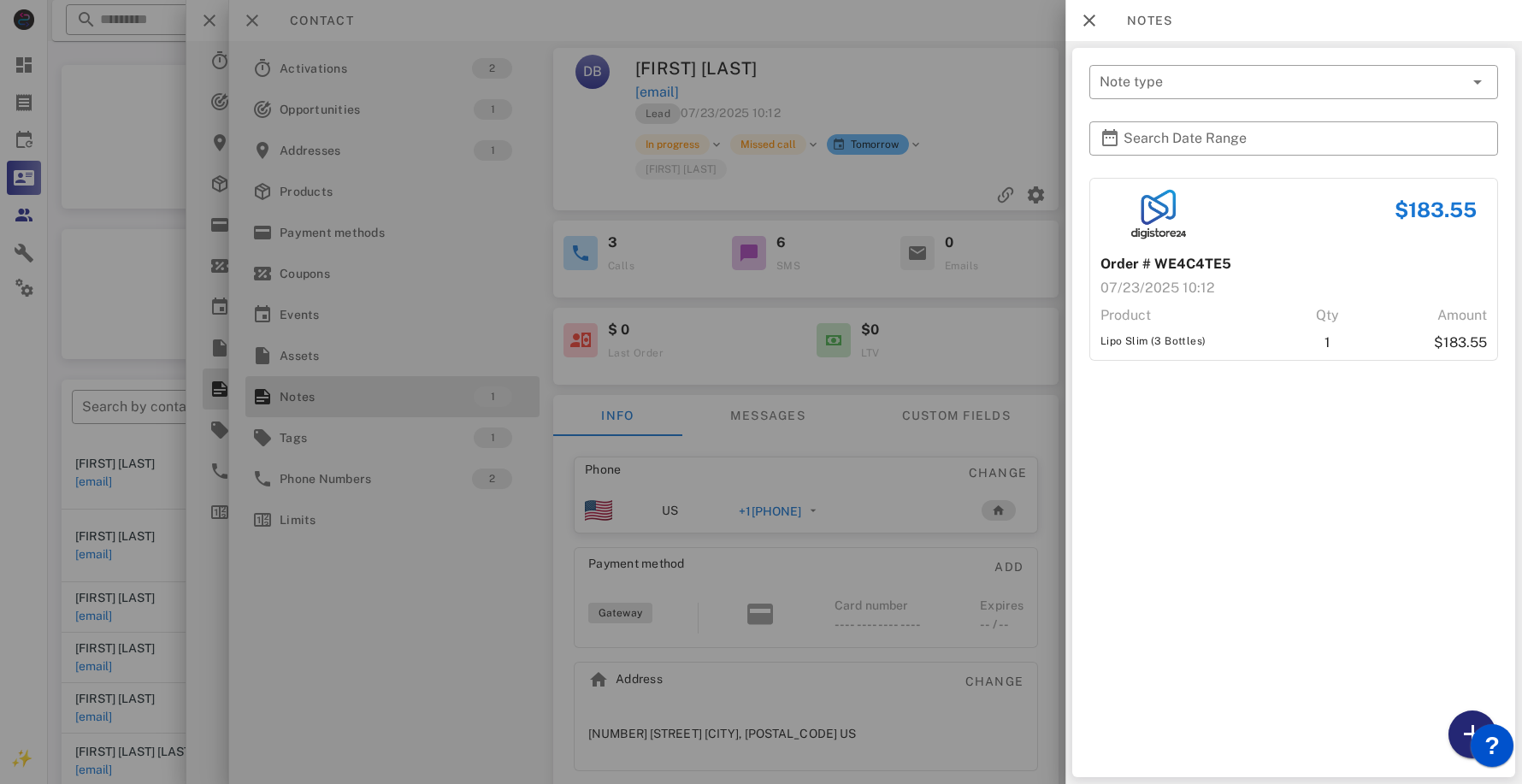 click at bounding box center [1472, 734] 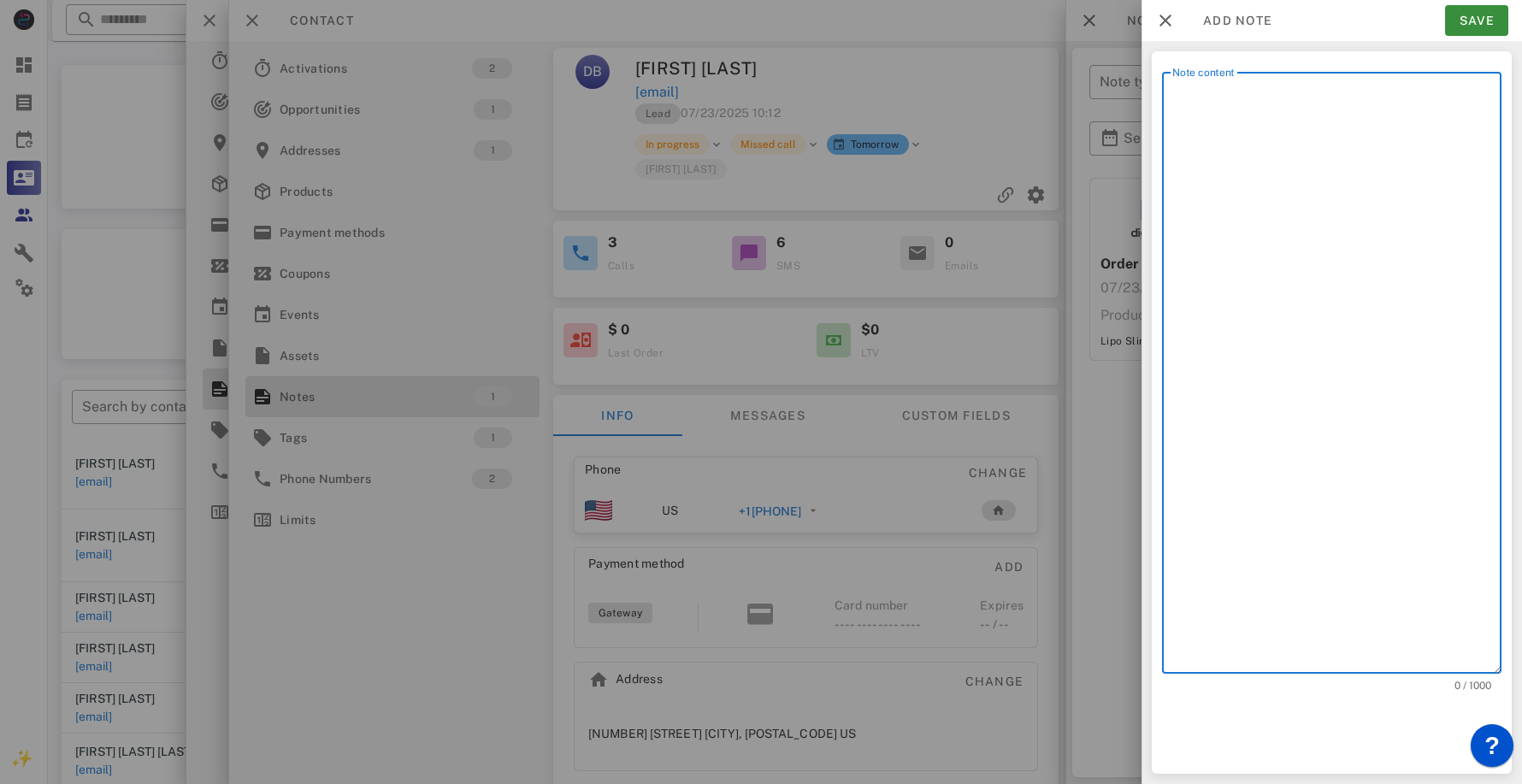 click on "Note content" at bounding box center [1336, 377] 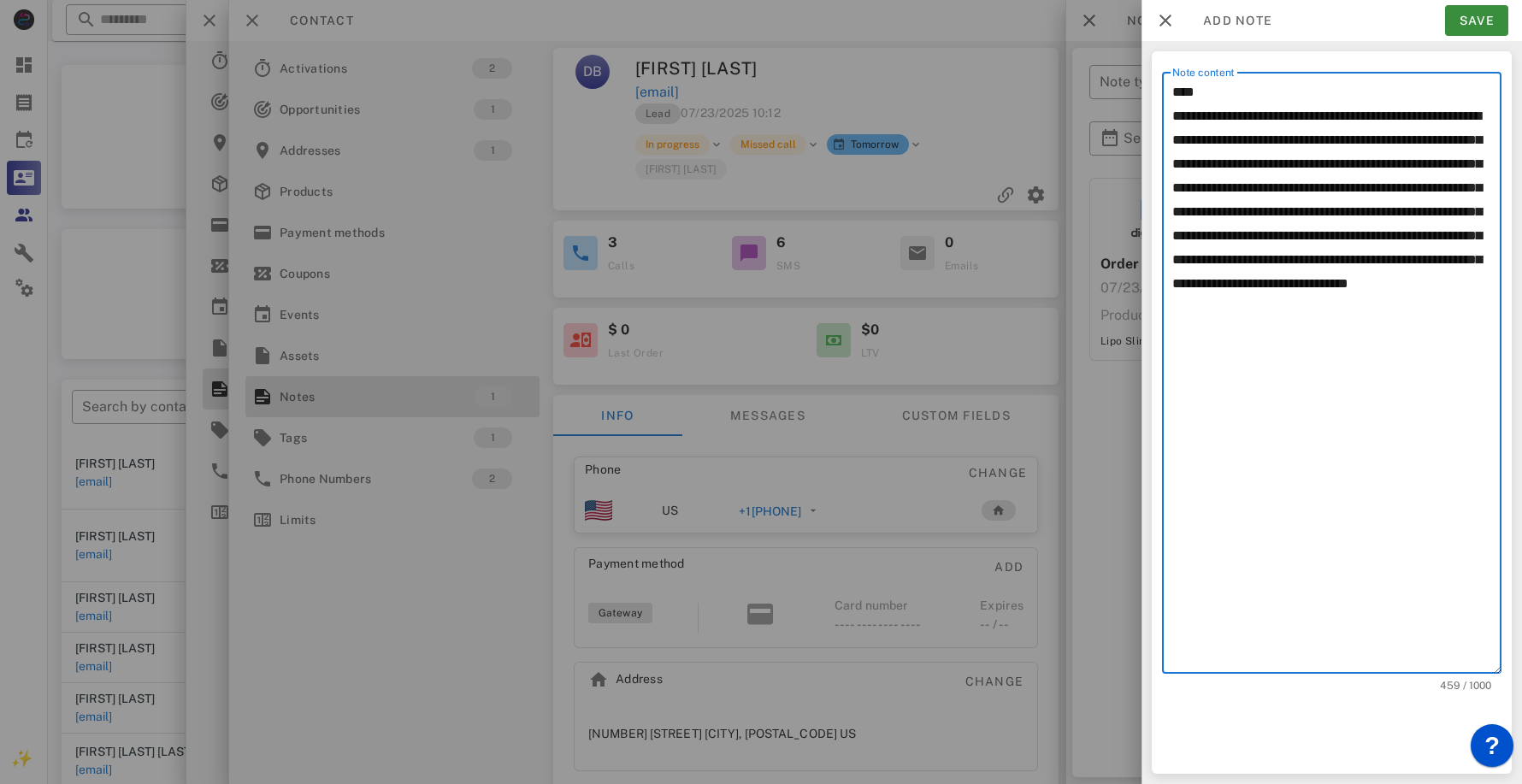 click on "**********" at bounding box center (1336, 377) 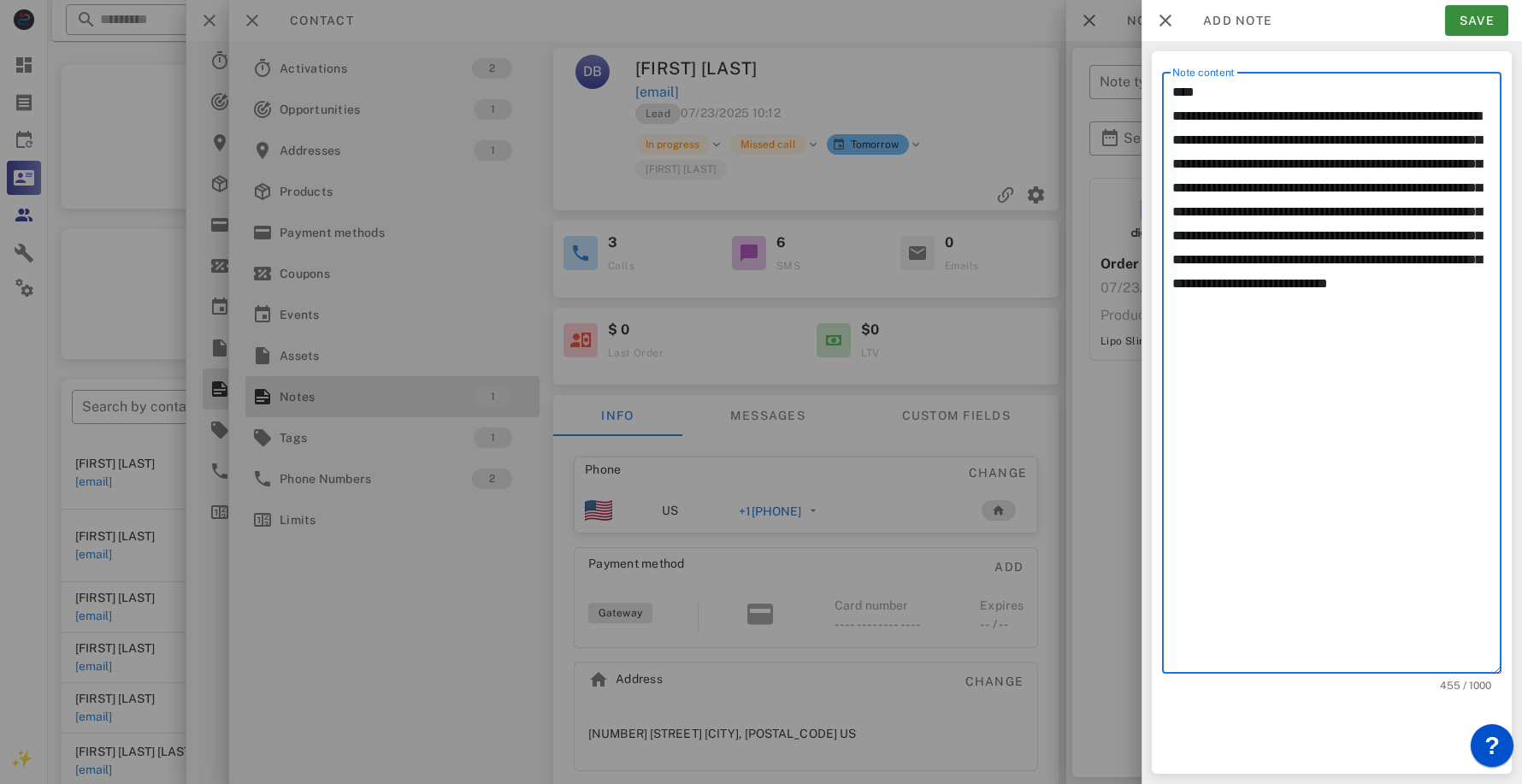 click on "**********" at bounding box center (1336, 377) 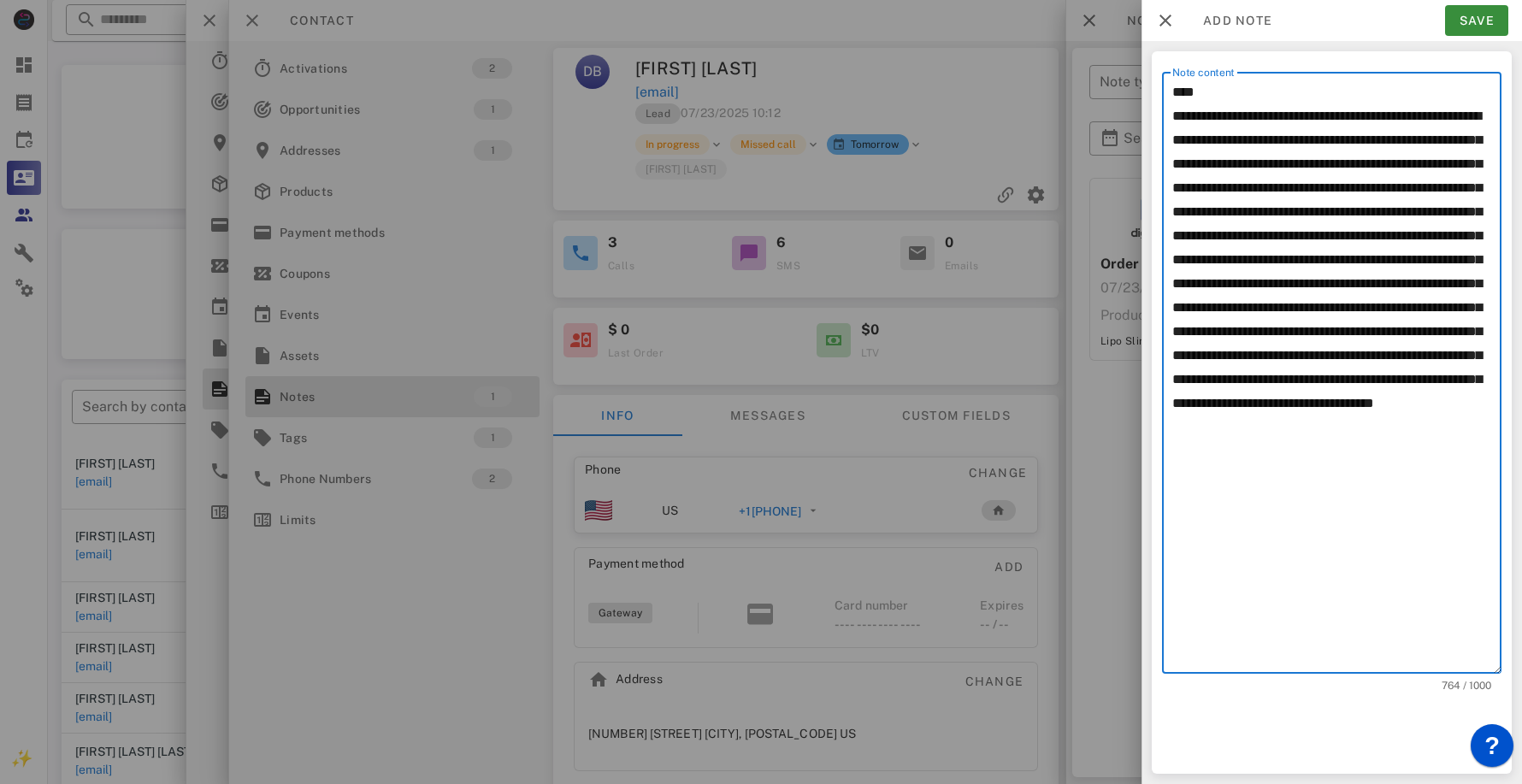 click on "**********" at bounding box center (1336, 377) 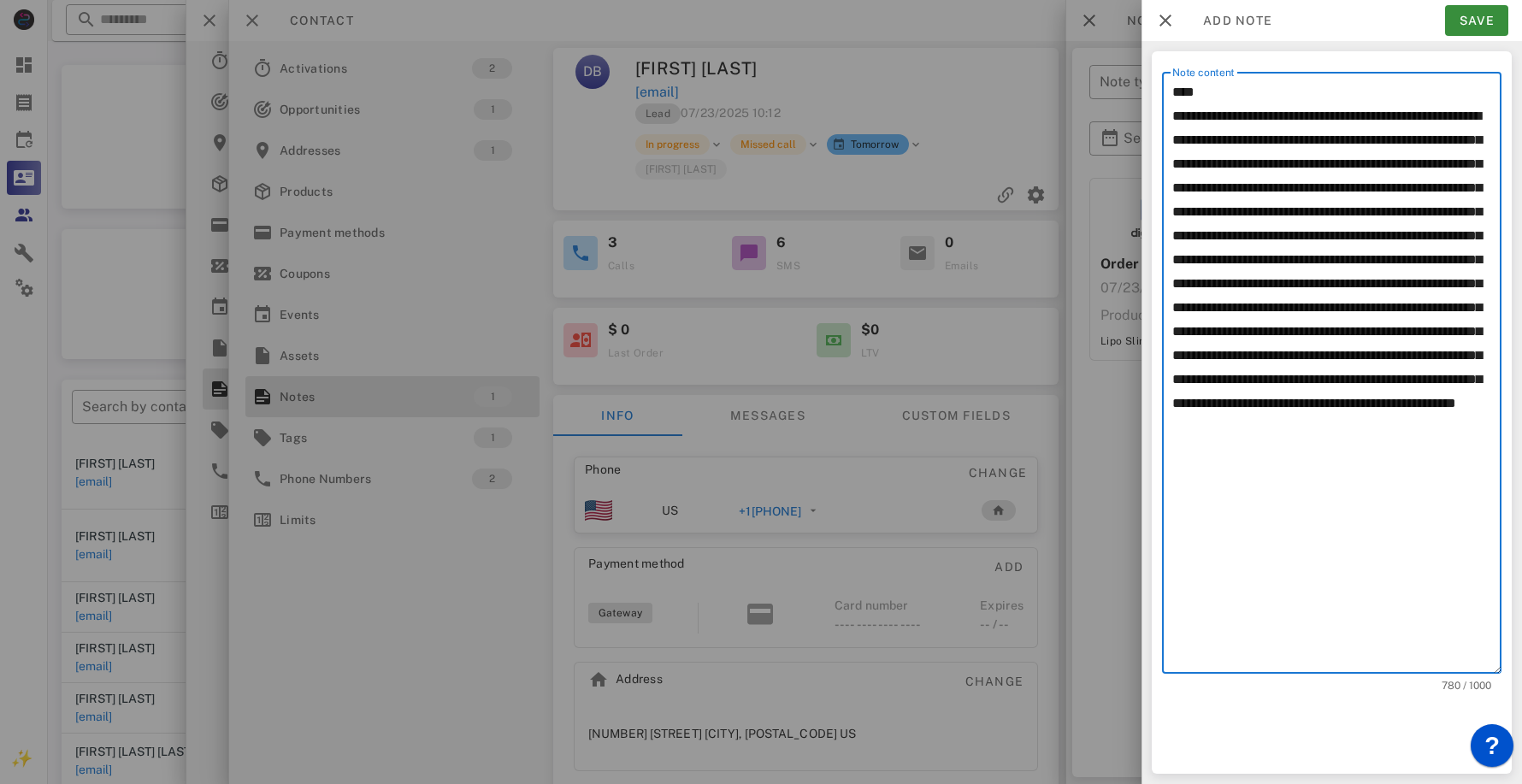 click on "**********" at bounding box center [1336, 377] 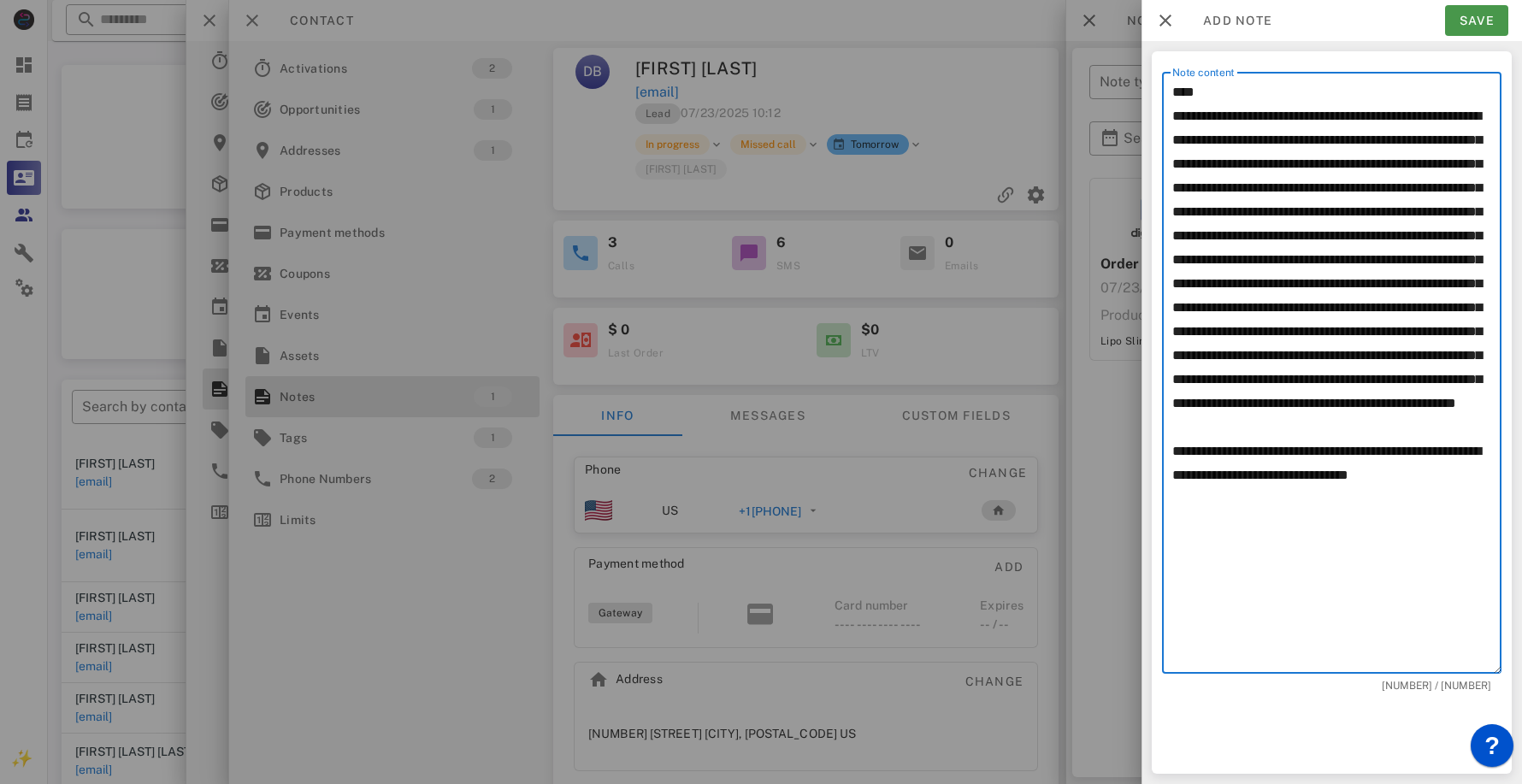 type on "**********" 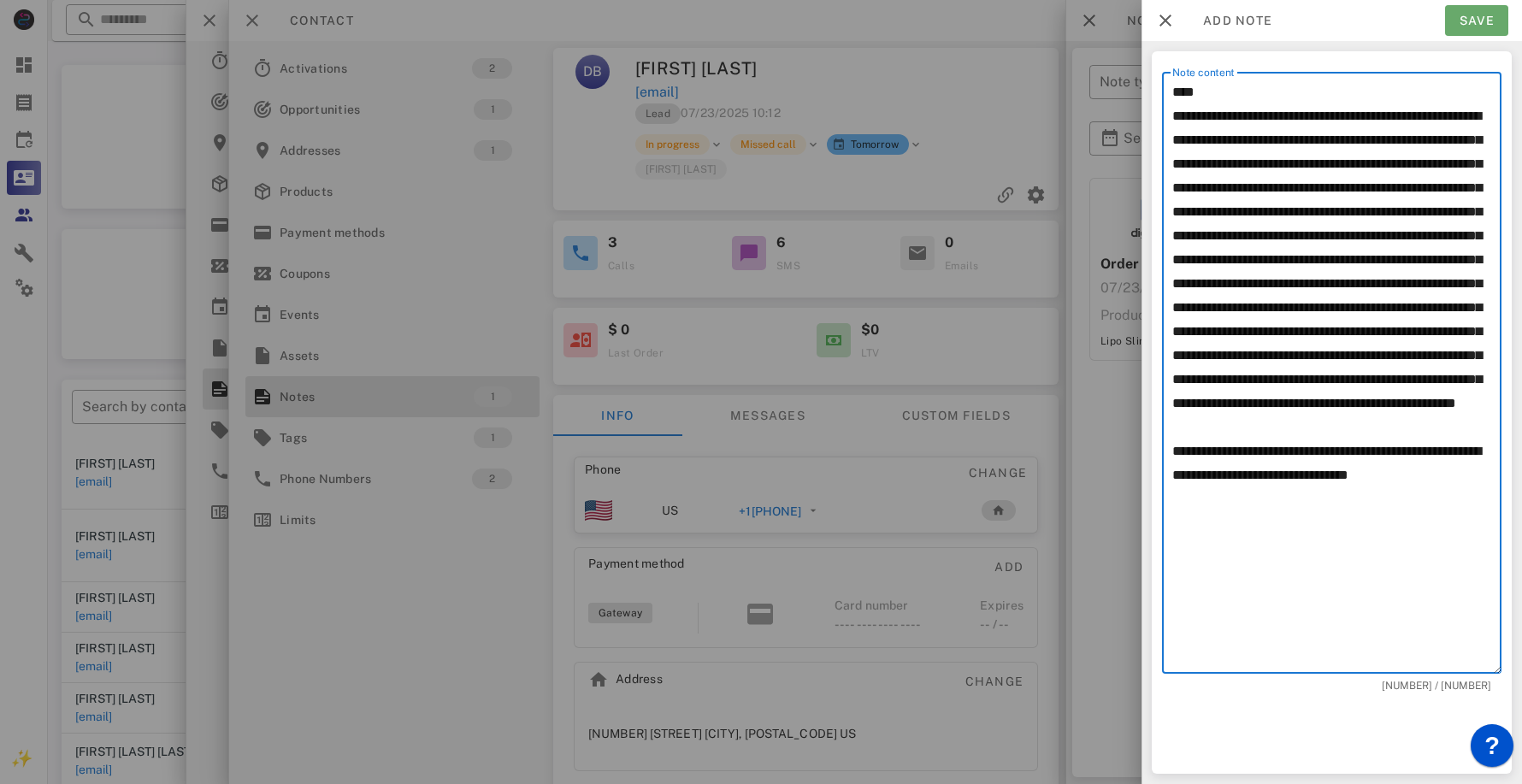 click on "Save" at bounding box center (1477, 21) 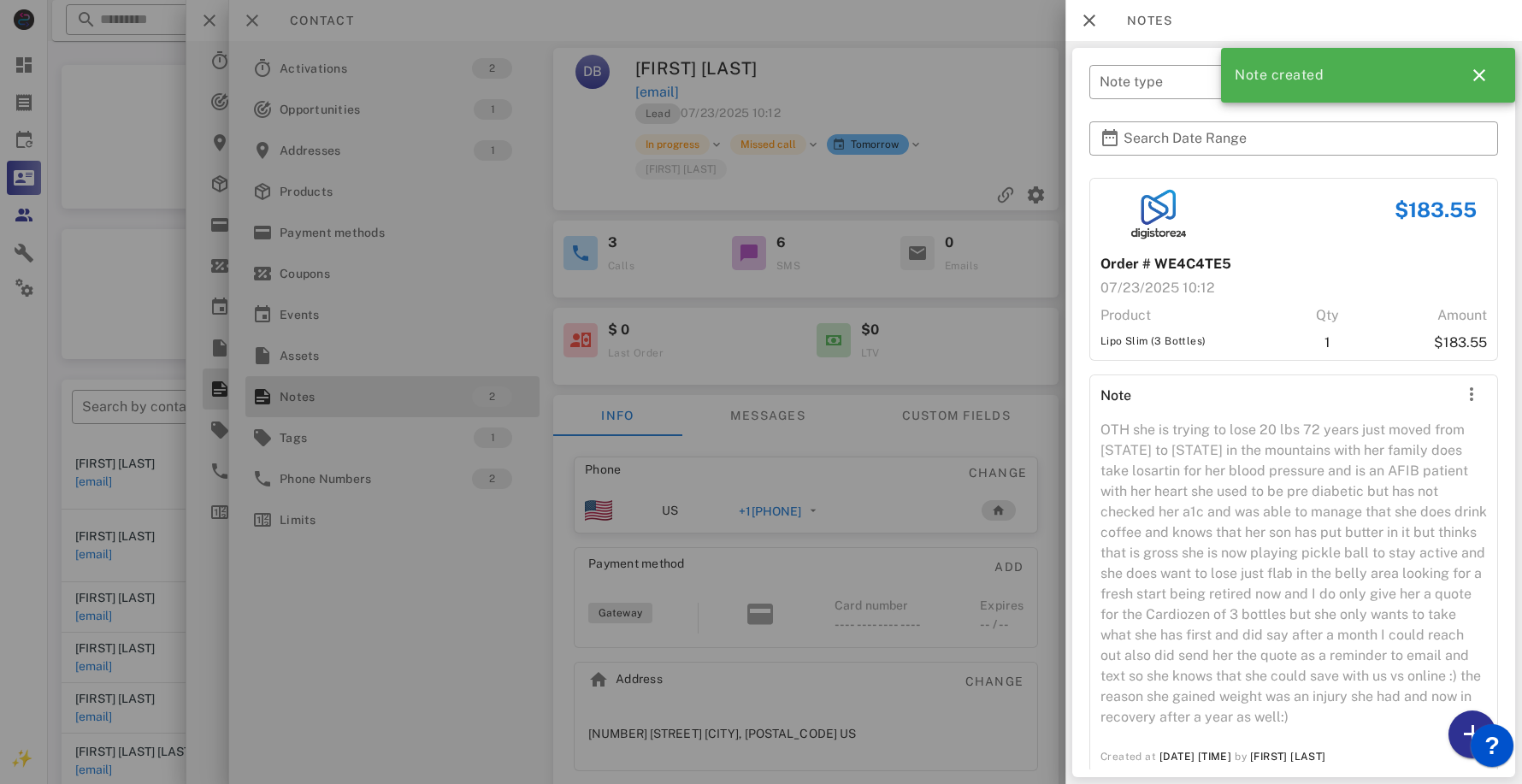 click on "Note" at bounding box center [1259, 398] 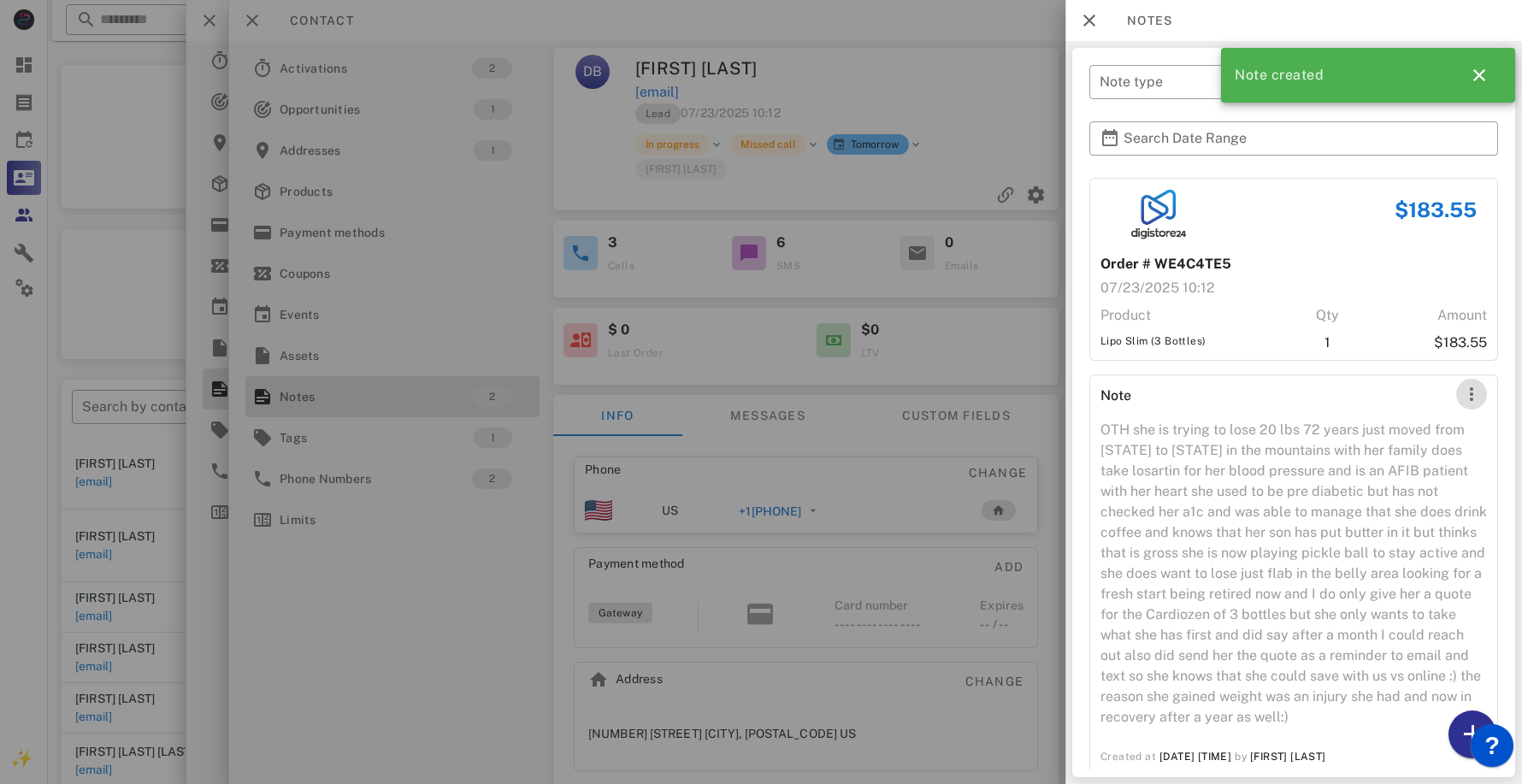 click at bounding box center (1472, 394) 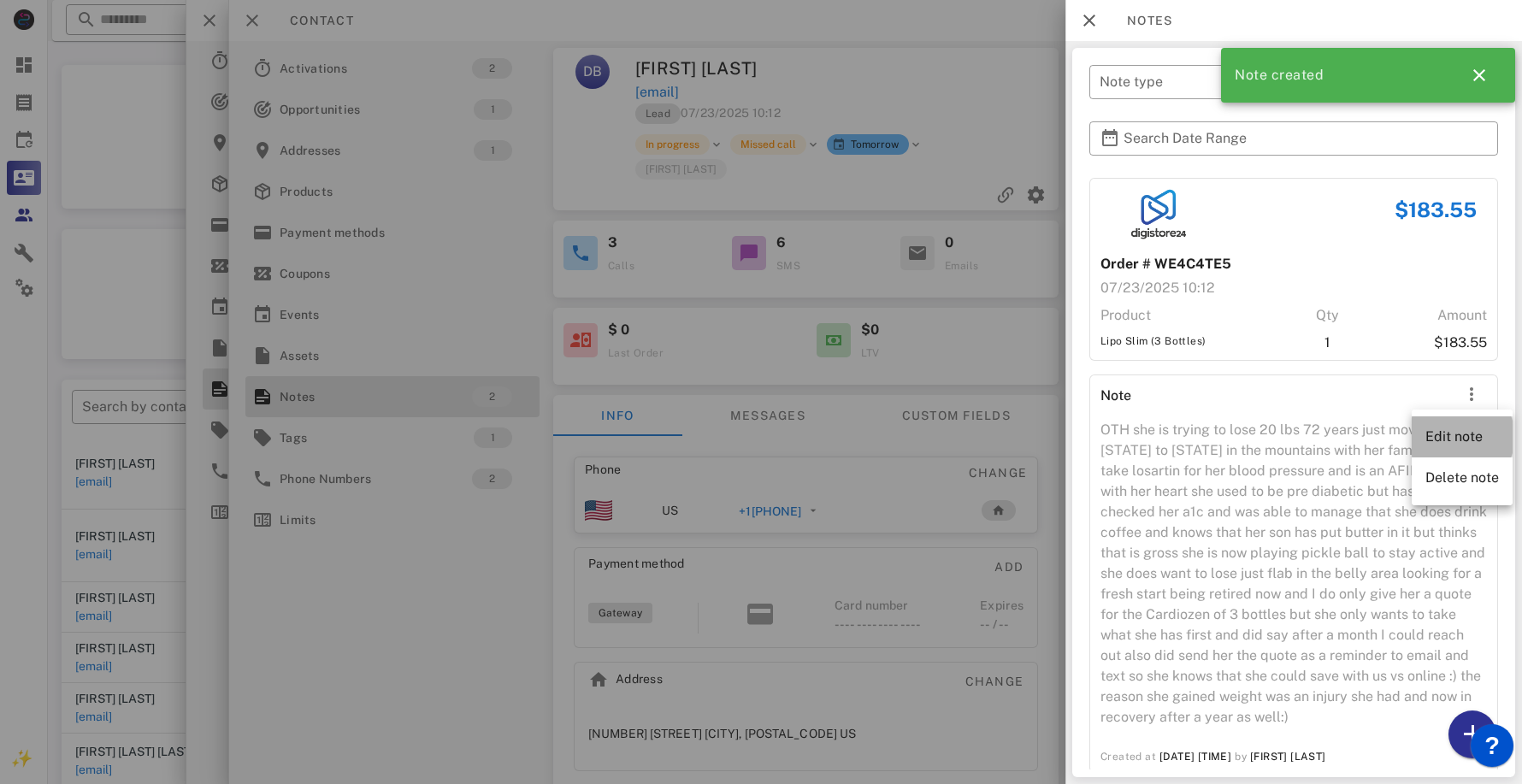 click on "Edit note" at bounding box center (1462, 436) 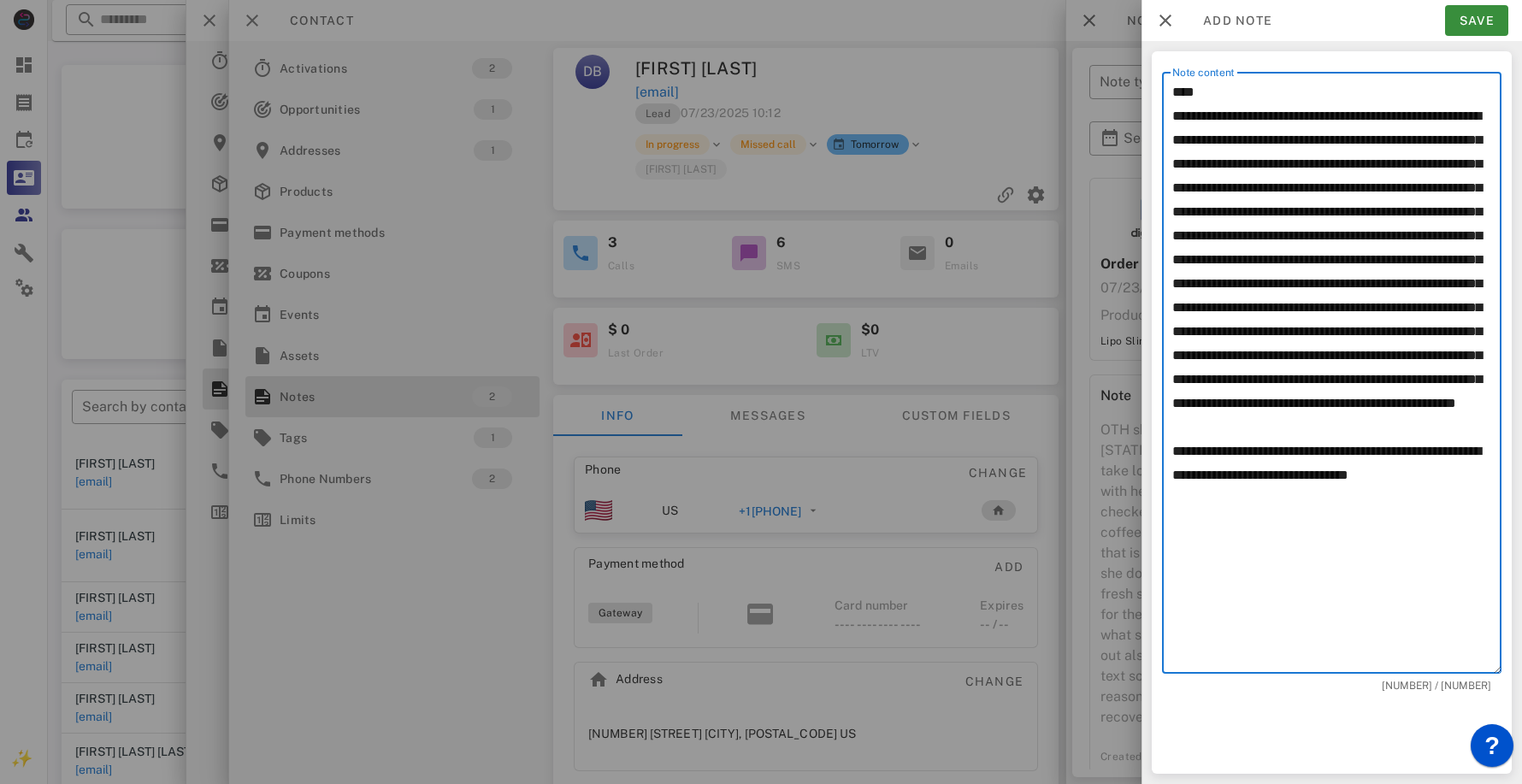 click on "**********" at bounding box center (1336, 377) 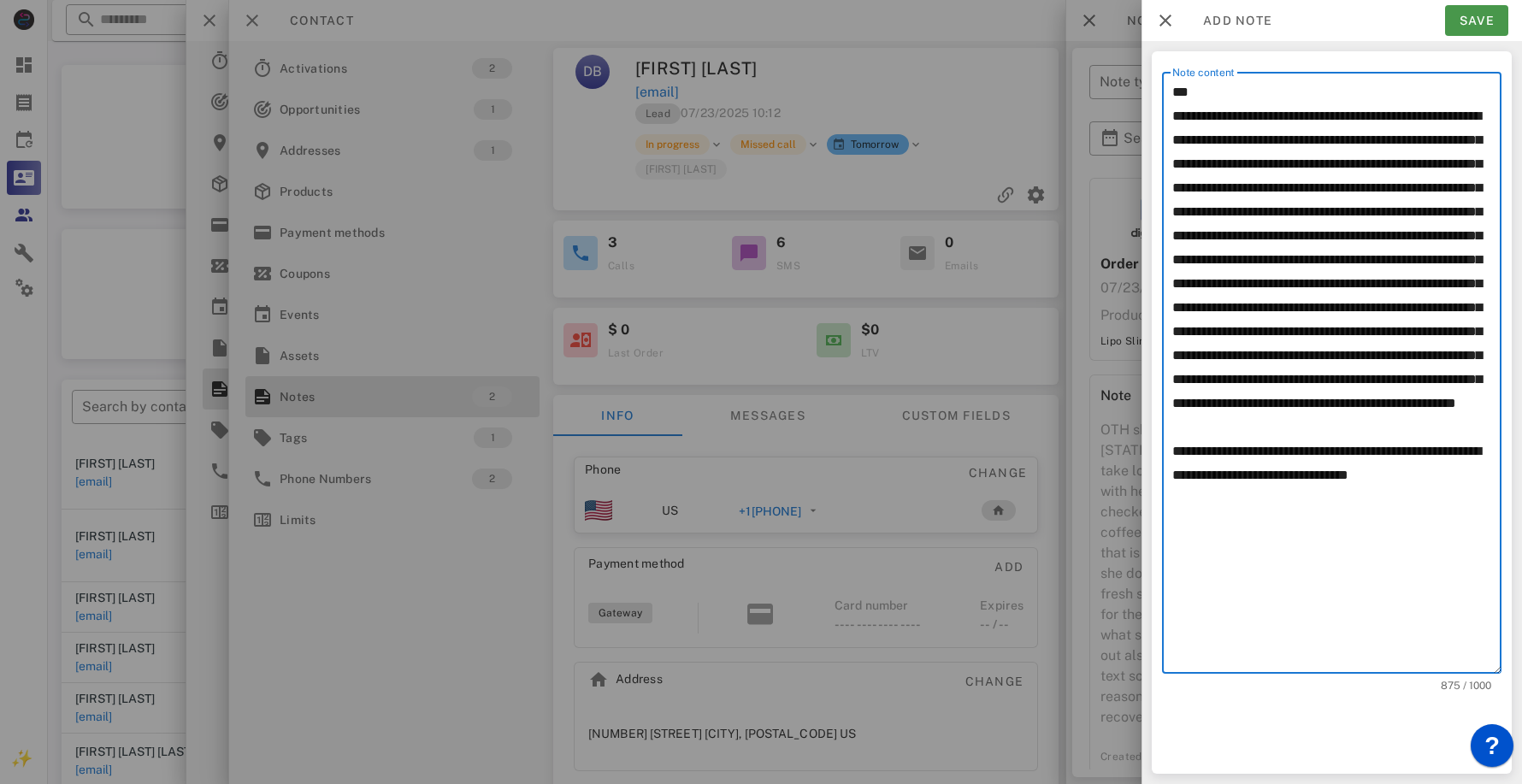 type on "**********" 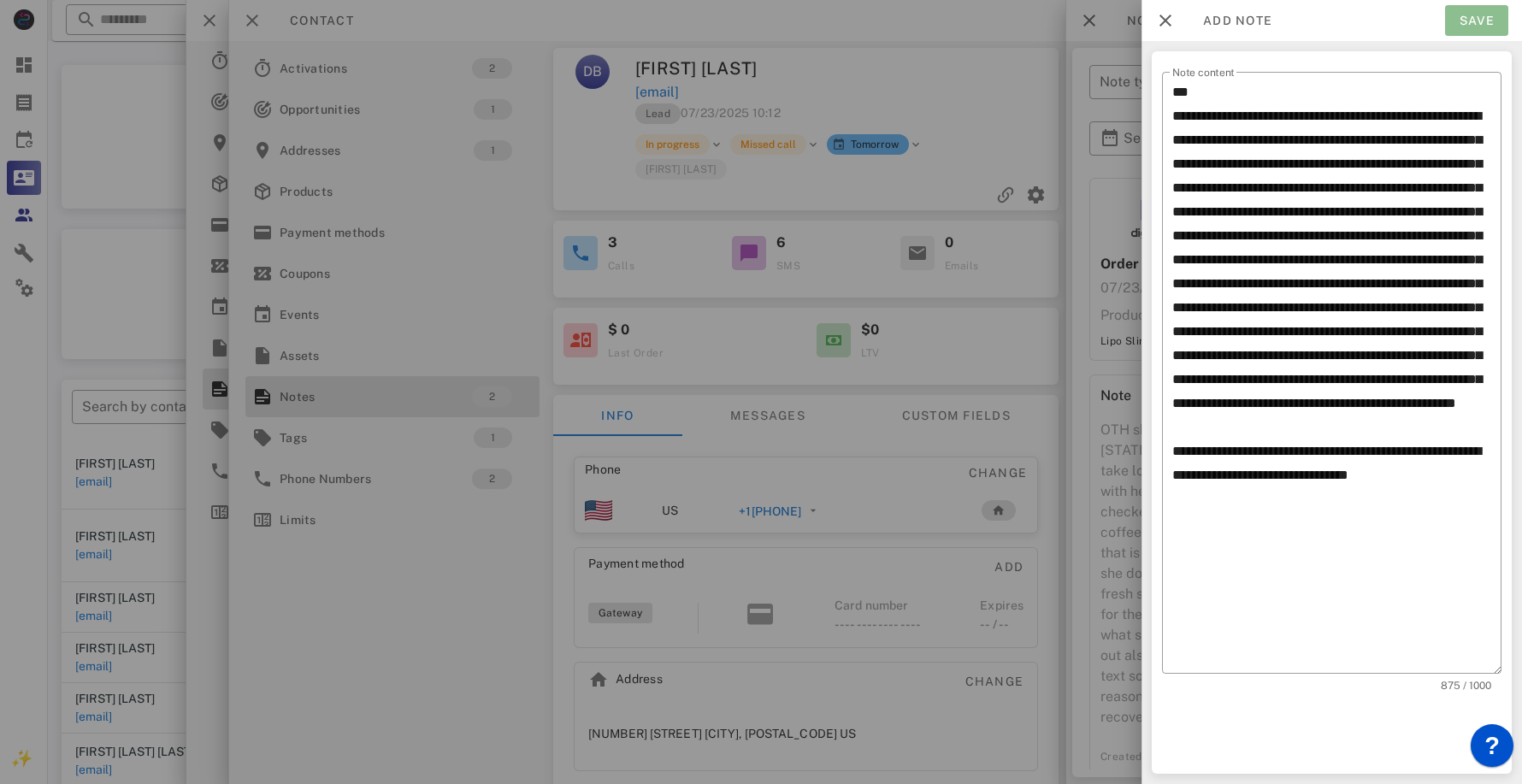 click on "Save" at bounding box center (1477, 21) 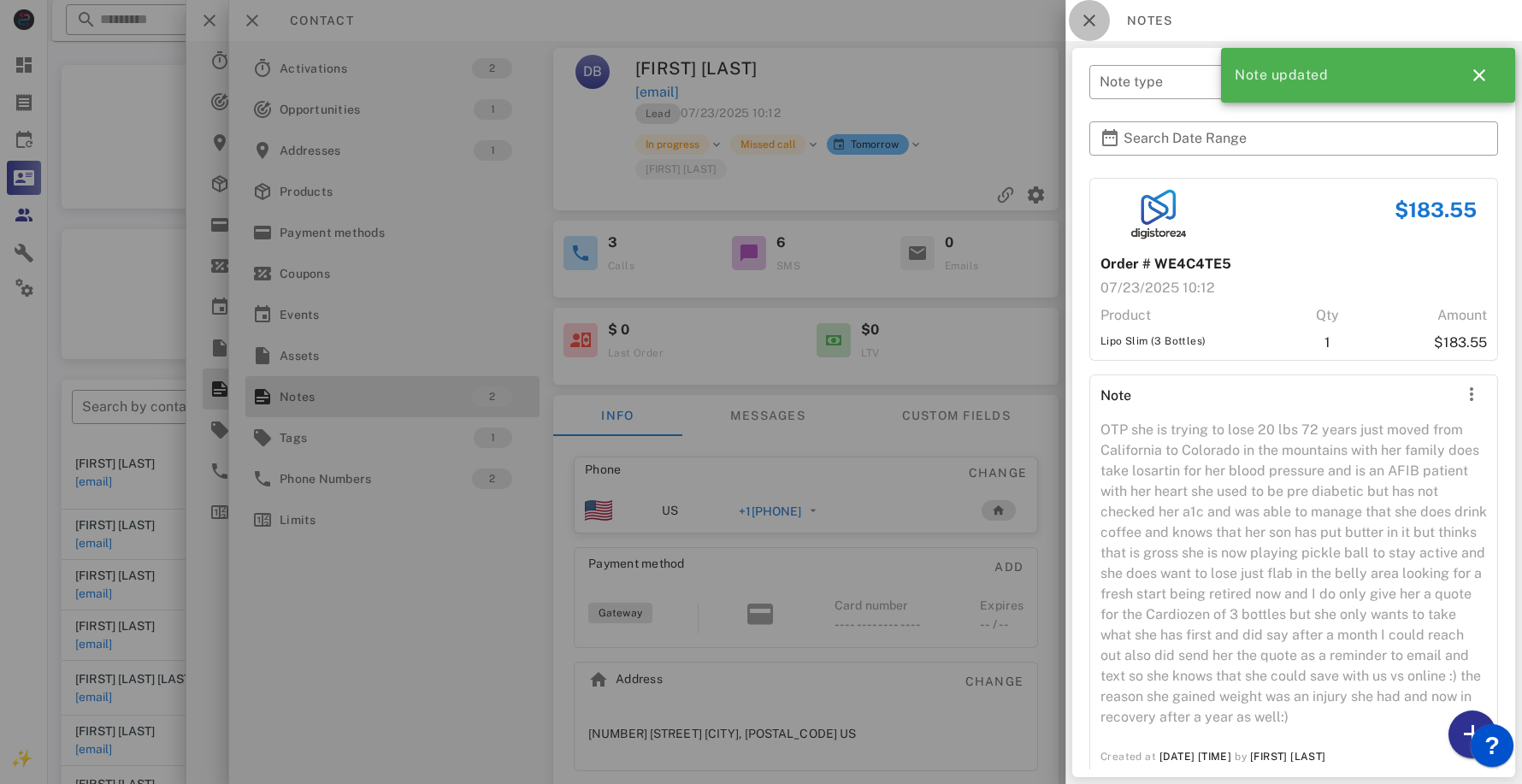 click at bounding box center (1089, 21) 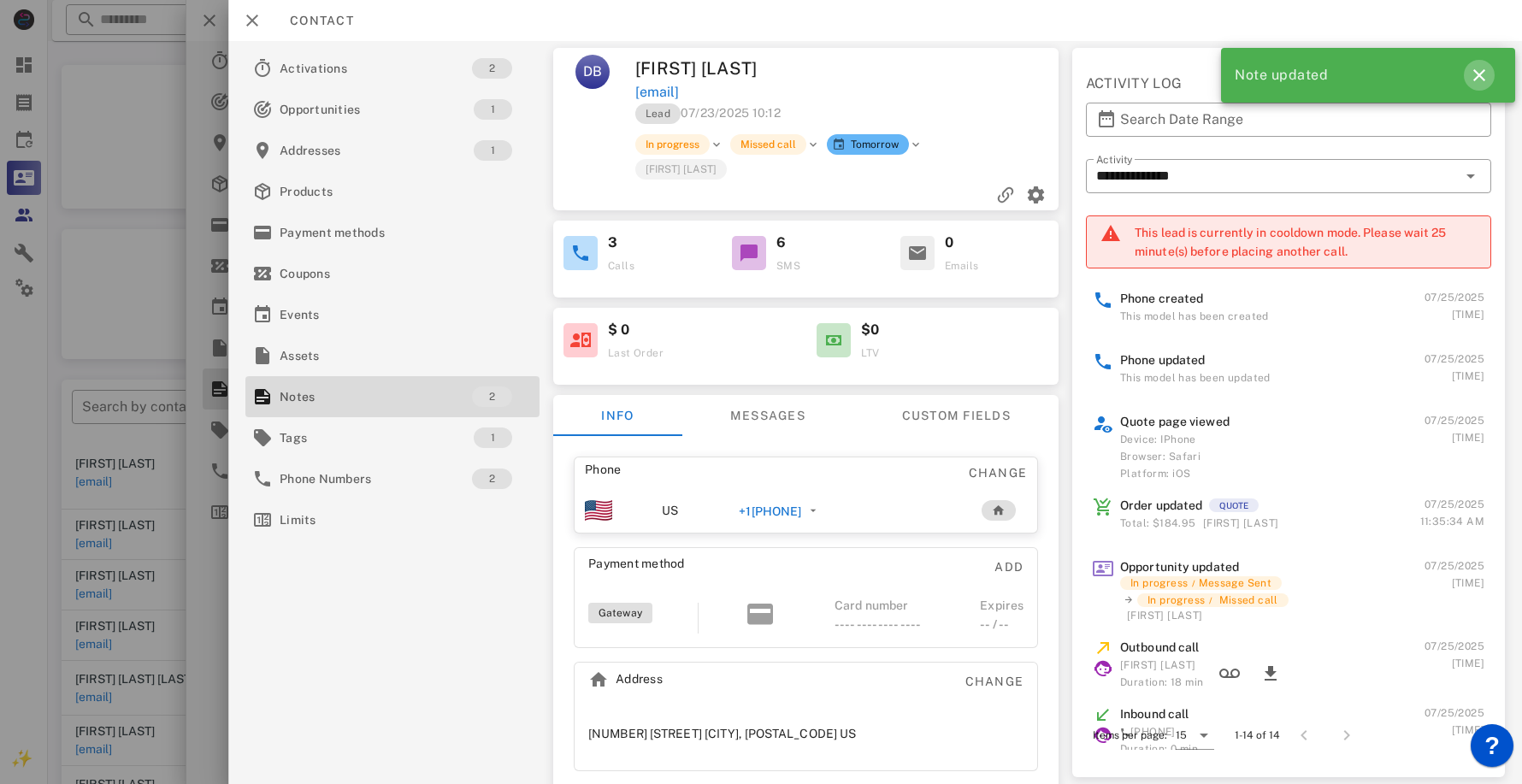 drag, startPoint x: 1478, startPoint y: 70, endPoint x: 1466, endPoint y: 47, distance: 25.942244 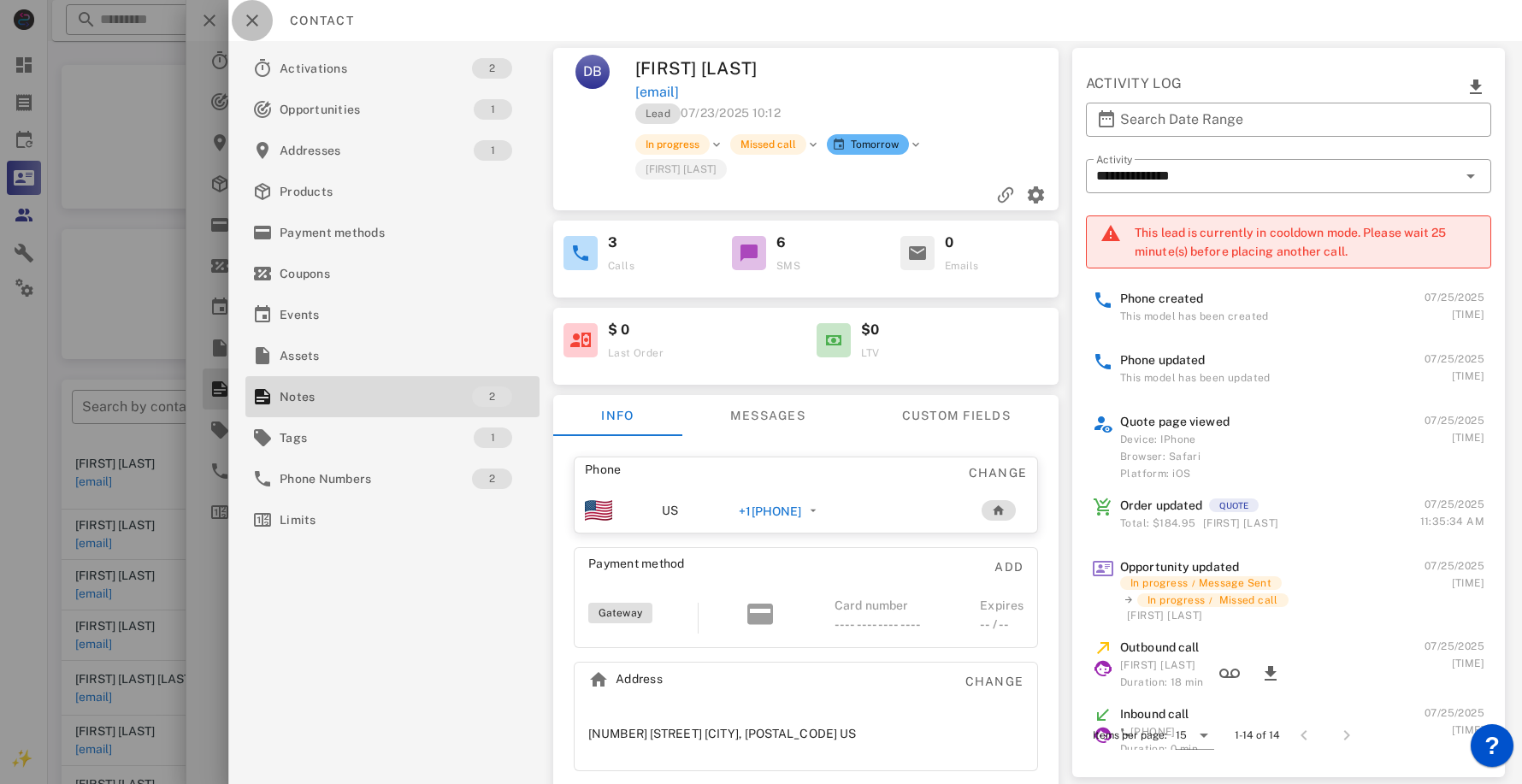 click at bounding box center (252, 21) 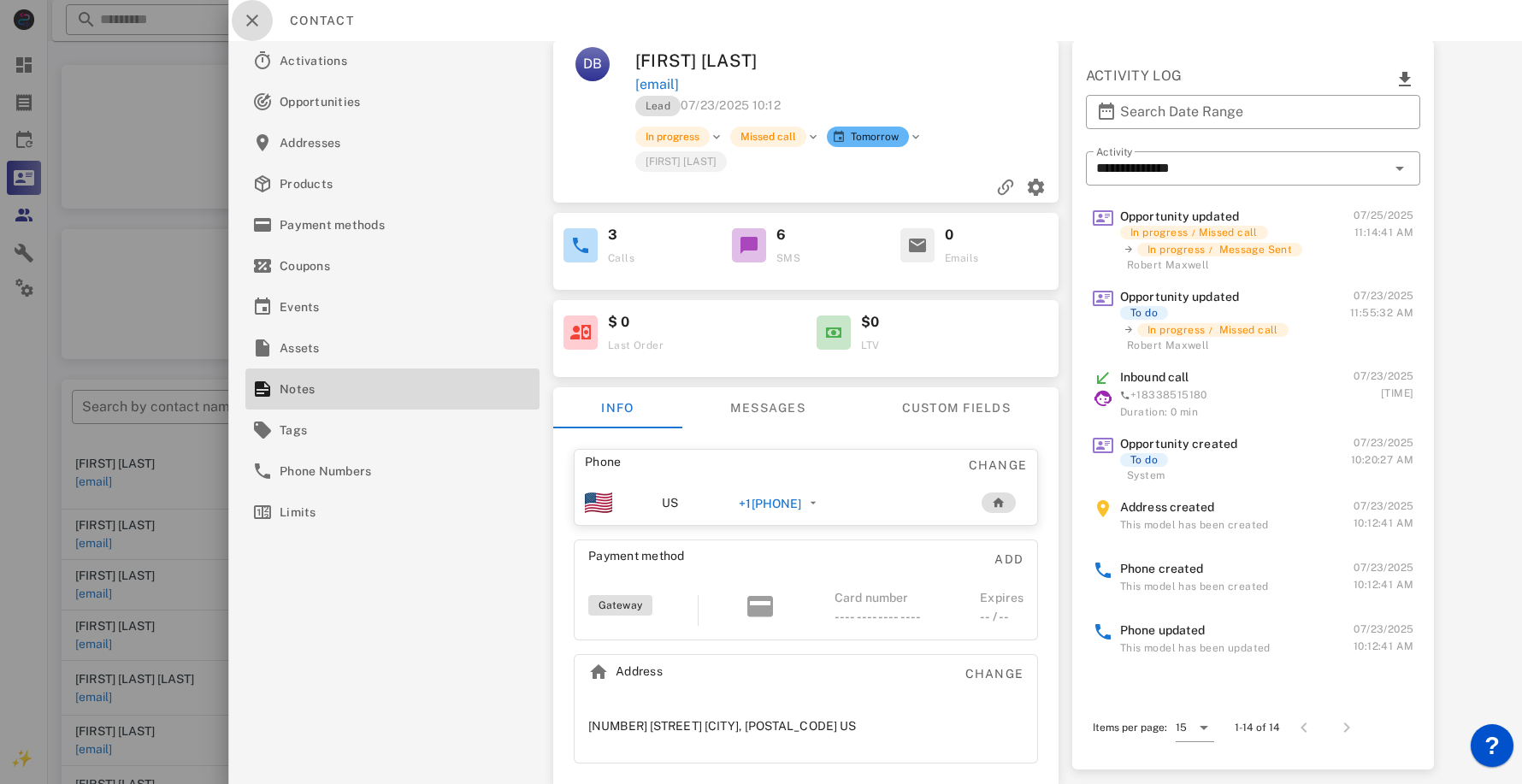 click at bounding box center [252, 21] 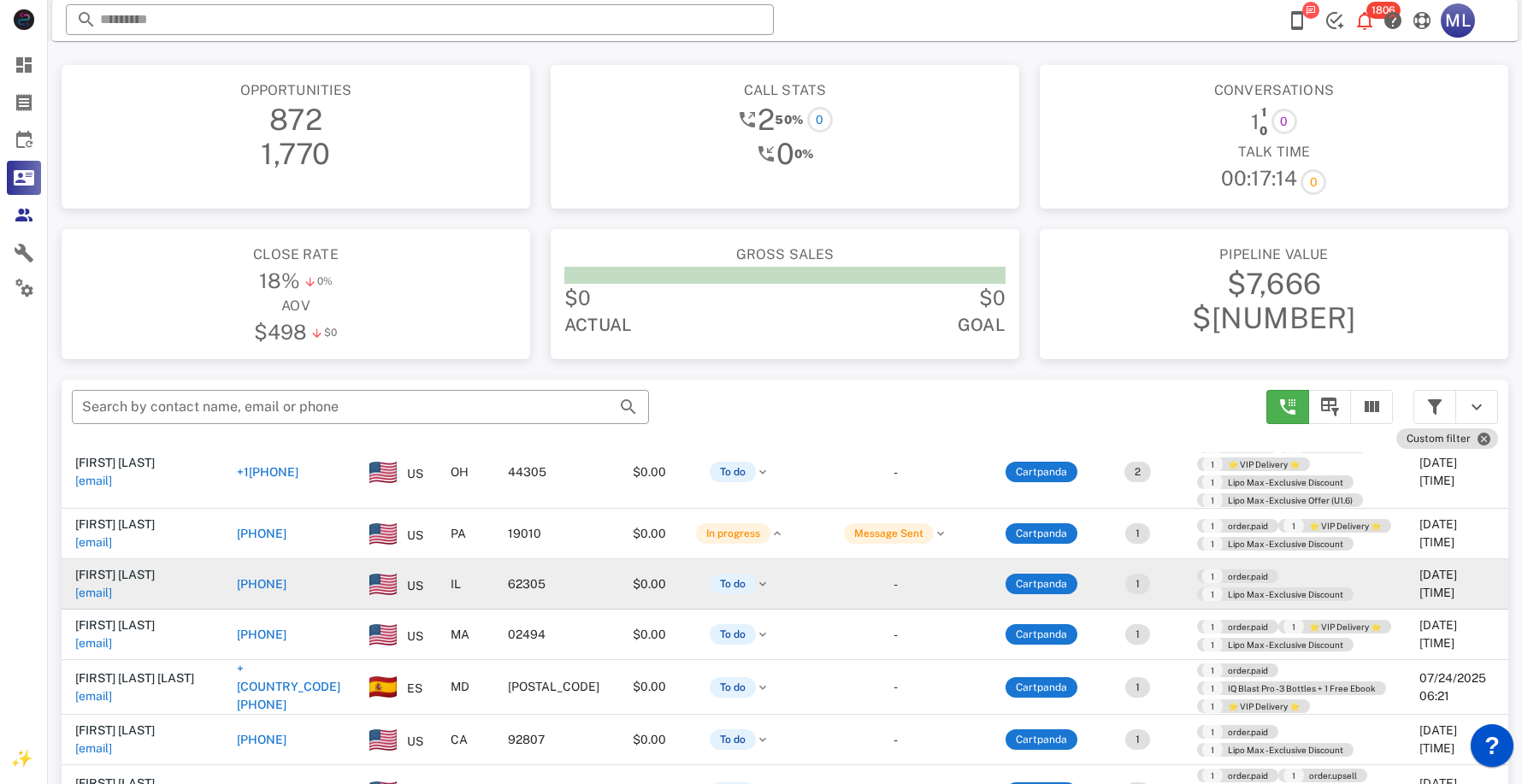 scroll, scrollTop: 5131, scrollLeft: 0, axis: vertical 